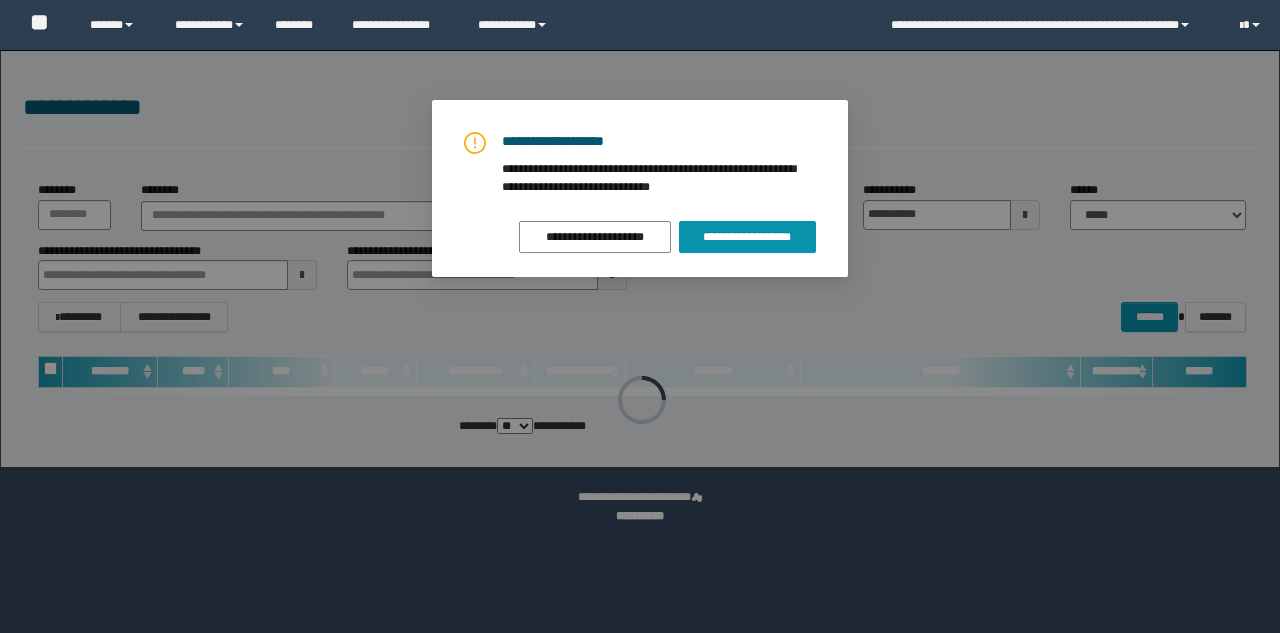 scroll, scrollTop: 0, scrollLeft: 0, axis: both 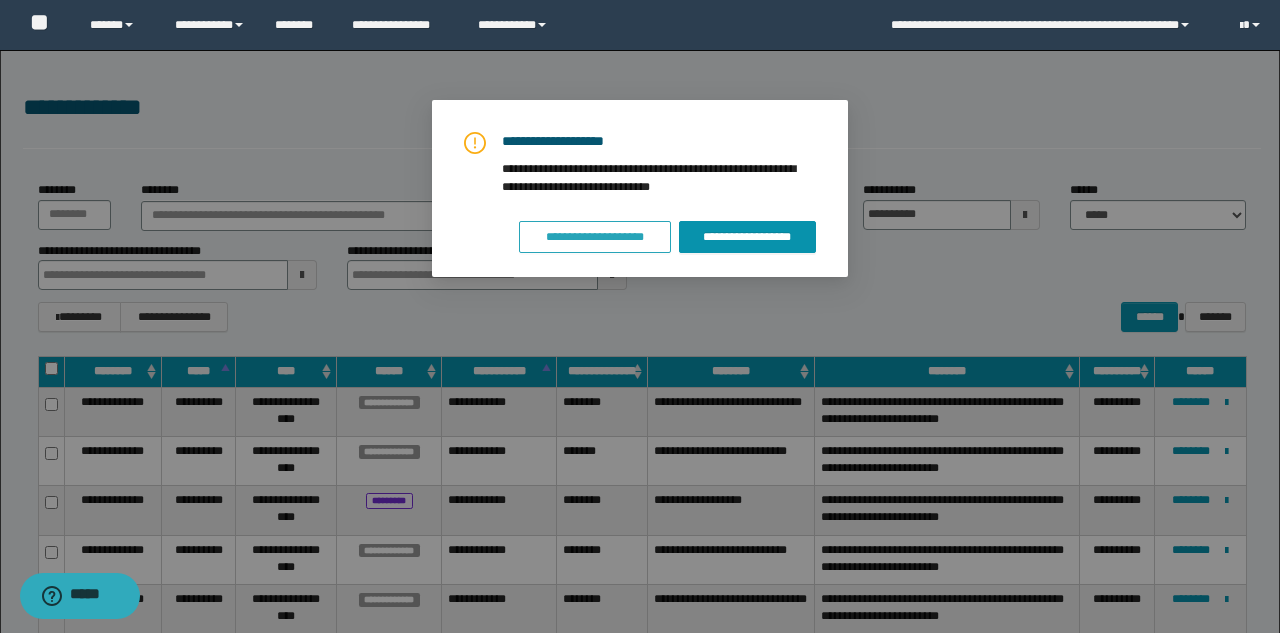 click on "**********" at bounding box center (595, 237) 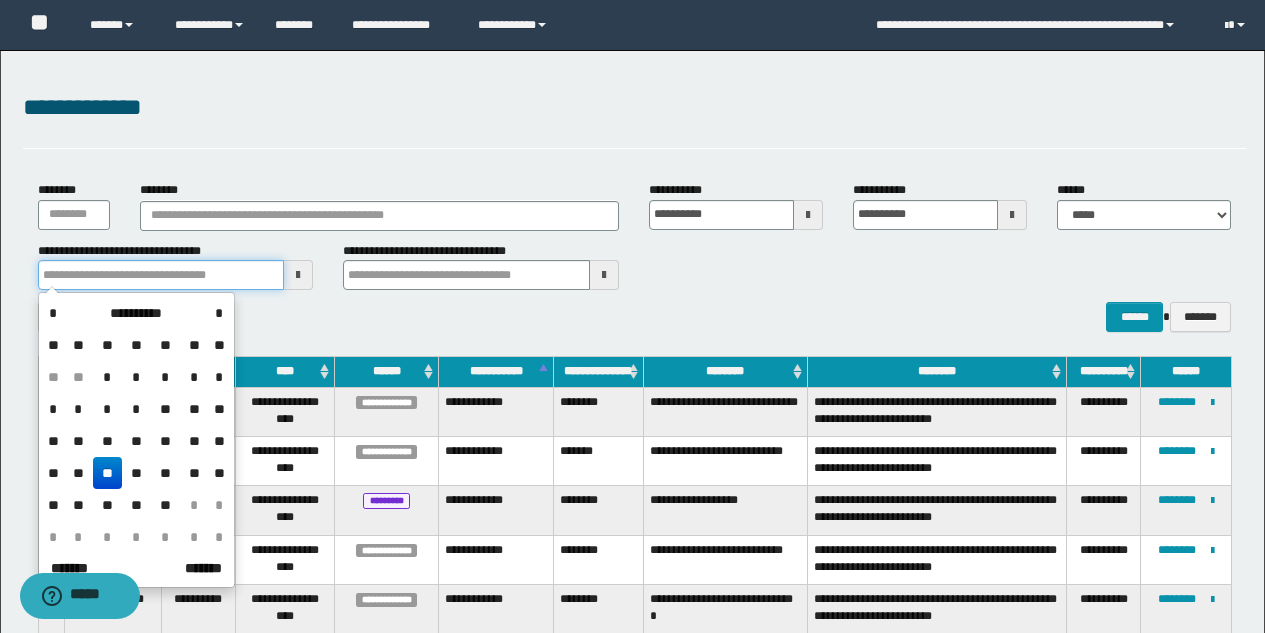 click at bounding box center (161, 275) 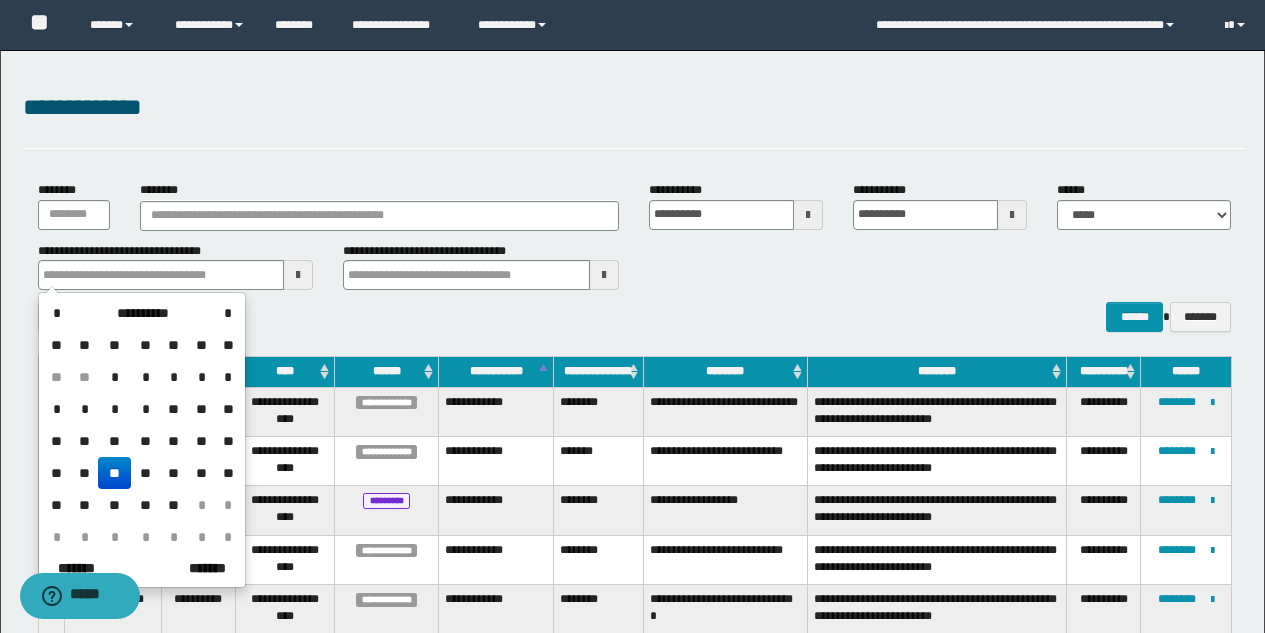 click on "**" at bounding box center (114, 473) 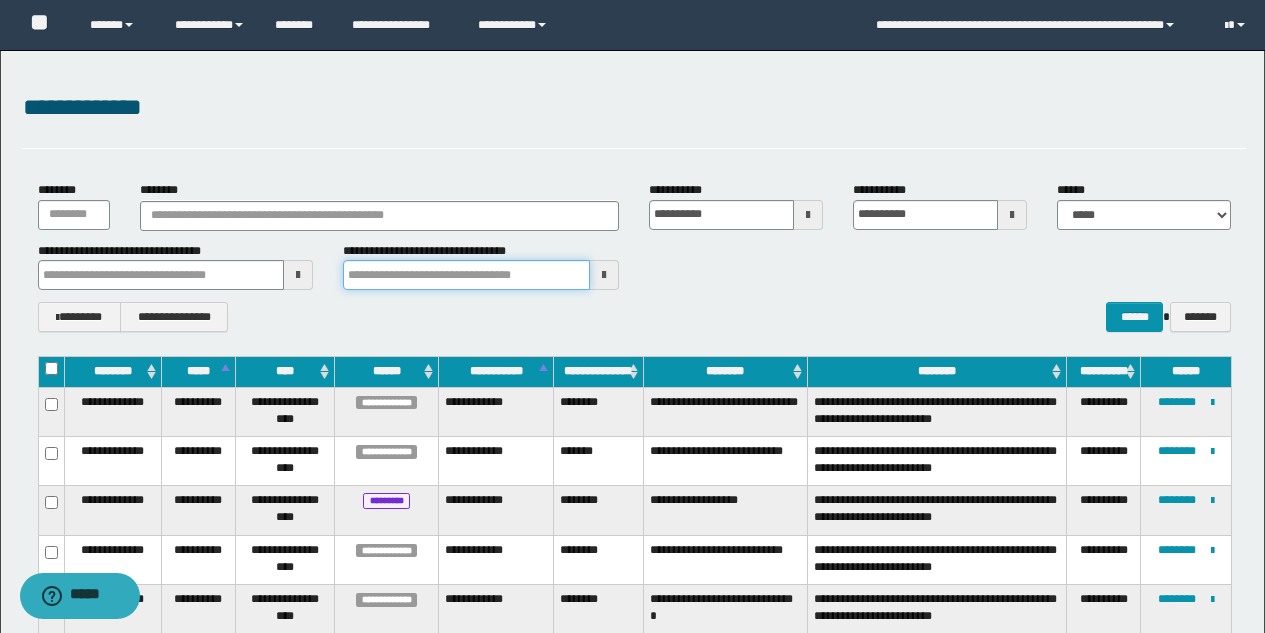 click at bounding box center [466, 275] 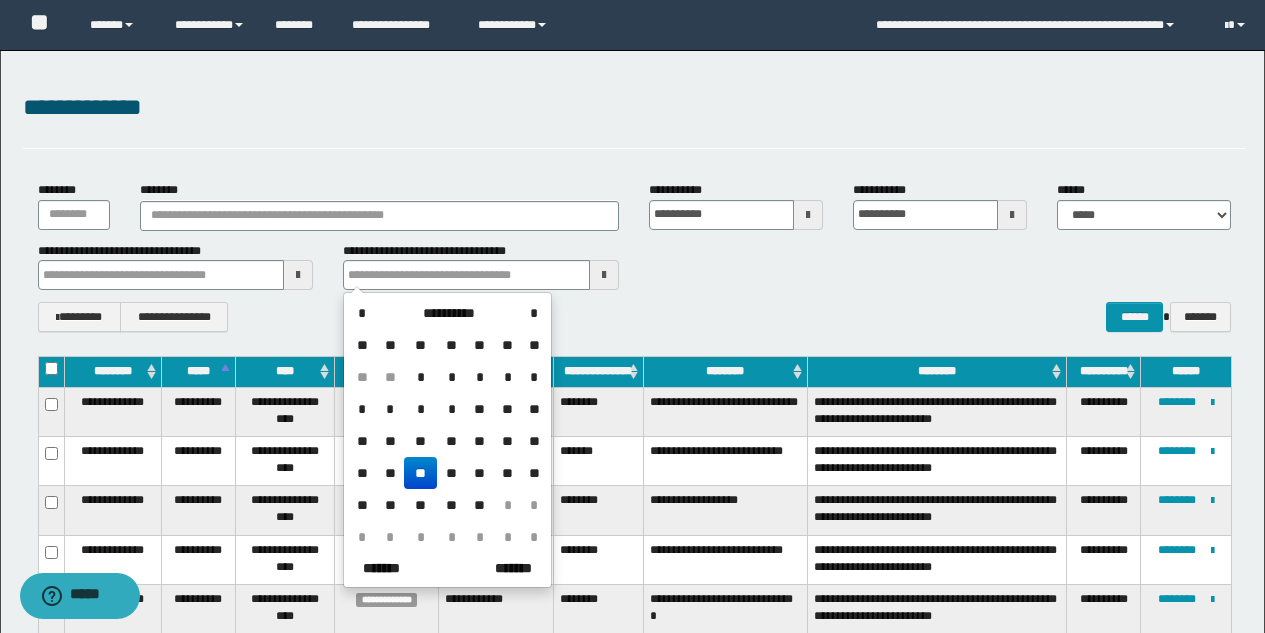 click on "**" at bounding box center (420, 473) 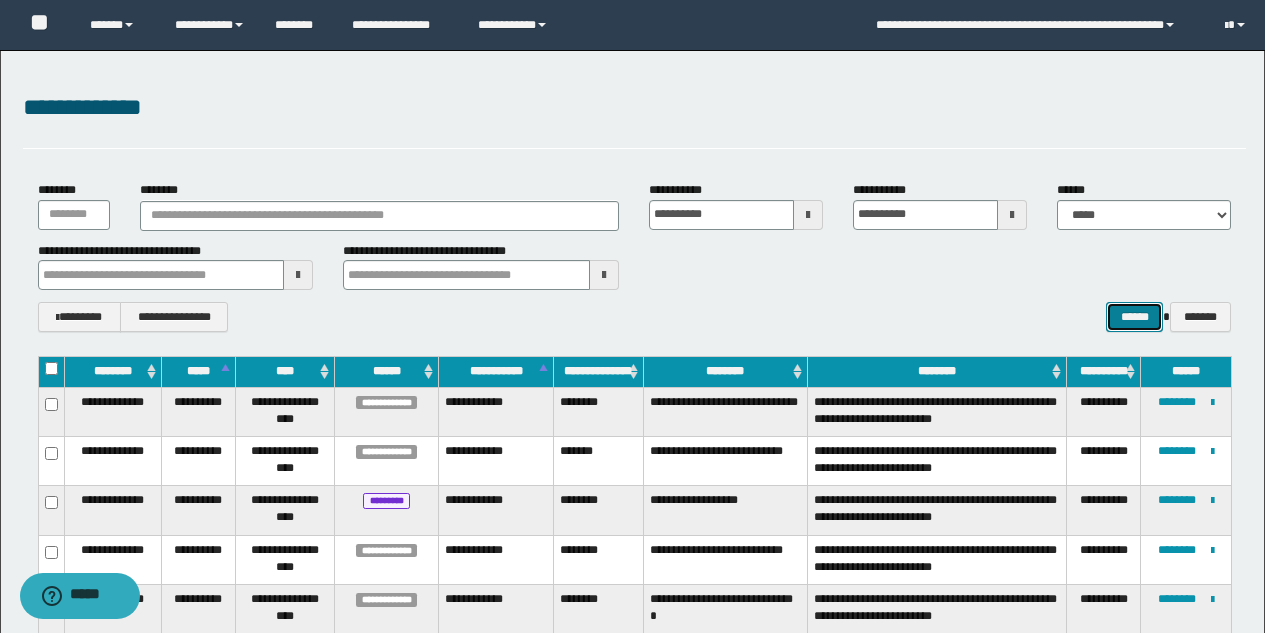 click on "******" at bounding box center [1134, 317] 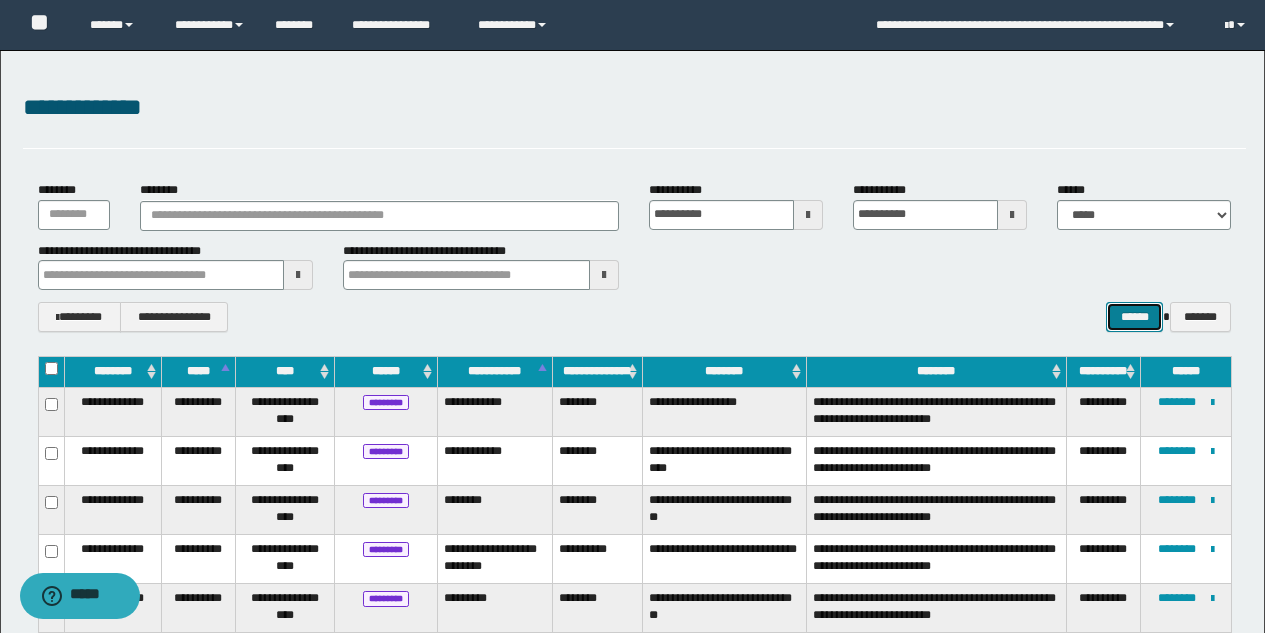 scroll, scrollTop: 2, scrollLeft: 0, axis: vertical 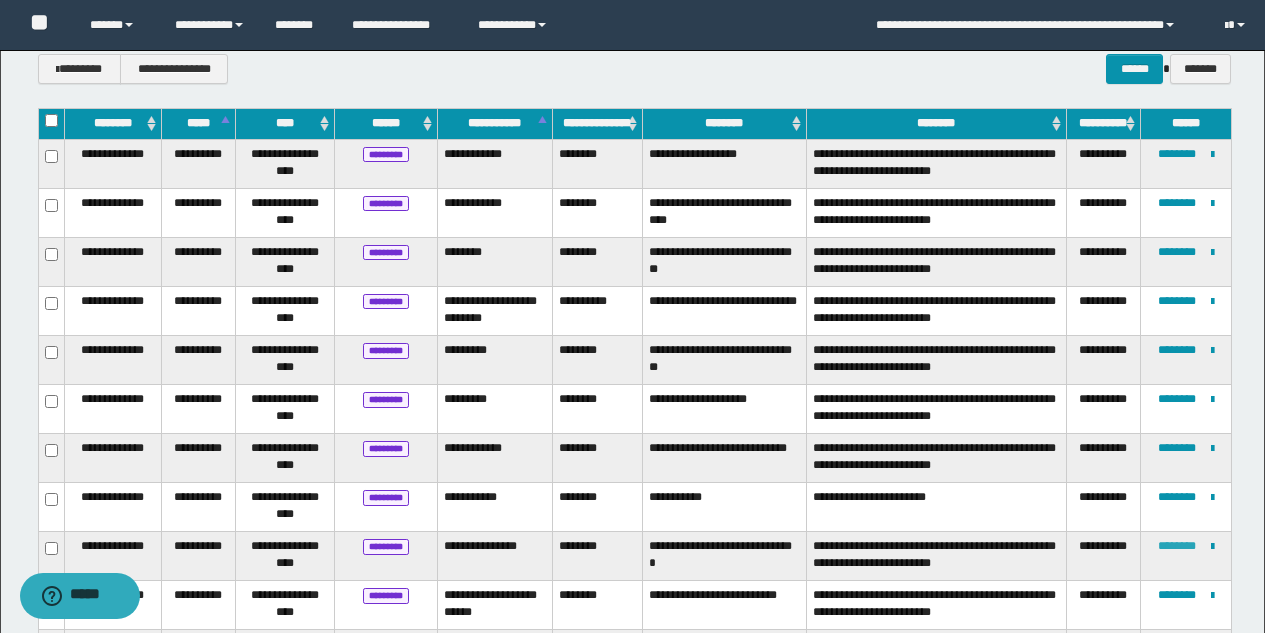 click on "********" at bounding box center [1177, 546] 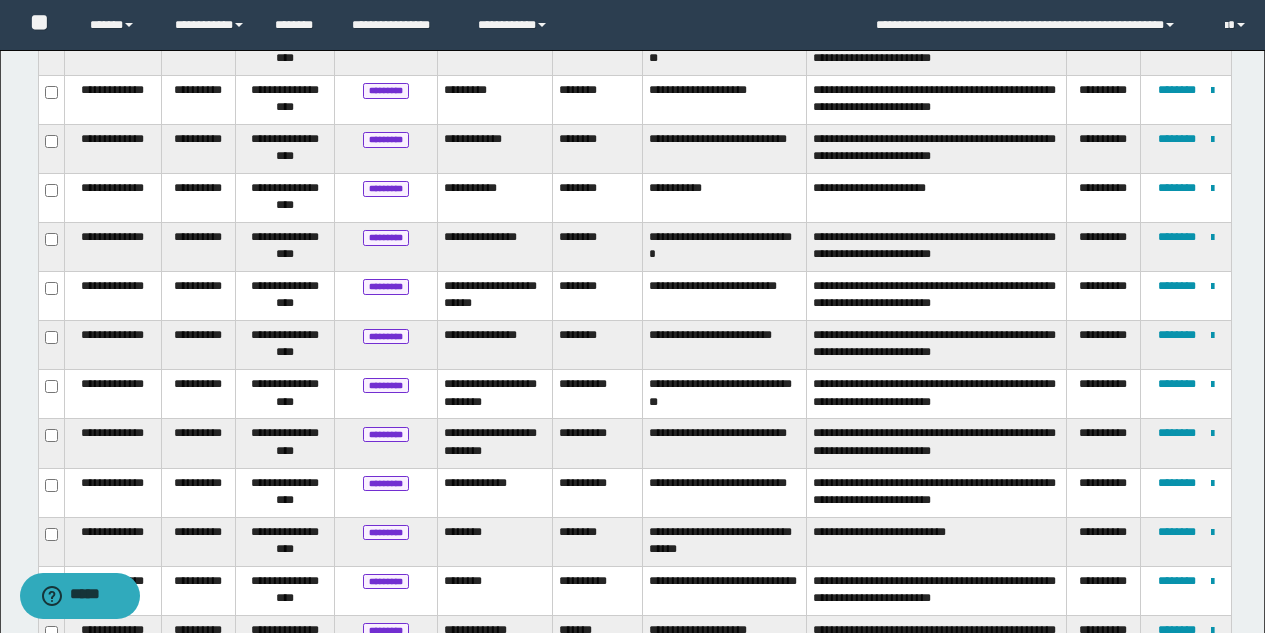 scroll, scrollTop: 562, scrollLeft: 0, axis: vertical 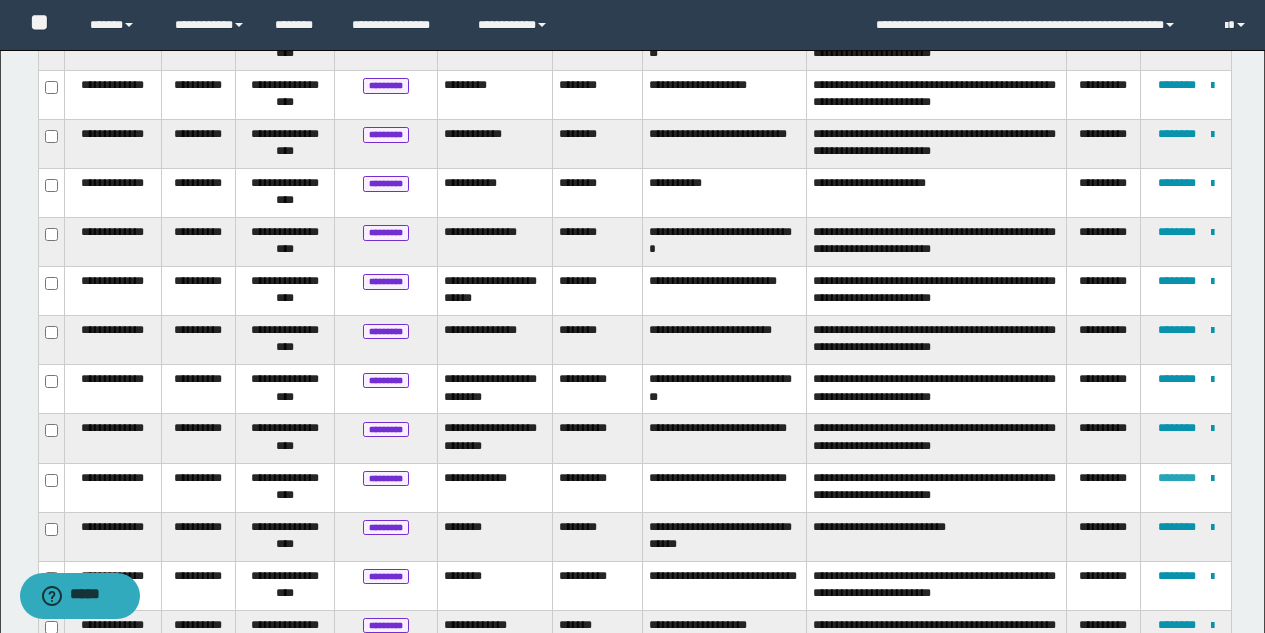 click on "********" at bounding box center [1177, 478] 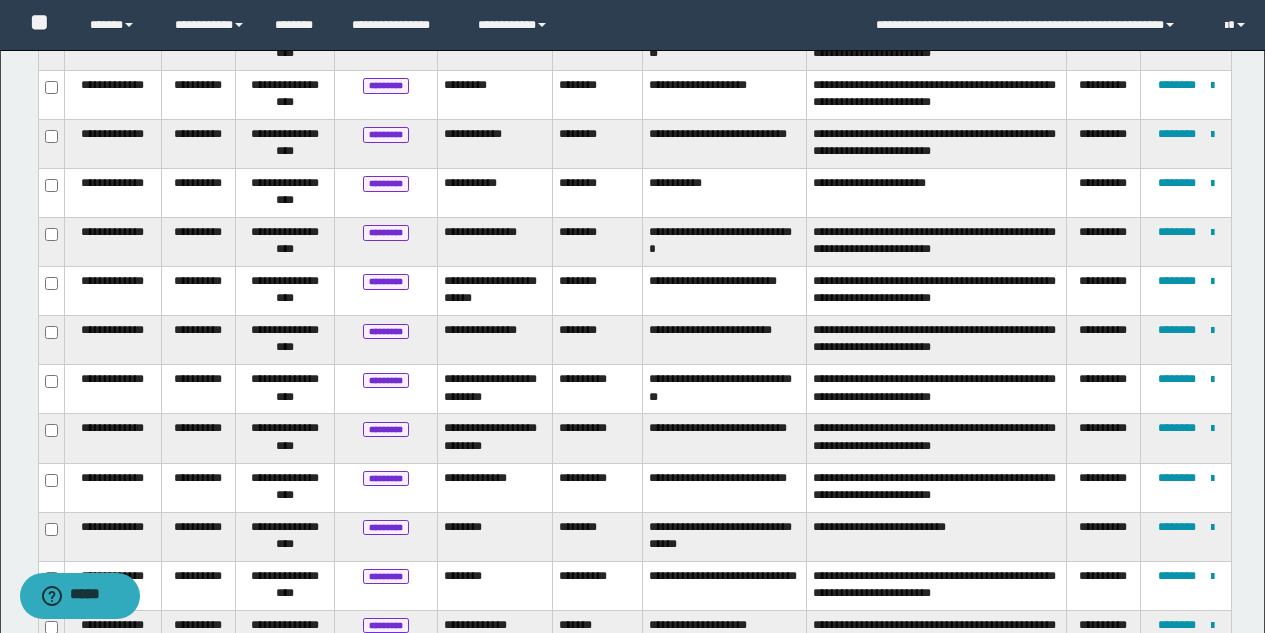 scroll, scrollTop: 212, scrollLeft: 0, axis: vertical 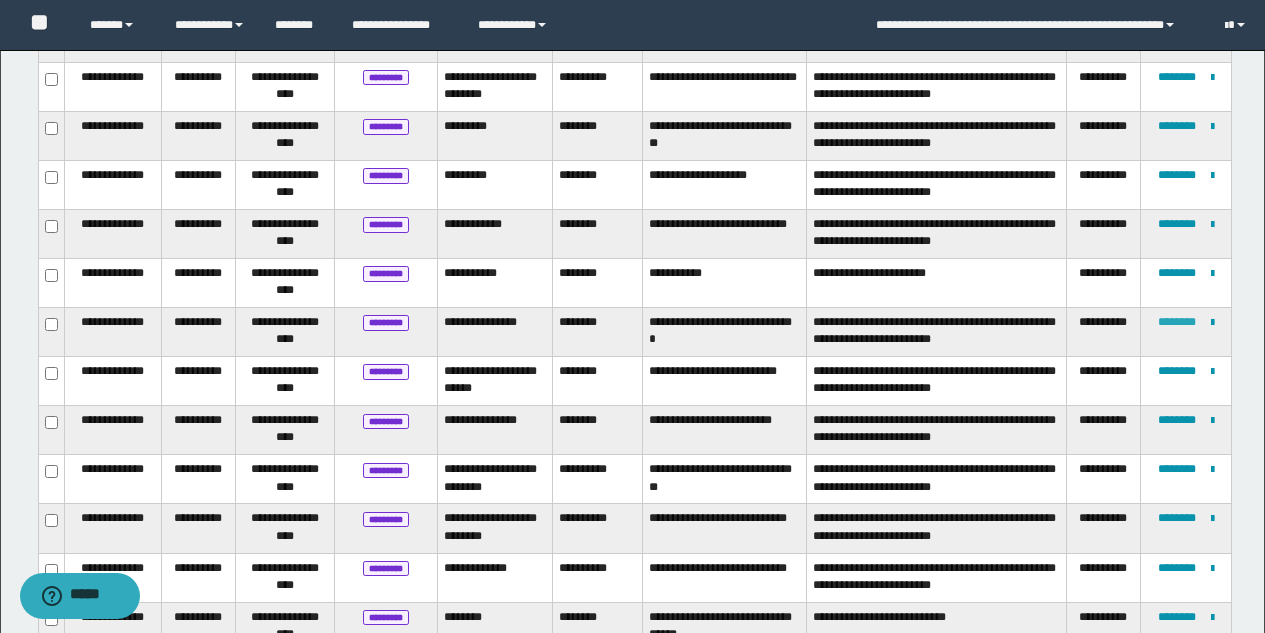 click on "********" at bounding box center [1177, 322] 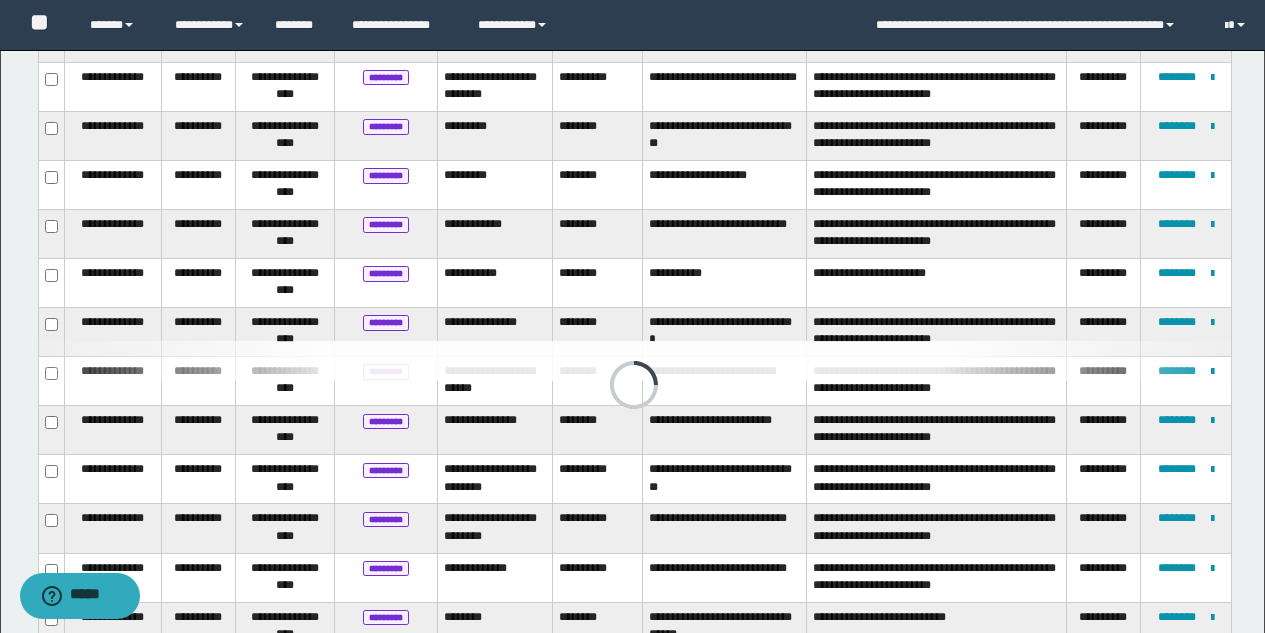 scroll, scrollTop: 275, scrollLeft: 0, axis: vertical 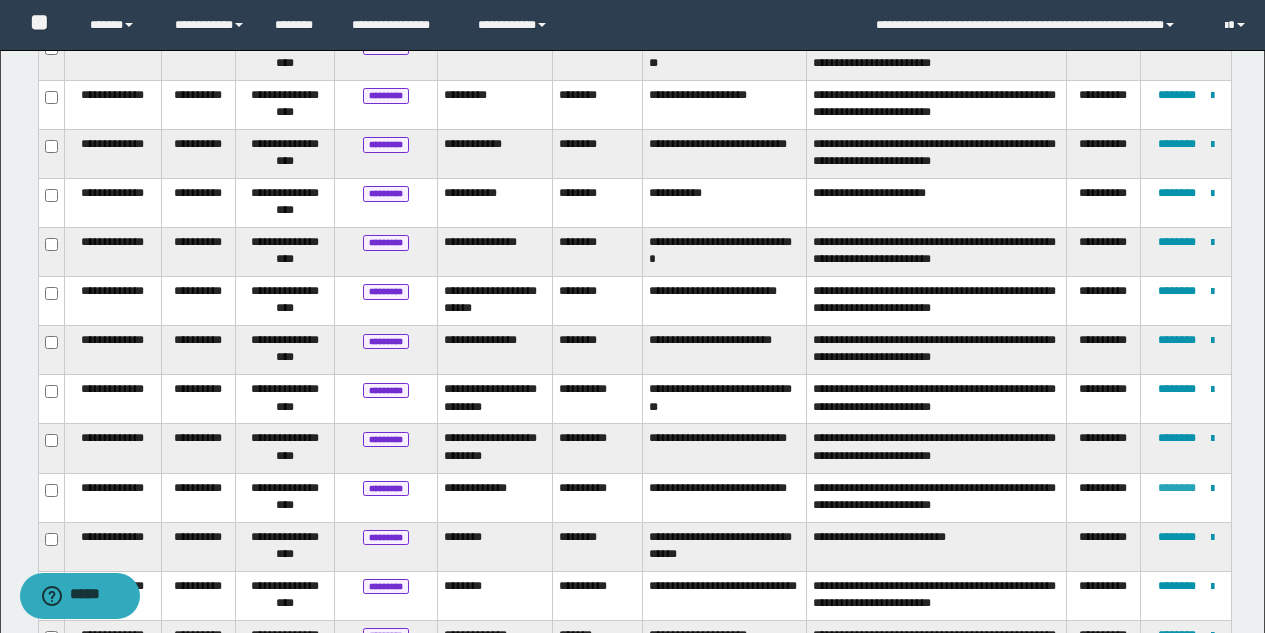 click on "********" at bounding box center (1177, 488) 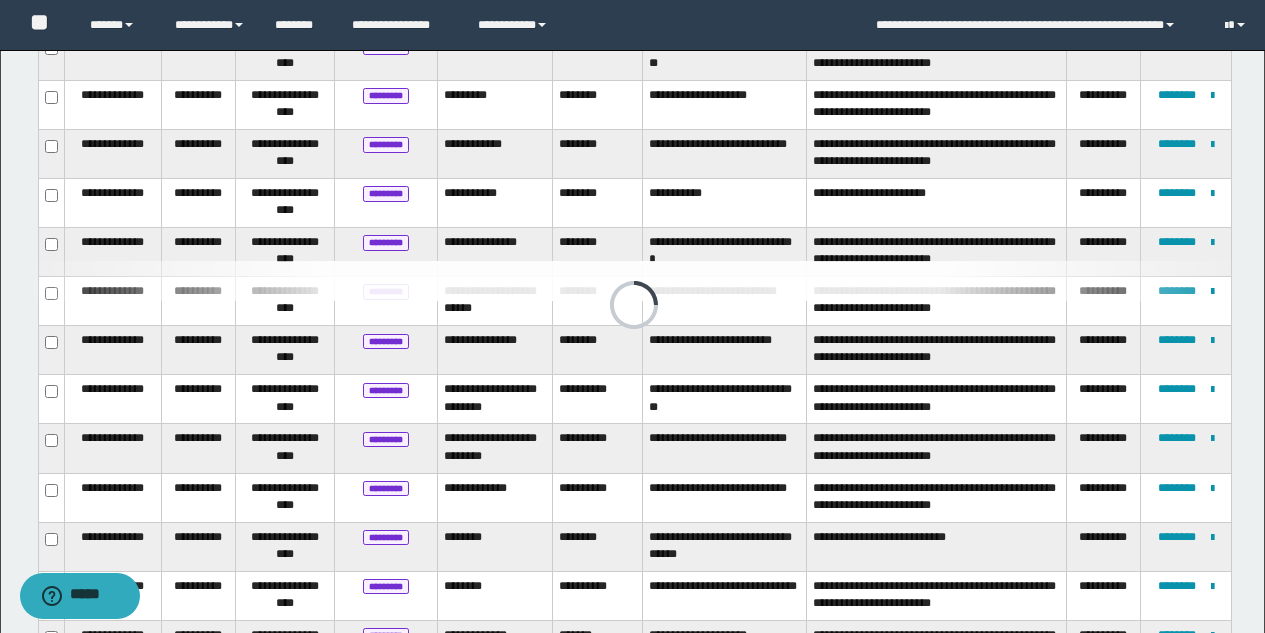 scroll, scrollTop: 212, scrollLeft: 0, axis: vertical 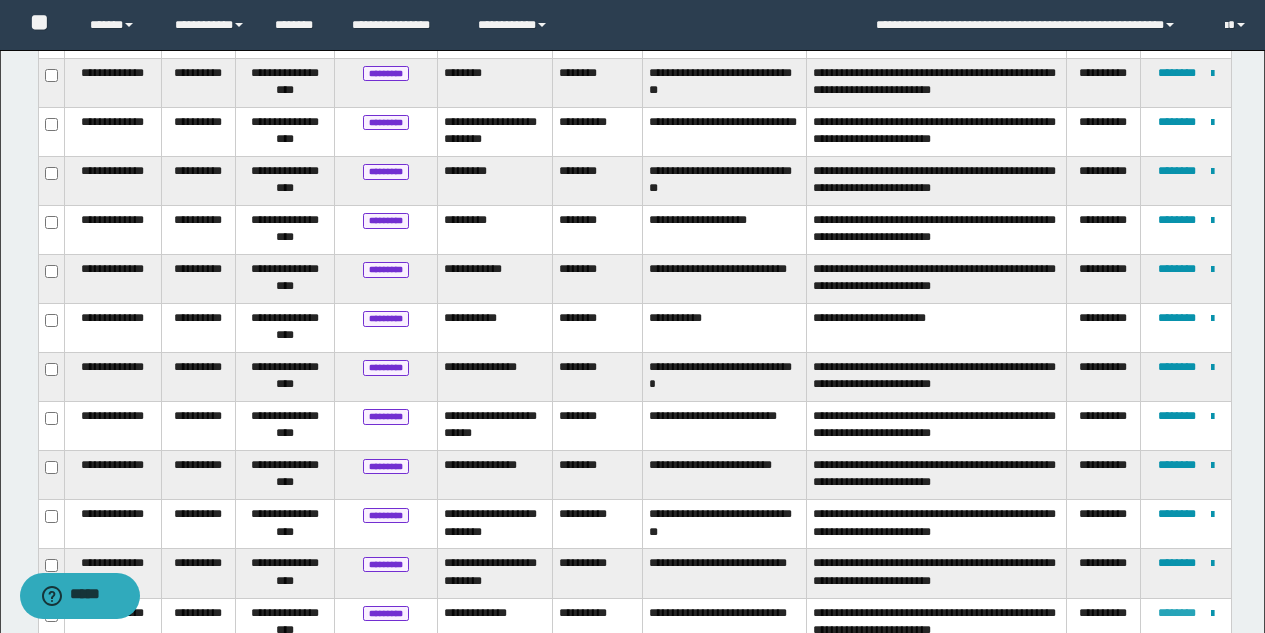 click on "********" at bounding box center [1177, 613] 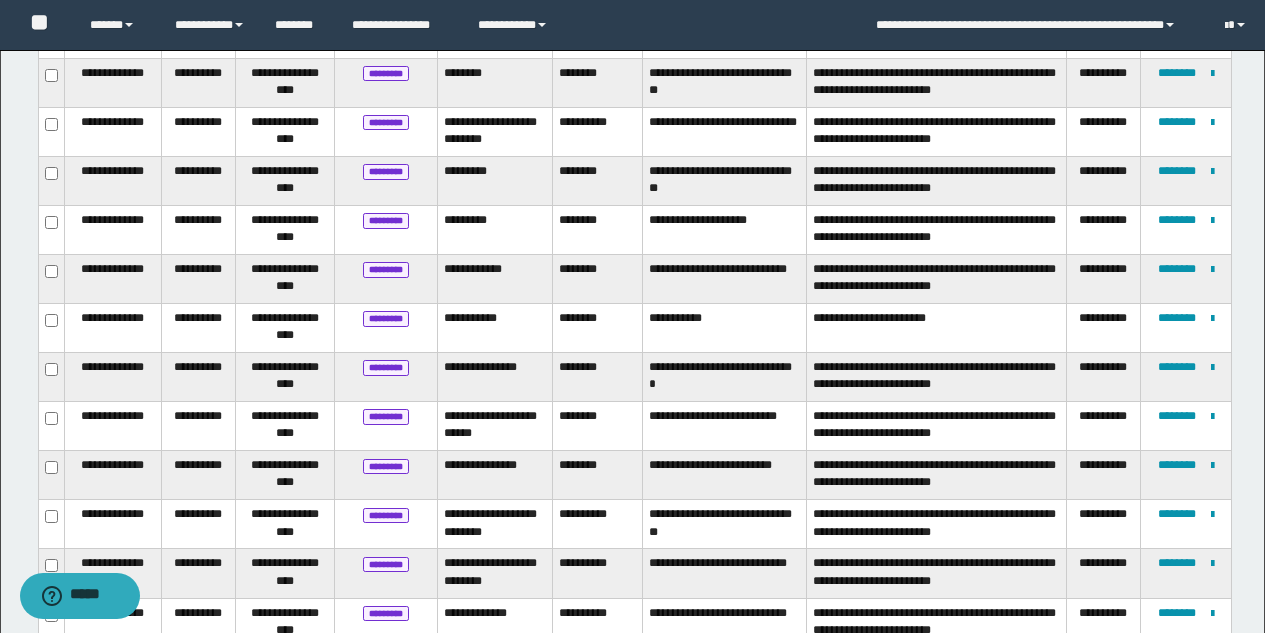 scroll, scrollTop: 111, scrollLeft: 0, axis: vertical 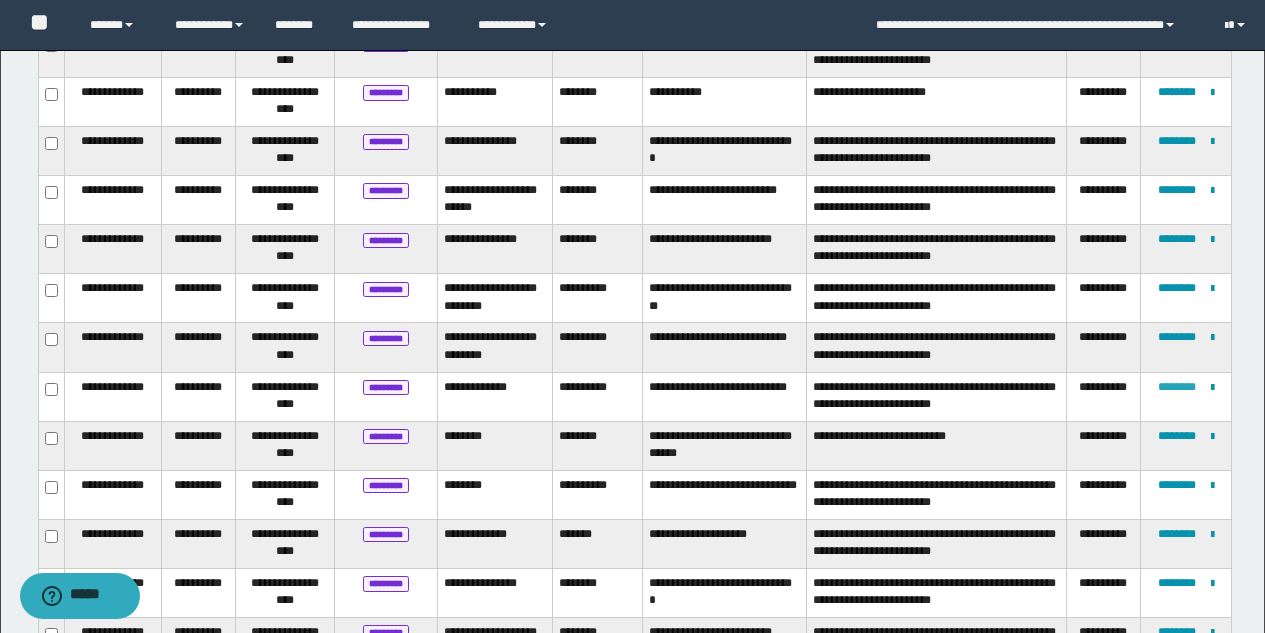 click on "********" at bounding box center [1177, 387] 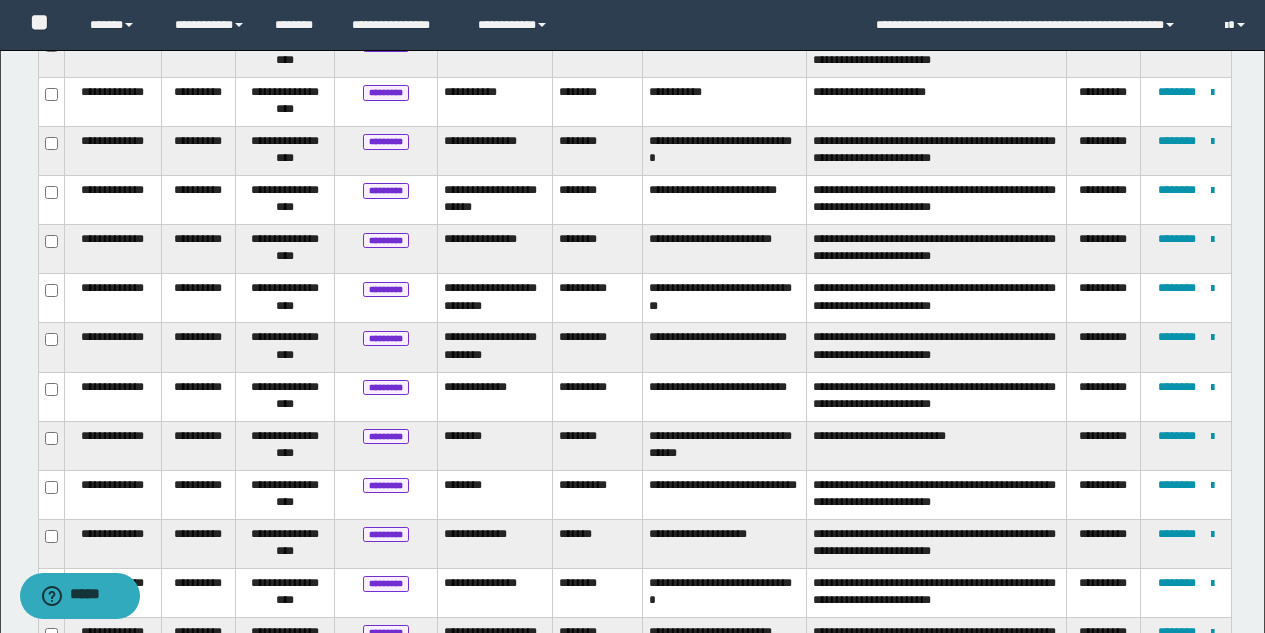 scroll, scrollTop: 212, scrollLeft: 0, axis: vertical 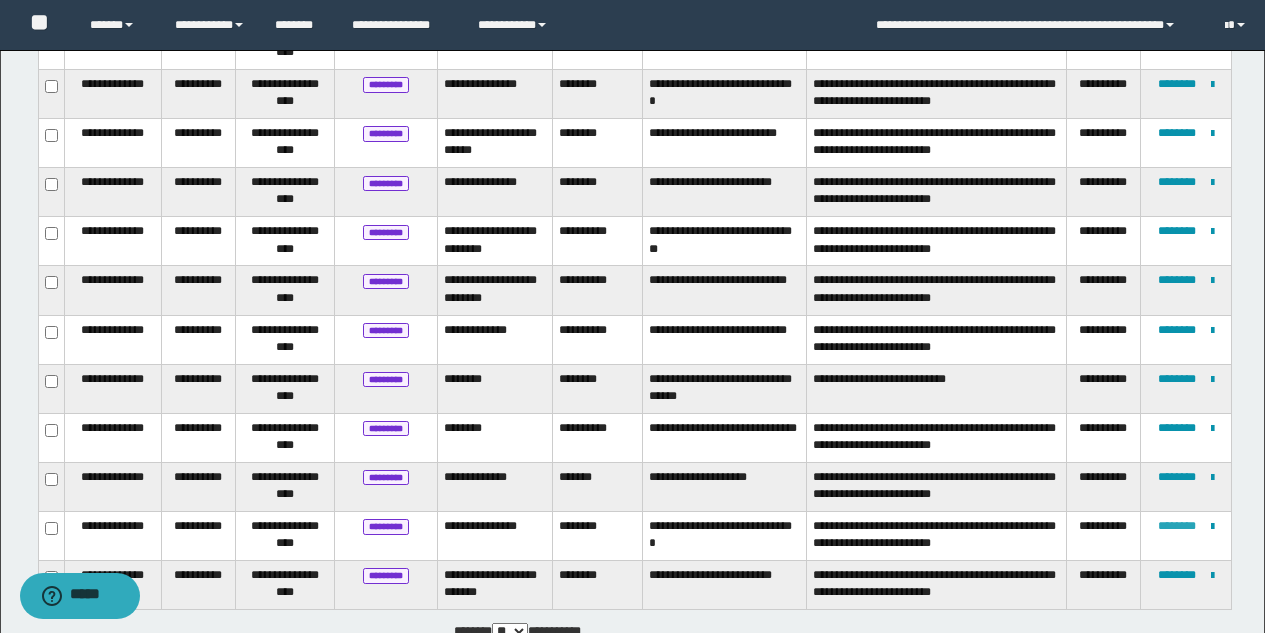 click on "********" at bounding box center (1177, 526) 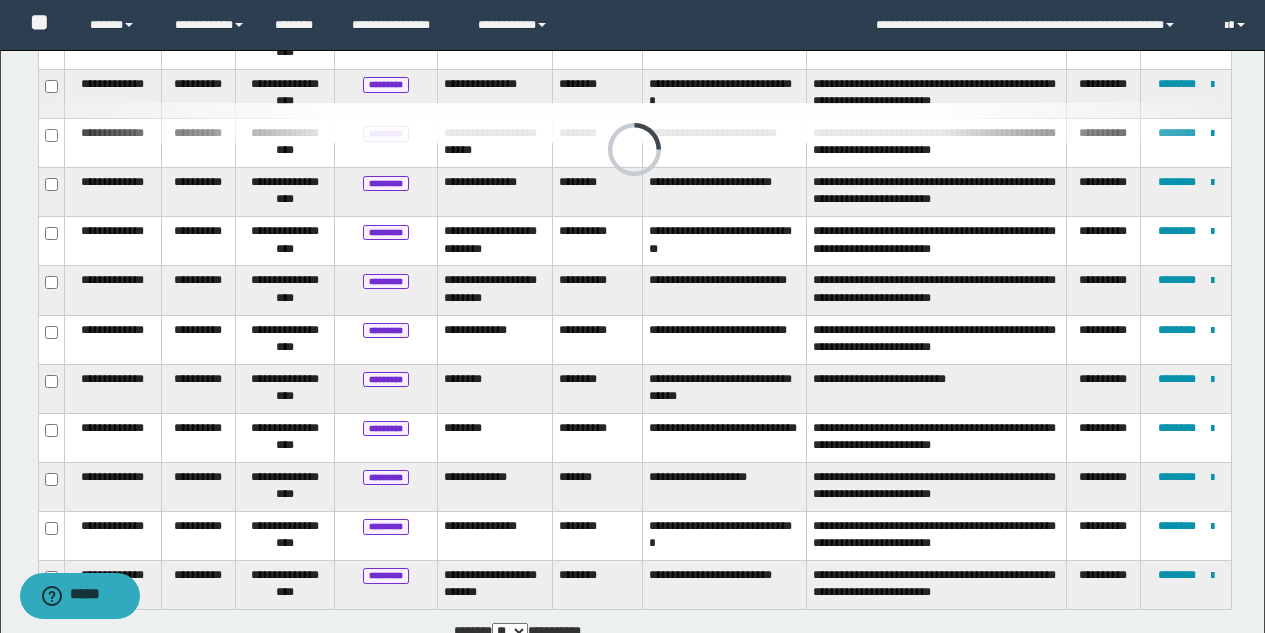 scroll, scrollTop: 23, scrollLeft: 0, axis: vertical 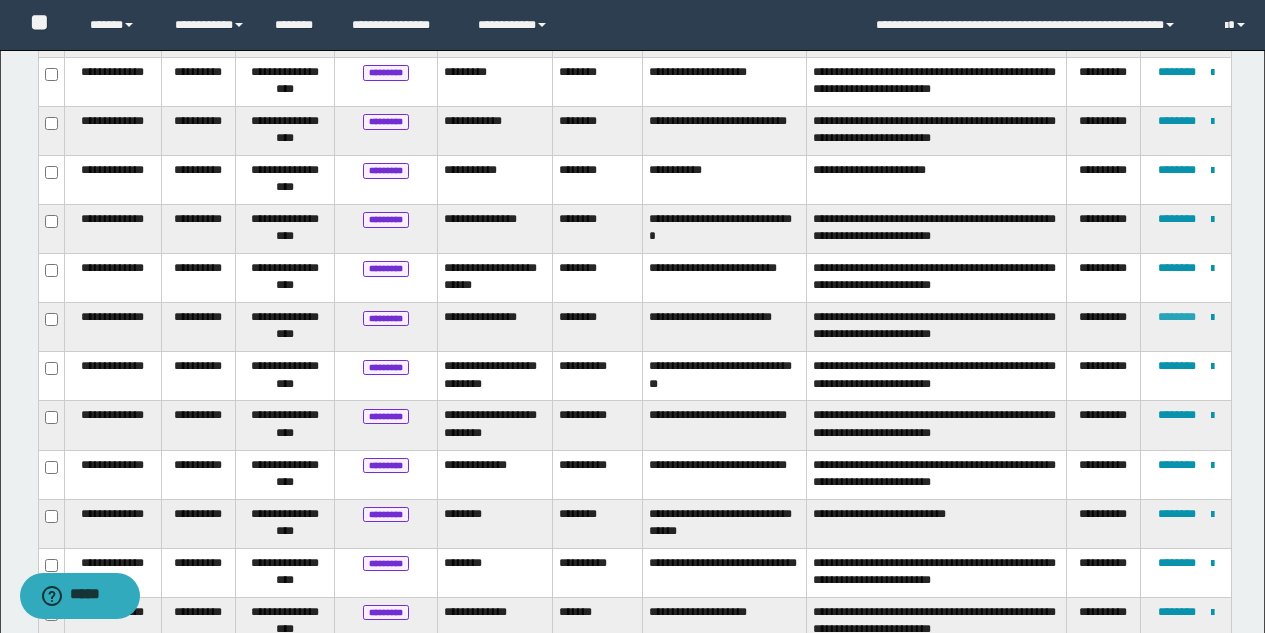 click on "********" at bounding box center [1177, 317] 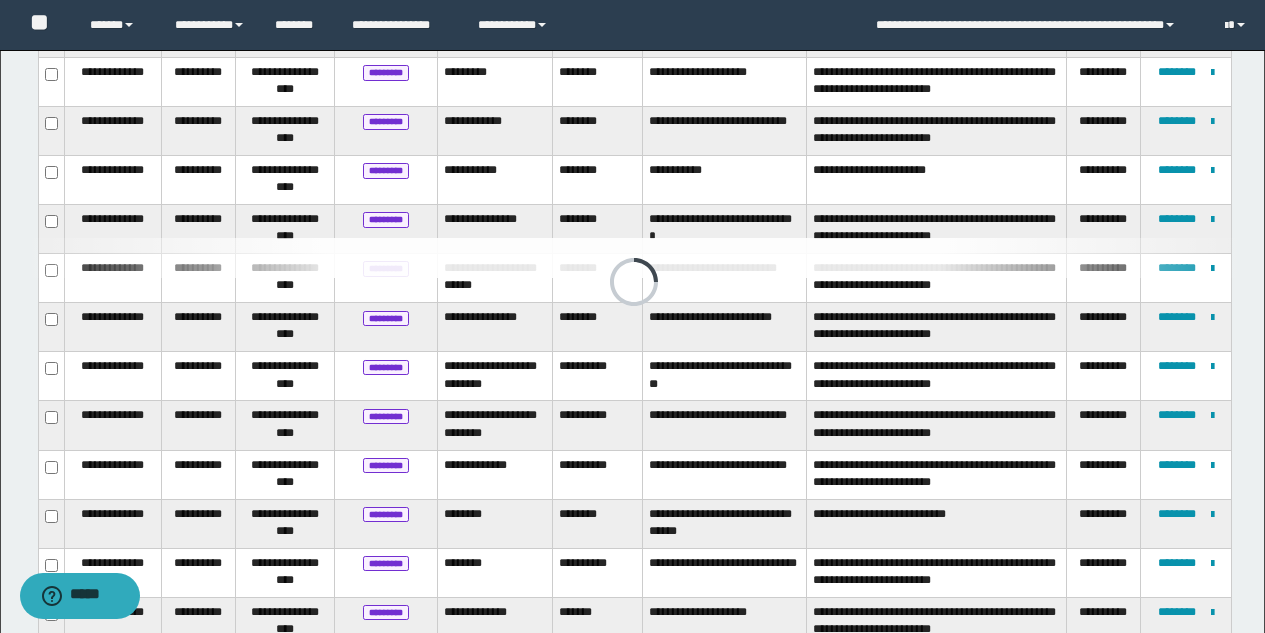 scroll, scrollTop: 330, scrollLeft: 0, axis: vertical 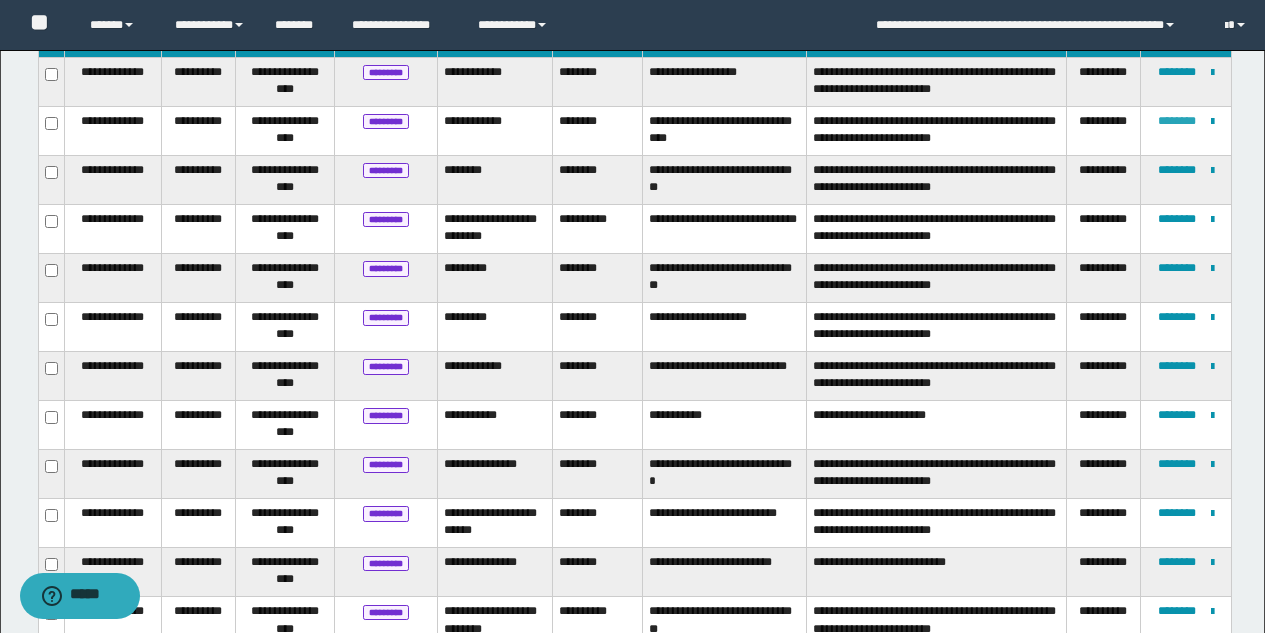 click on "********" at bounding box center (1177, 121) 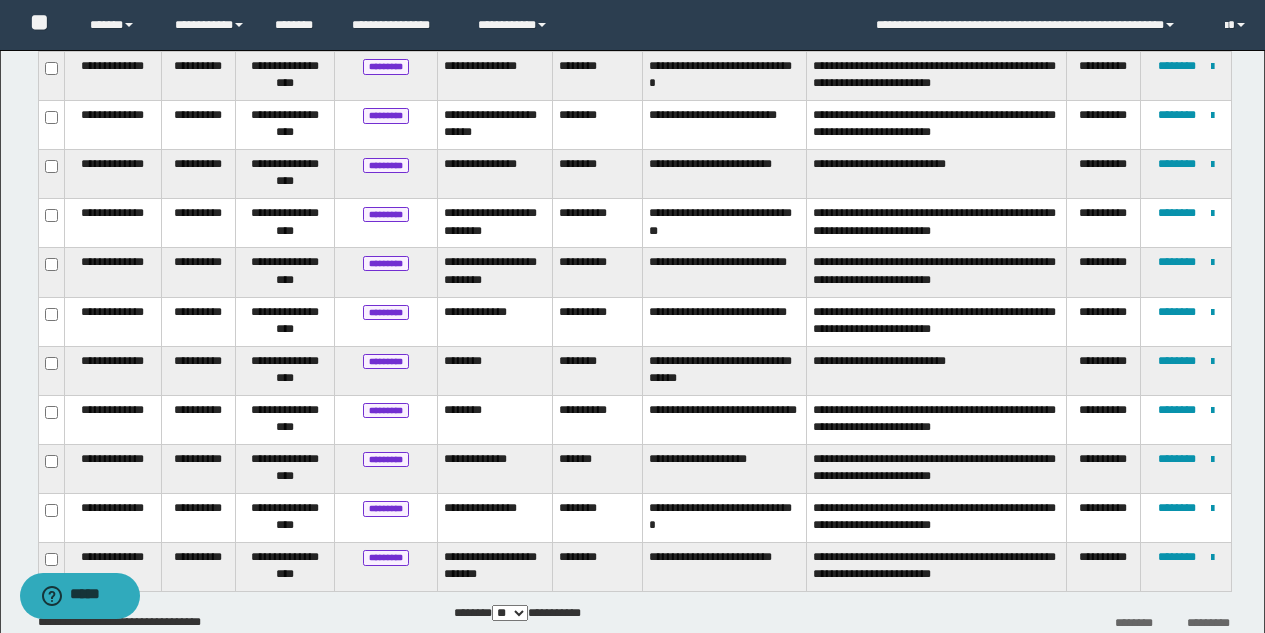 scroll, scrollTop: 733, scrollLeft: 0, axis: vertical 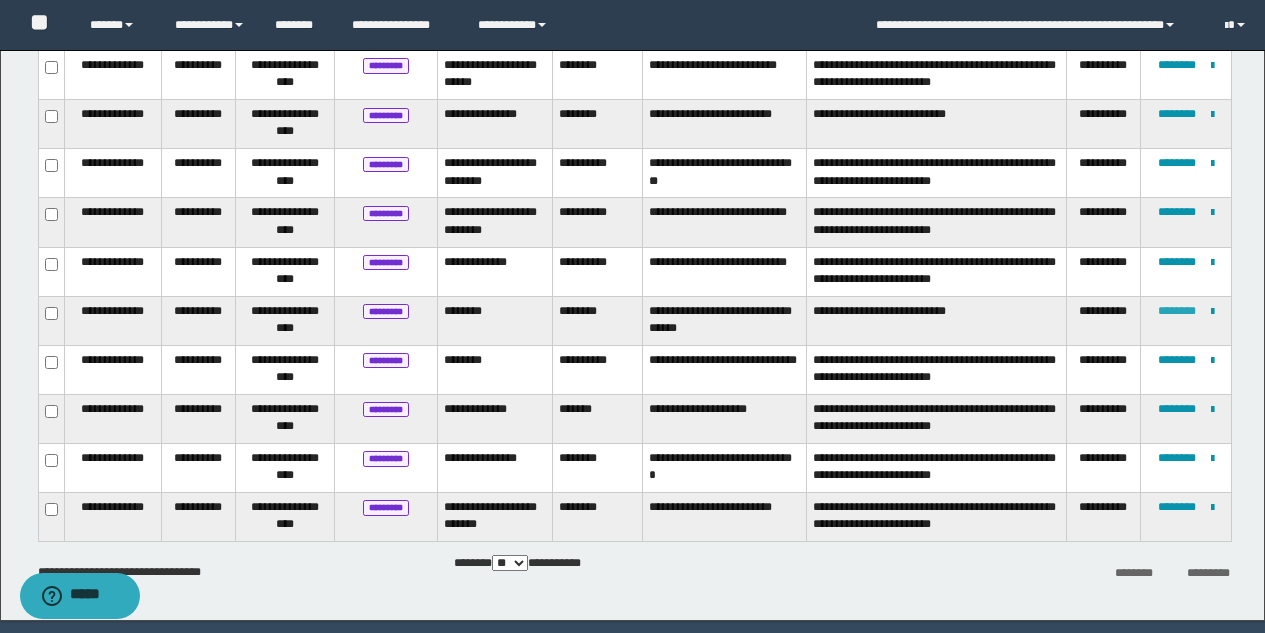 click on "********" at bounding box center [1177, 311] 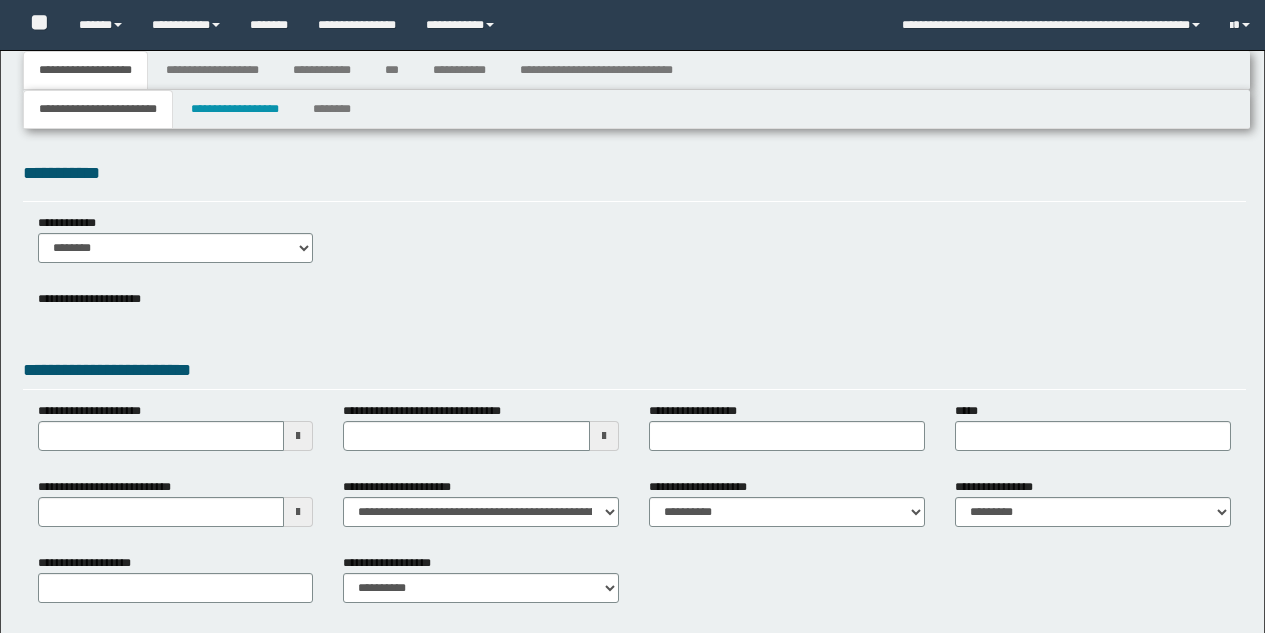 type 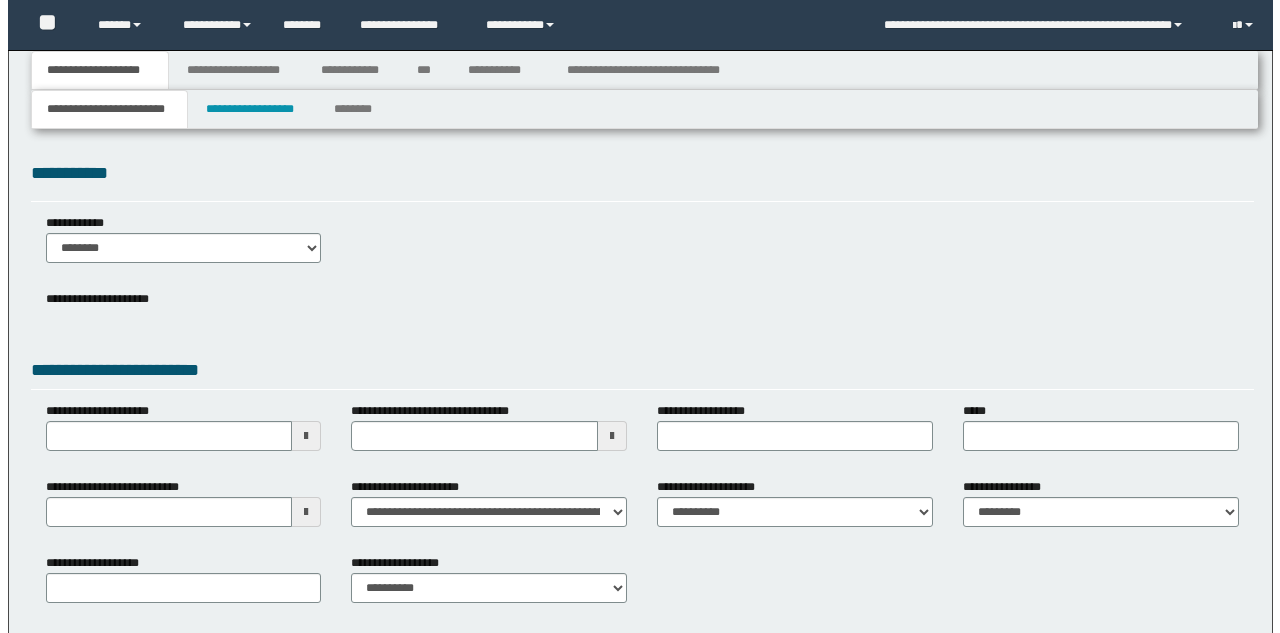 scroll, scrollTop: 0, scrollLeft: 0, axis: both 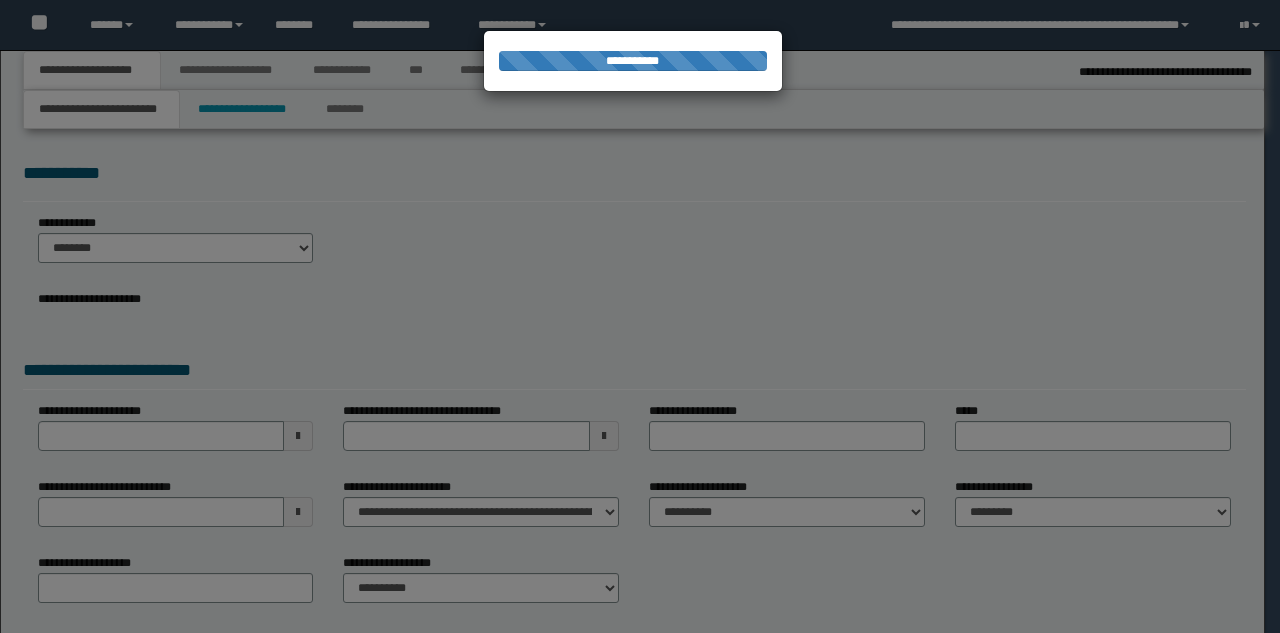type on "**********" 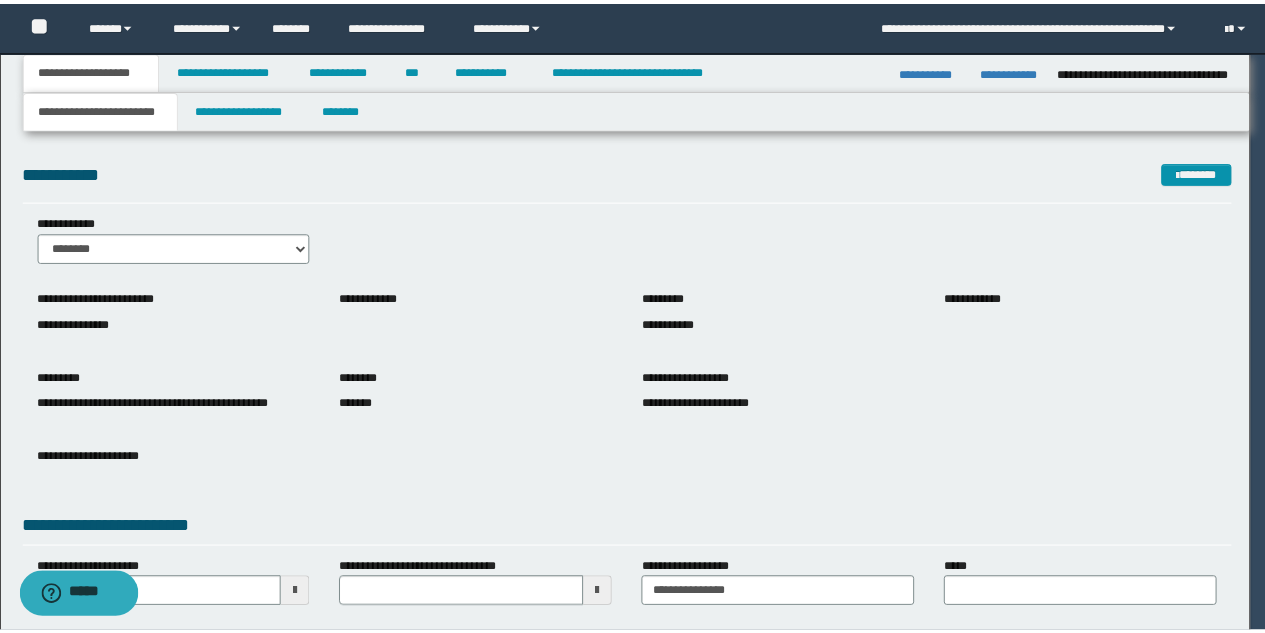 scroll, scrollTop: 0, scrollLeft: 0, axis: both 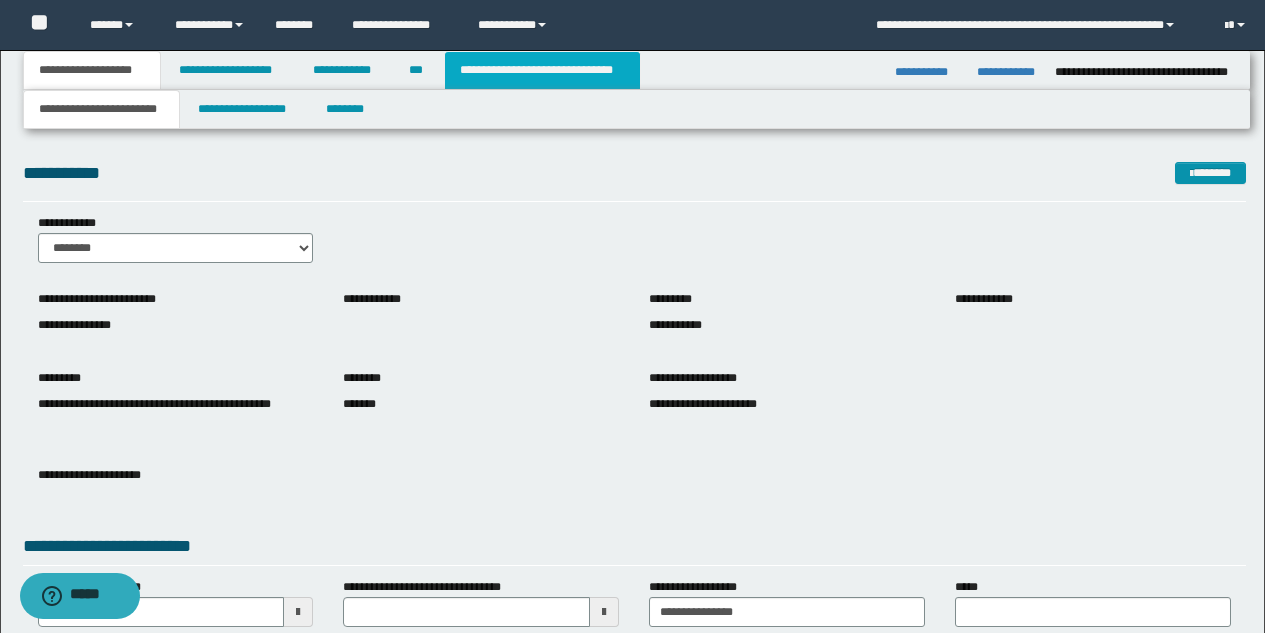 click on "**********" at bounding box center [542, 70] 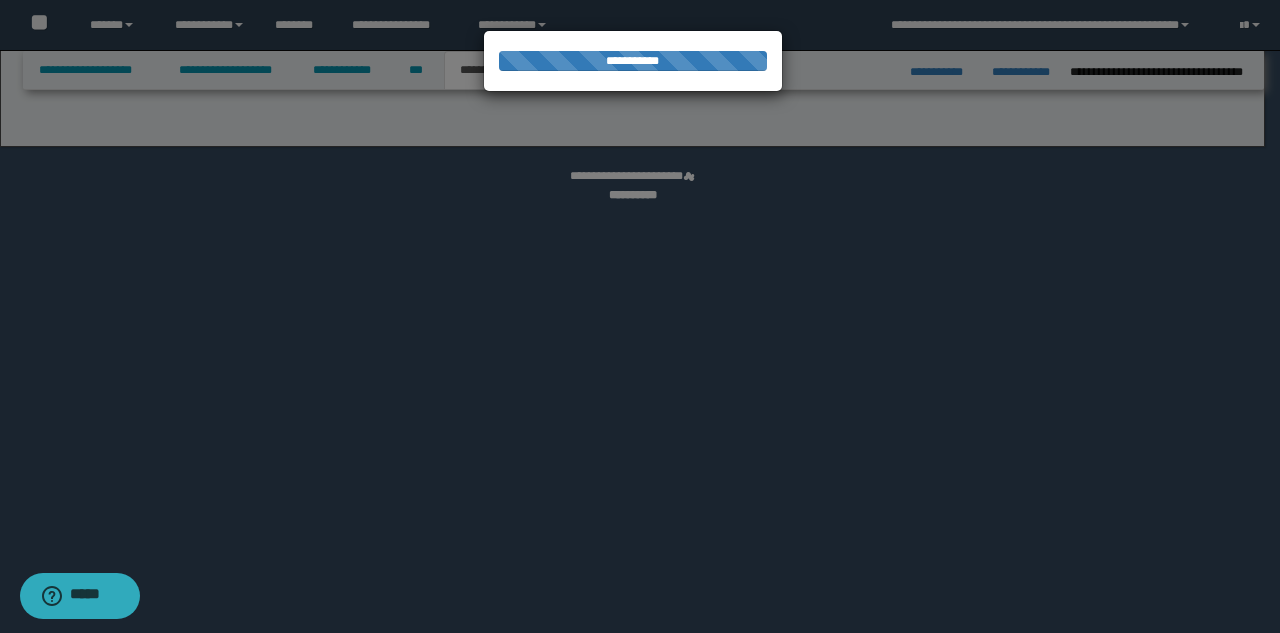 select on "*" 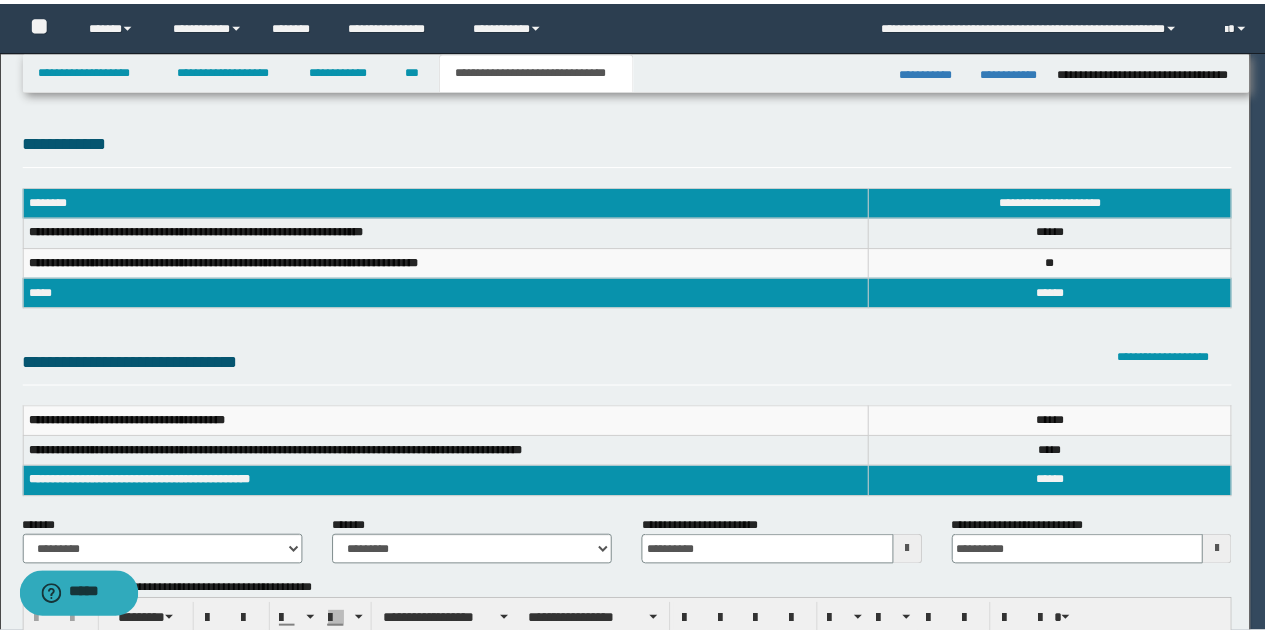 scroll, scrollTop: 0, scrollLeft: 0, axis: both 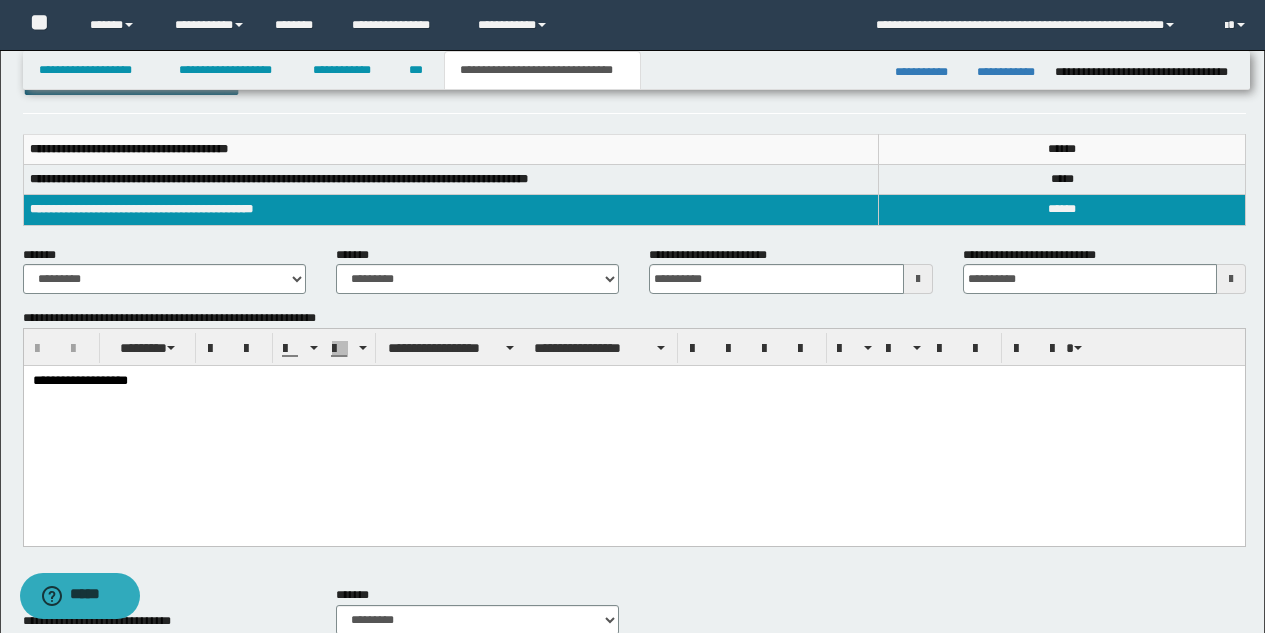 click on "**********" at bounding box center [633, 382] 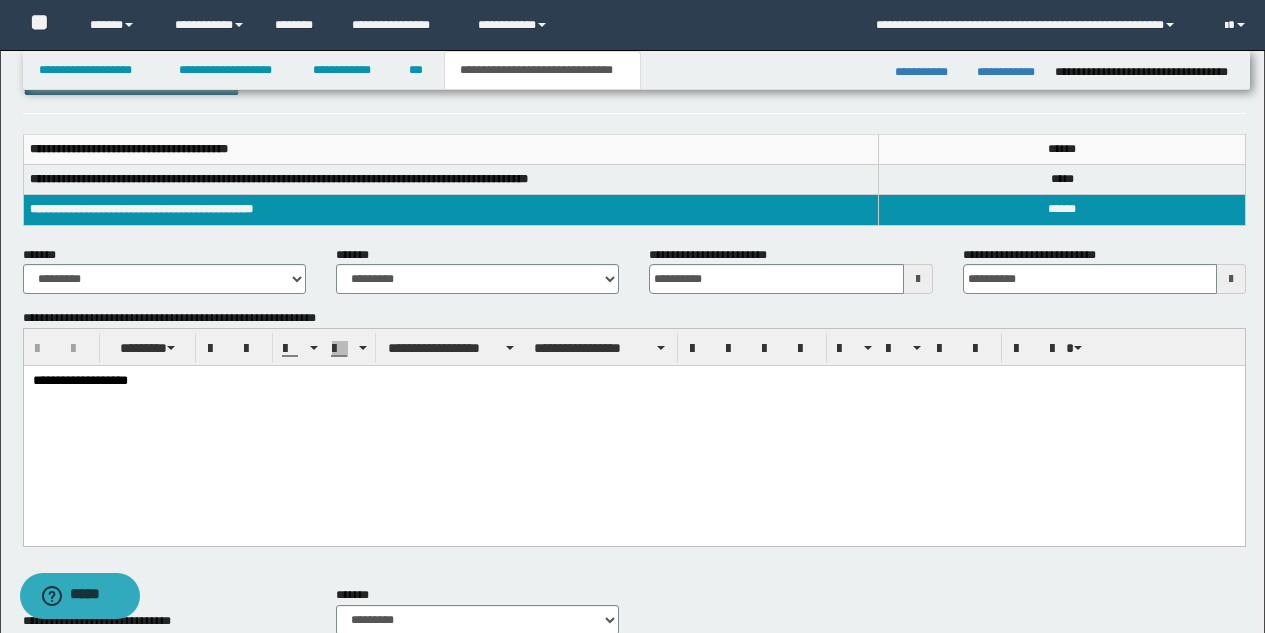 type 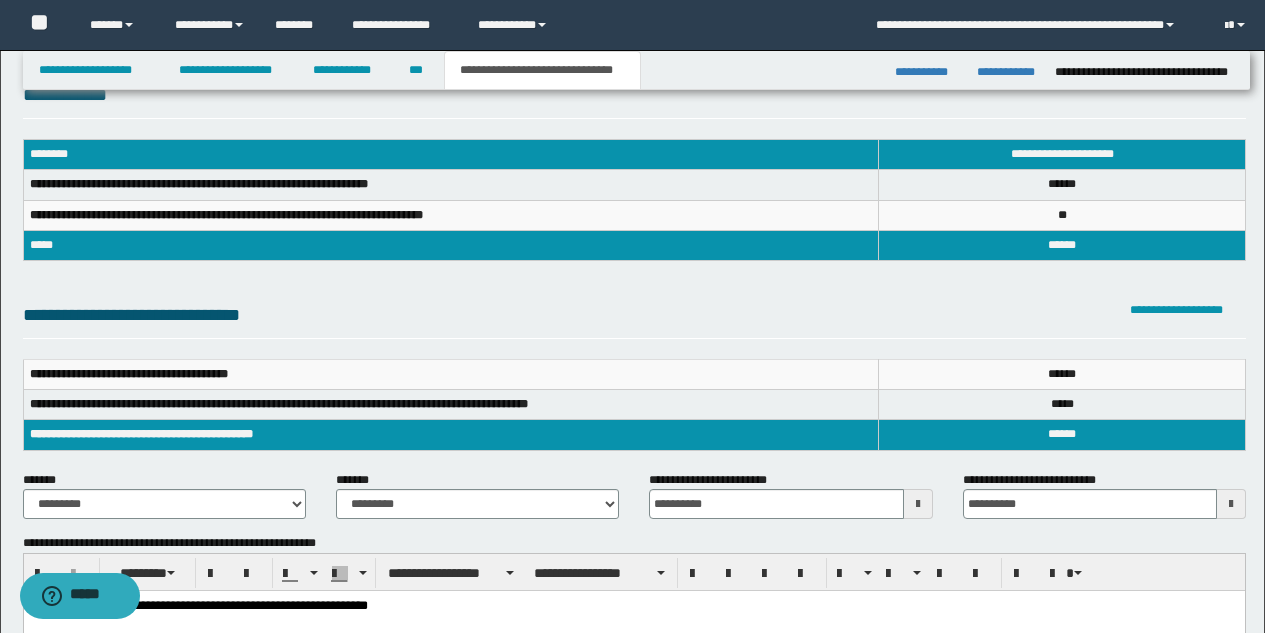 scroll, scrollTop: 37, scrollLeft: 0, axis: vertical 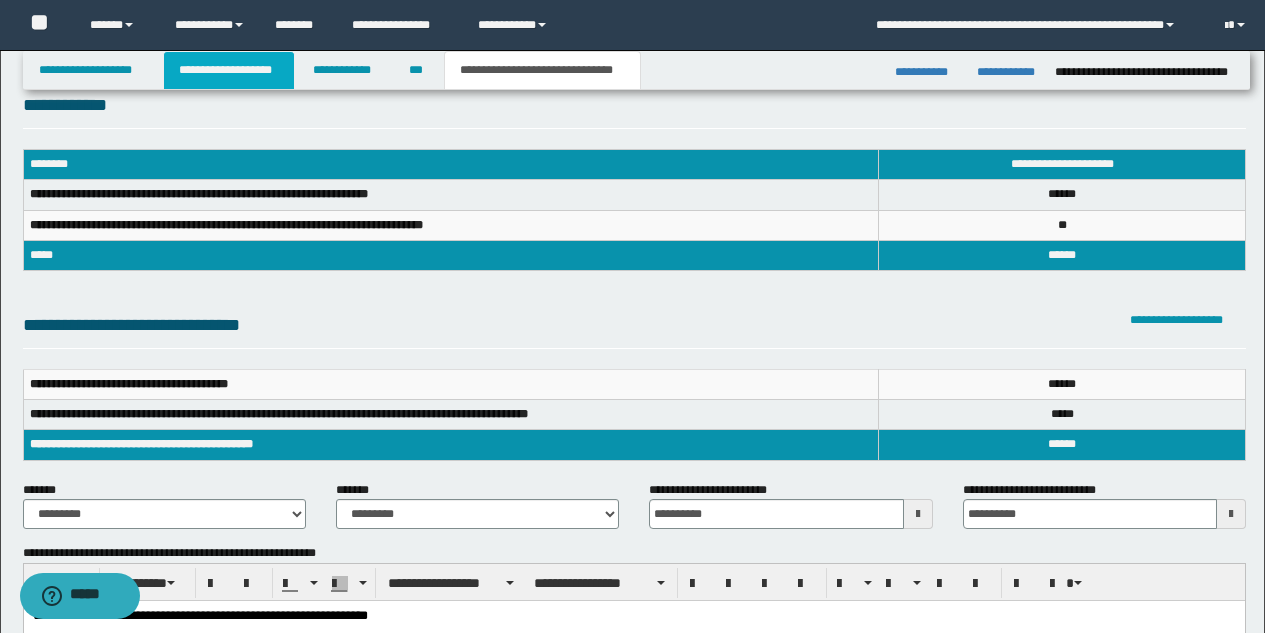 click on "**********" at bounding box center (229, 70) 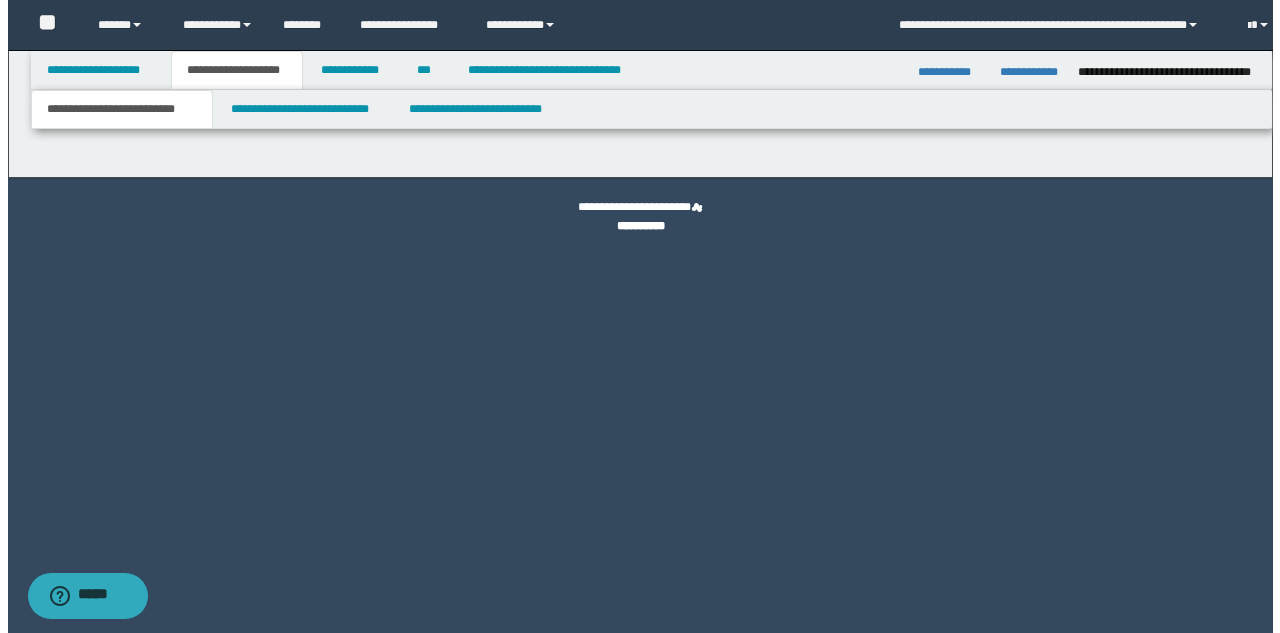 scroll, scrollTop: 0, scrollLeft: 0, axis: both 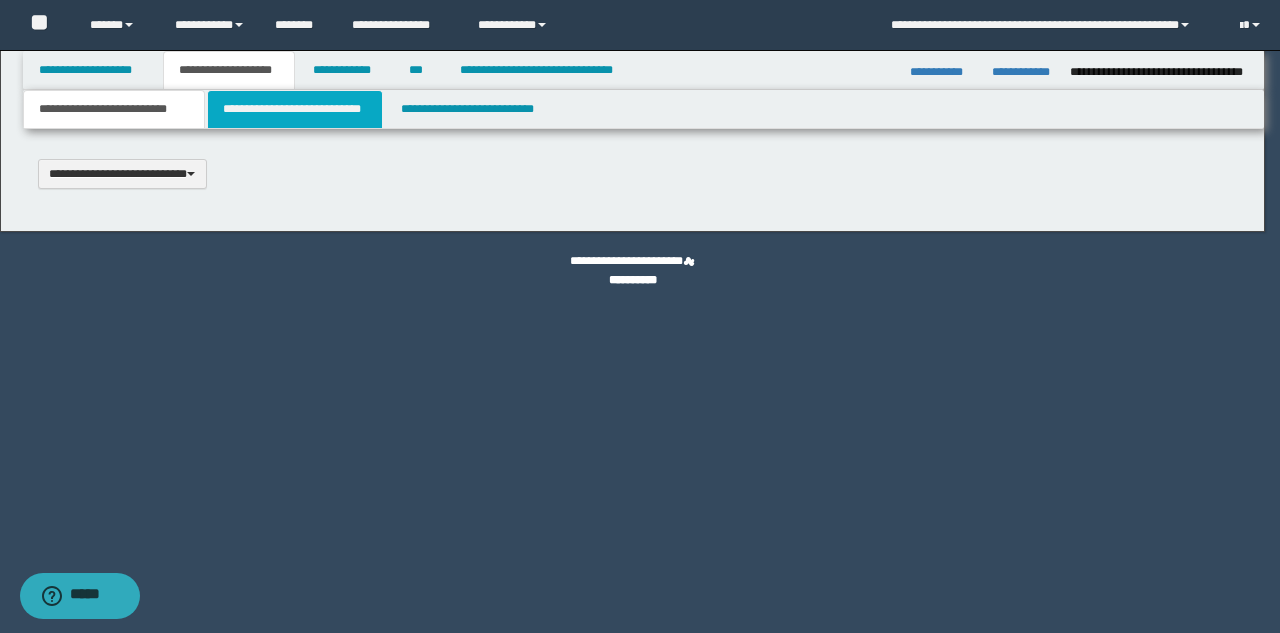 type 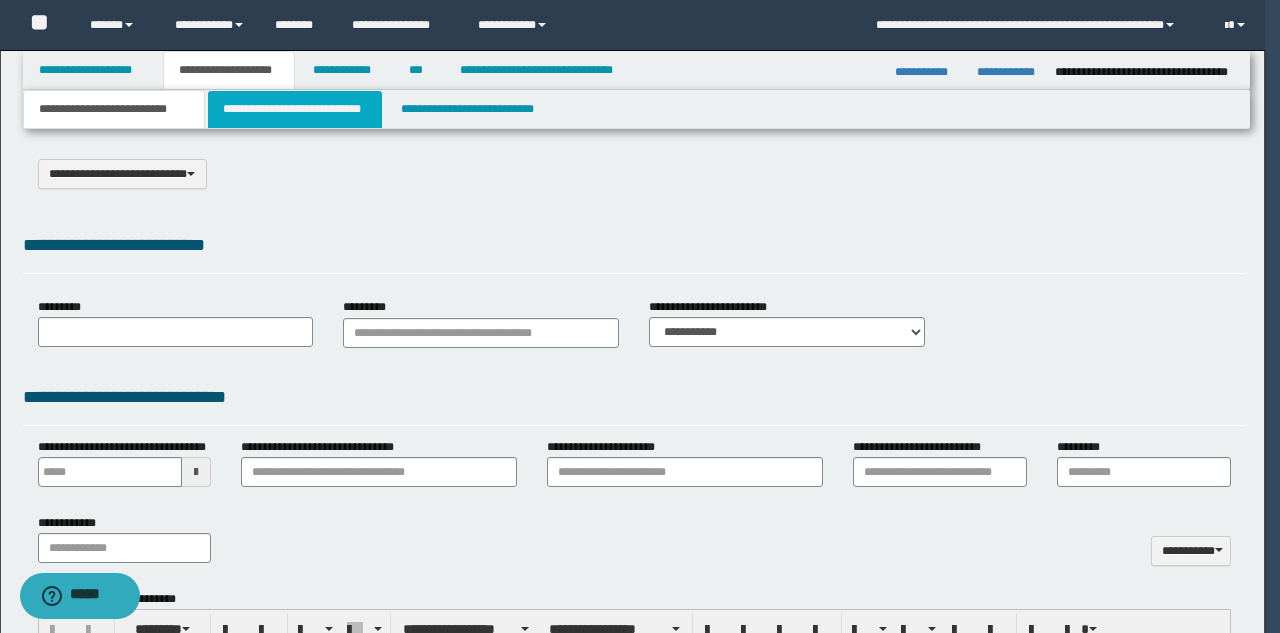select on "*" 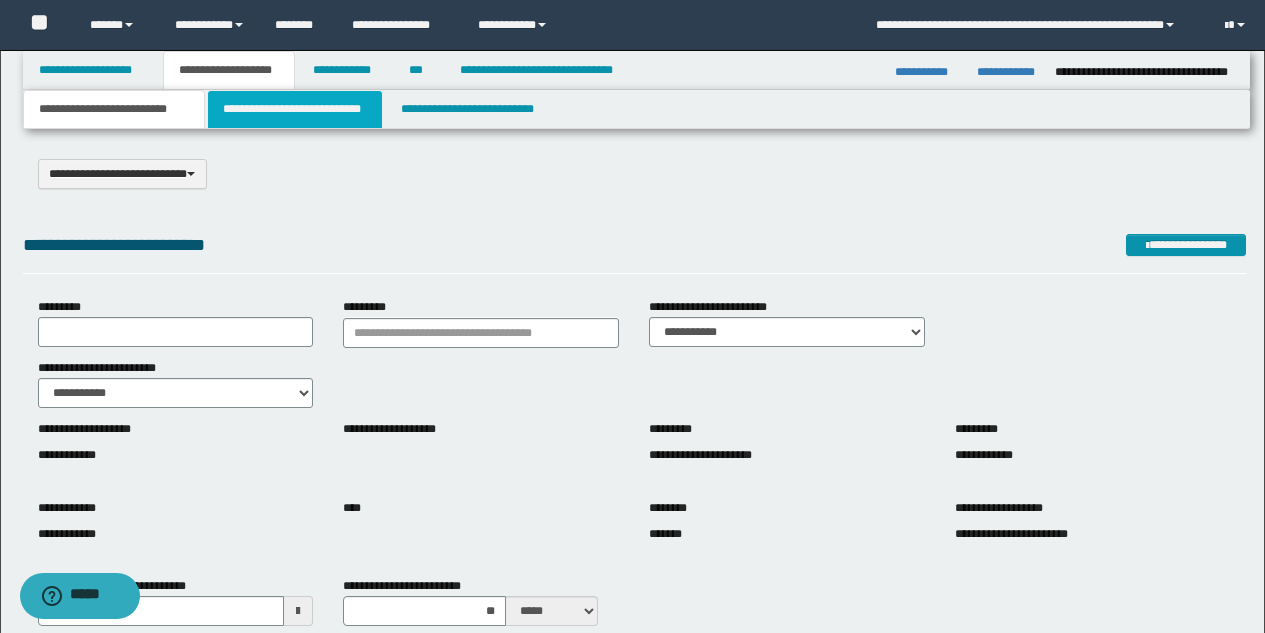 click on "**********" at bounding box center [295, 109] 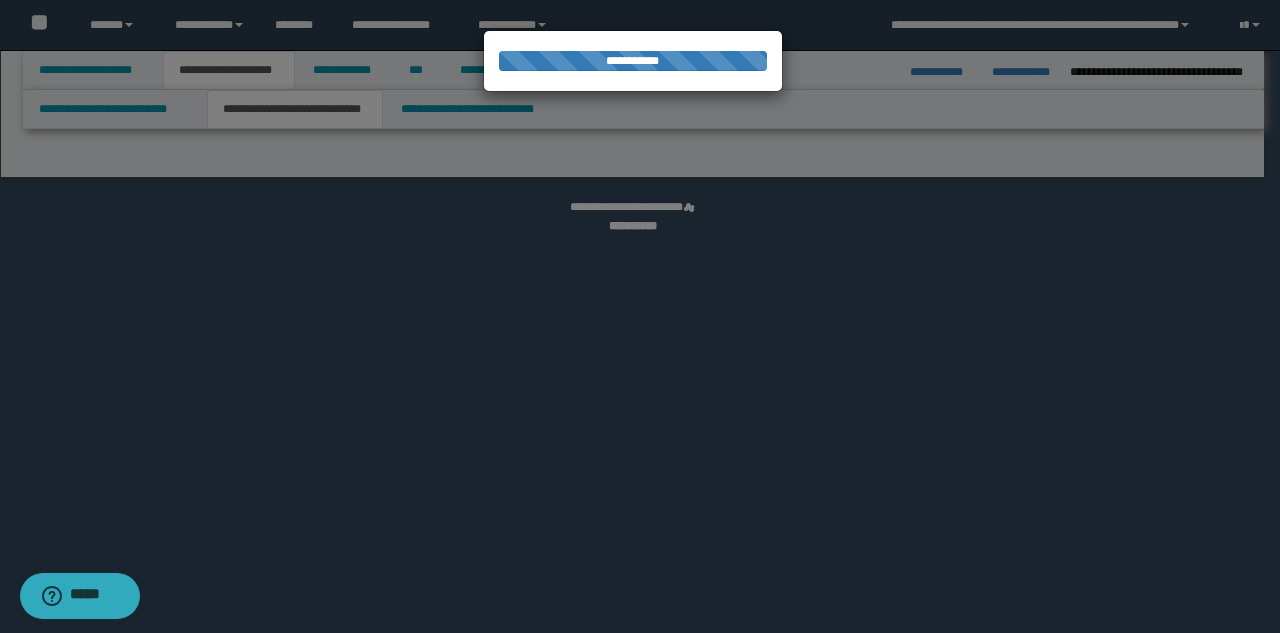 select on "*" 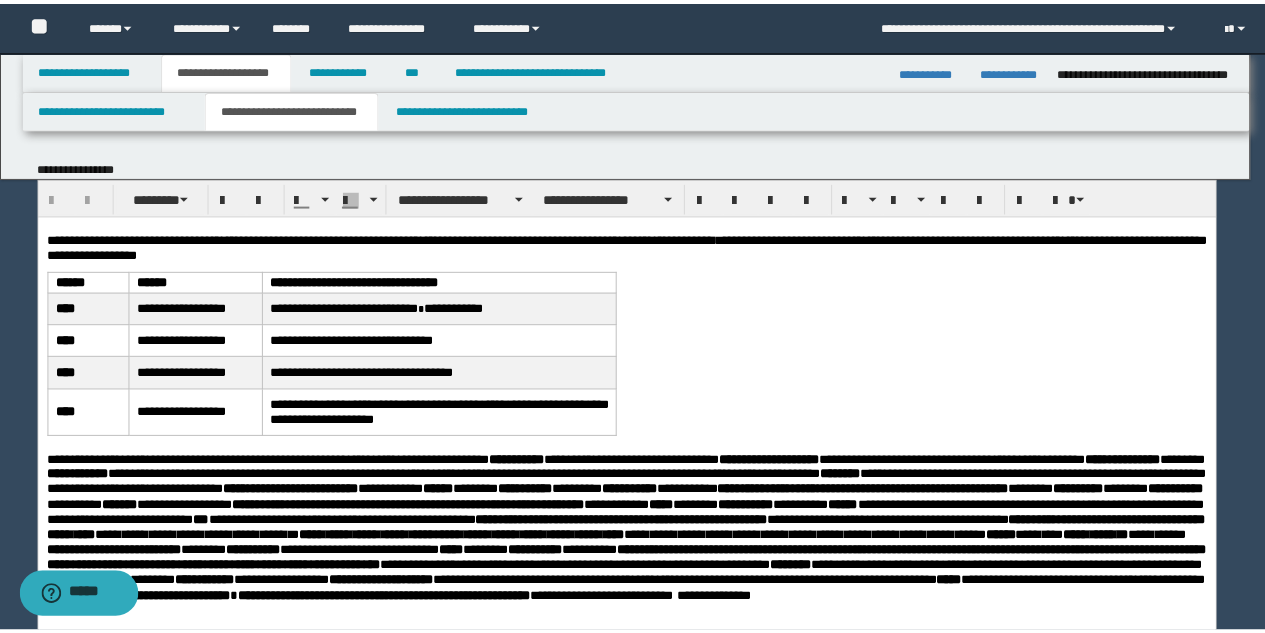 scroll, scrollTop: 0, scrollLeft: 0, axis: both 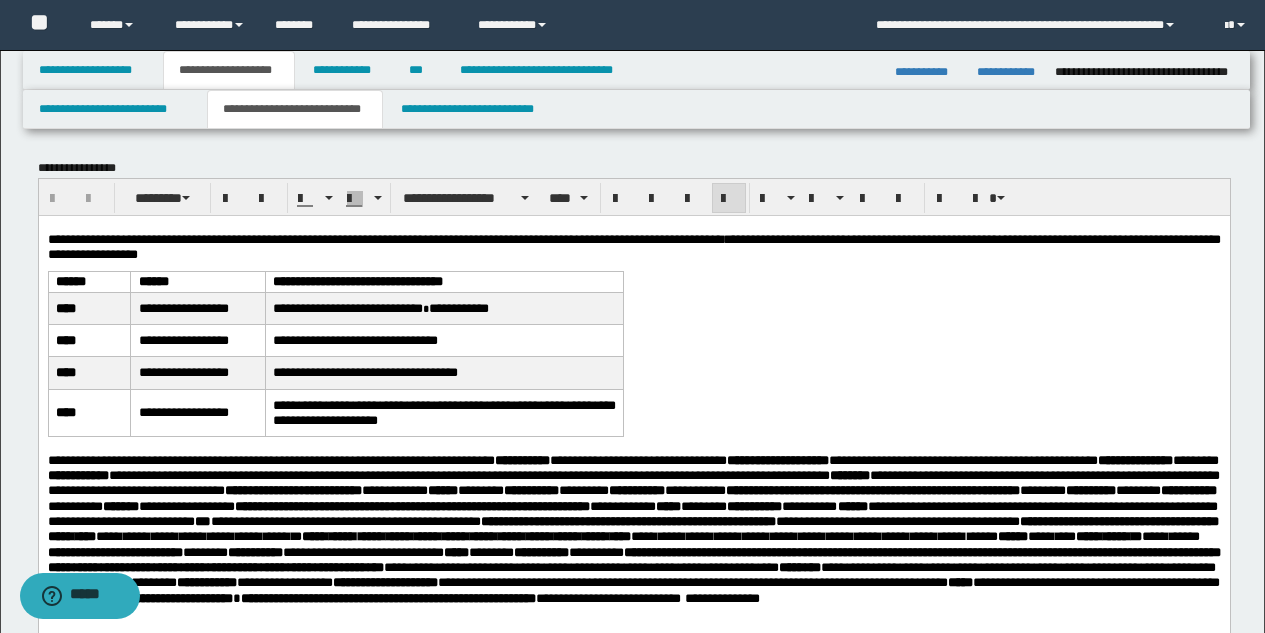 click on "**********" at bounding box center (633, 886) 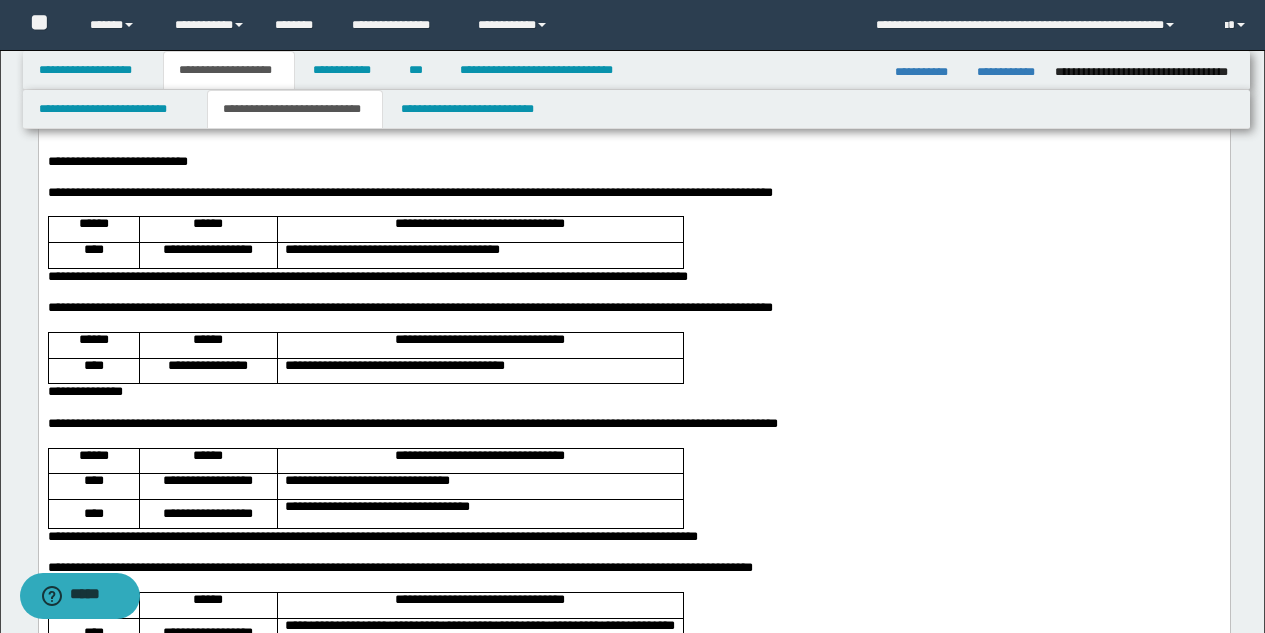 scroll, scrollTop: 572, scrollLeft: 0, axis: vertical 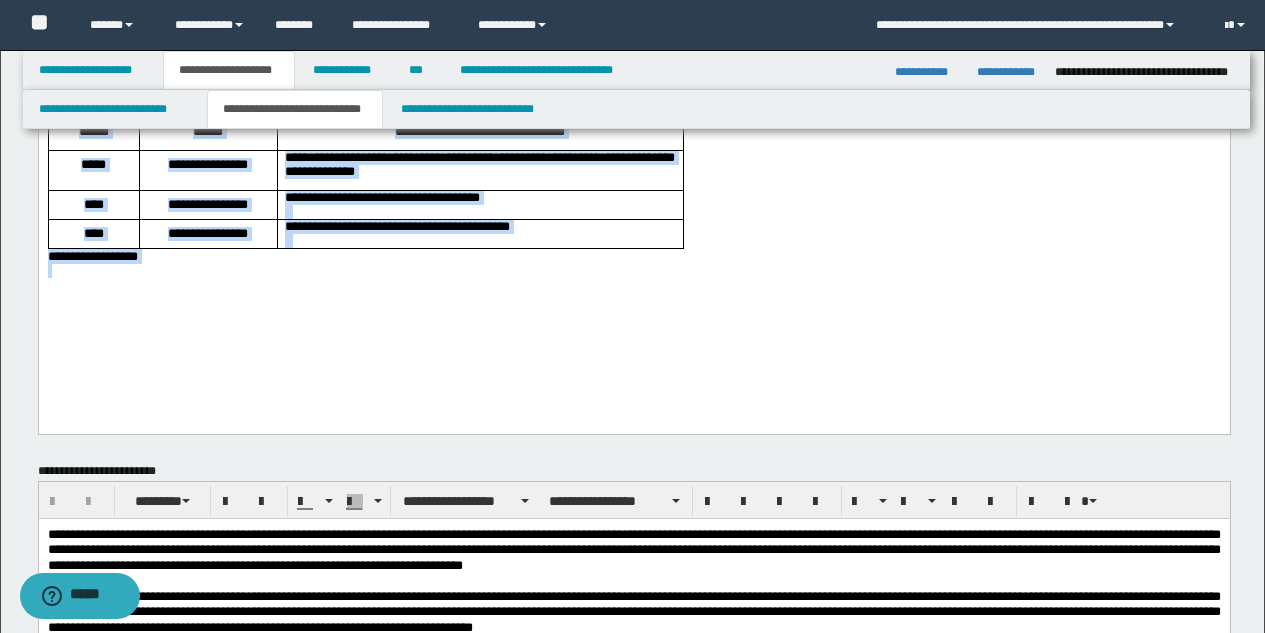 drag, startPoint x: 48, startPoint y: -551, endPoint x: 178, endPoint y: 346, distance: 906.37134 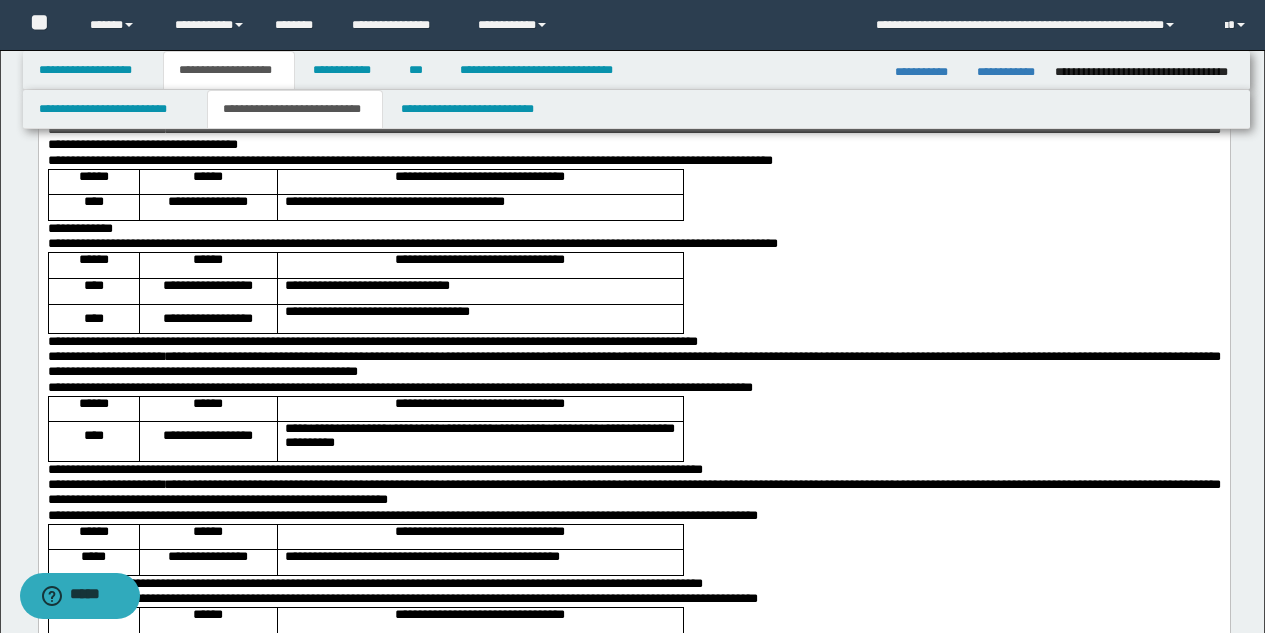 scroll, scrollTop: 800, scrollLeft: 0, axis: vertical 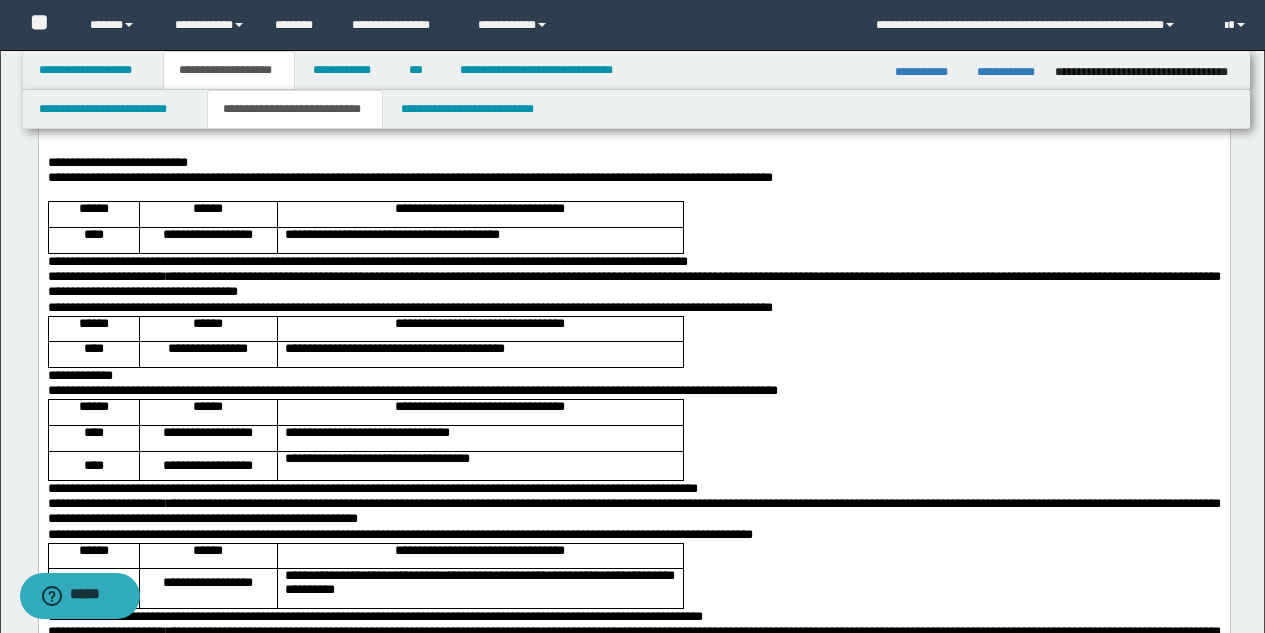 click on "**********" at bounding box center [633, 162] 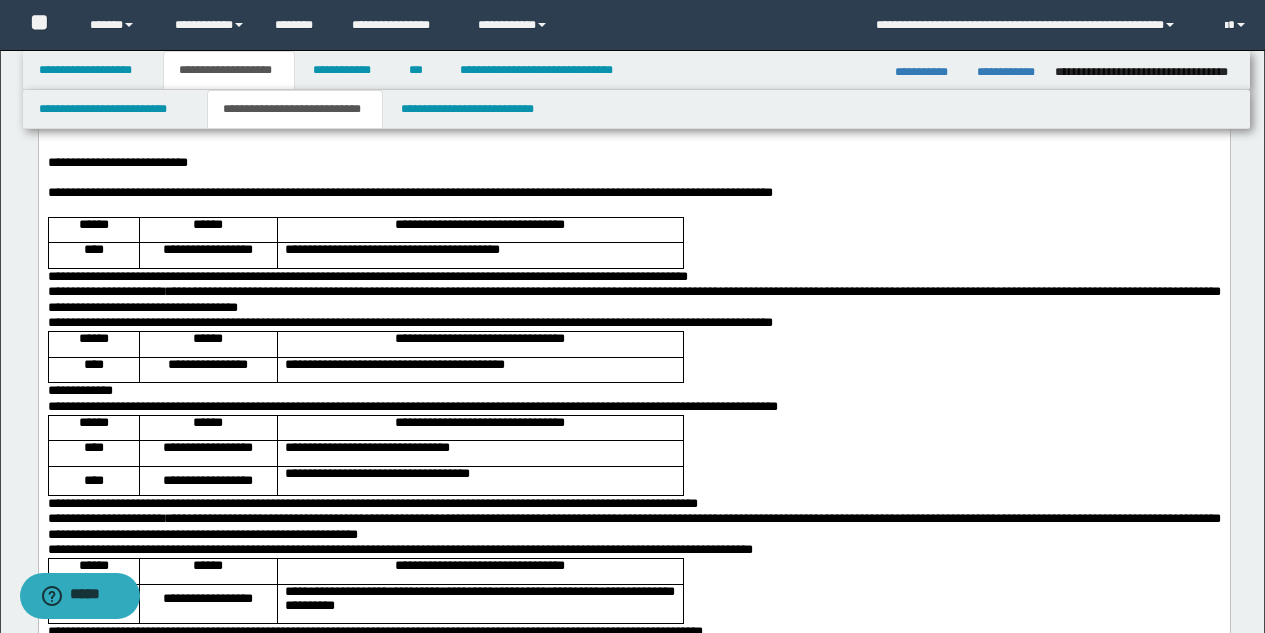 click on "**********" at bounding box center (633, 276) 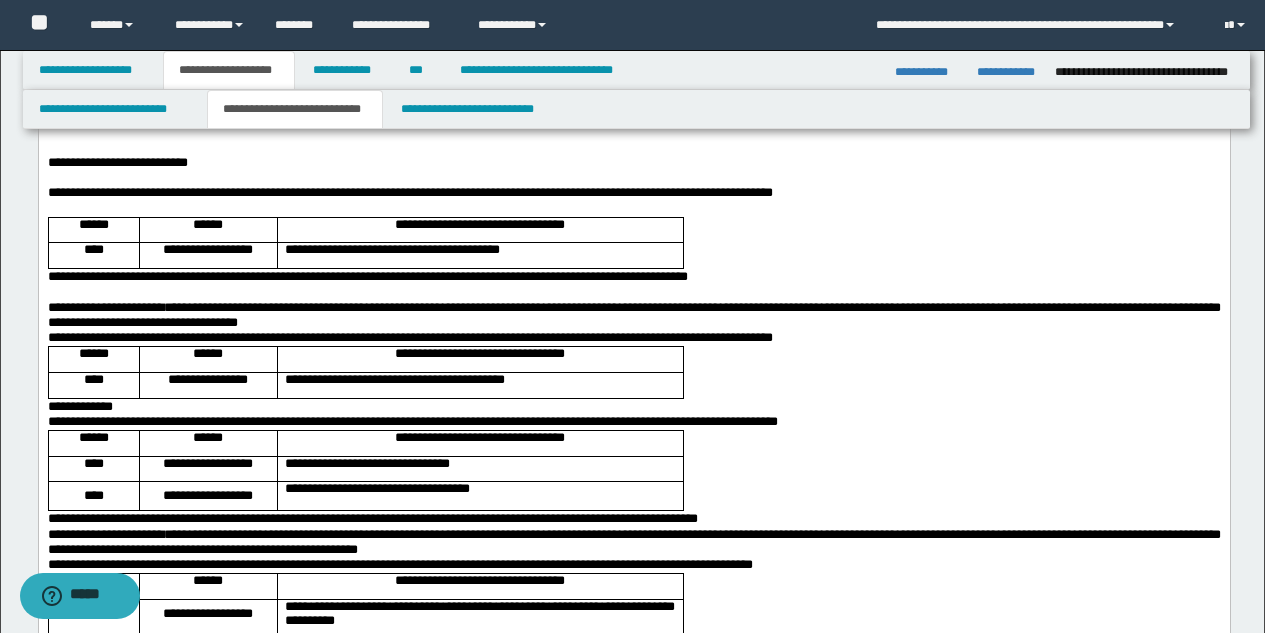 click on "**********" at bounding box center (633, 315) 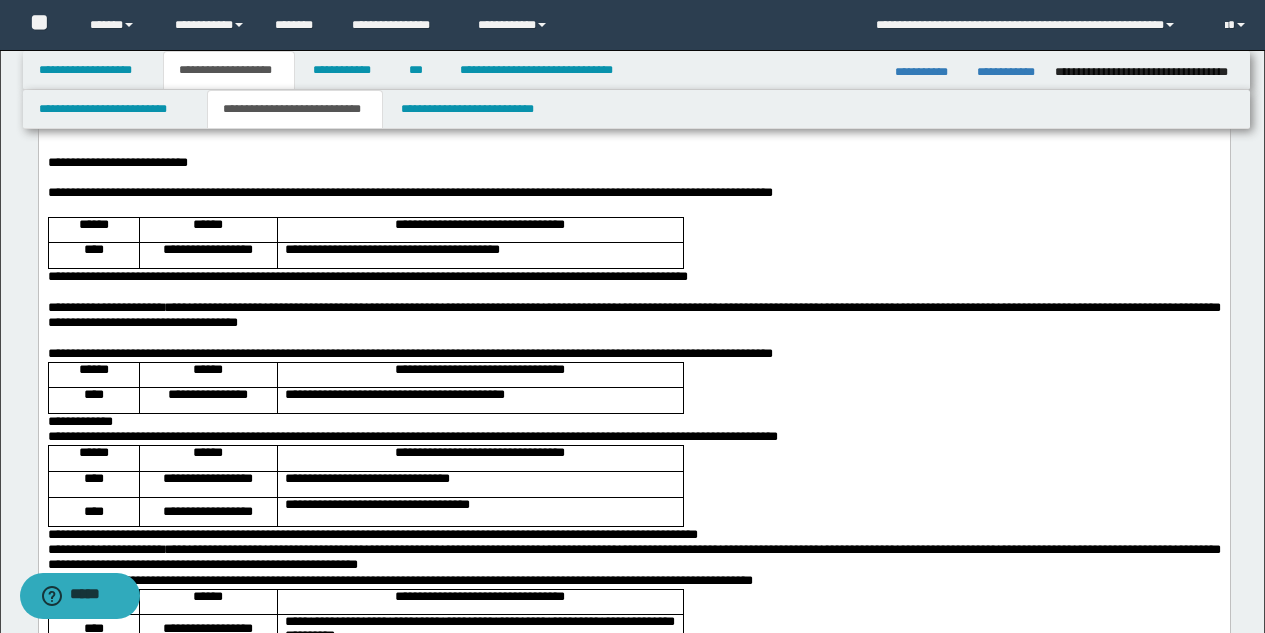 click on "**********" at bounding box center [633, 354] 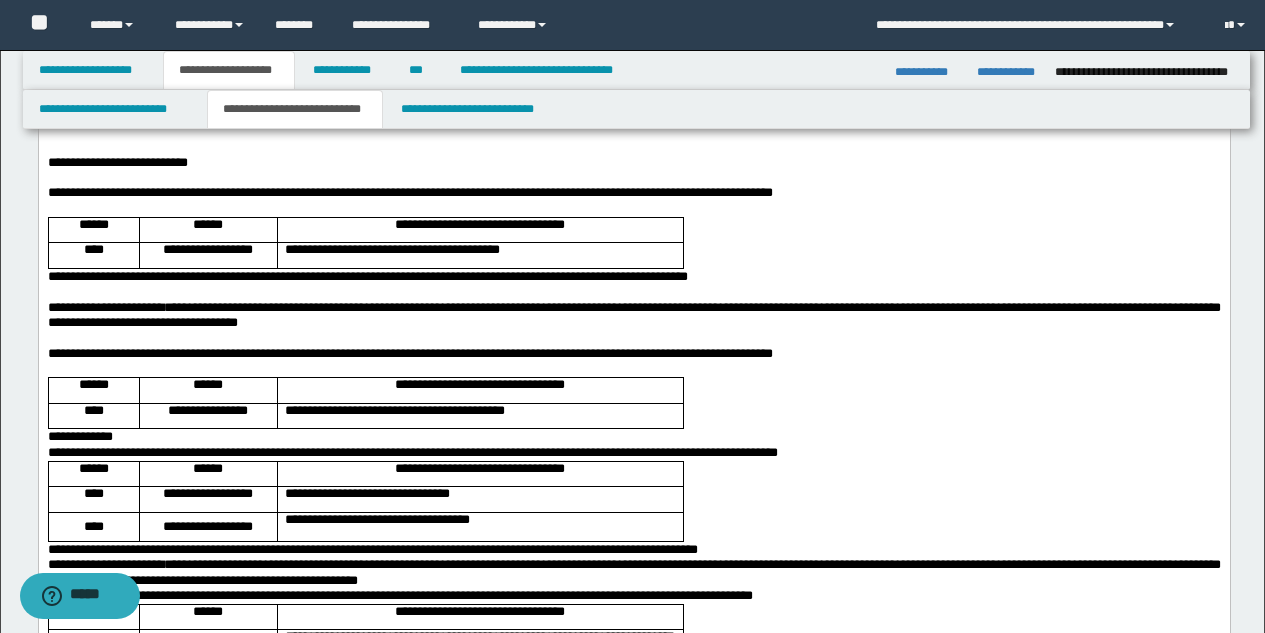 click on "**********" at bounding box center (633, 436) 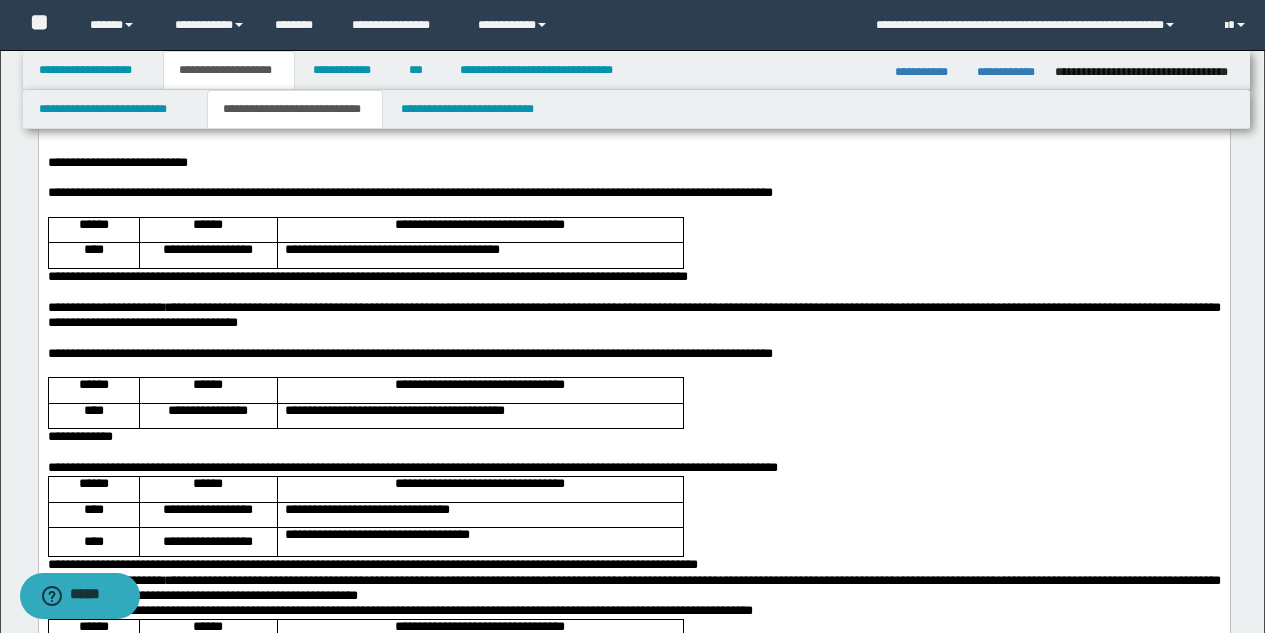 click on "**********" at bounding box center [633, 468] 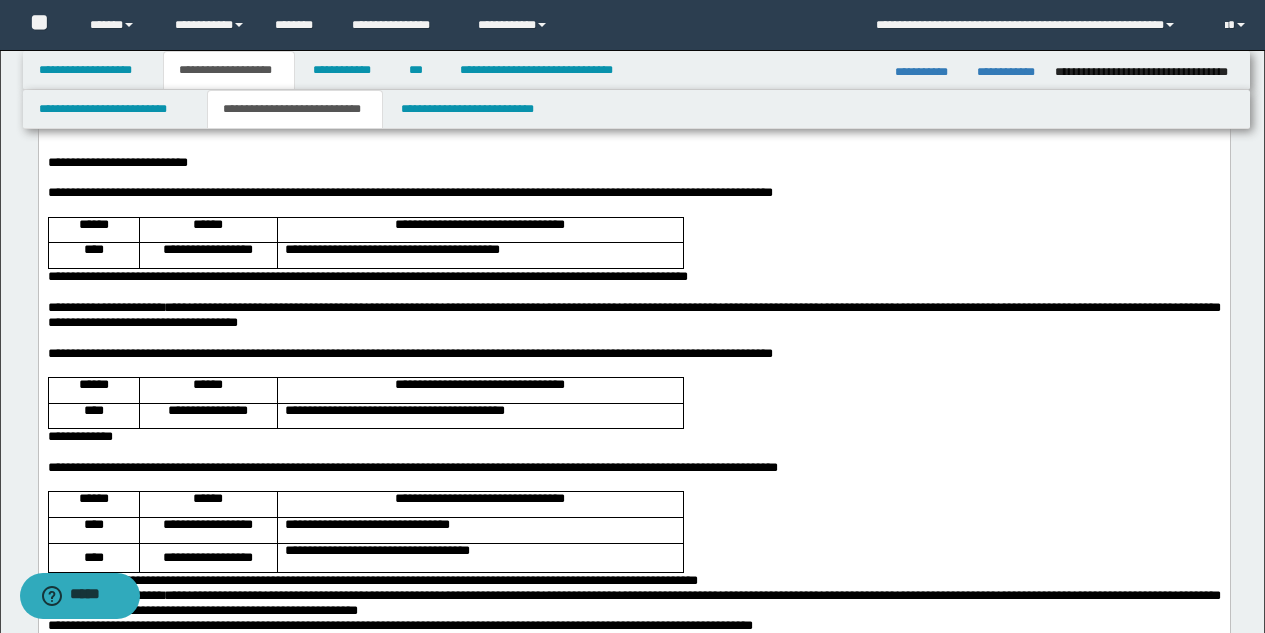 click on "**********" at bounding box center (633, 580) 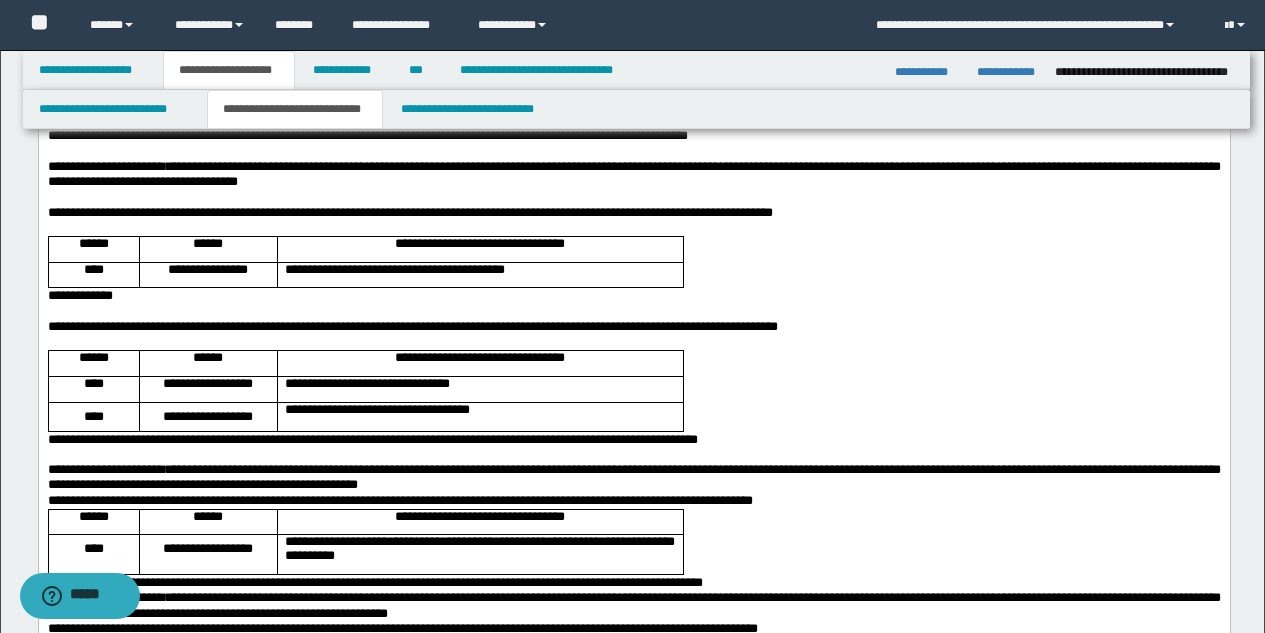 scroll, scrollTop: 693, scrollLeft: 0, axis: vertical 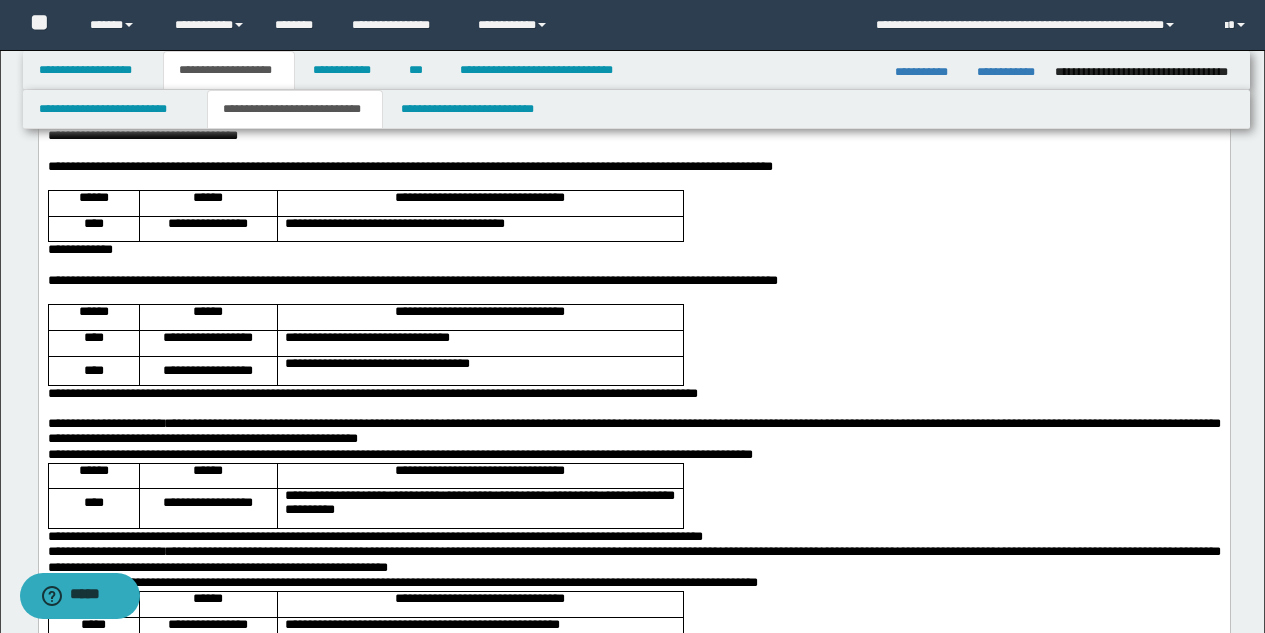 click on "**********" at bounding box center (633, 431) 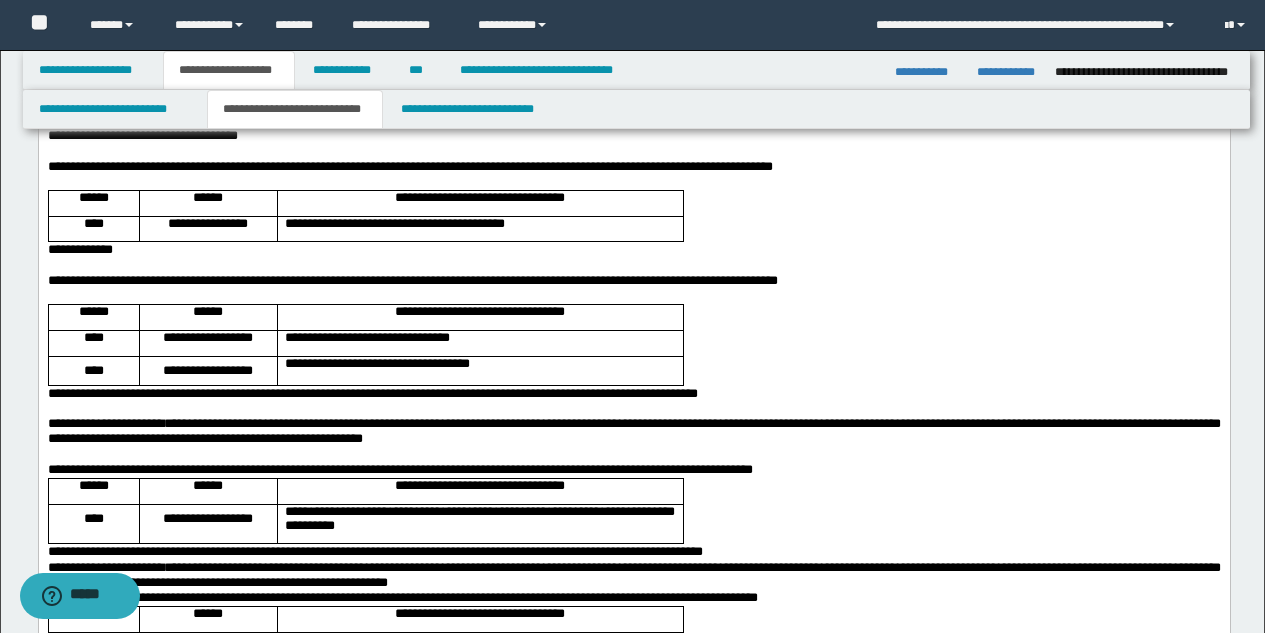 click on "**********" at bounding box center [633, 128] 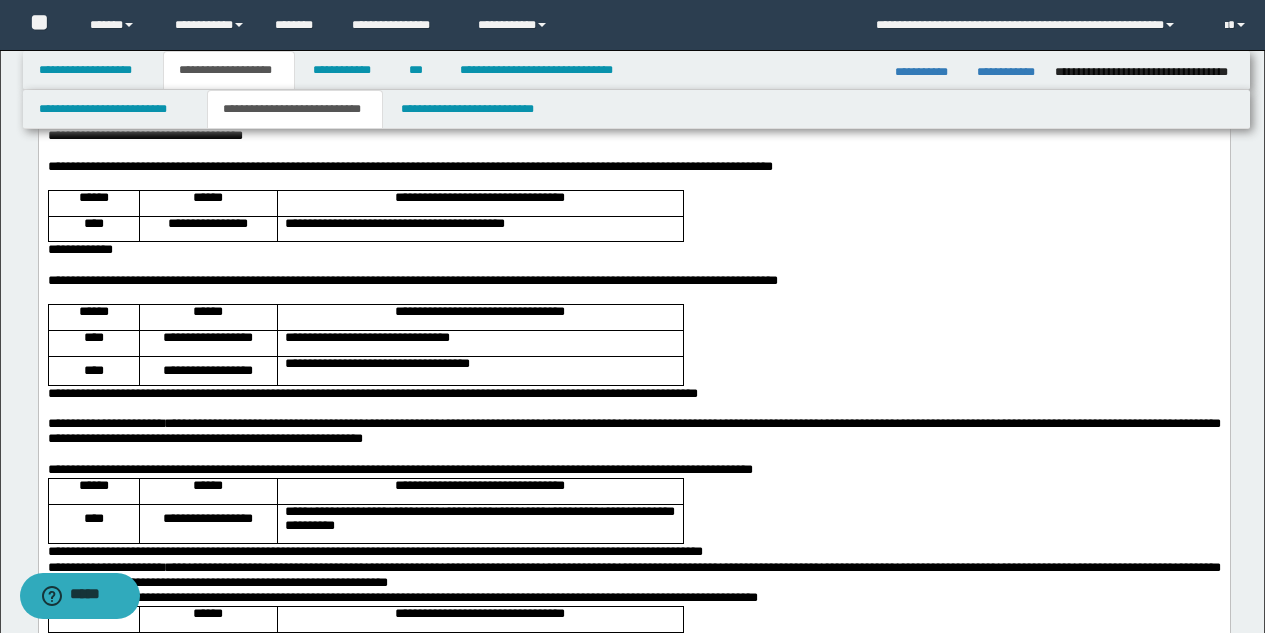 click on "**********" at bounding box center (633, 470) 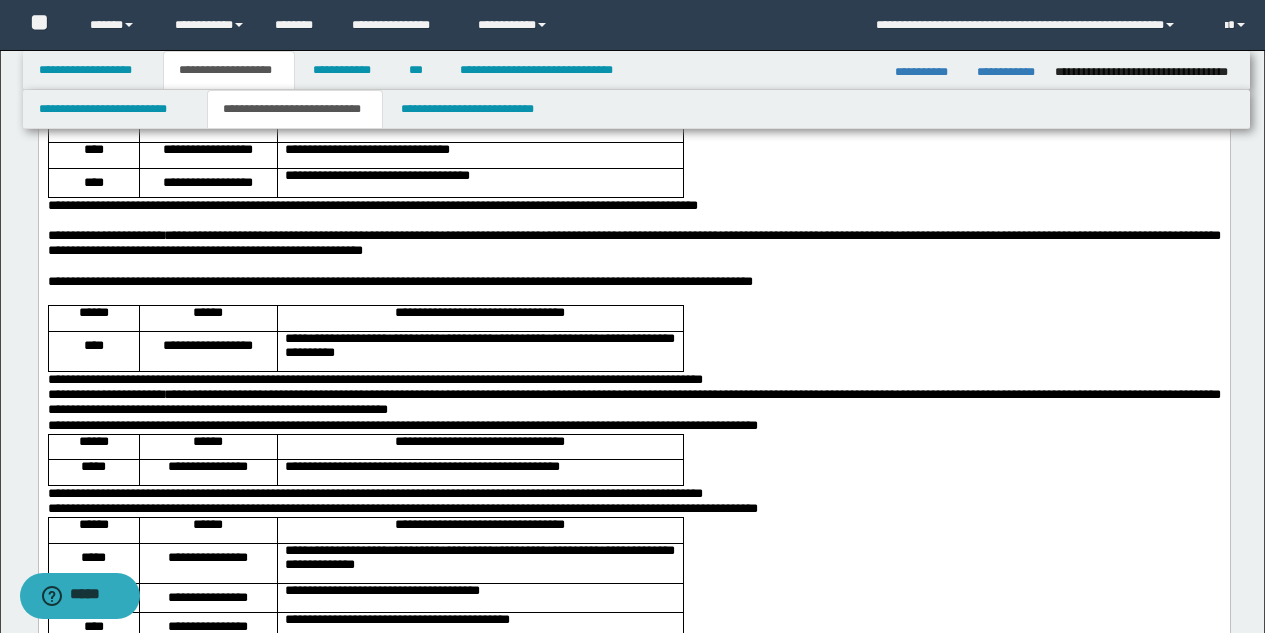 scroll, scrollTop: 887, scrollLeft: 0, axis: vertical 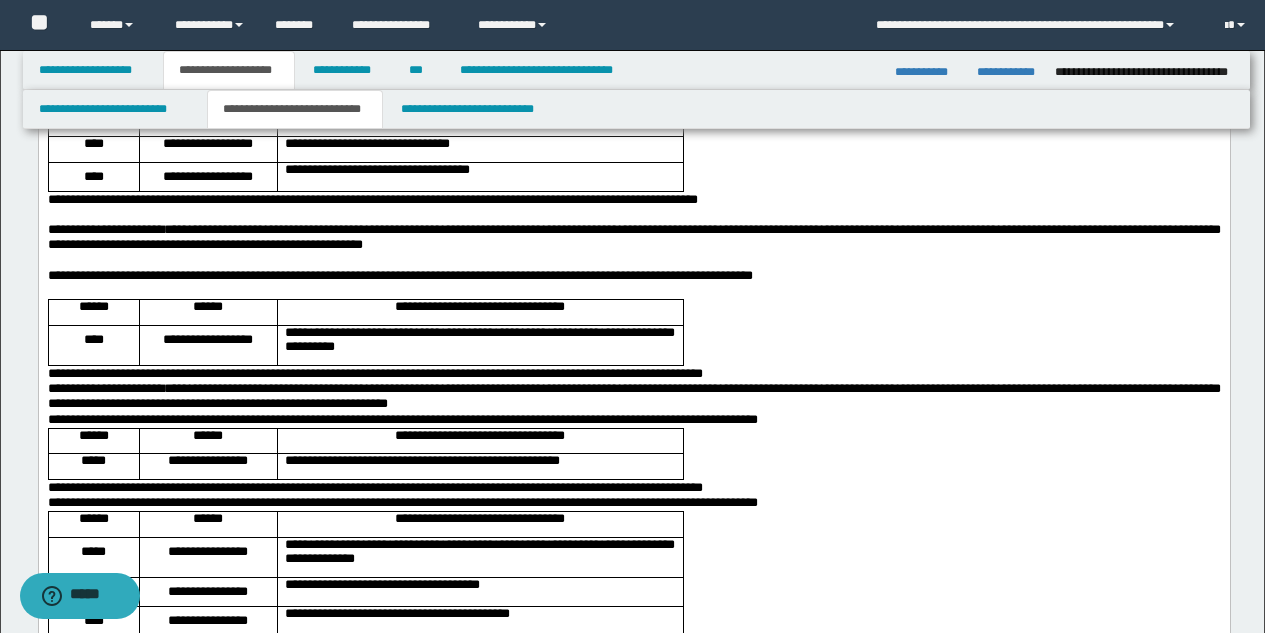 click on "**********" at bounding box center [633, 373] 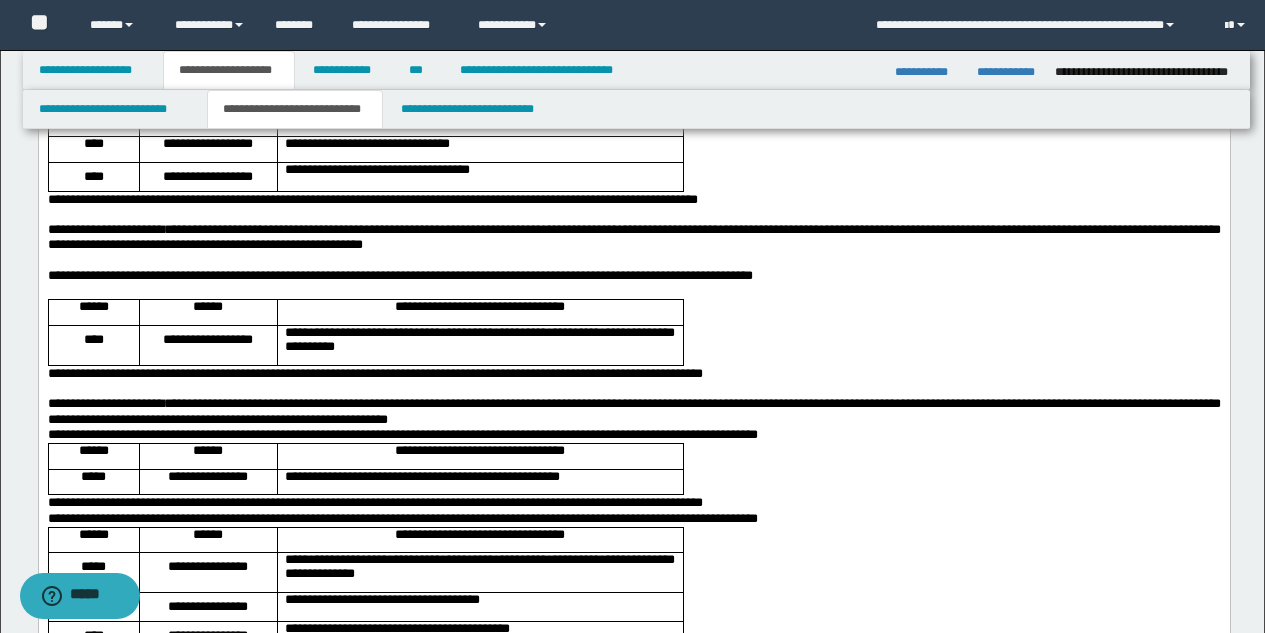 click on "**********" at bounding box center (633, 411) 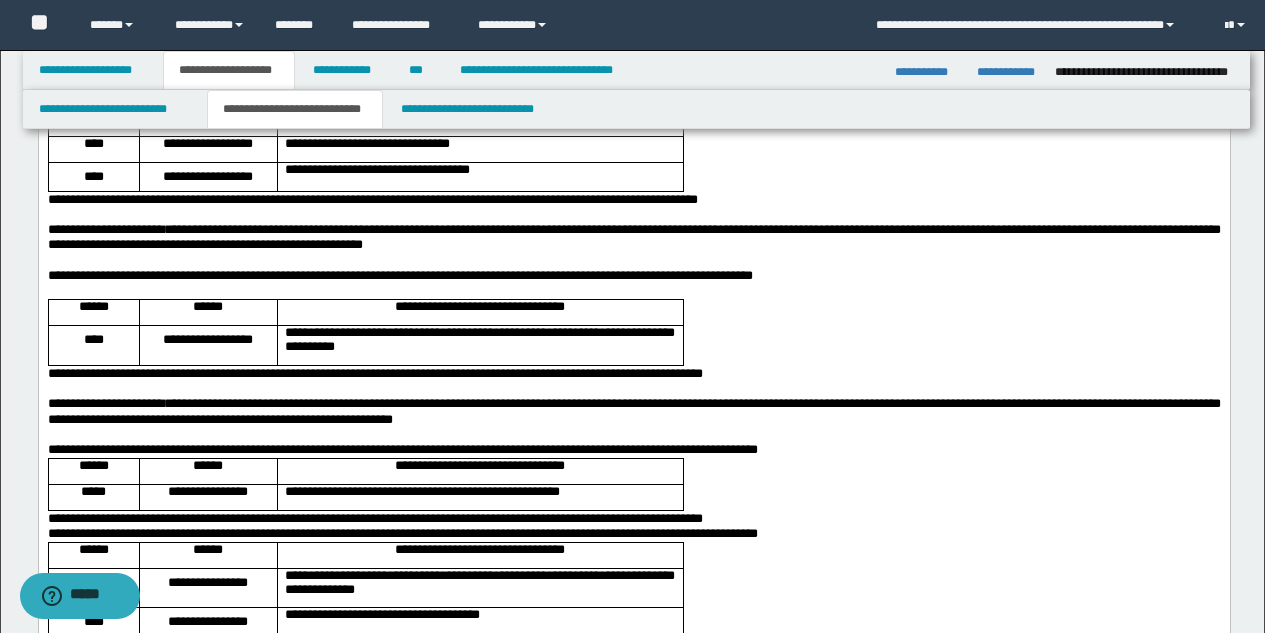 click on "**********" at bounding box center [633, 450] 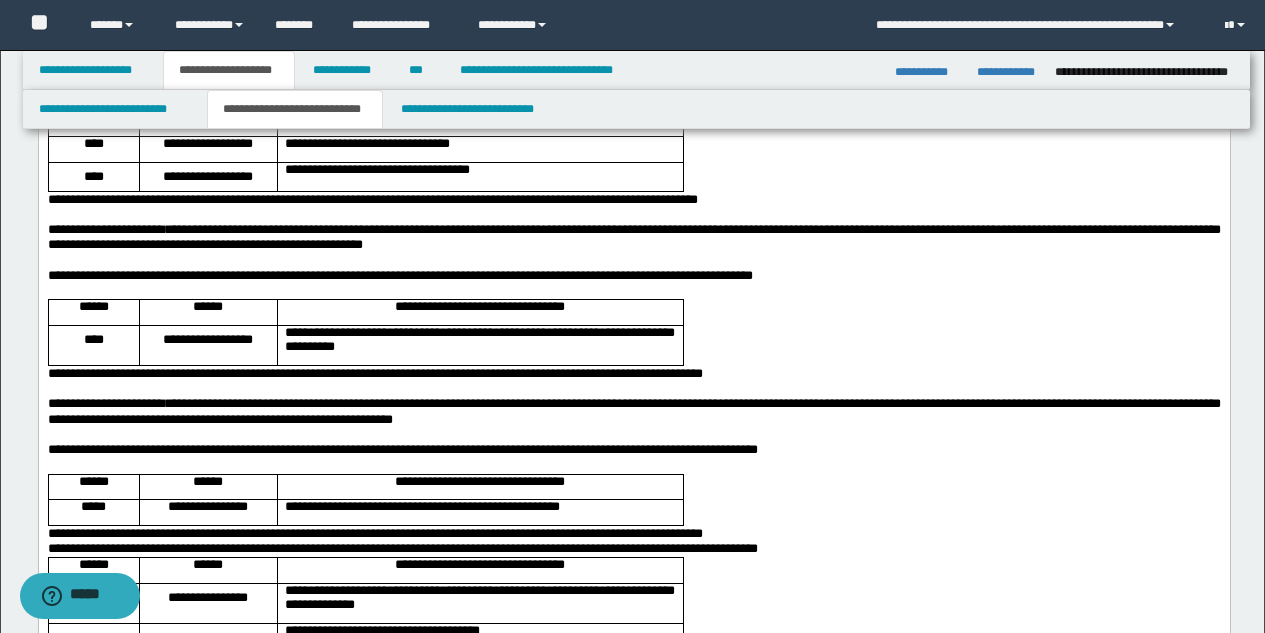 click on "**********" at bounding box center (633, 533) 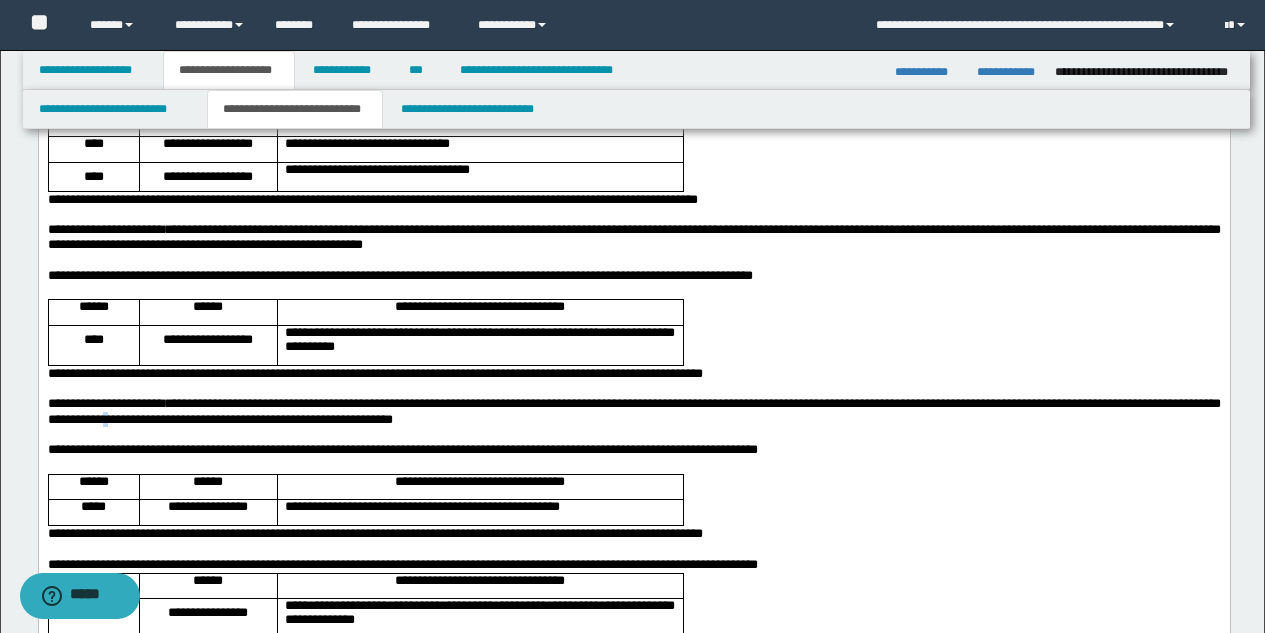 click on "**********" at bounding box center [633, 411] 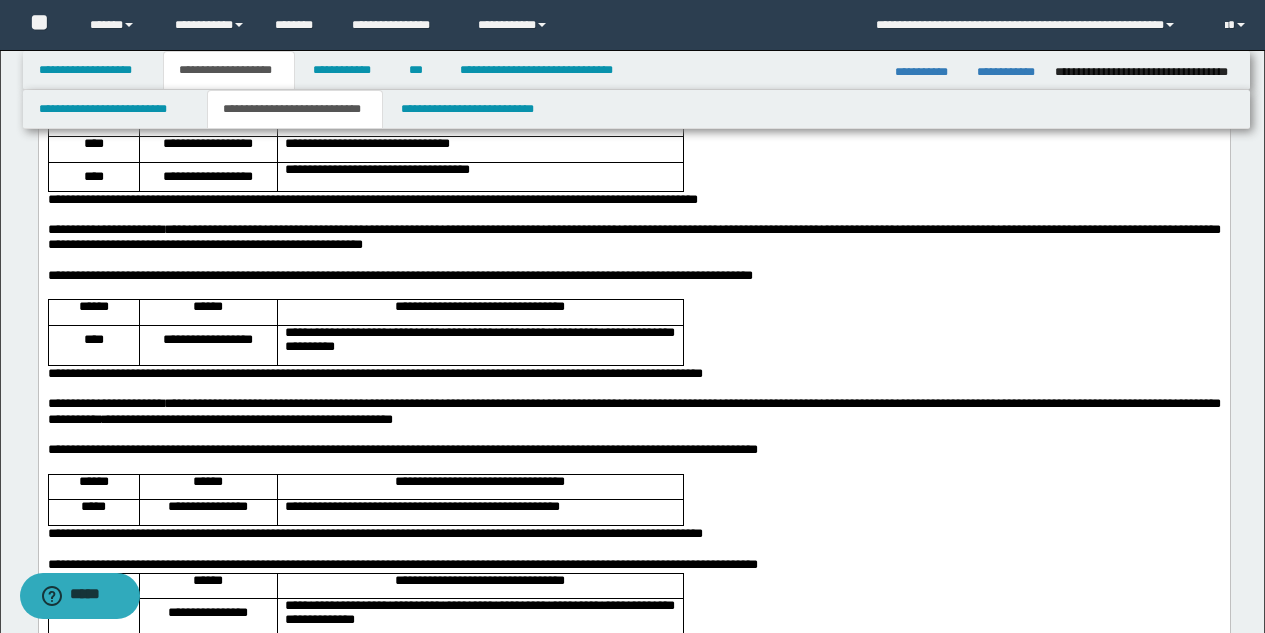click on "**********" at bounding box center (633, 237) 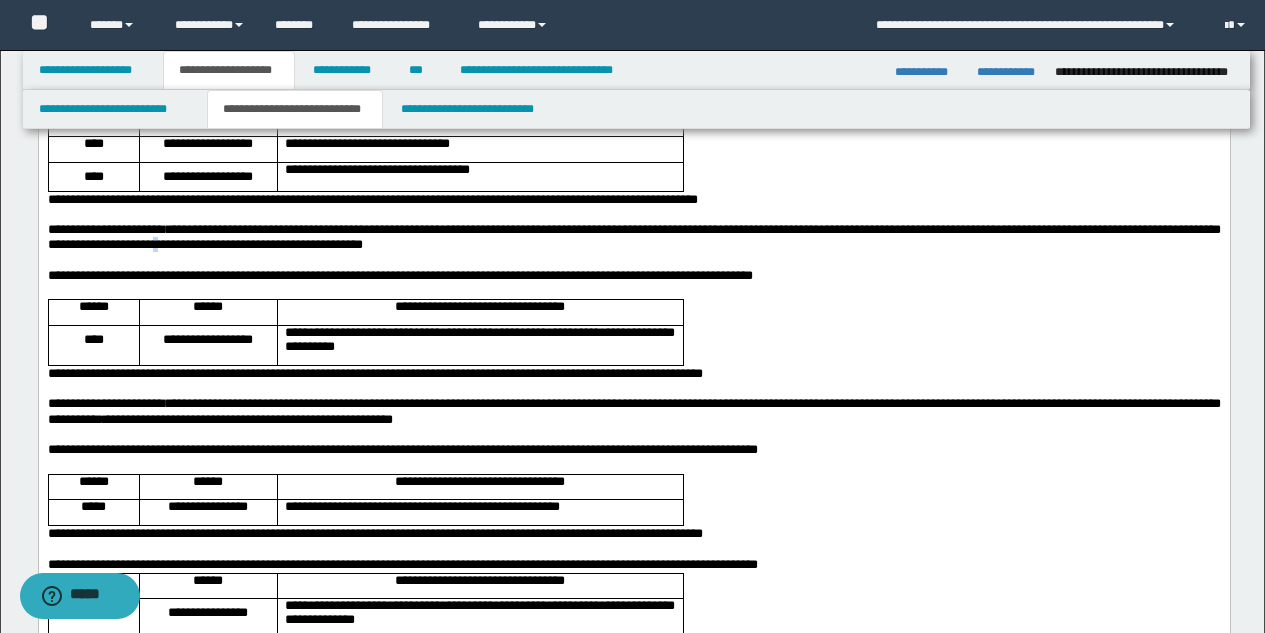 click on "**********" at bounding box center [633, 237] 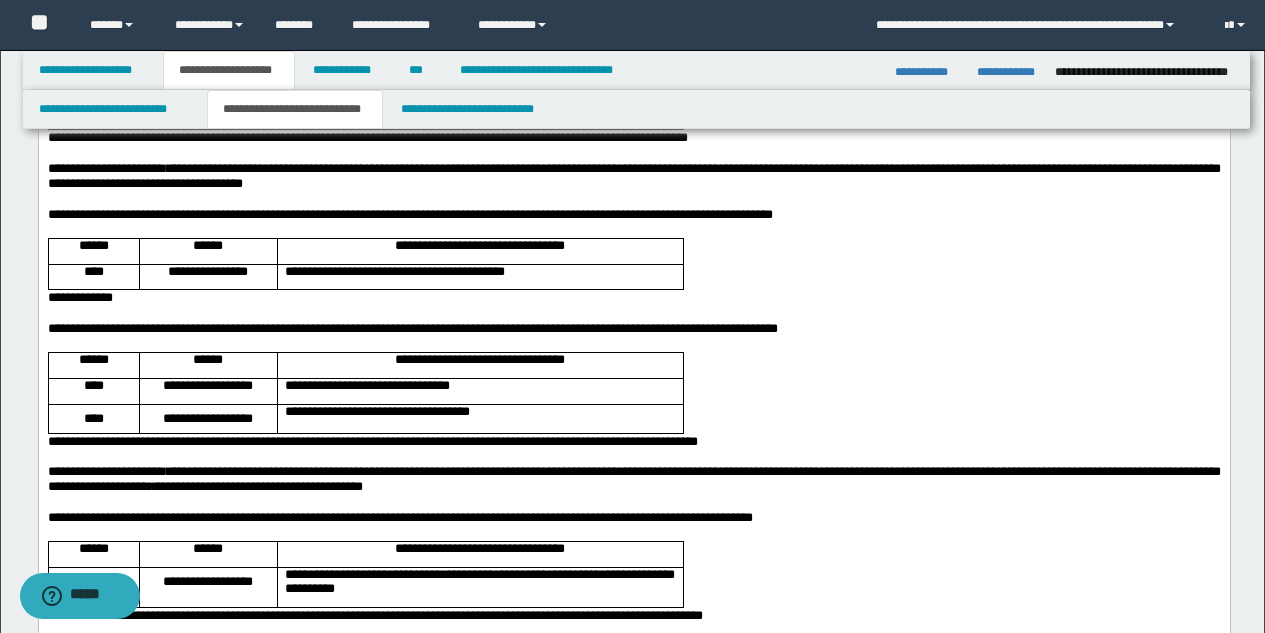 scroll, scrollTop: 629, scrollLeft: 0, axis: vertical 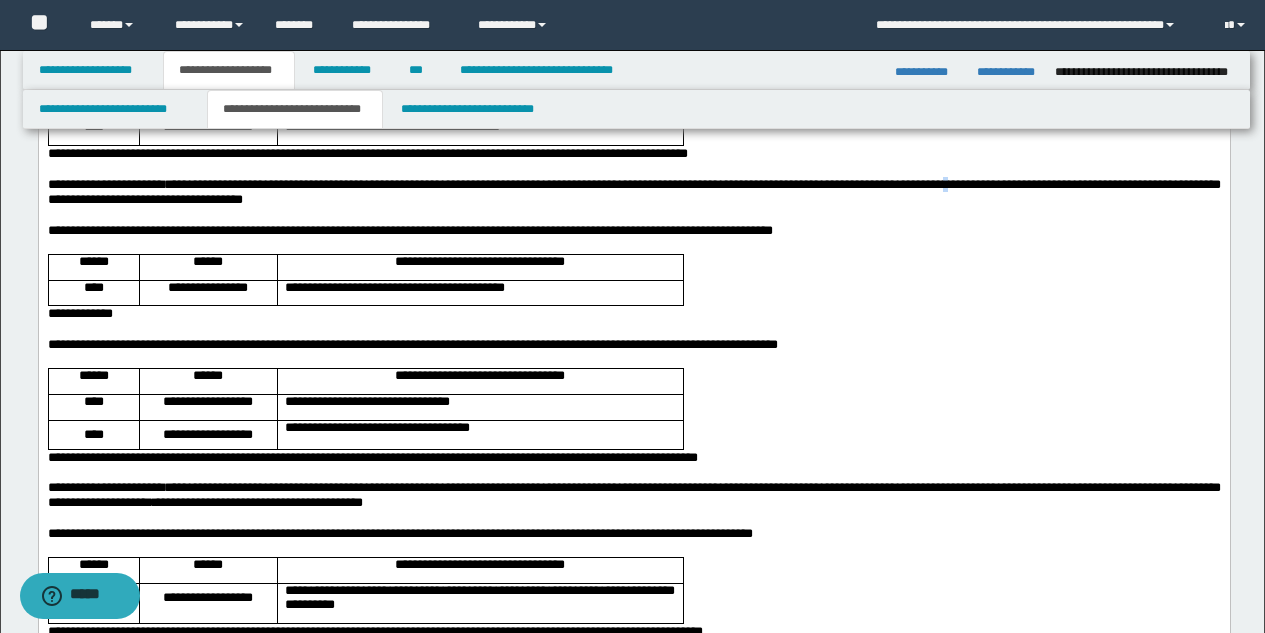 click on "**********" at bounding box center (633, 192) 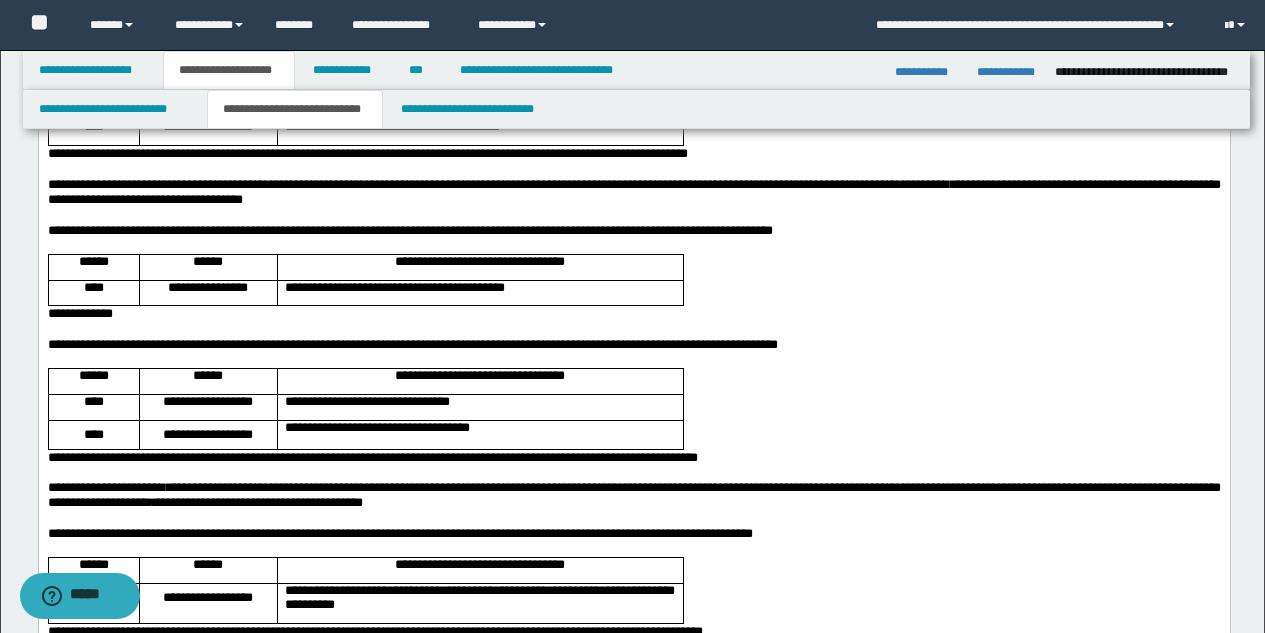 click on "**********" at bounding box center [633, 192] 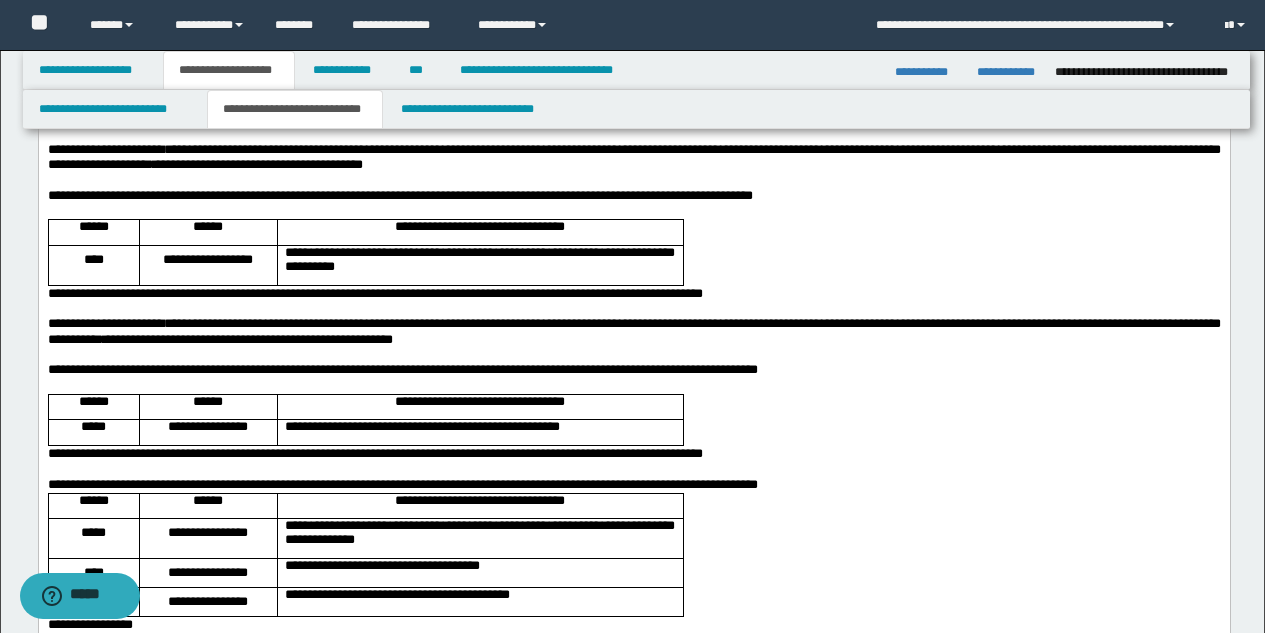 scroll, scrollTop: 1025, scrollLeft: 0, axis: vertical 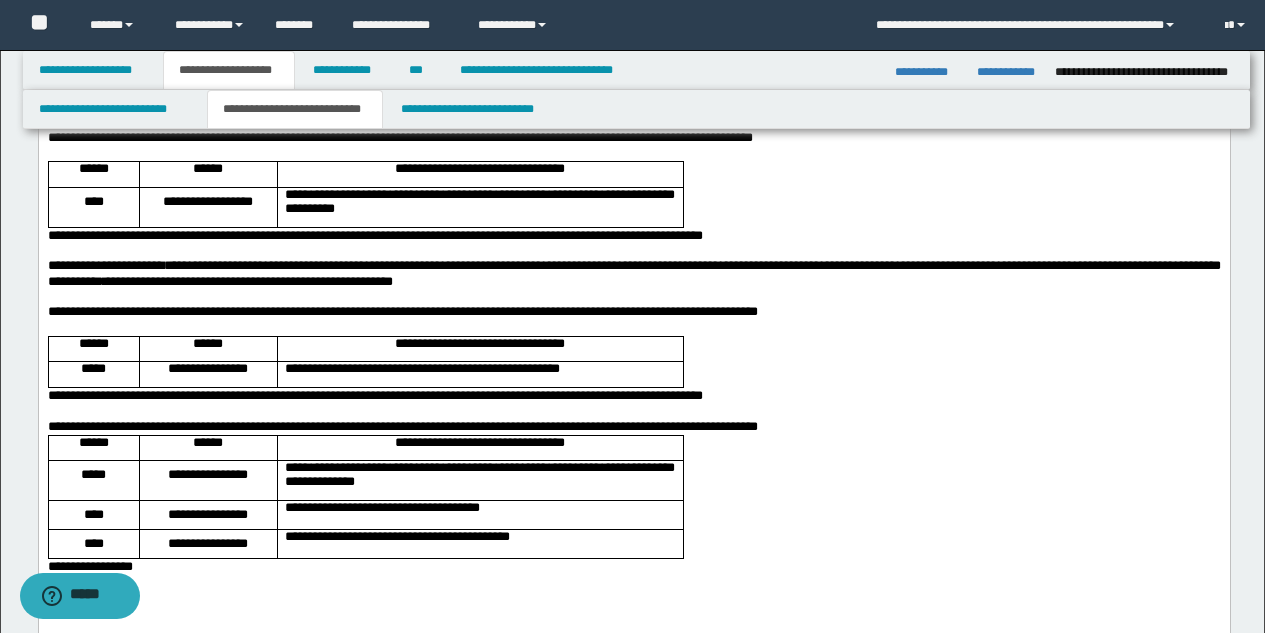 click on "**********" at bounding box center [633, 427] 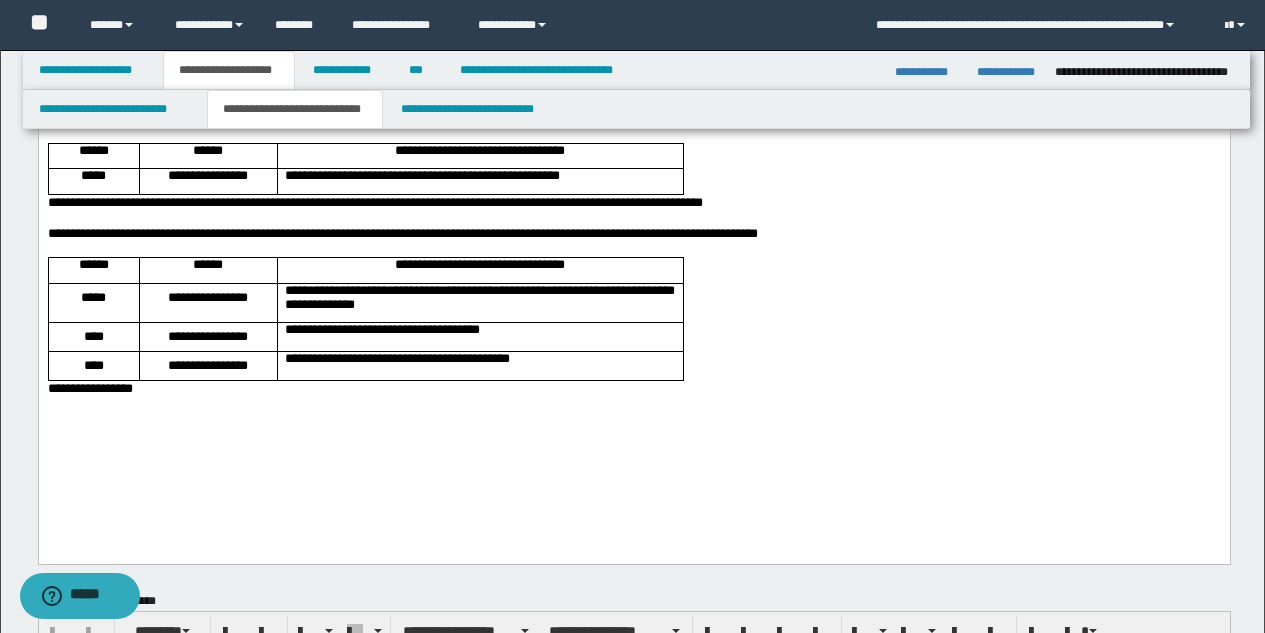 scroll, scrollTop: 1284, scrollLeft: 0, axis: vertical 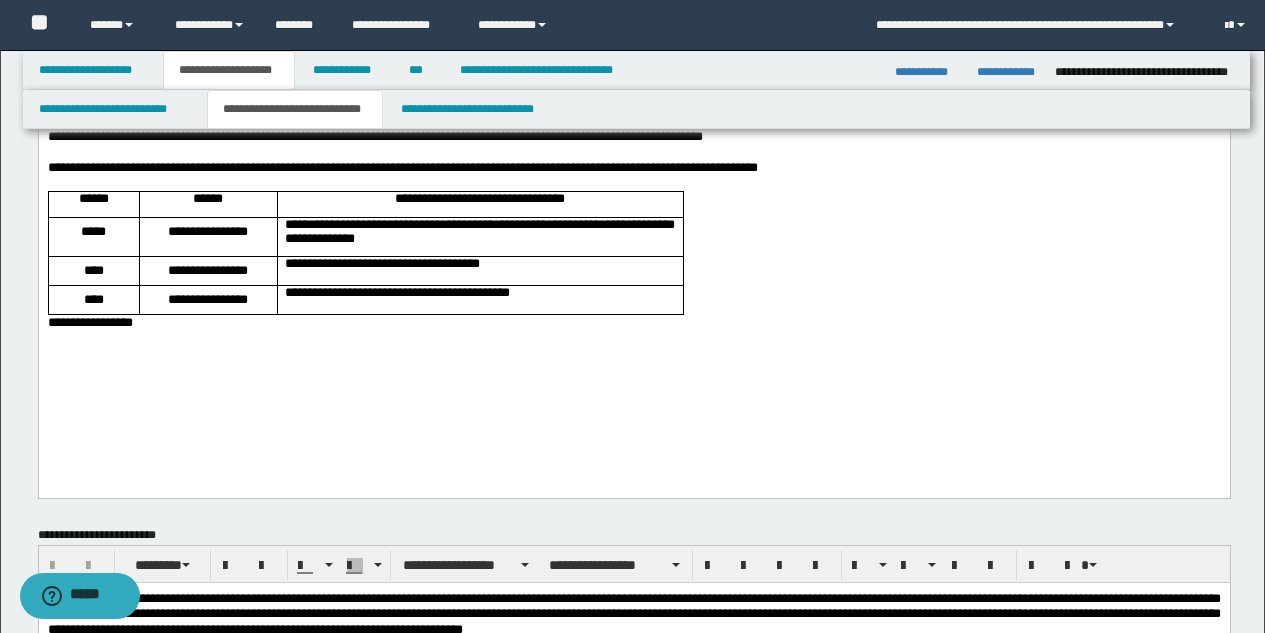 click on "**********" at bounding box center [633, 322] 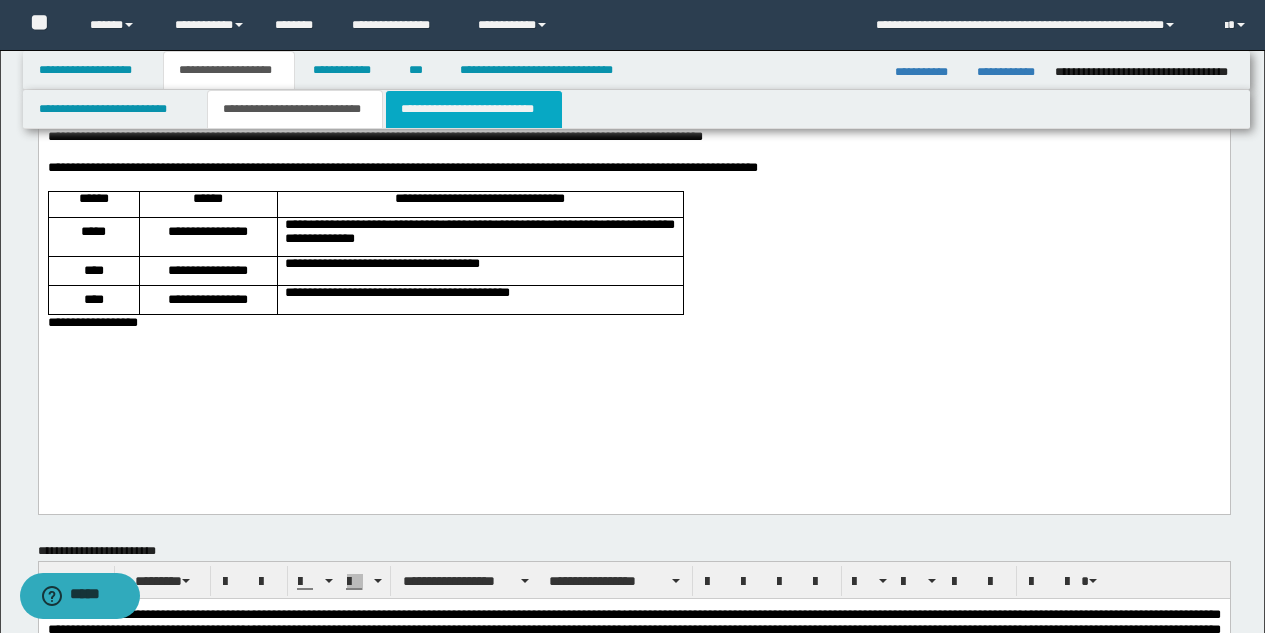 click on "**********" at bounding box center [474, 109] 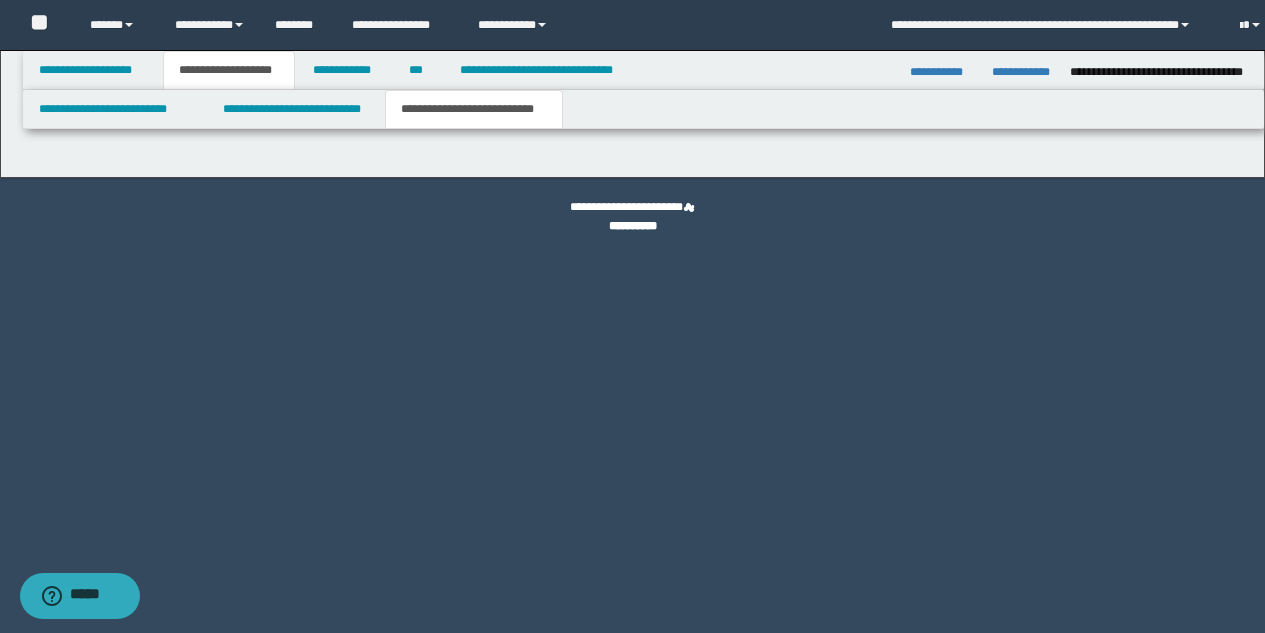 scroll, scrollTop: 0, scrollLeft: 0, axis: both 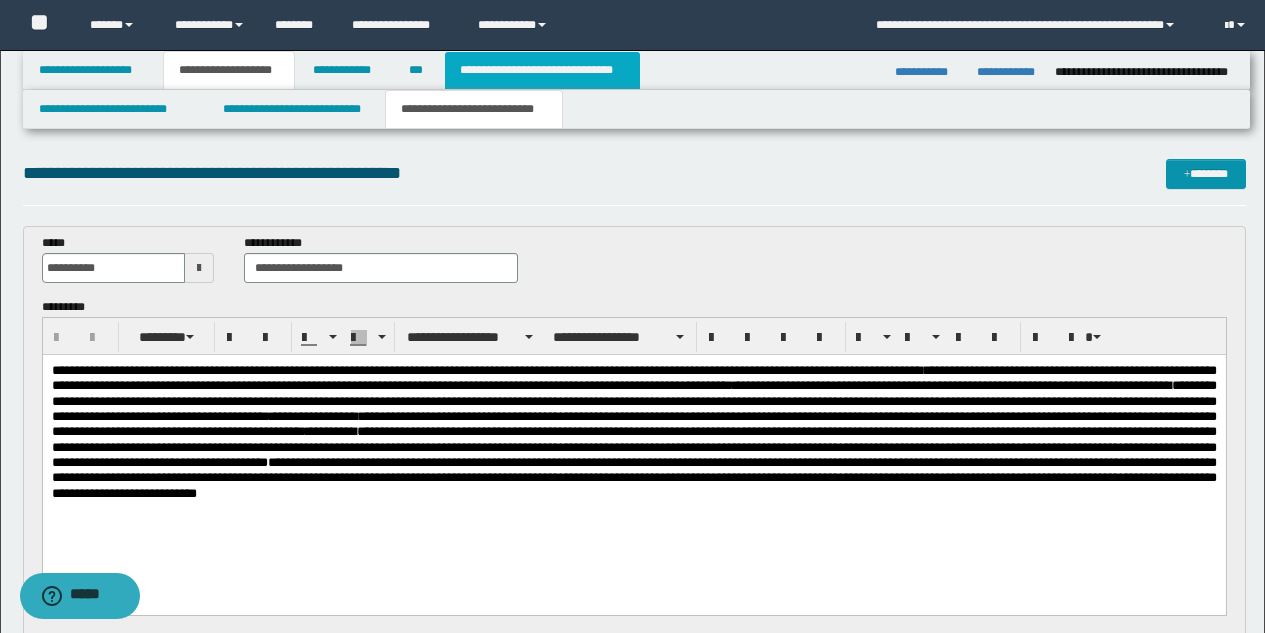 click on "**********" at bounding box center (542, 70) 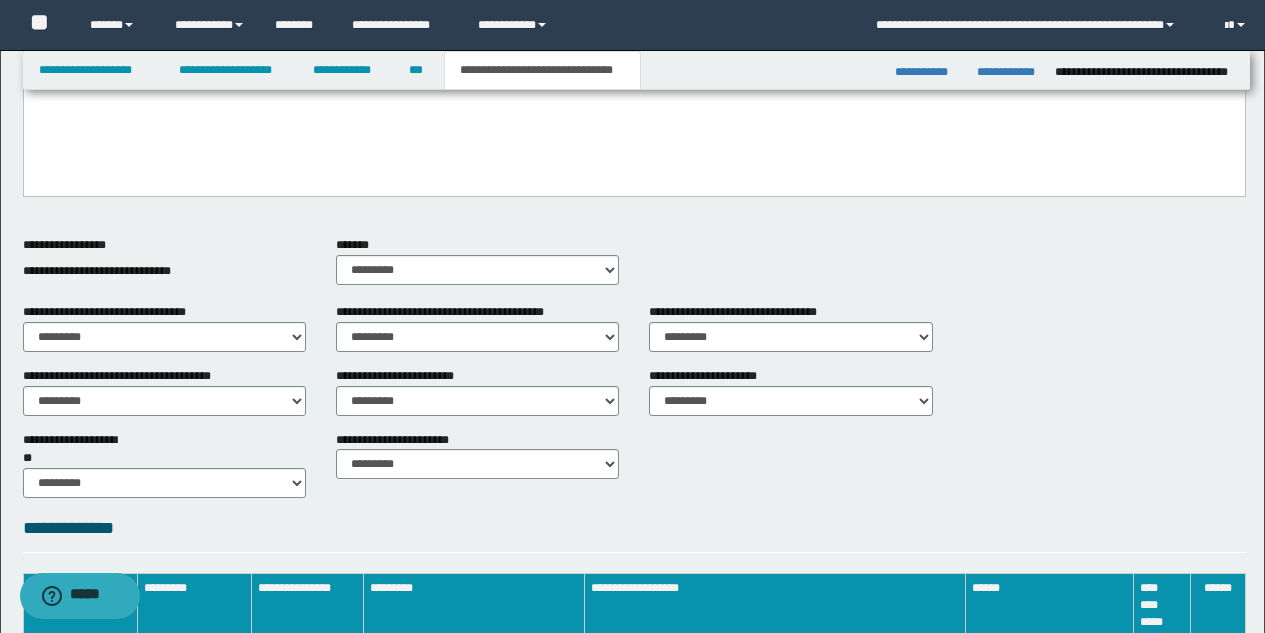 scroll, scrollTop: 859, scrollLeft: 0, axis: vertical 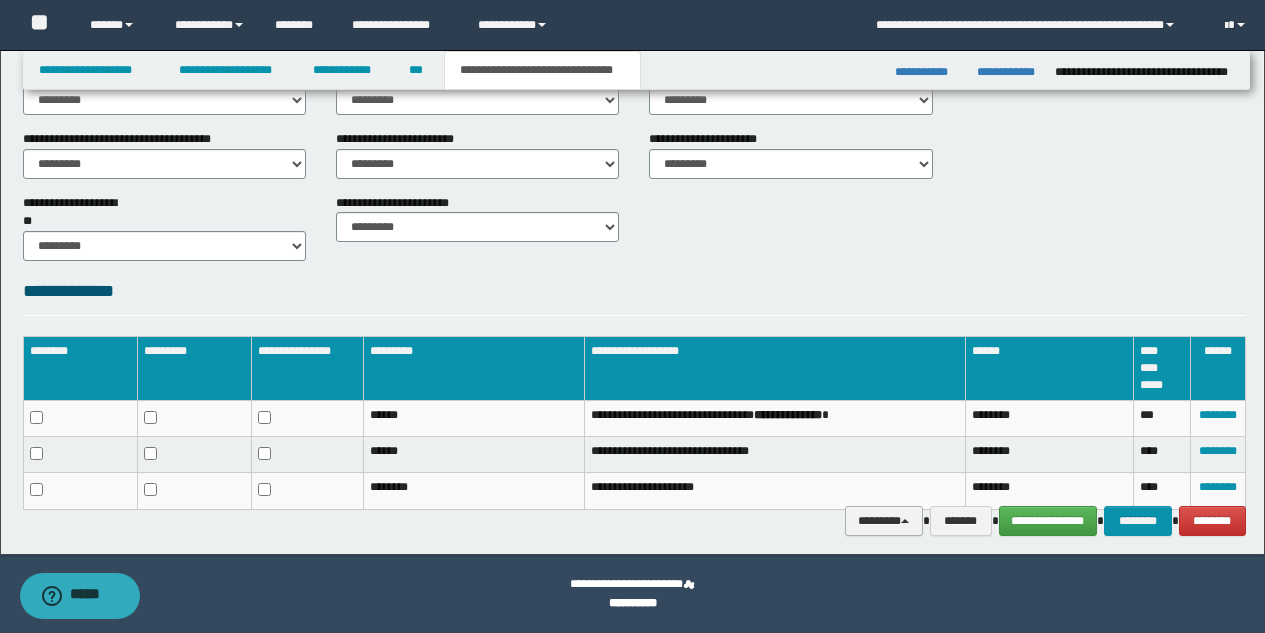 click on "********" at bounding box center [884, 521] 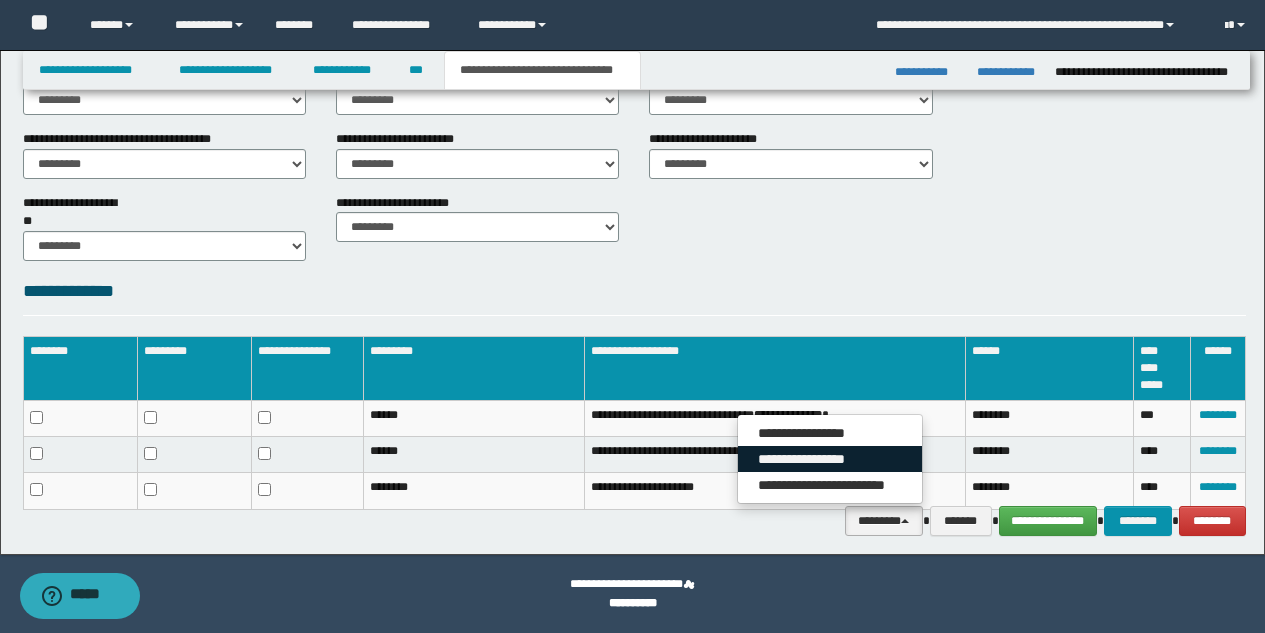 click on "**********" at bounding box center (830, 459) 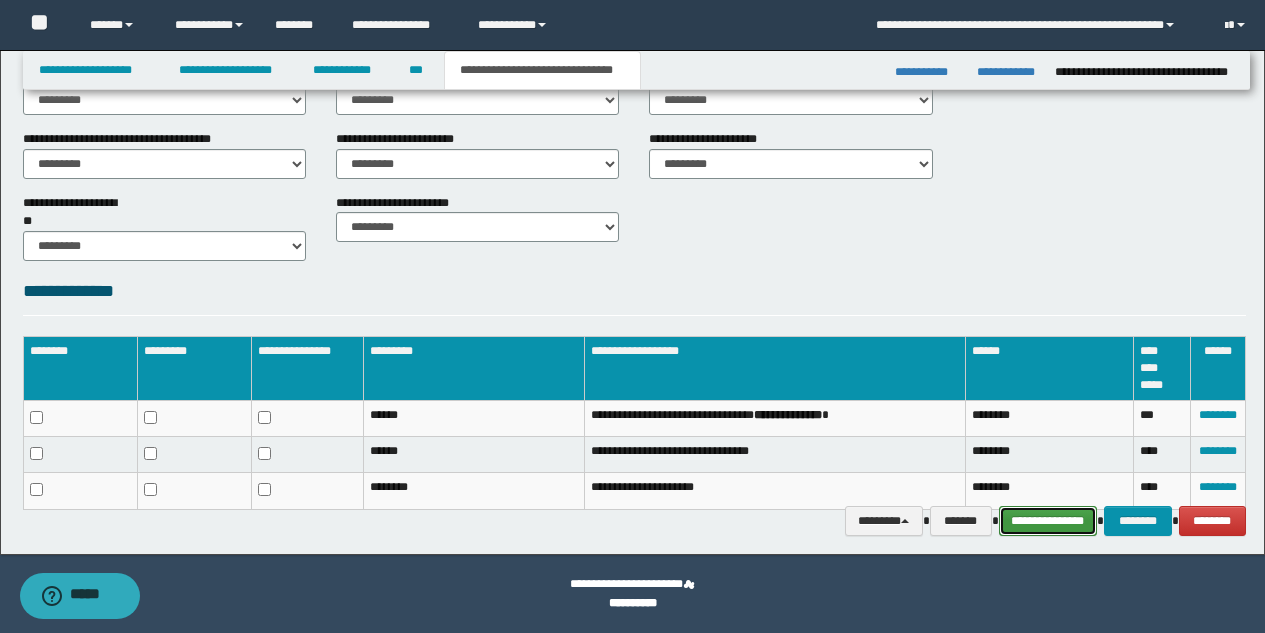 click on "**********" at bounding box center [1048, 521] 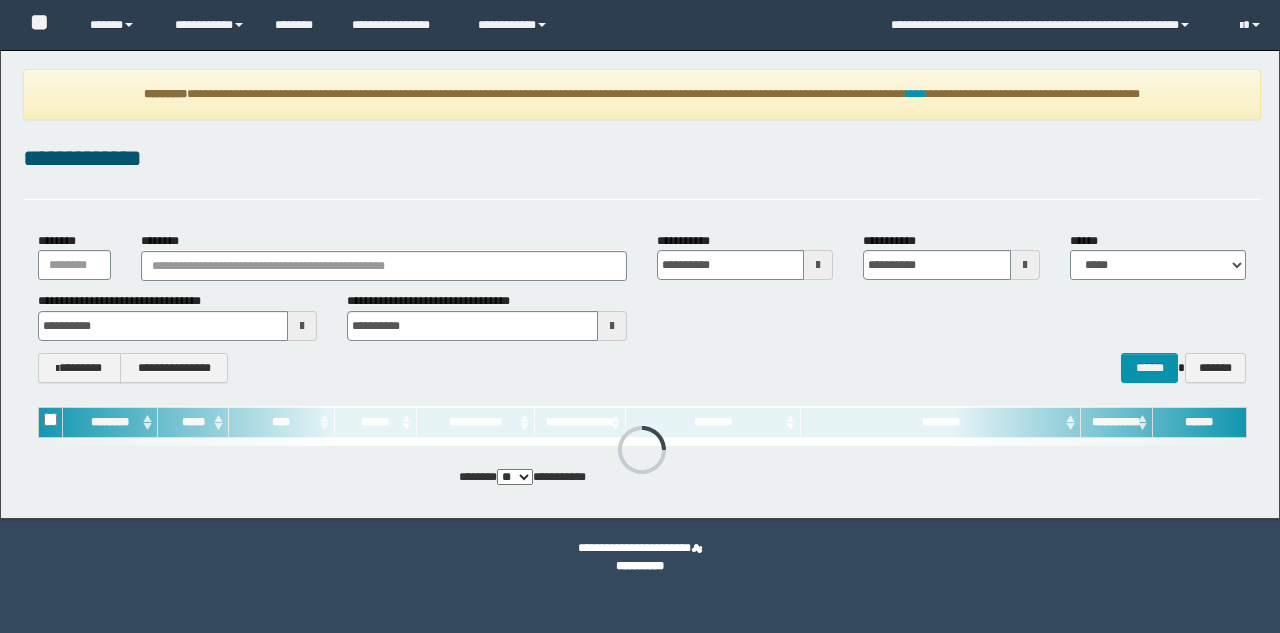 scroll, scrollTop: 0, scrollLeft: 0, axis: both 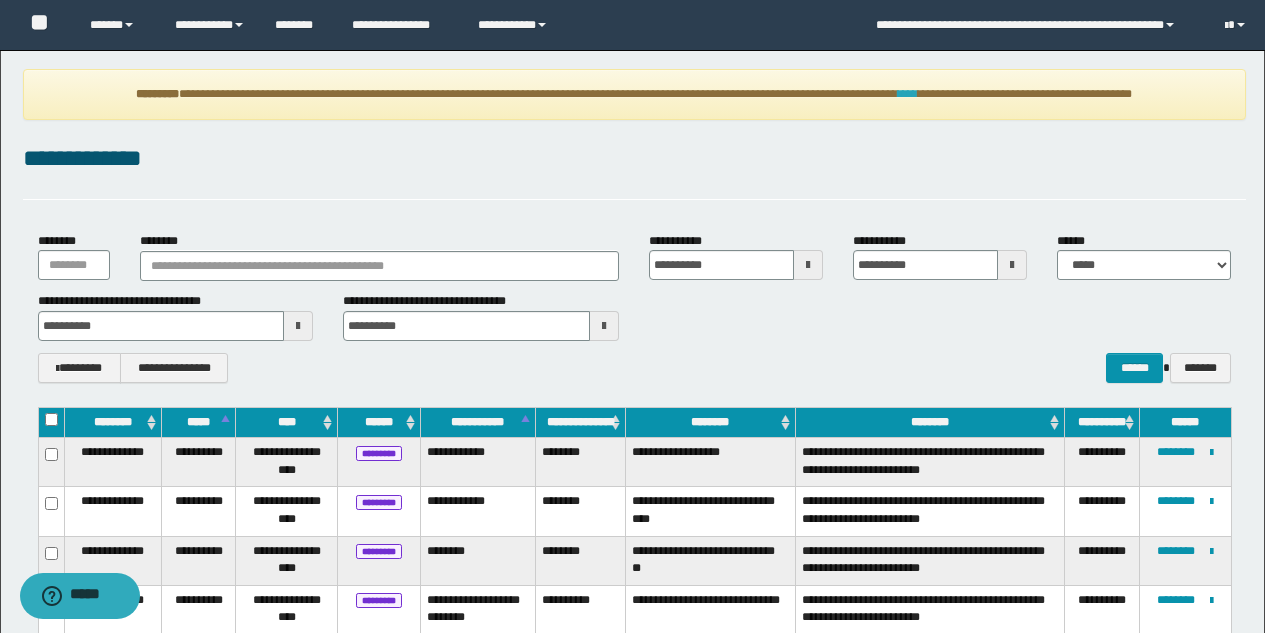 click on "****" at bounding box center [908, 94] 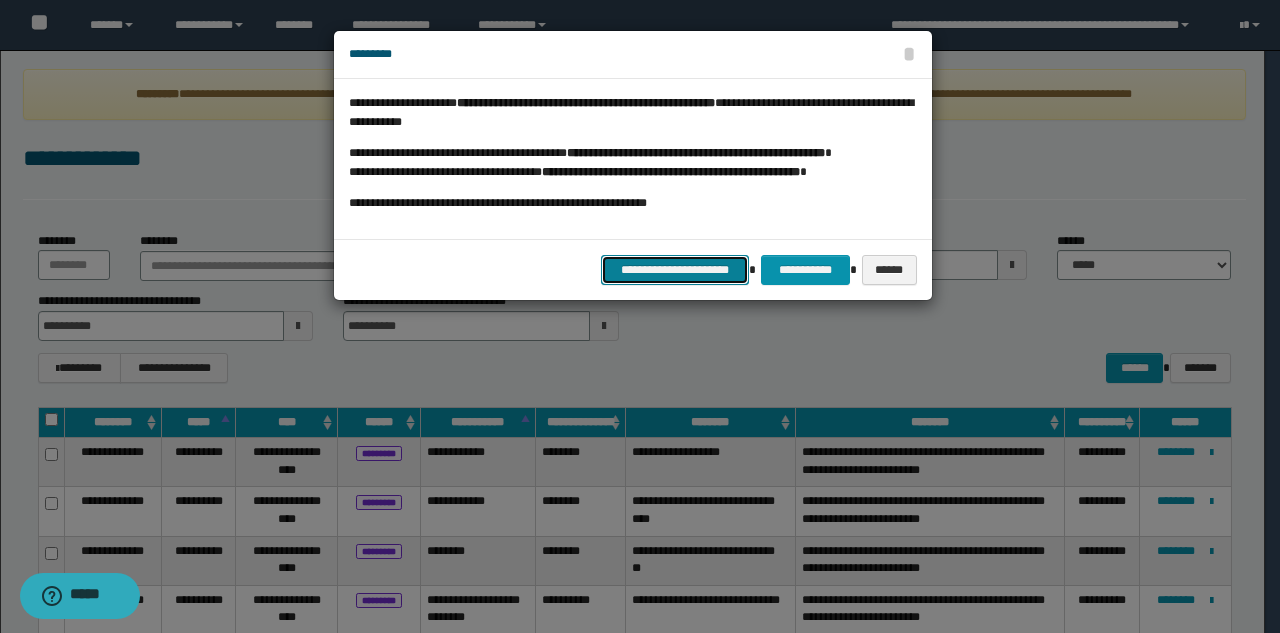 click on "**********" at bounding box center (675, 270) 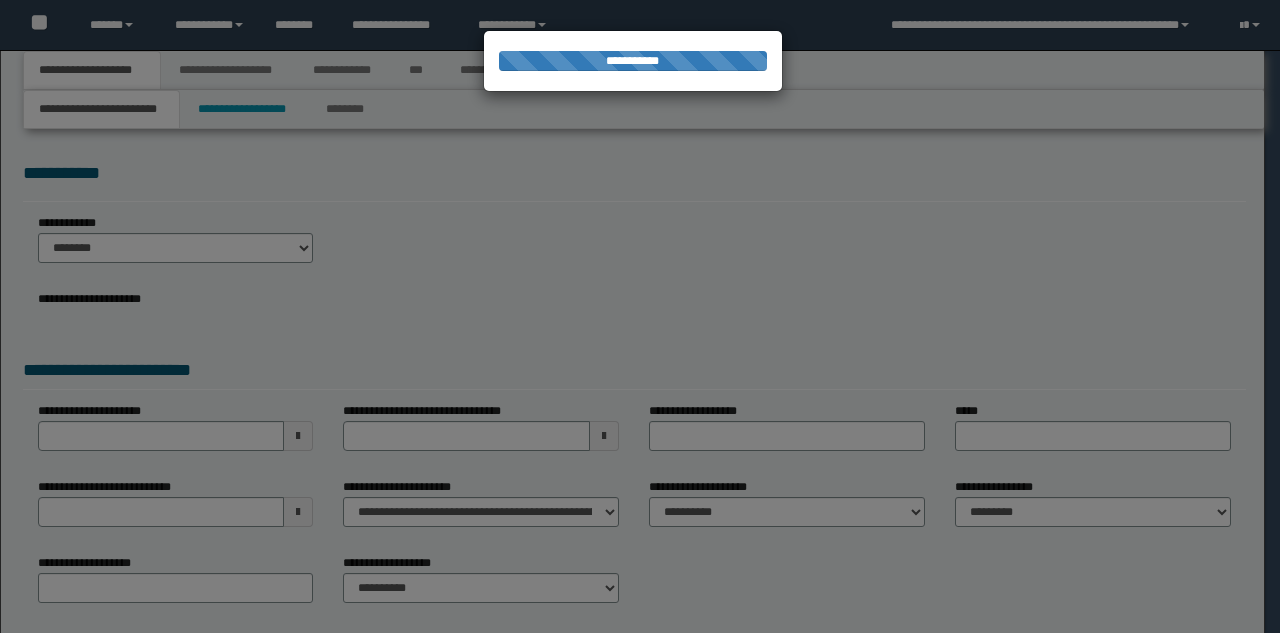scroll, scrollTop: 0, scrollLeft: 0, axis: both 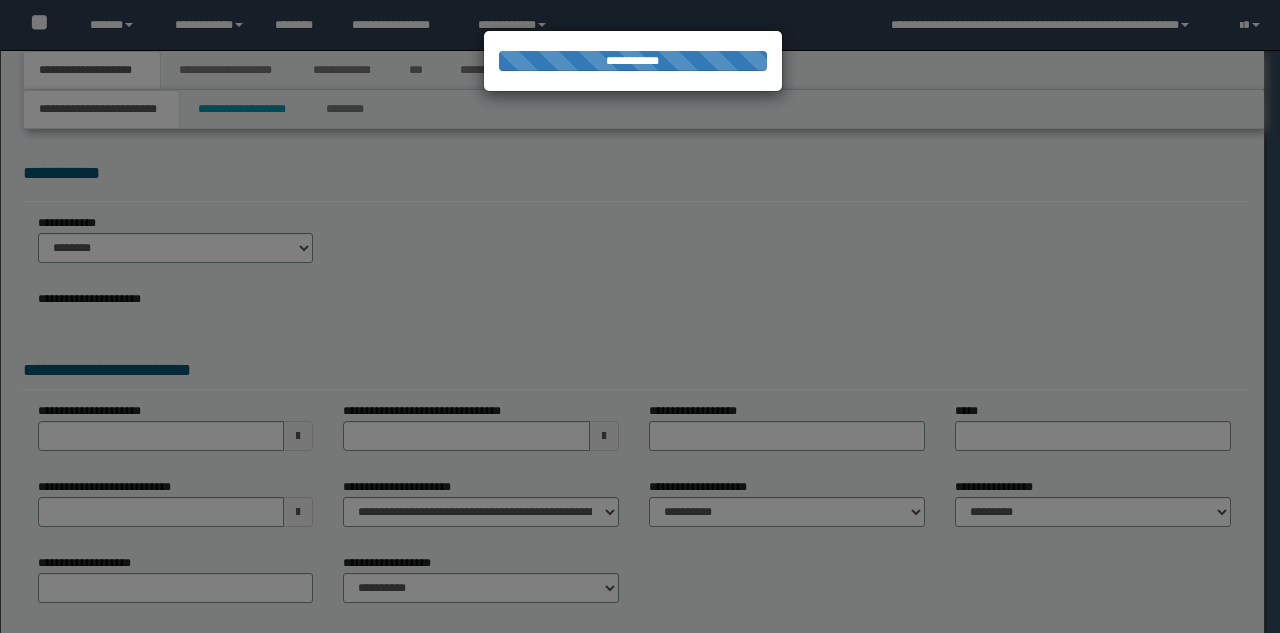 type on "**********" 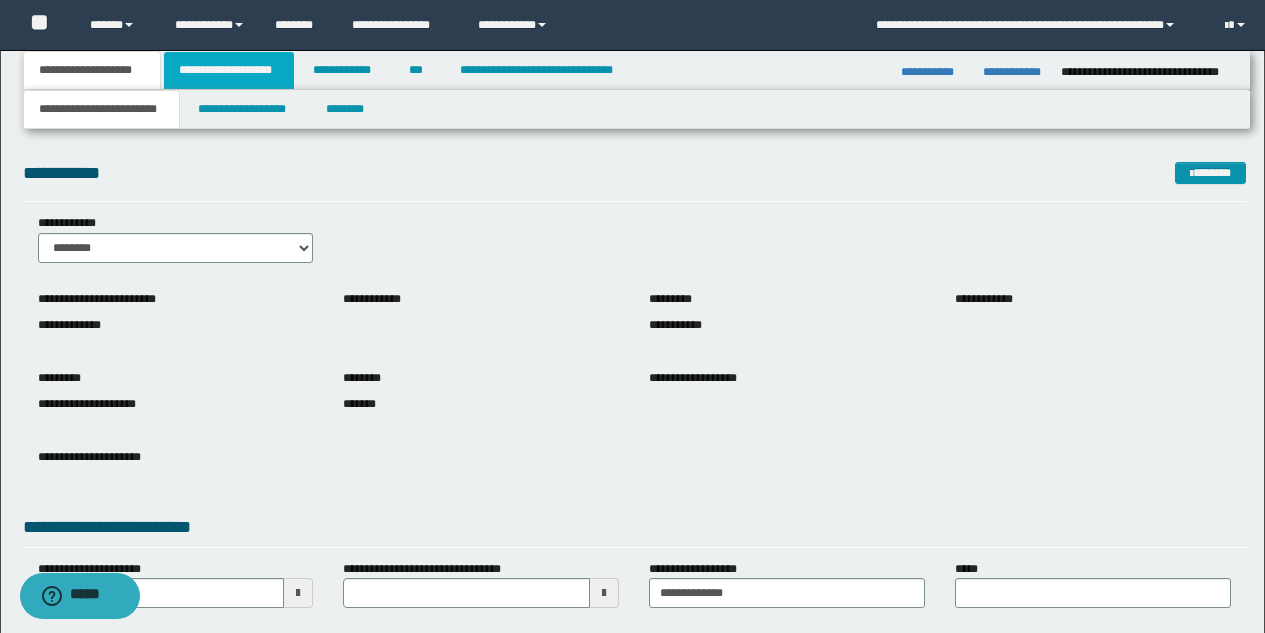 click on "**********" at bounding box center (229, 70) 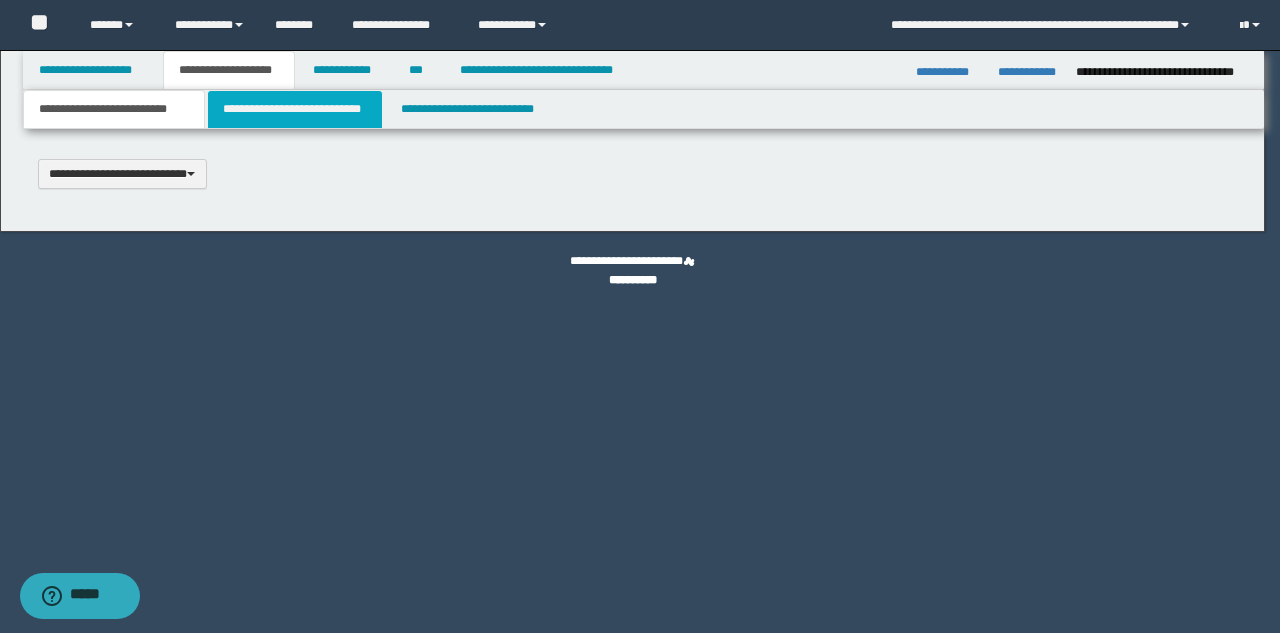 type 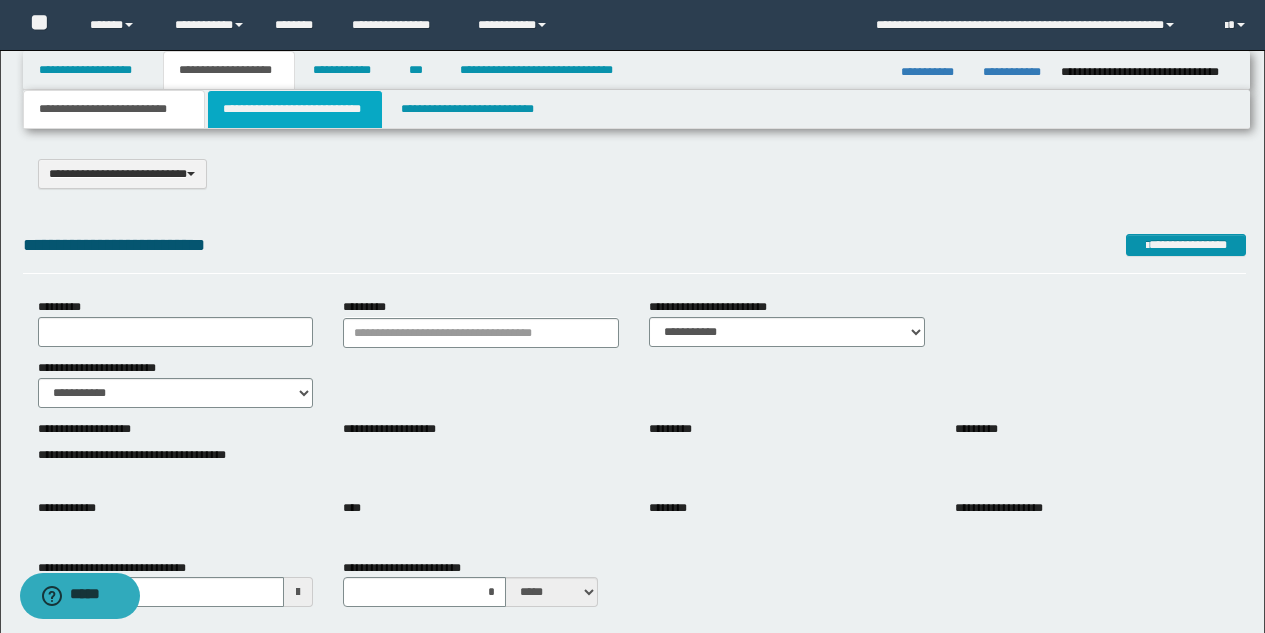 click on "**********" at bounding box center (295, 109) 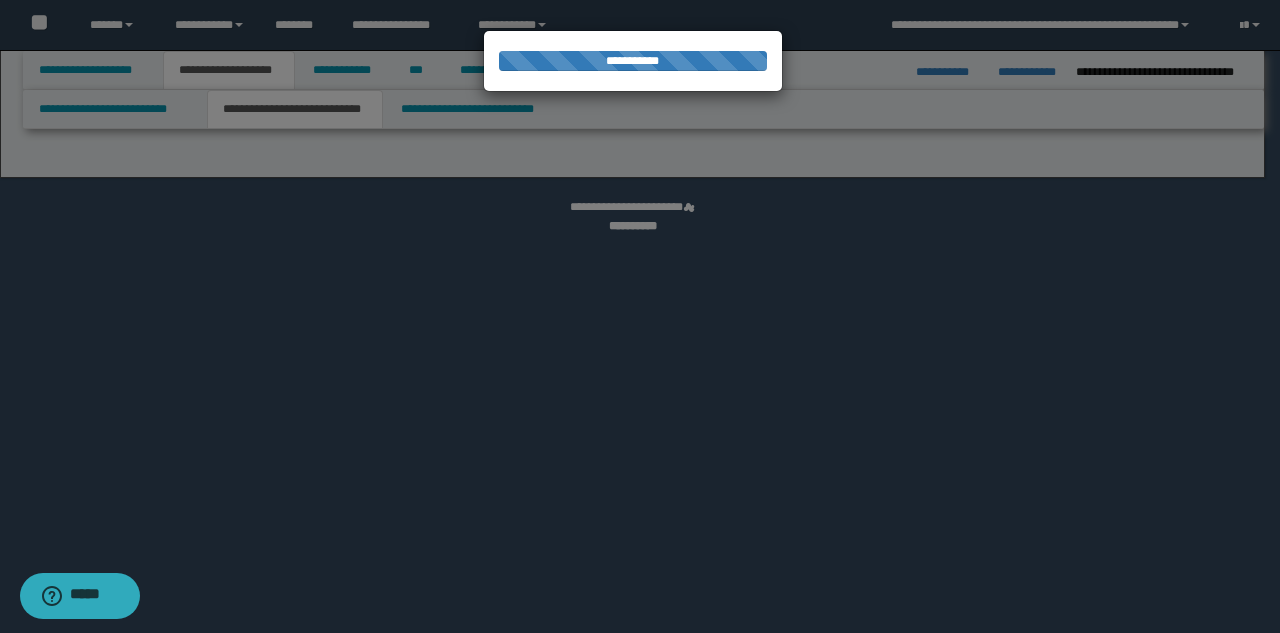 select on "*" 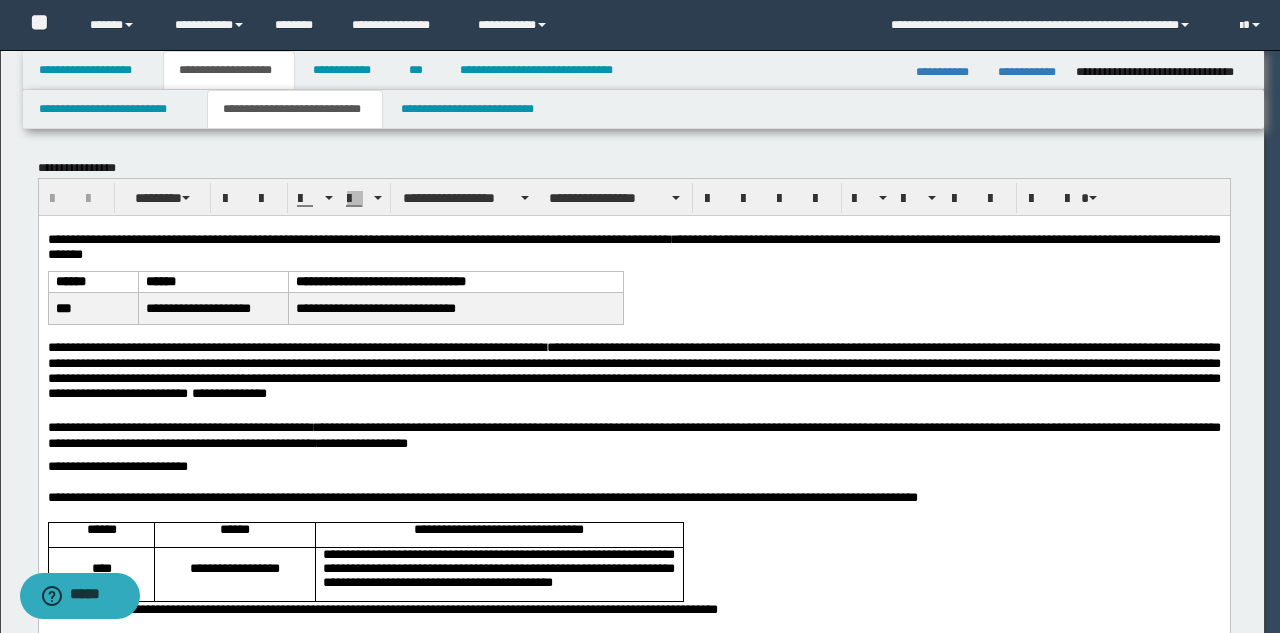 scroll, scrollTop: 0, scrollLeft: 0, axis: both 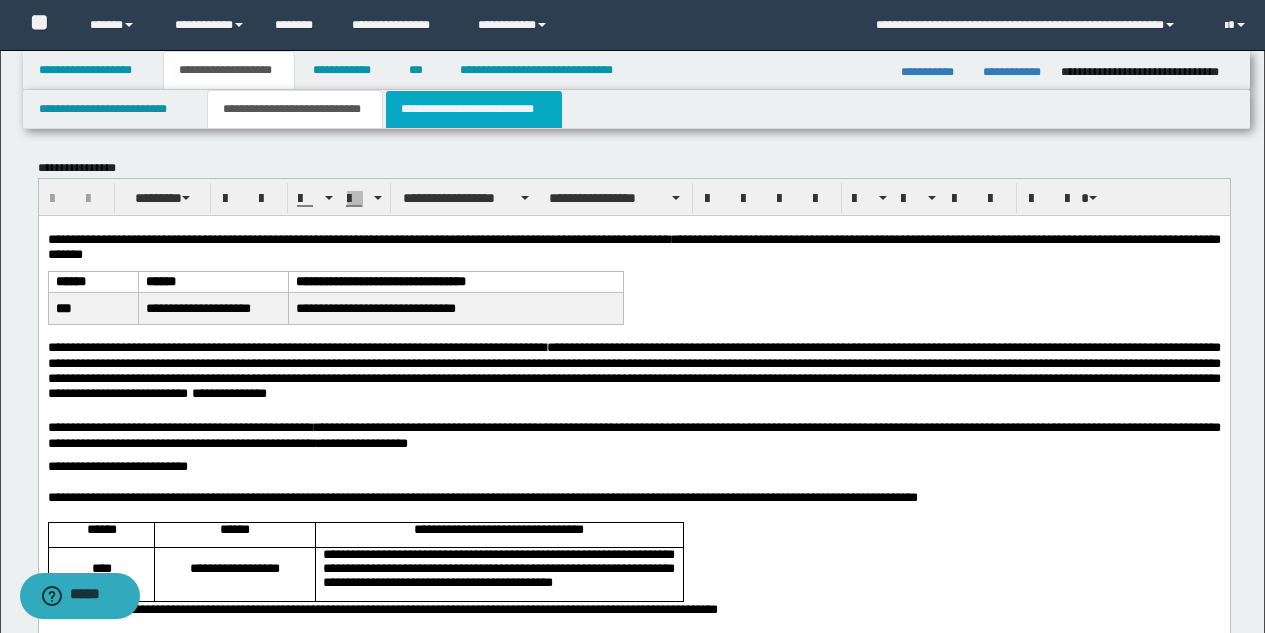 click on "**********" at bounding box center (474, 109) 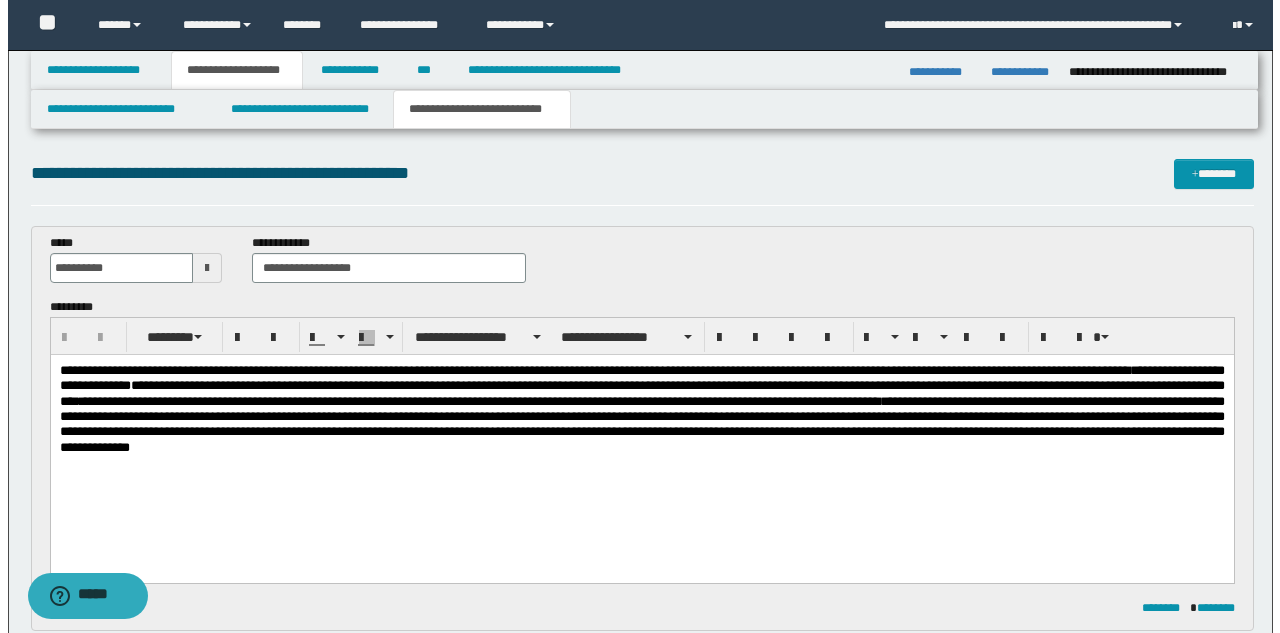 scroll, scrollTop: 0, scrollLeft: 0, axis: both 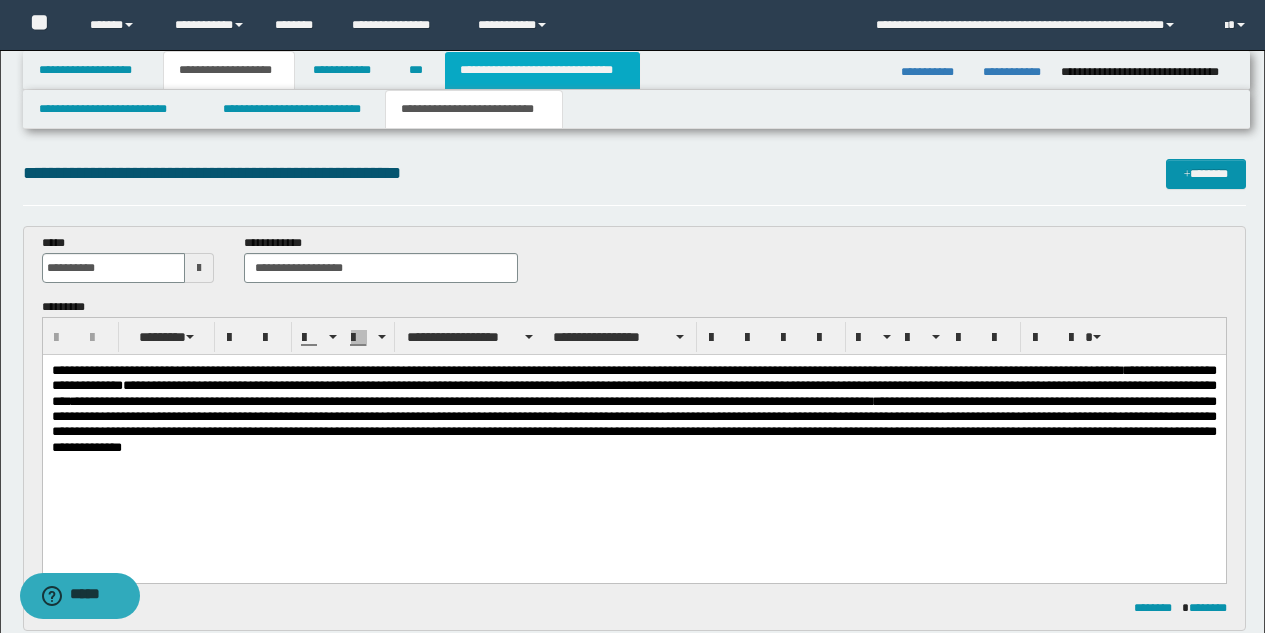 click on "**********" at bounding box center [542, 70] 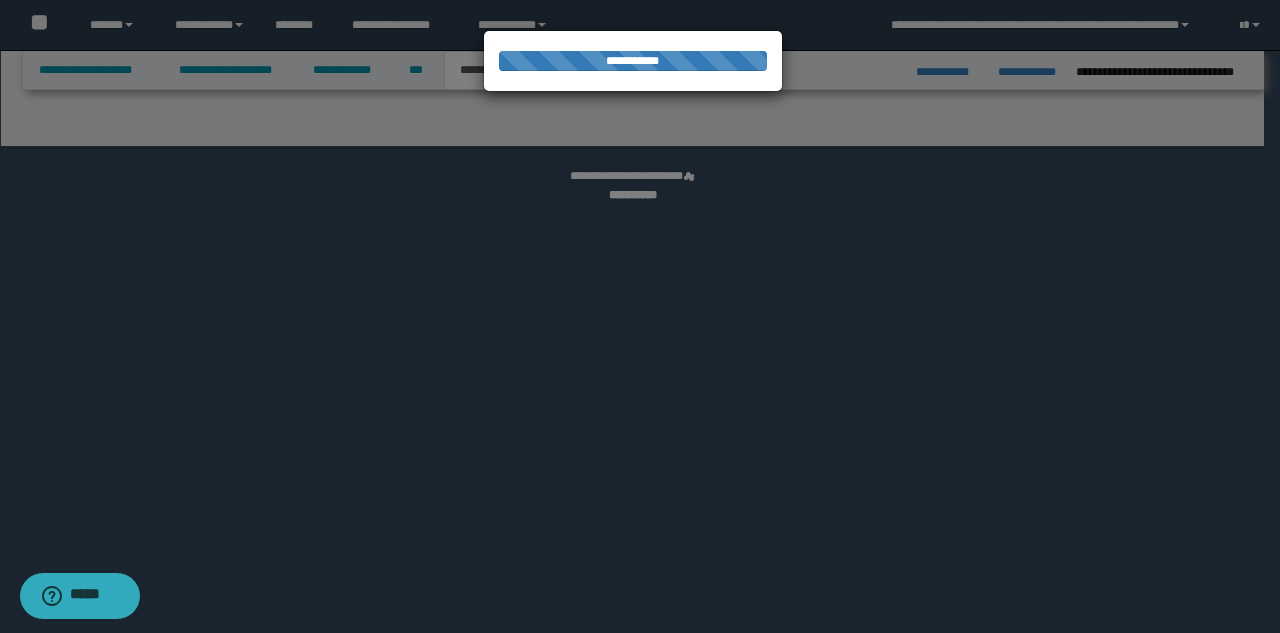 select on "*" 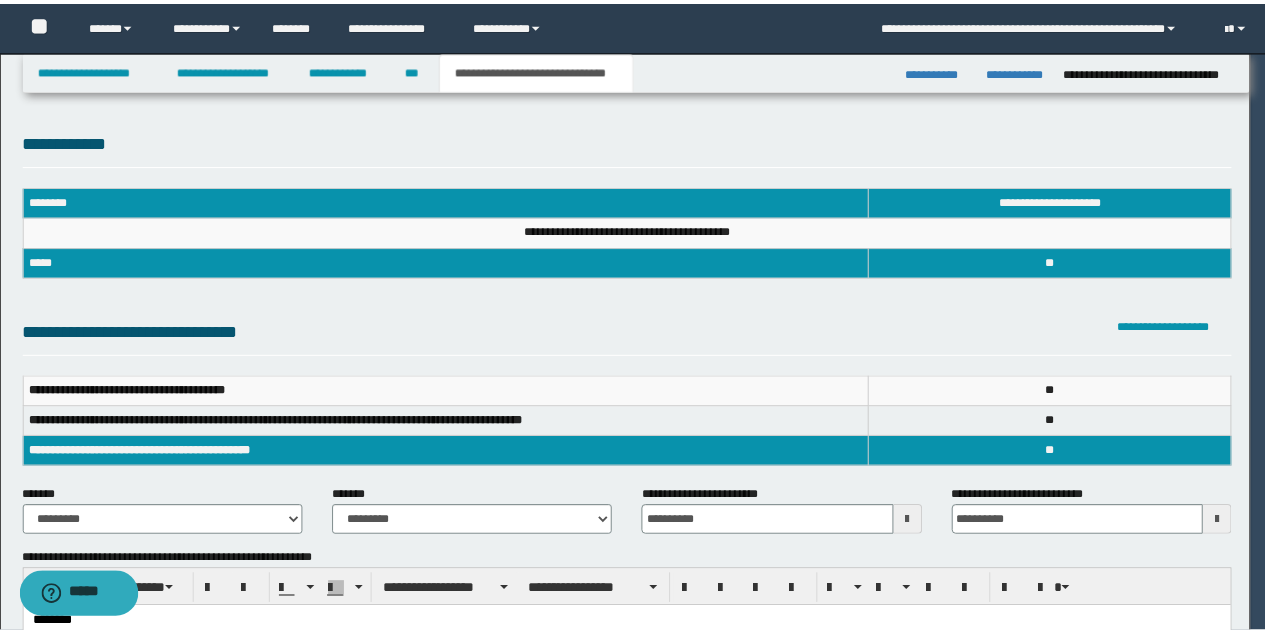 scroll, scrollTop: 0, scrollLeft: 0, axis: both 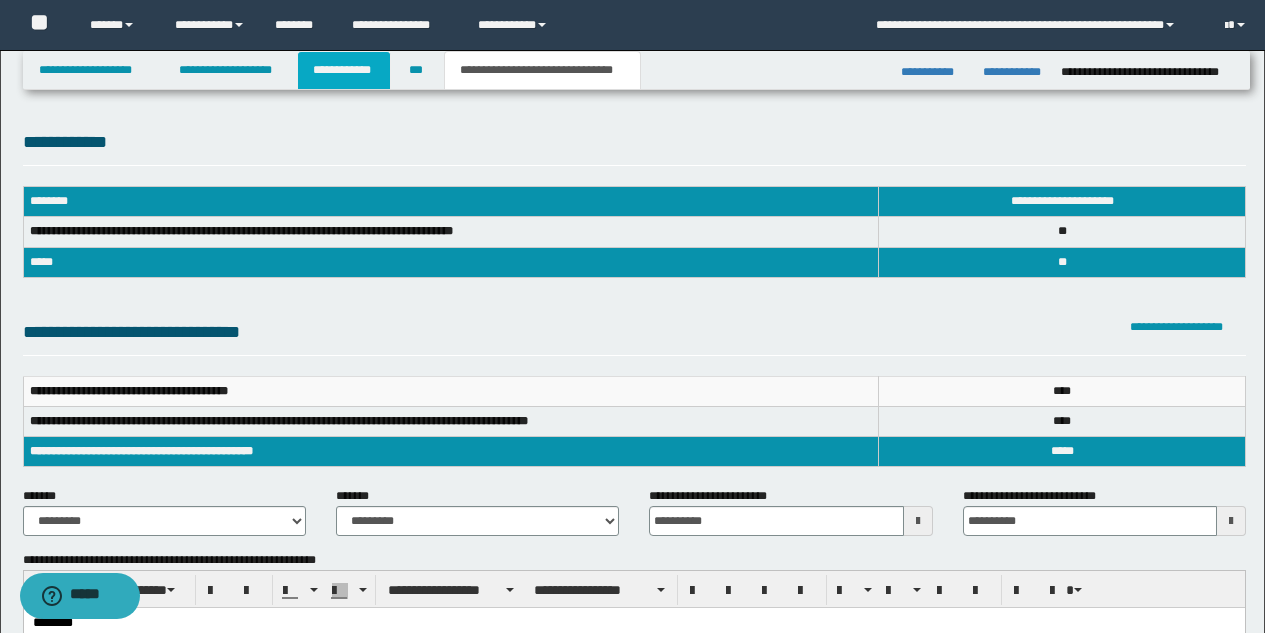 click on "**********" at bounding box center [344, 70] 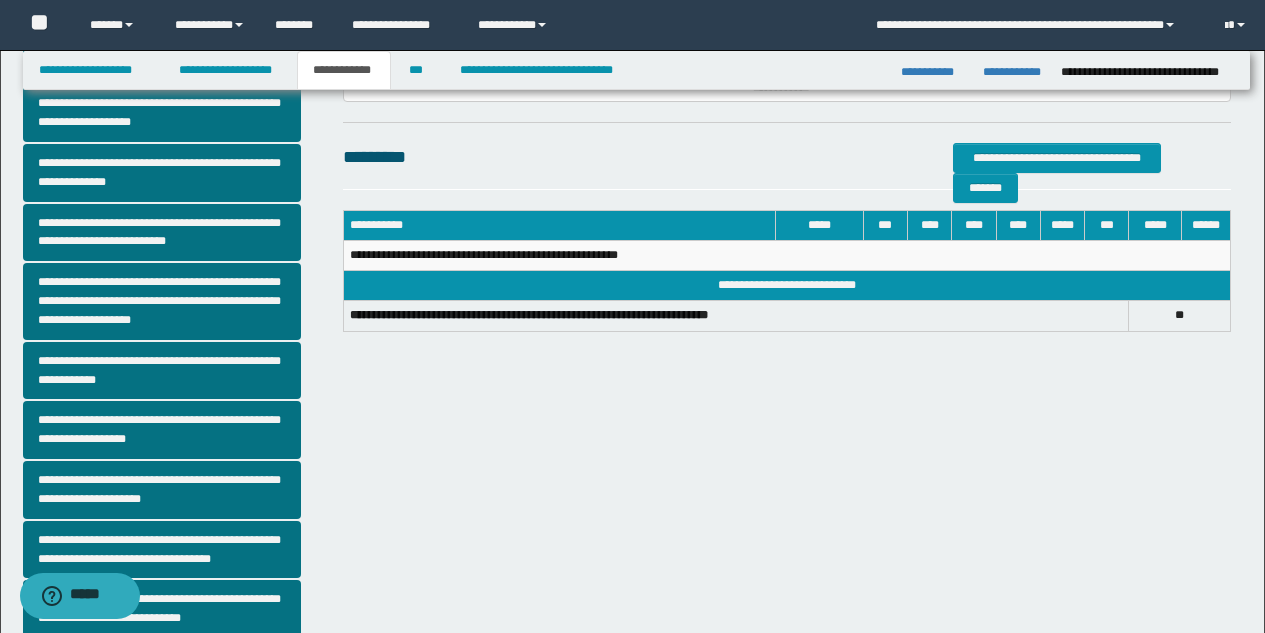 scroll, scrollTop: 516, scrollLeft: 0, axis: vertical 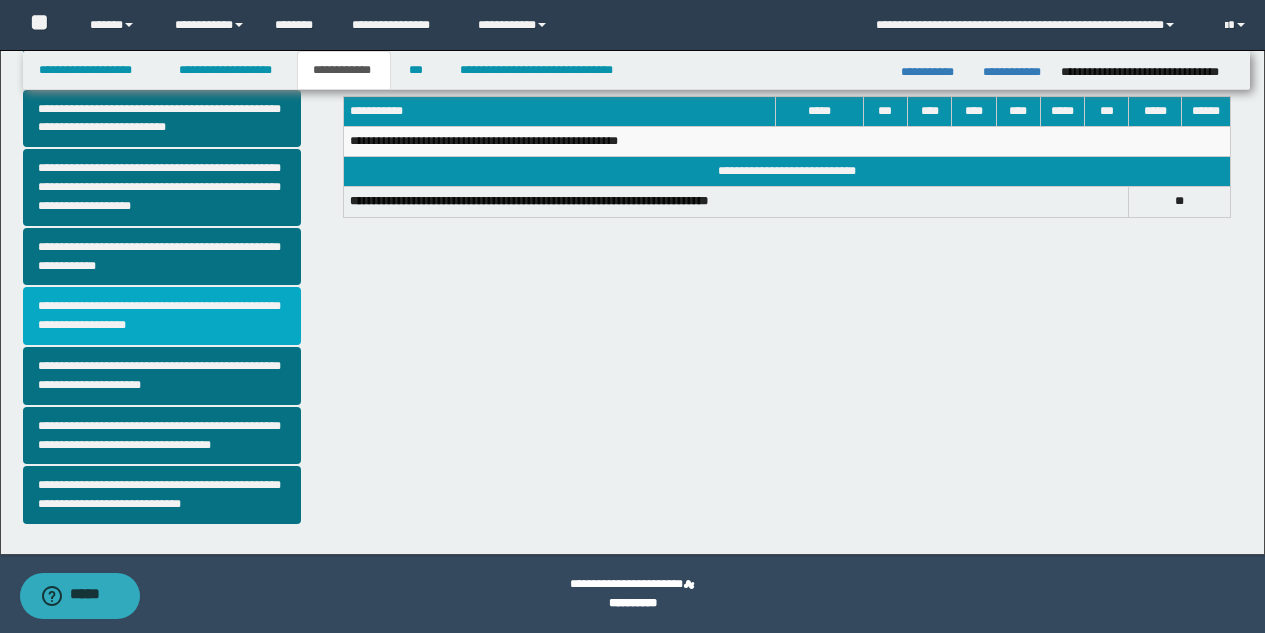click on "**********" at bounding box center [162, 316] 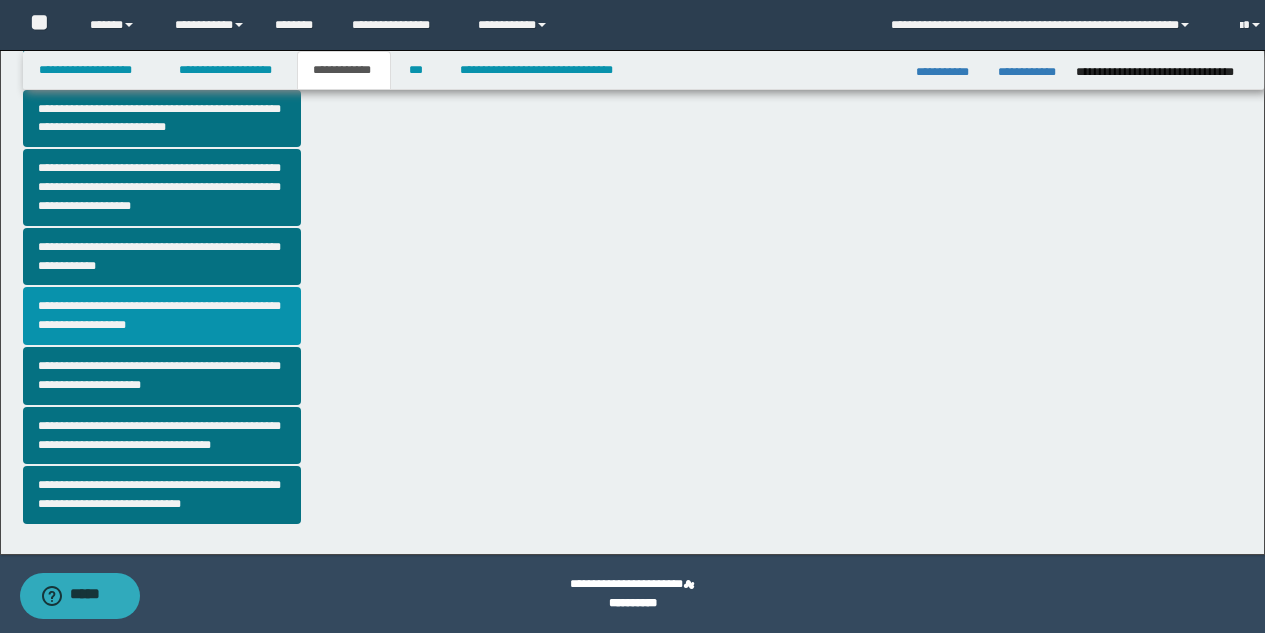 scroll, scrollTop: 0, scrollLeft: 0, axis: both 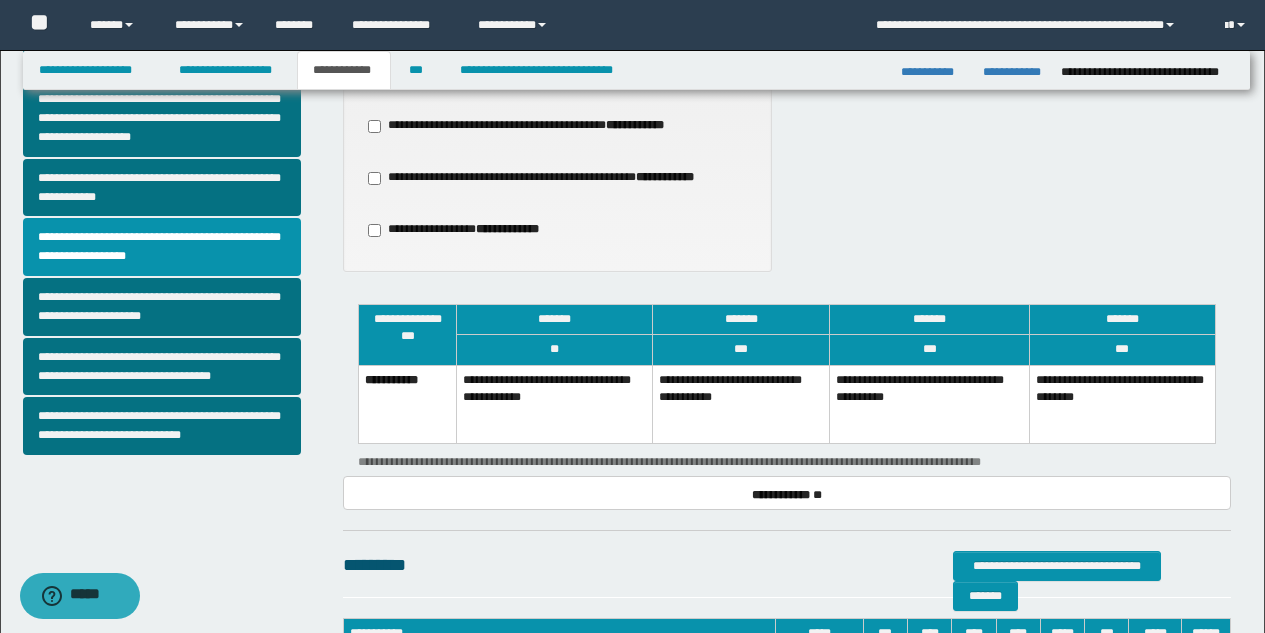 click on "**********" at bounding box center [741, 404] 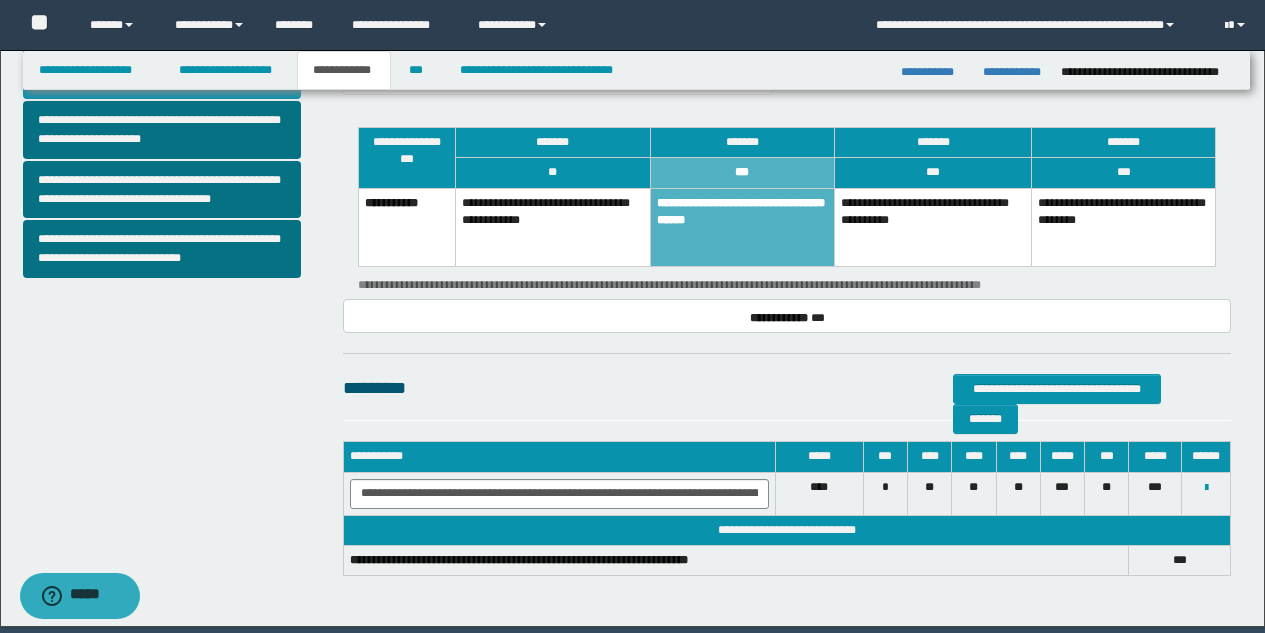scroll, scrollTop: 767, scrollLeft: 0, axis: vertical 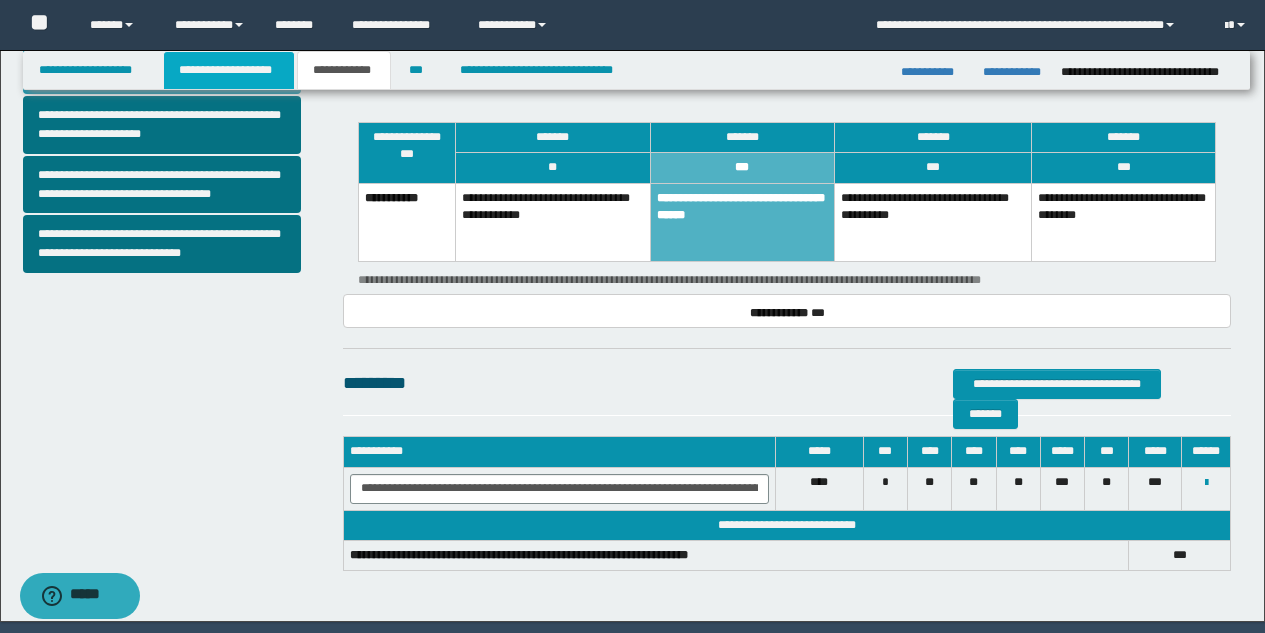 click on "**********" at bounding box center [229, 70] 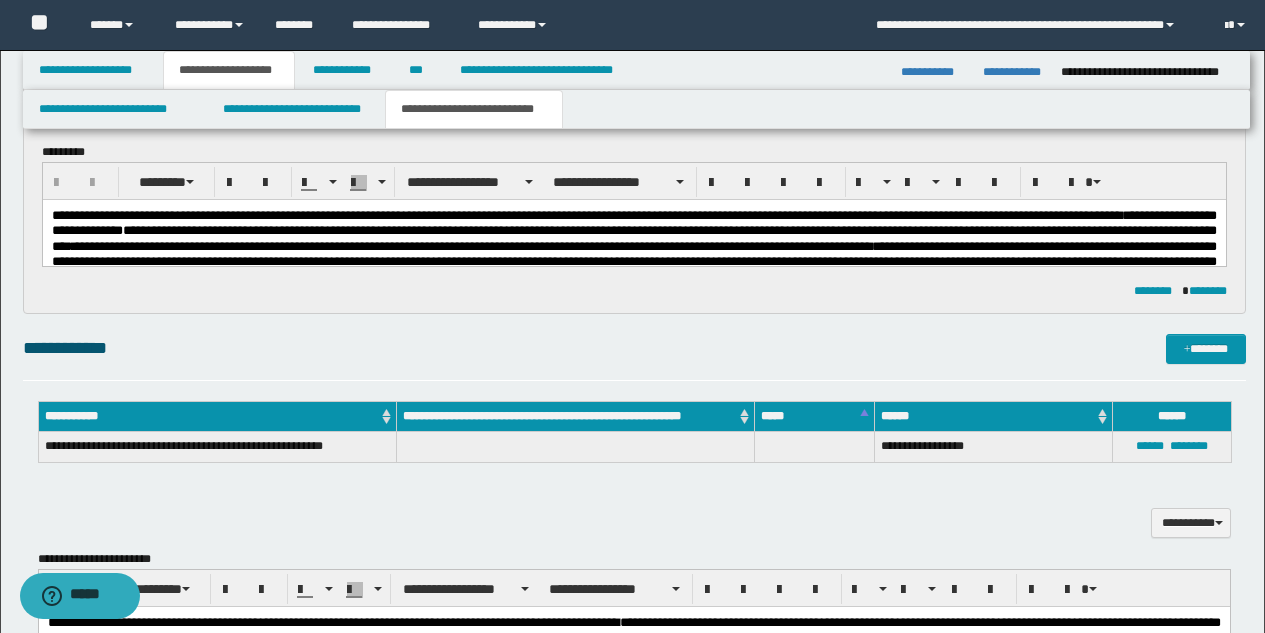 scroll, scrollTop: 123, scrollLeft: 0, axis: vertical 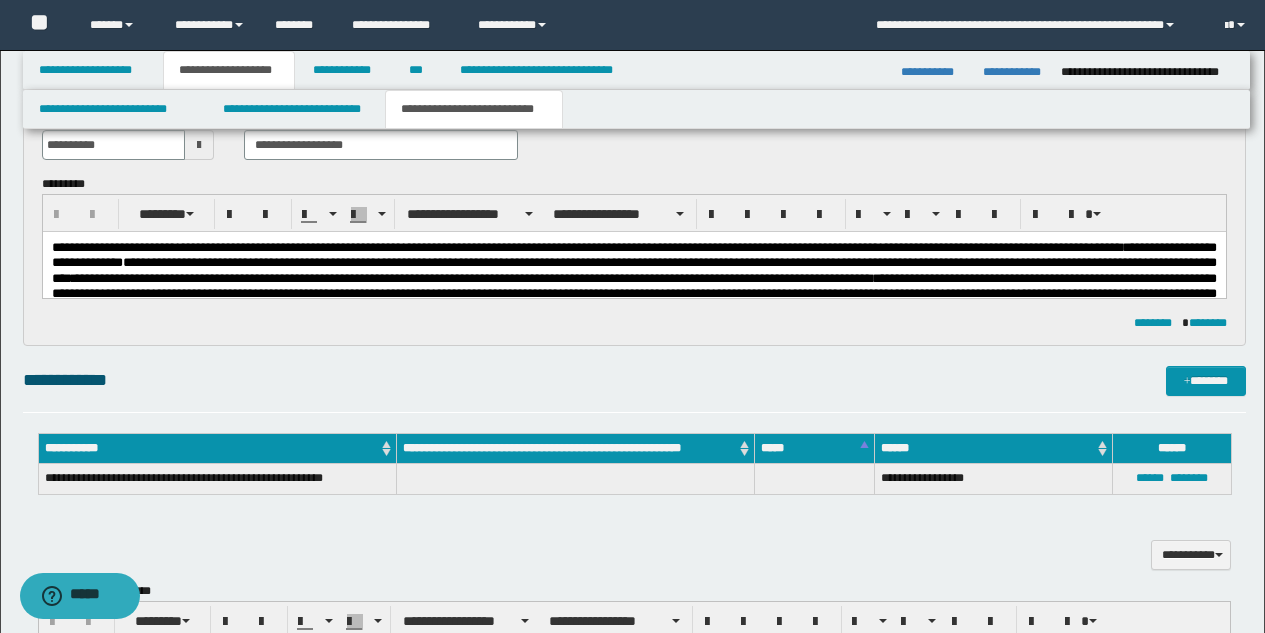 click on "**********" at bounding box center (633, 270) 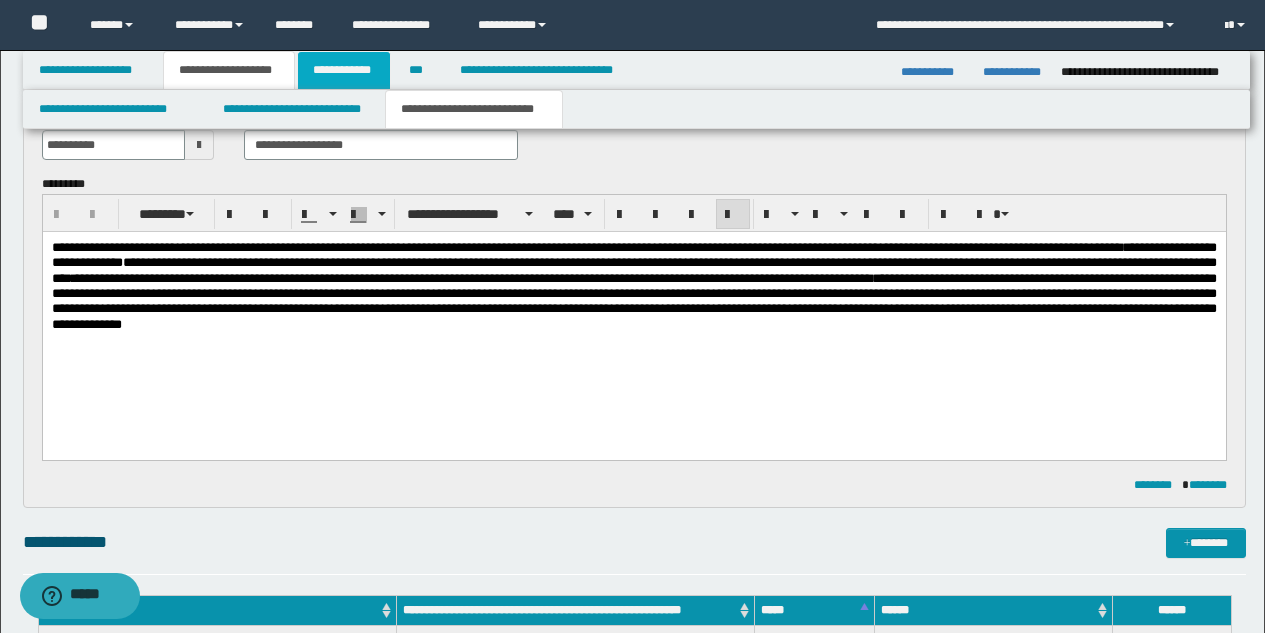 click on "**********" at bounding box center (344, 70) 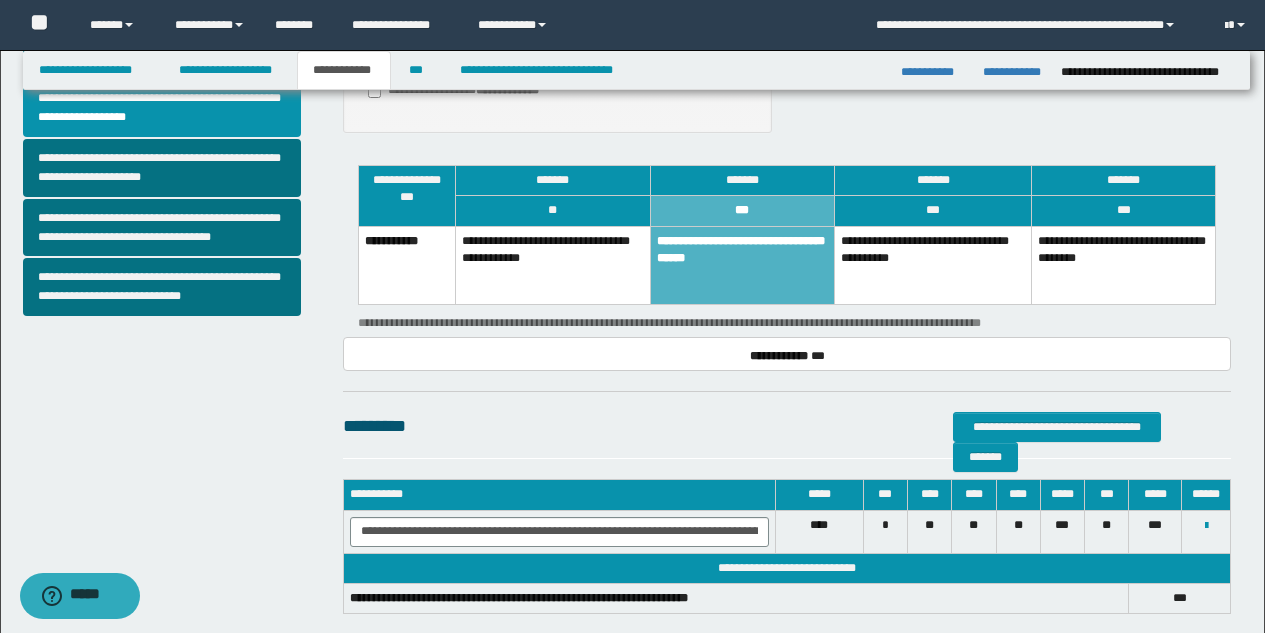 scroll, scrollTop: 776, scrollLeft: 0, axis: vertical 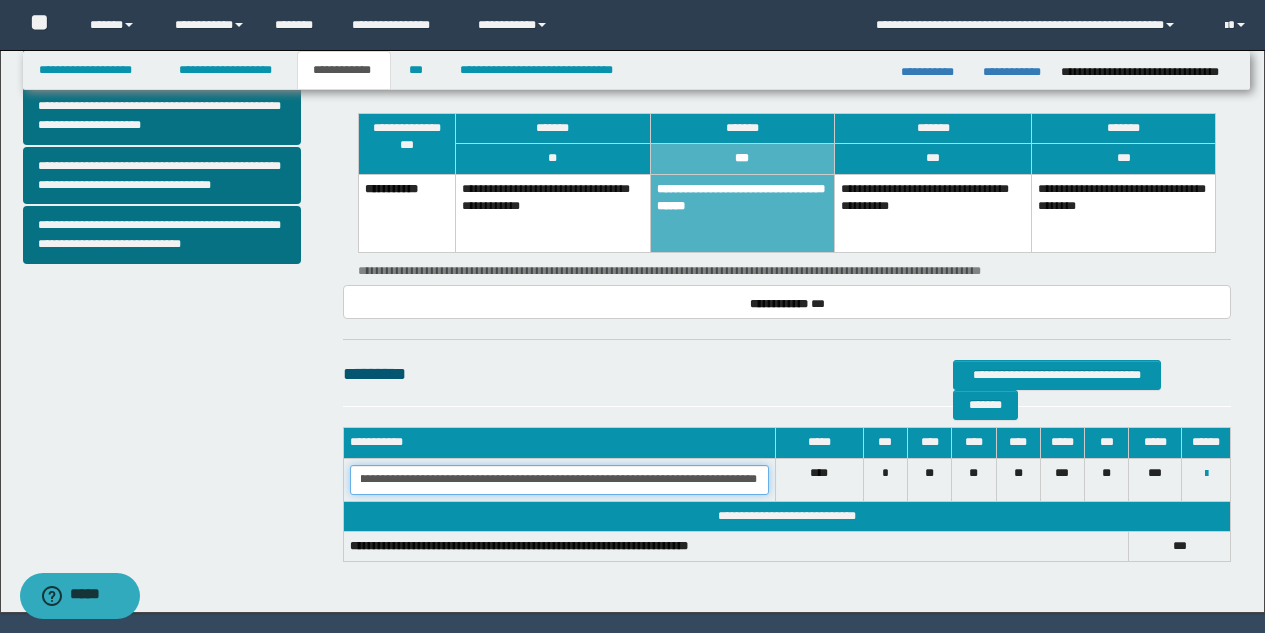 drag, startPoint x: 449, startPoint y: 479, endPoint x: 642, endPoint y: 492, distance: 193.43733 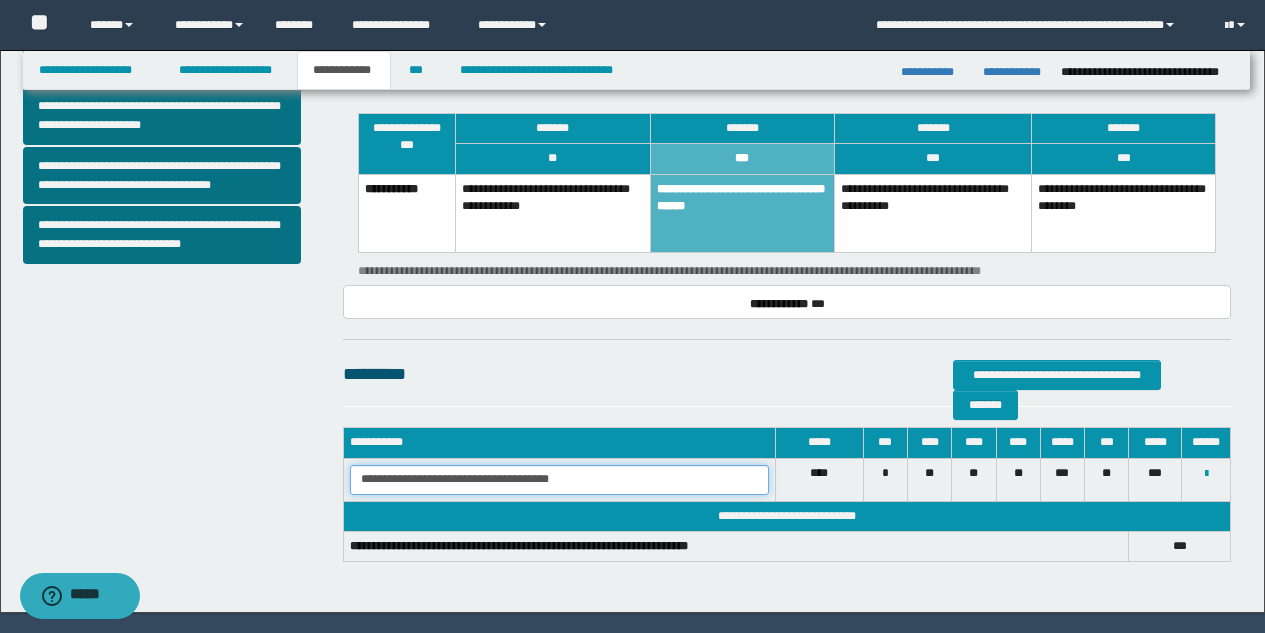 scroll, scrollTop: 0, scrollLeft: 0, axis: both 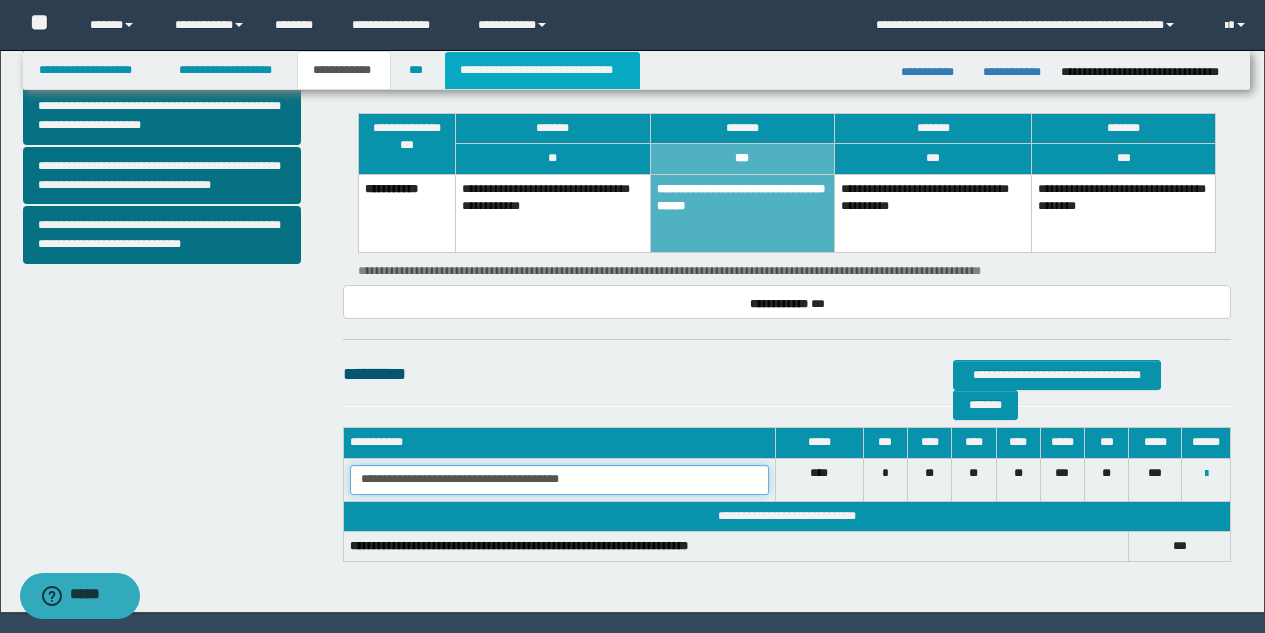 type on "**********" 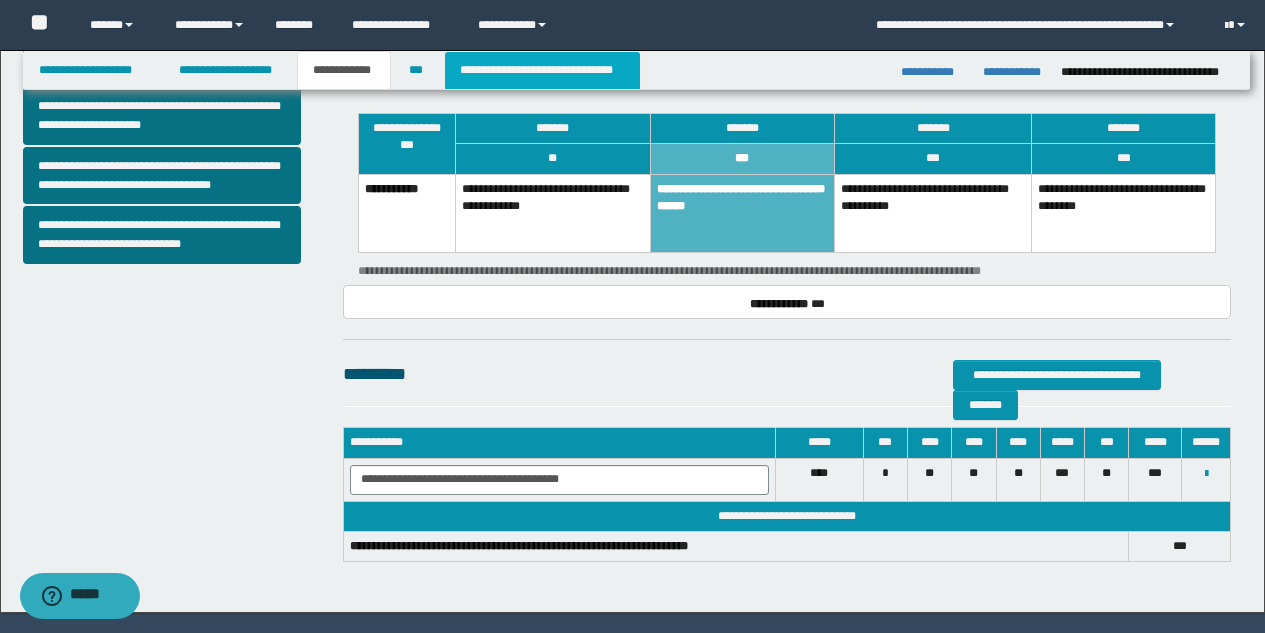 click on "**********" at bounding box center [542, 70] 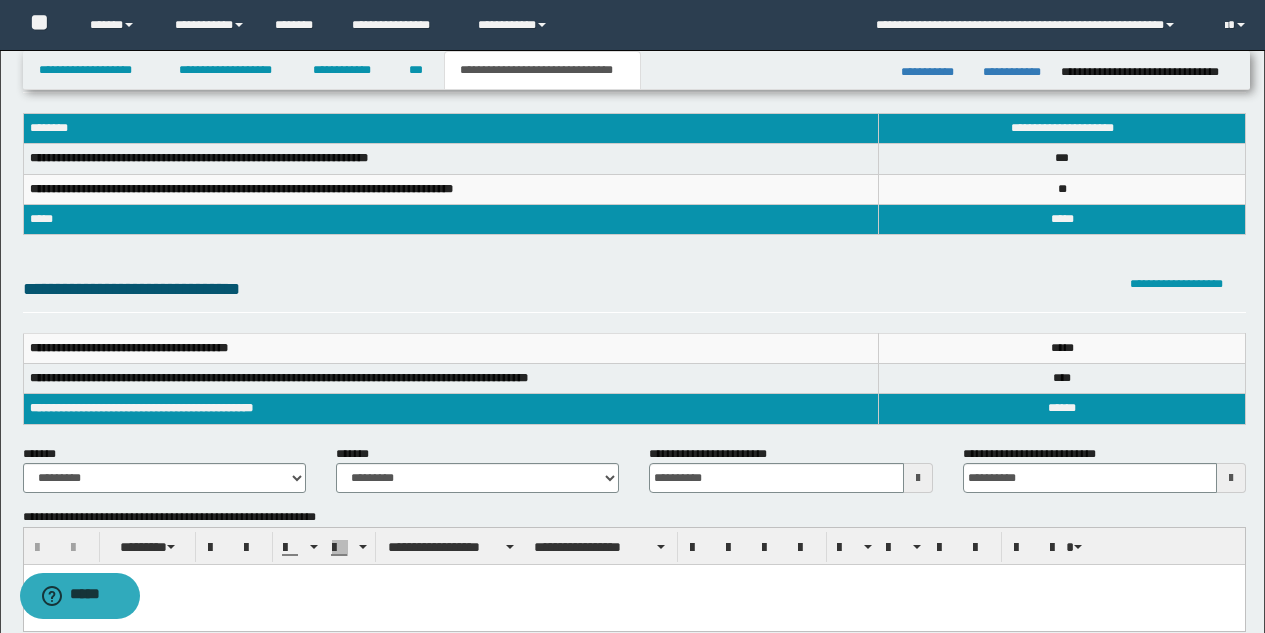 scroll, scrollTop: 66, scrollLeft: 0, axis: vertical 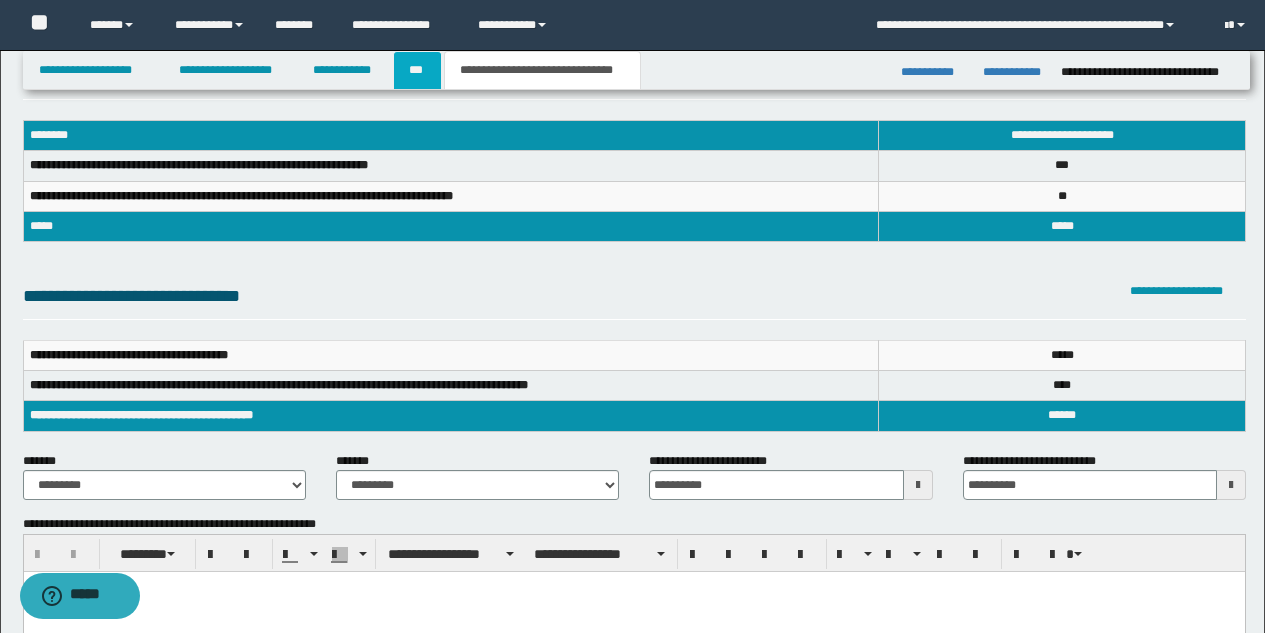 click on "***" at bounding box center (417, 70) 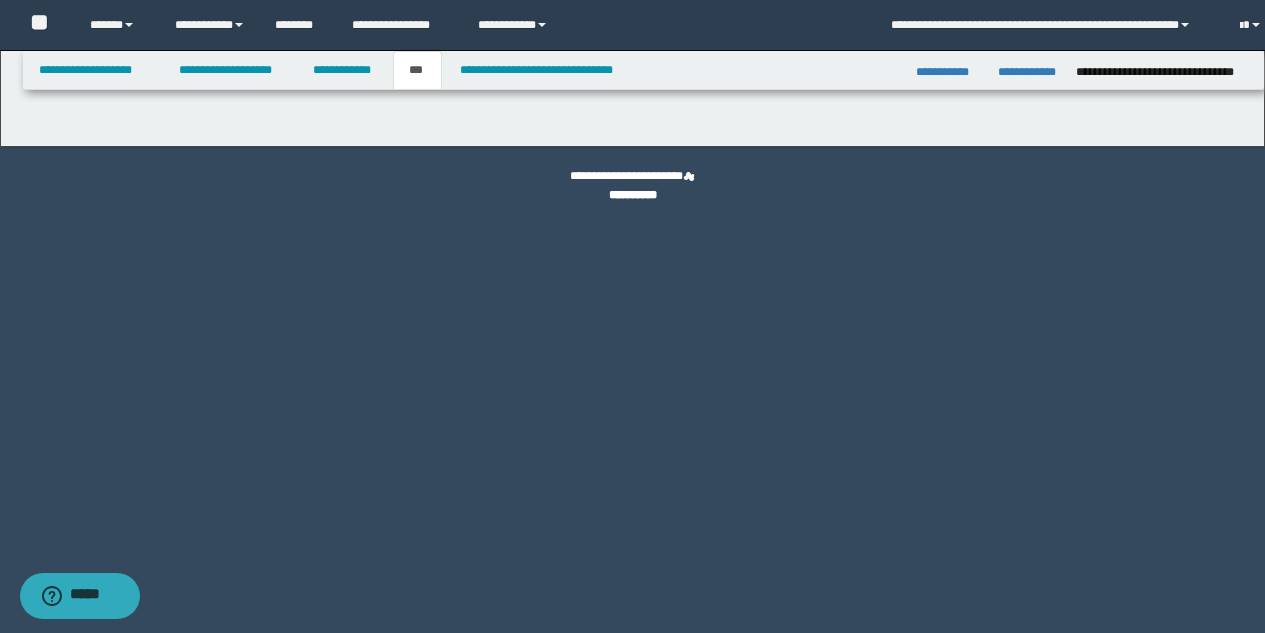 scroll, scrollTop: 0, scrollLeft: 0, axis: both 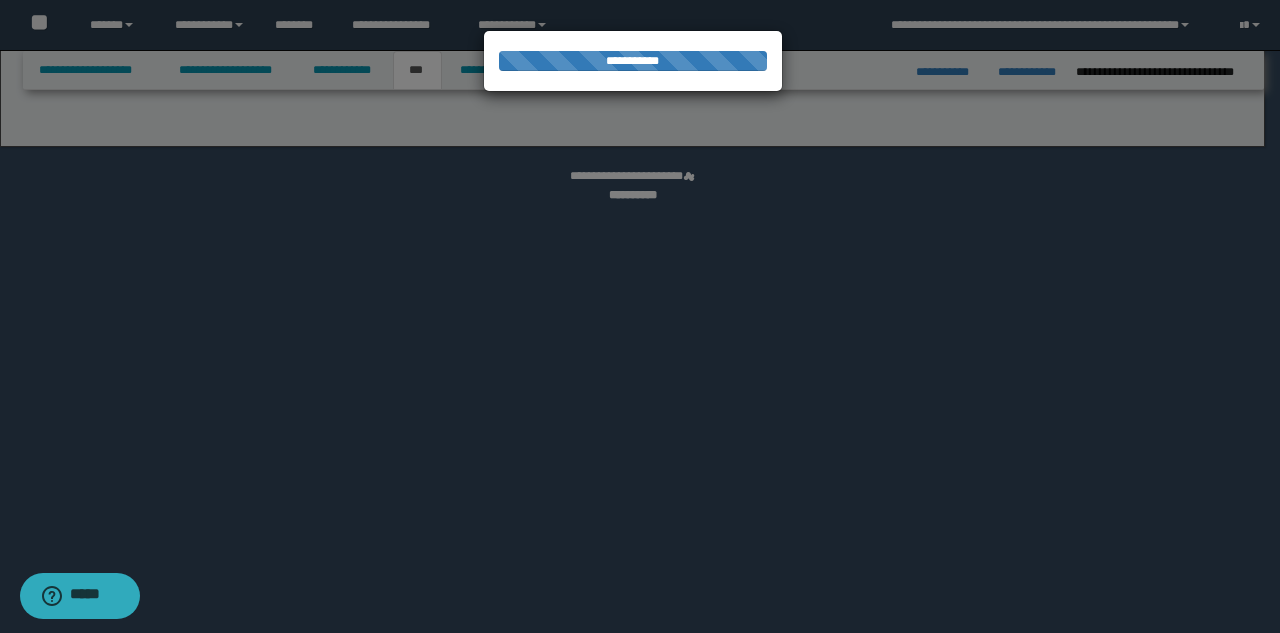 select on "*" 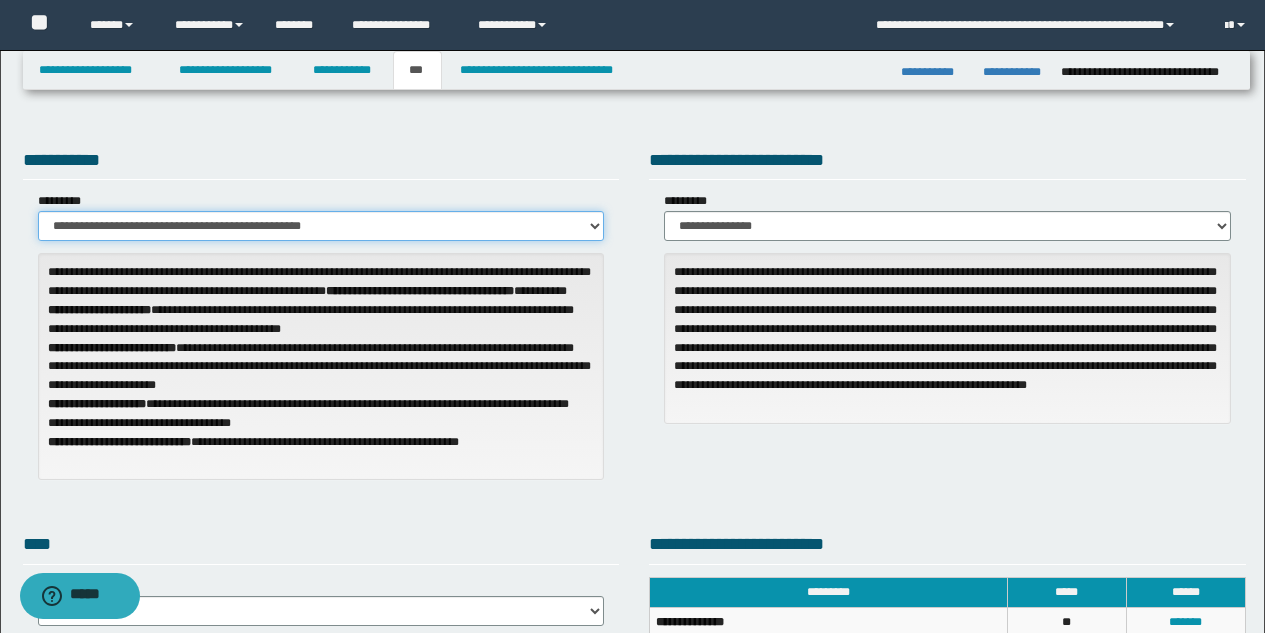click on "**********" at bounding box center [321, 226] 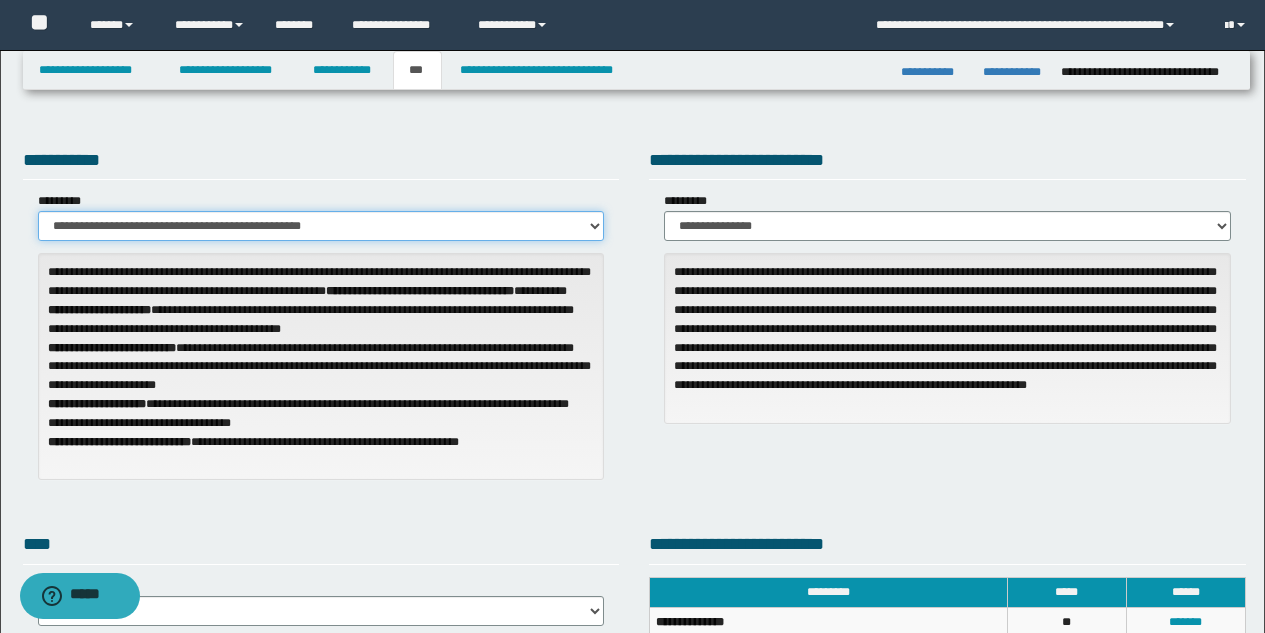 select on "**" 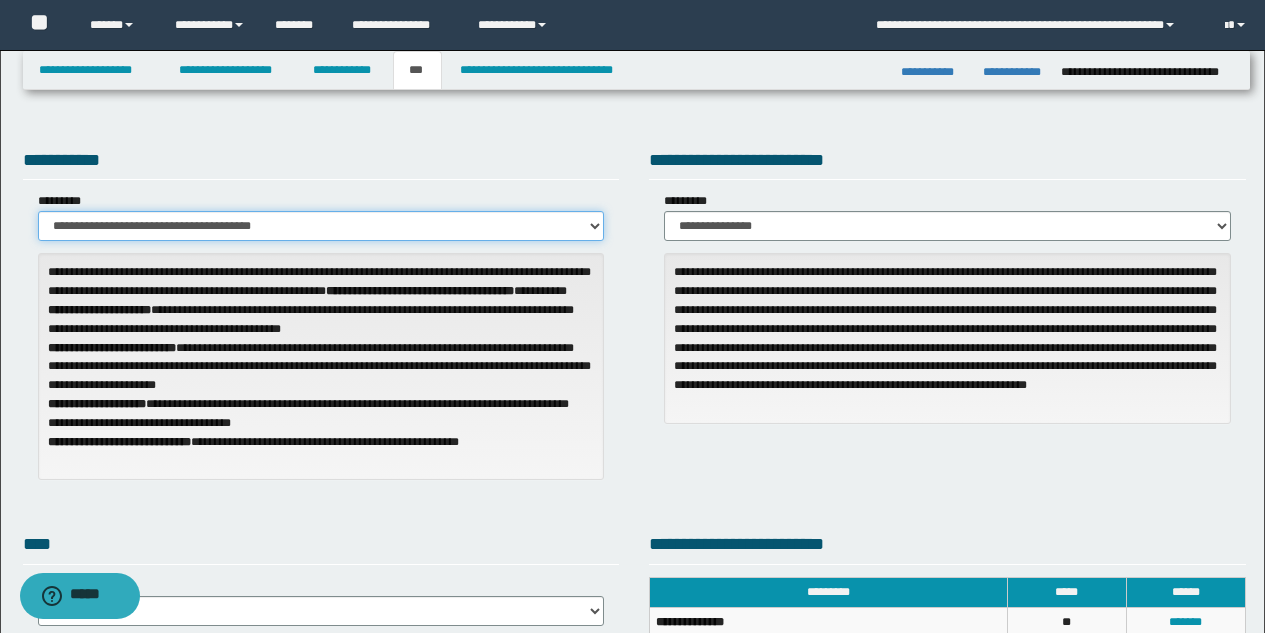 click on "**********" at bounding box center [321, 226] 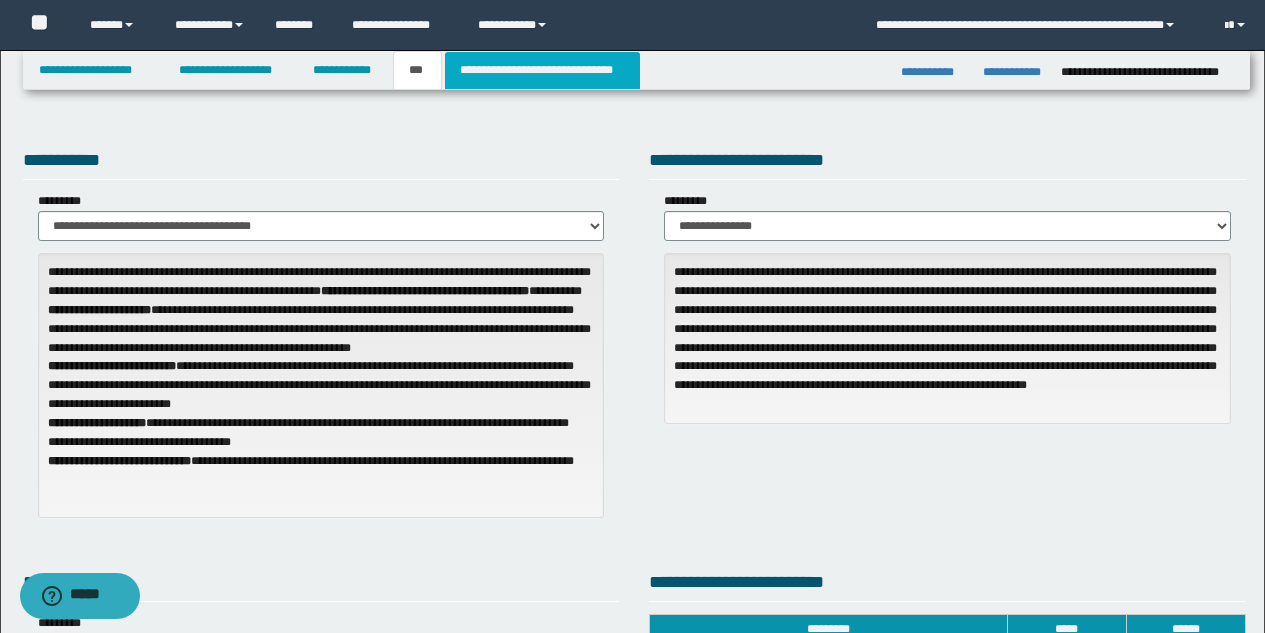 click on "**********" at bounding box center [542, 70] 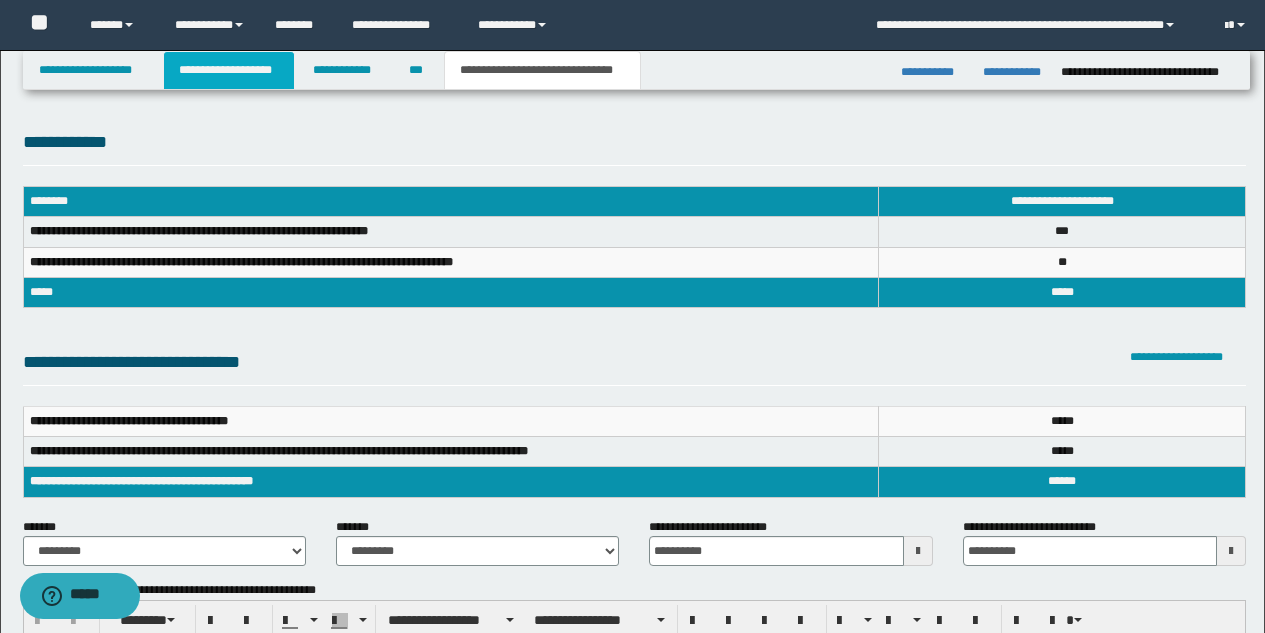 click on "**********" at bounding box center (229, 70) 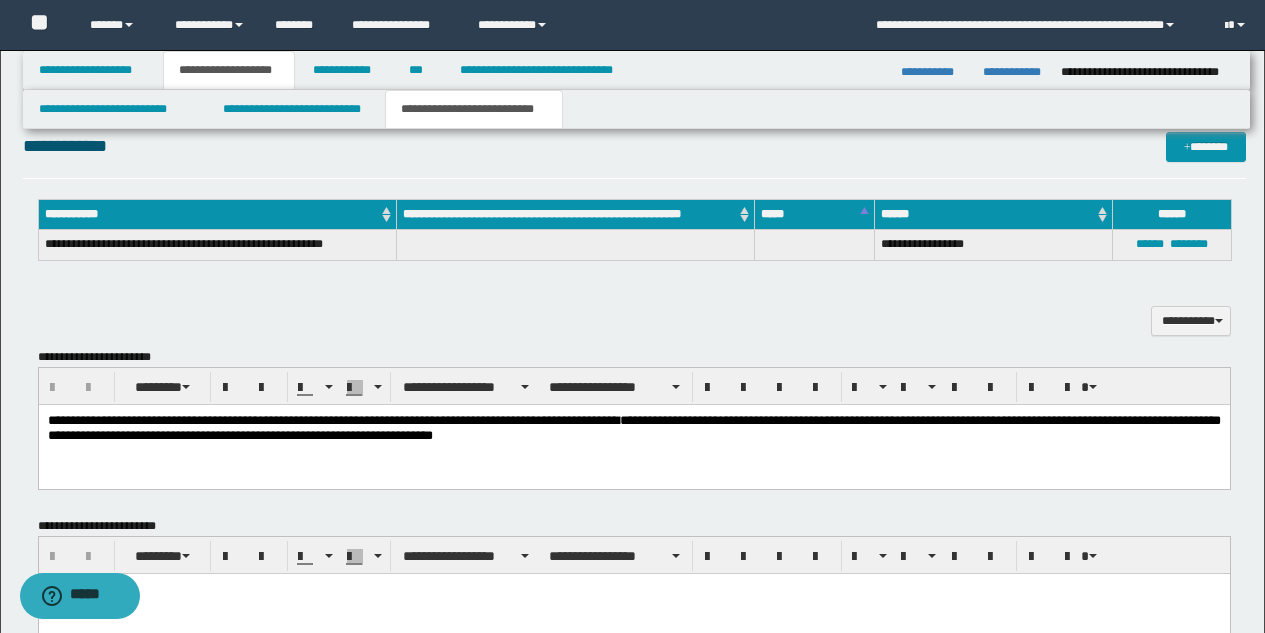 scroll, scrollTop: 522, scrollLeft: 0, axis: vertical 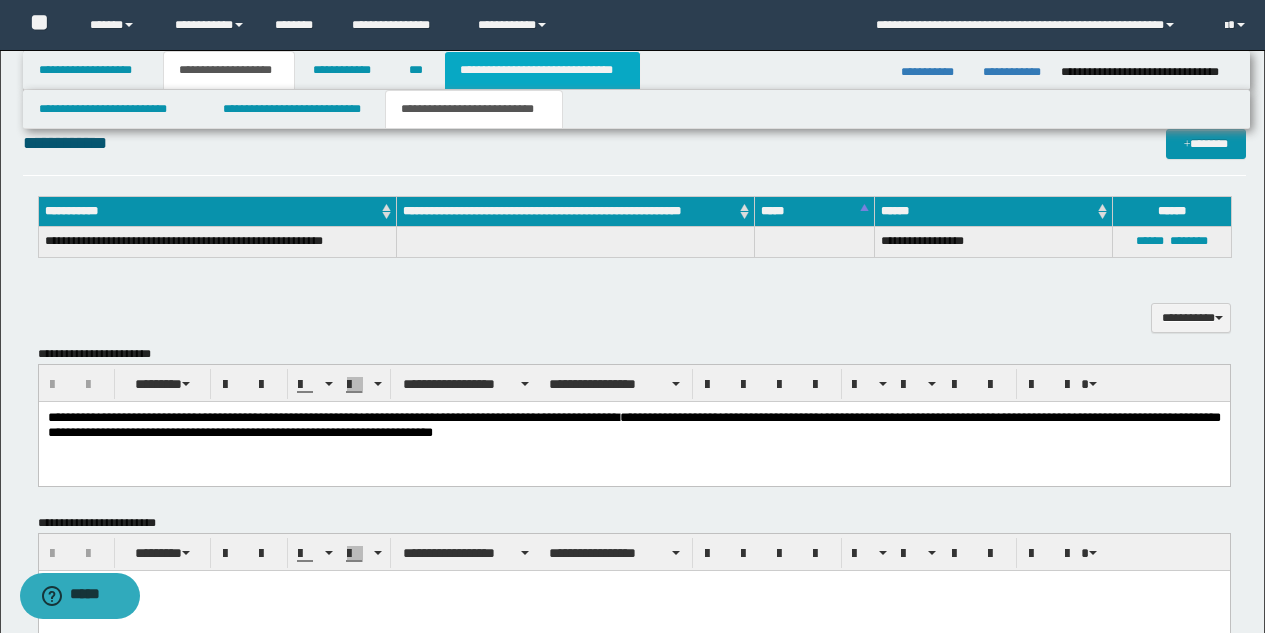 click on "**********" at bounding box center [542, 70] 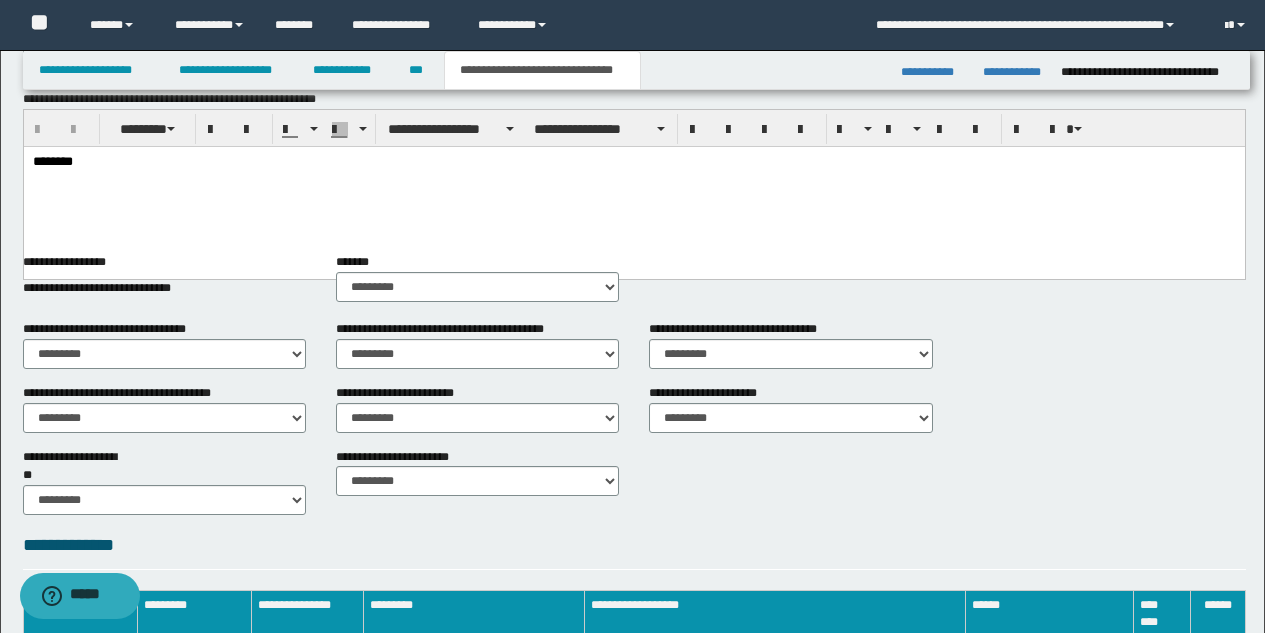 click on "********" at bounding box center [633, 188] 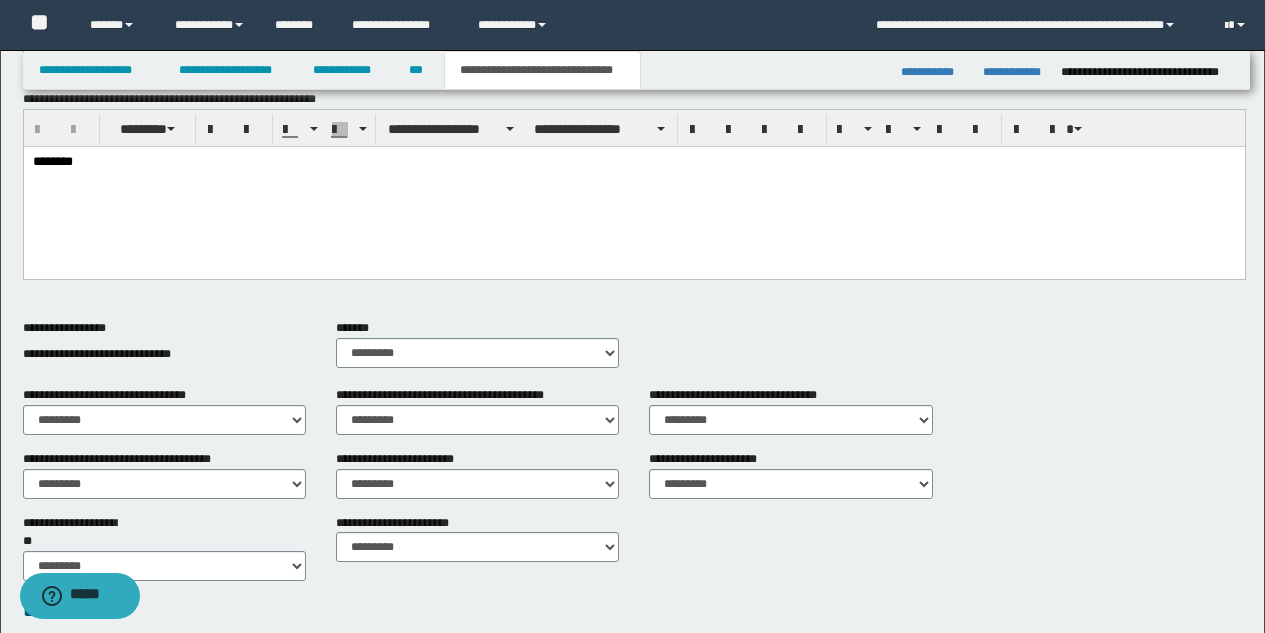 type 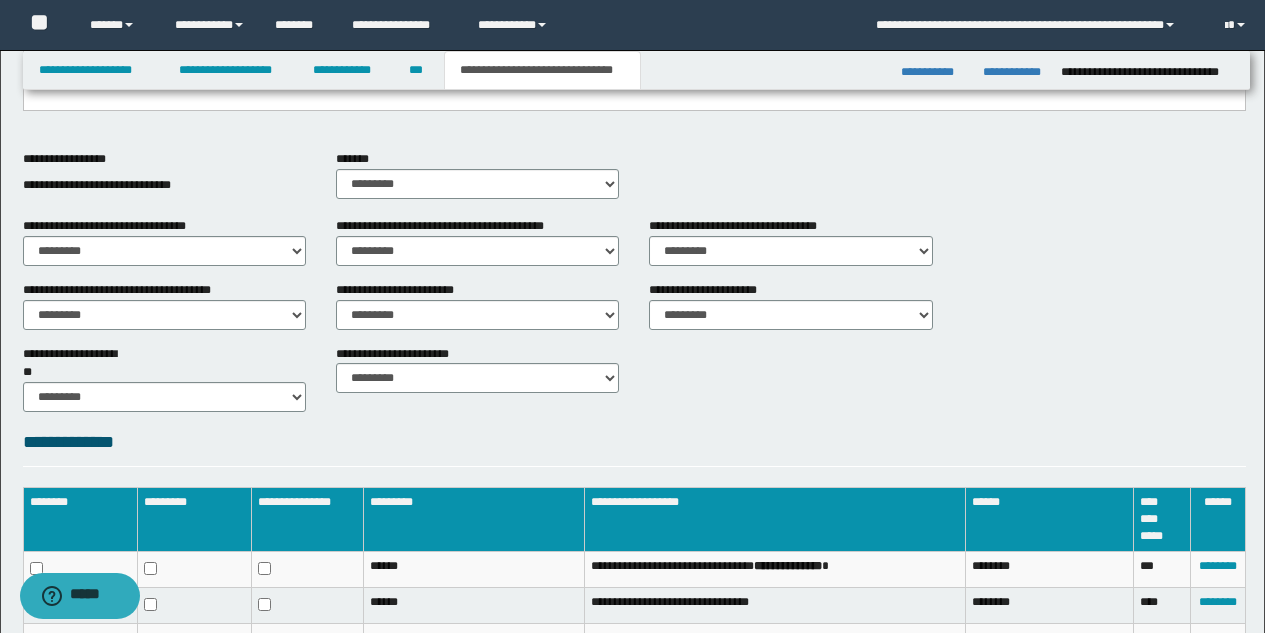 scroll, scrollTop: 811, scrollLeft: 0, axis: vertical 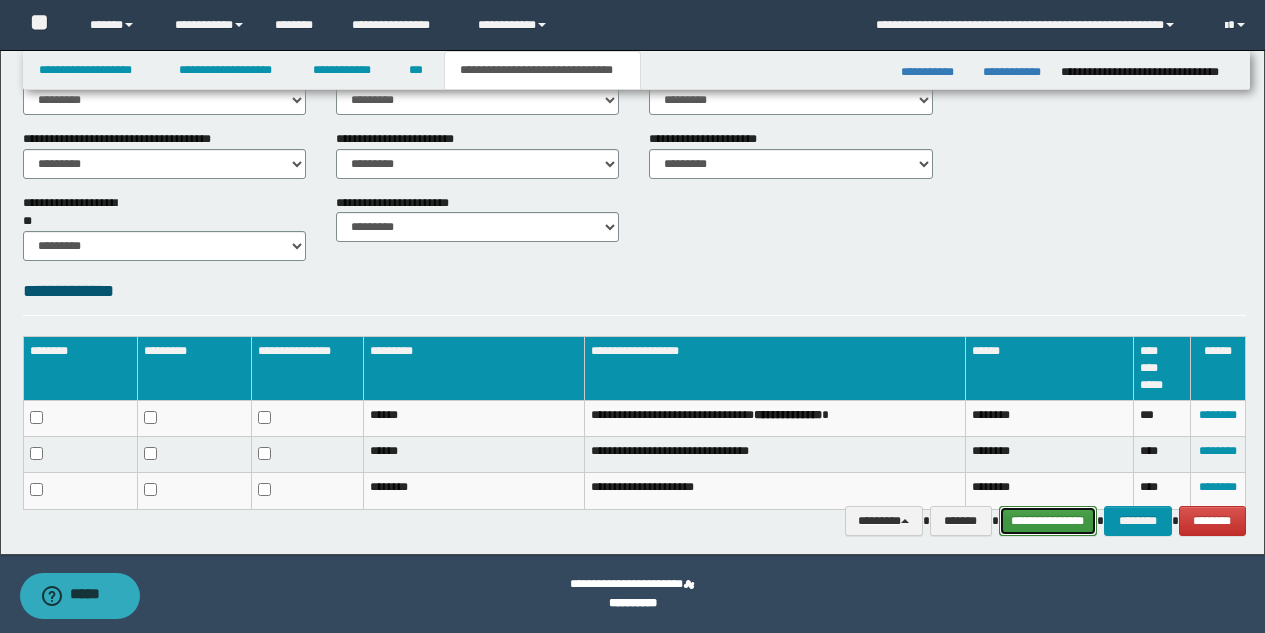 click on "**********" at bounding box center (1048, 521) 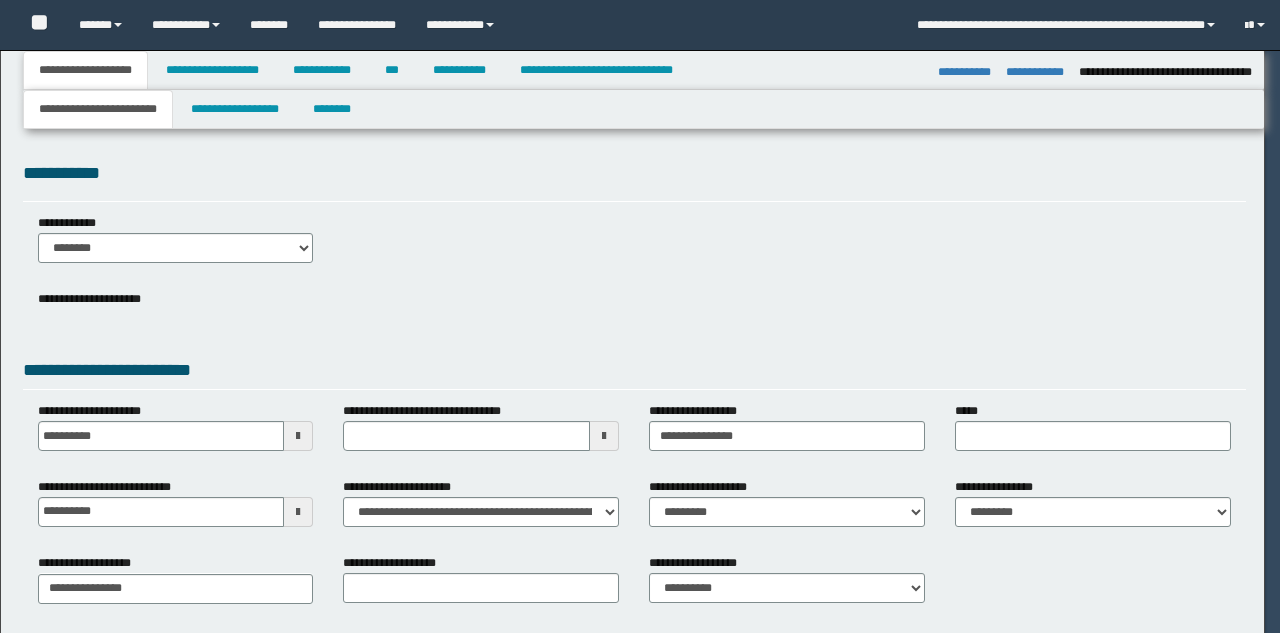 select on "*" 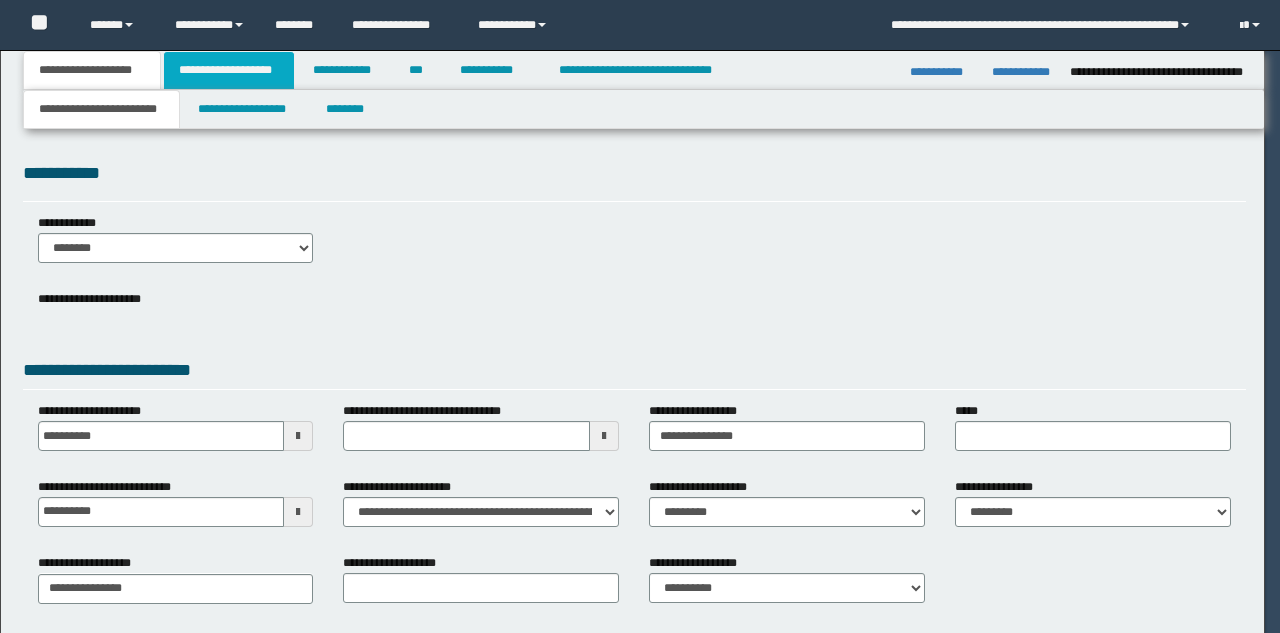 scroll, scrollTop: 0, scrollLeft: 0, axis: both 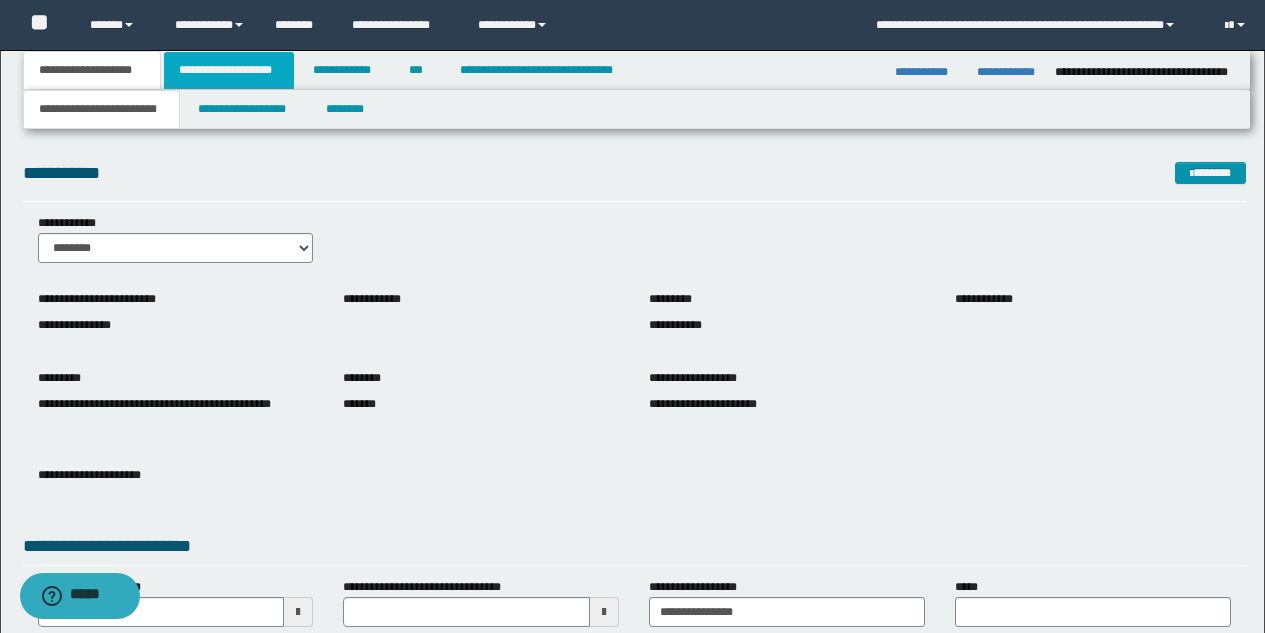 click on "**********" at bounding box center (229, 70) 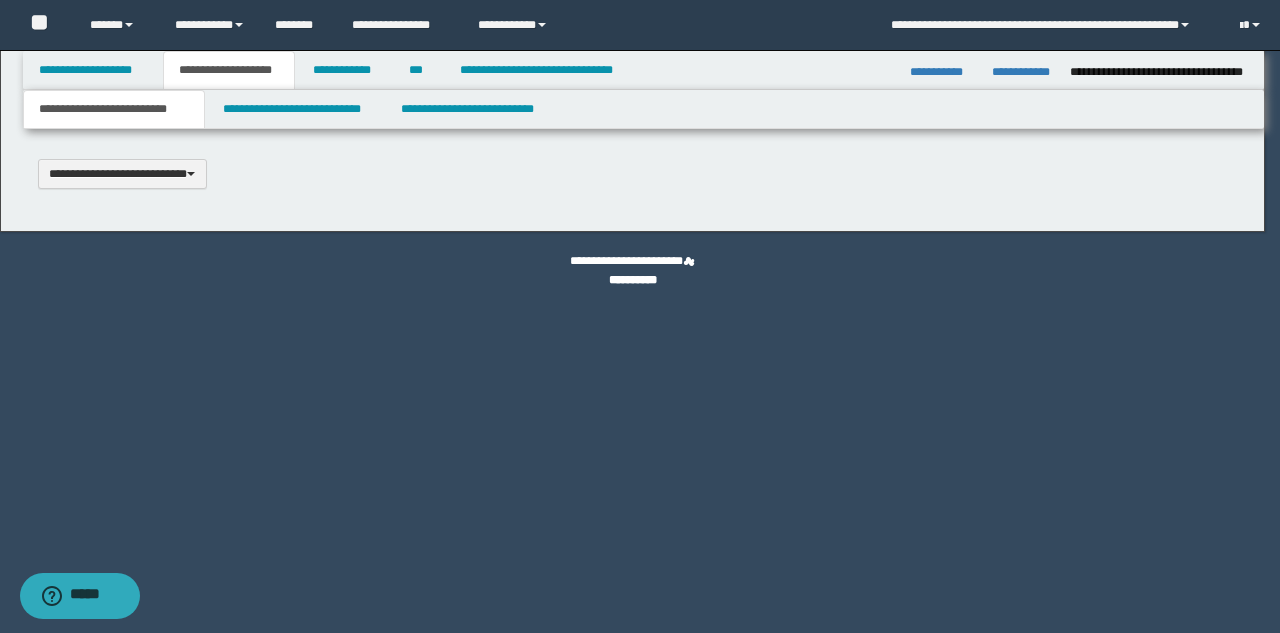type 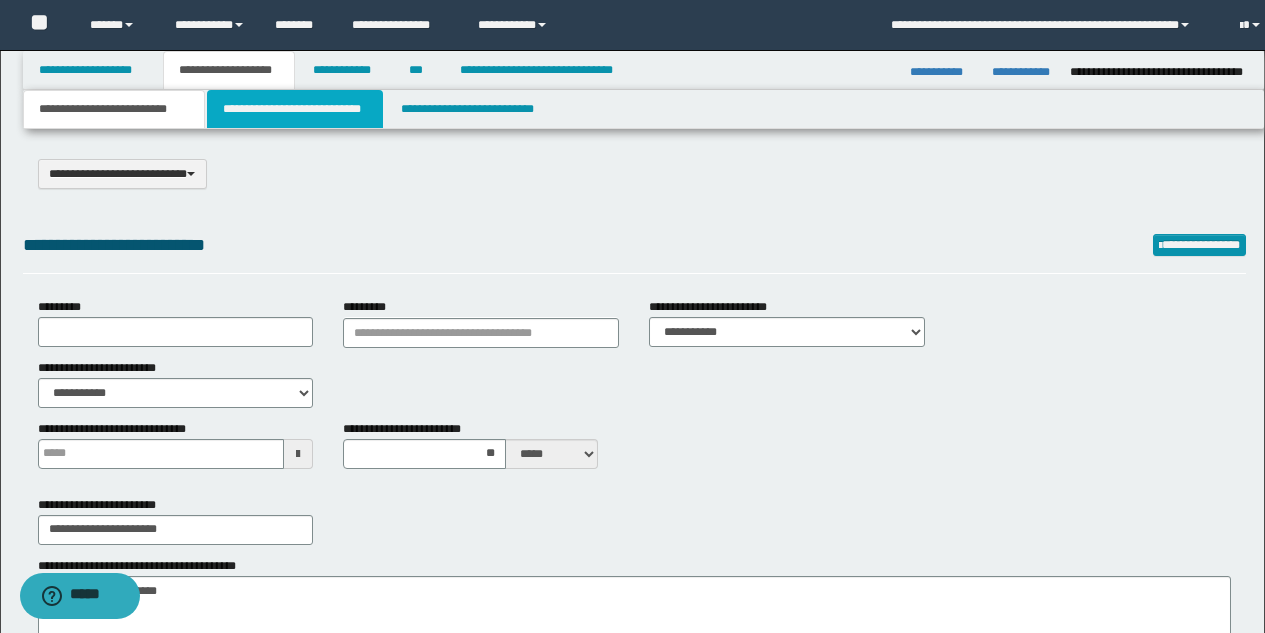 click on "**********" at bounding box center [295, 109] 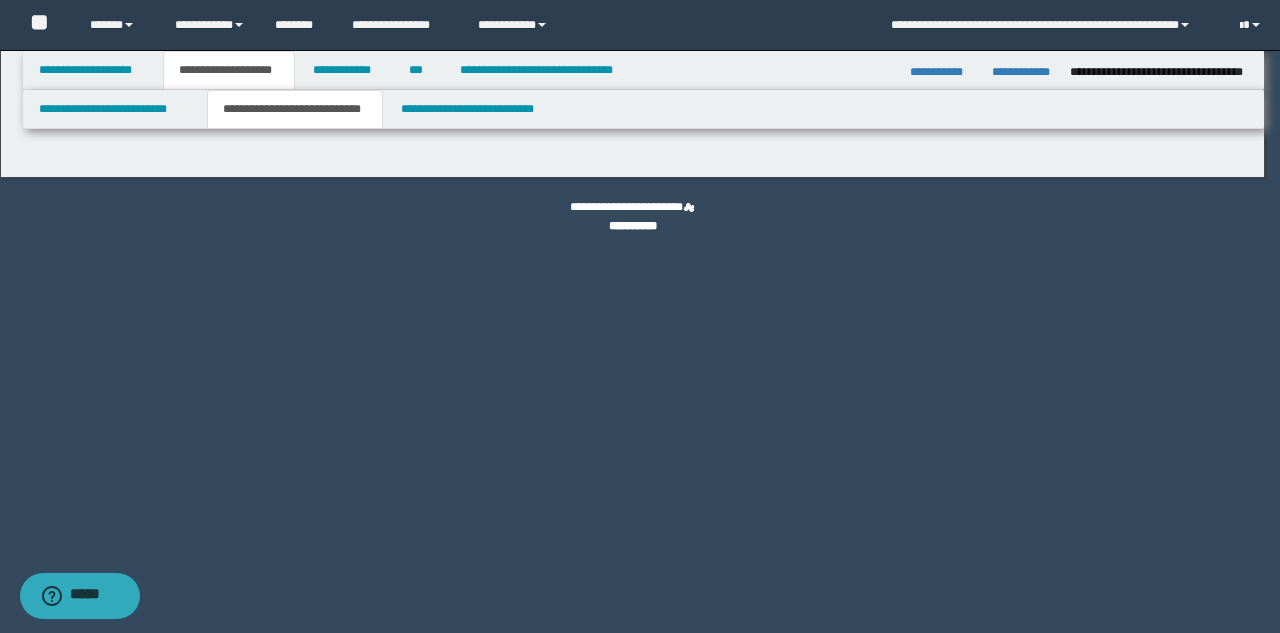 select on "*" 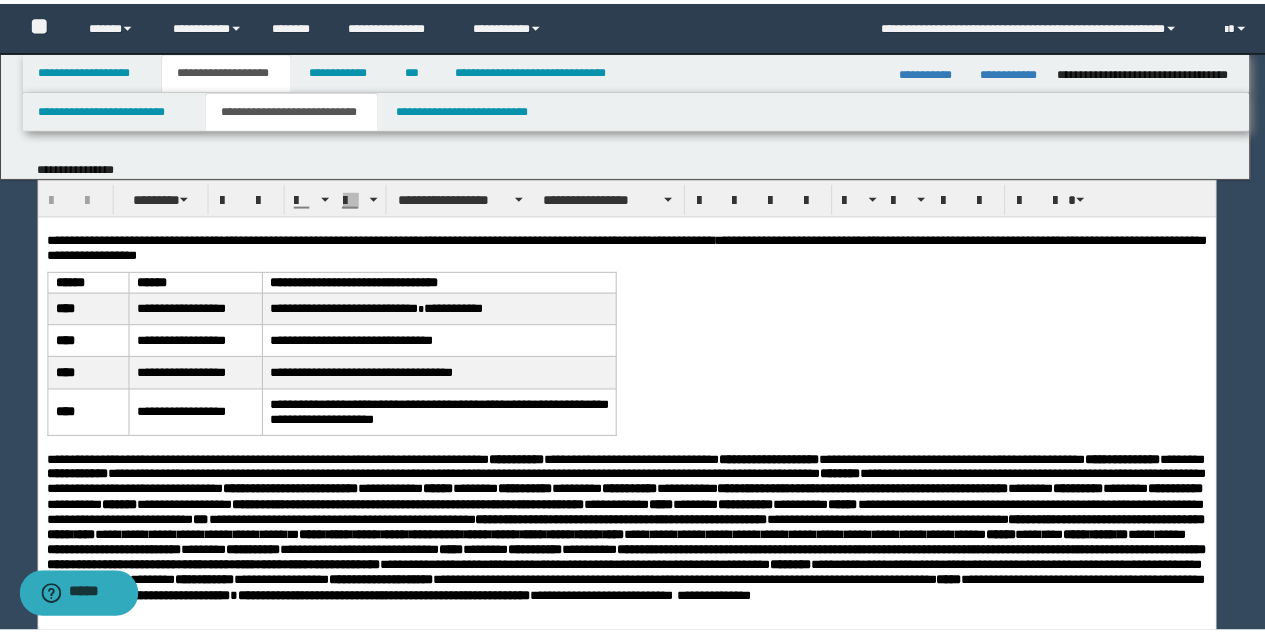 scroll, scrollTop: 0, scrollLeft: 0, axis: both 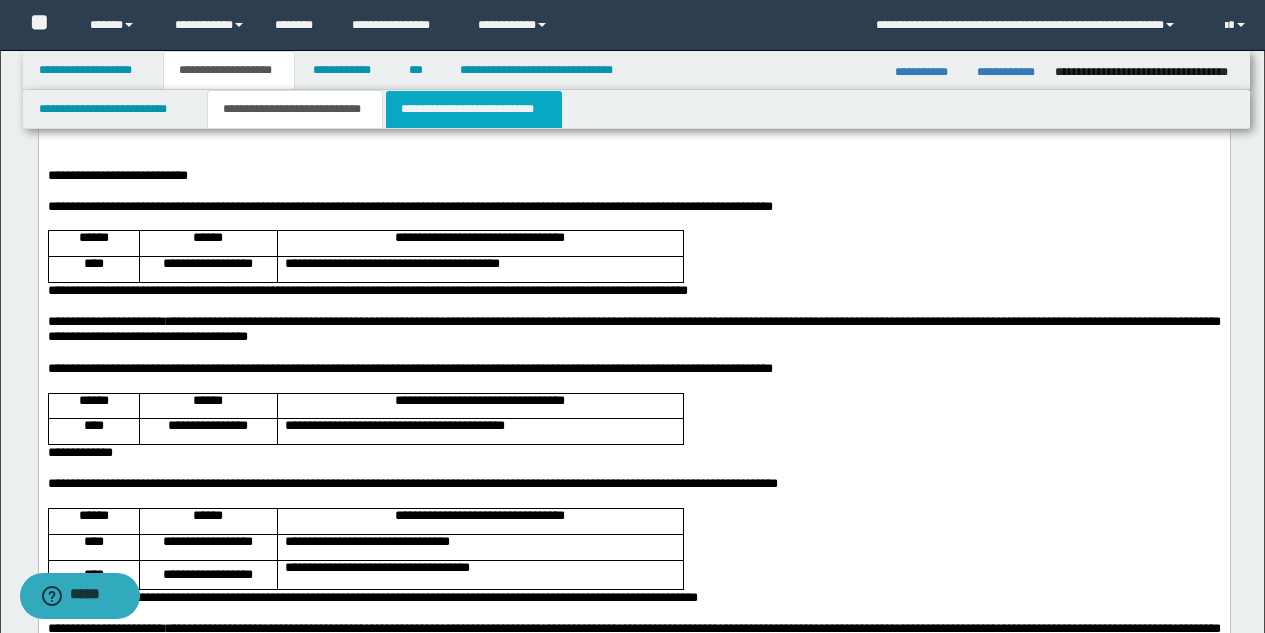 click on "**********" at bounding box center (474, 109) 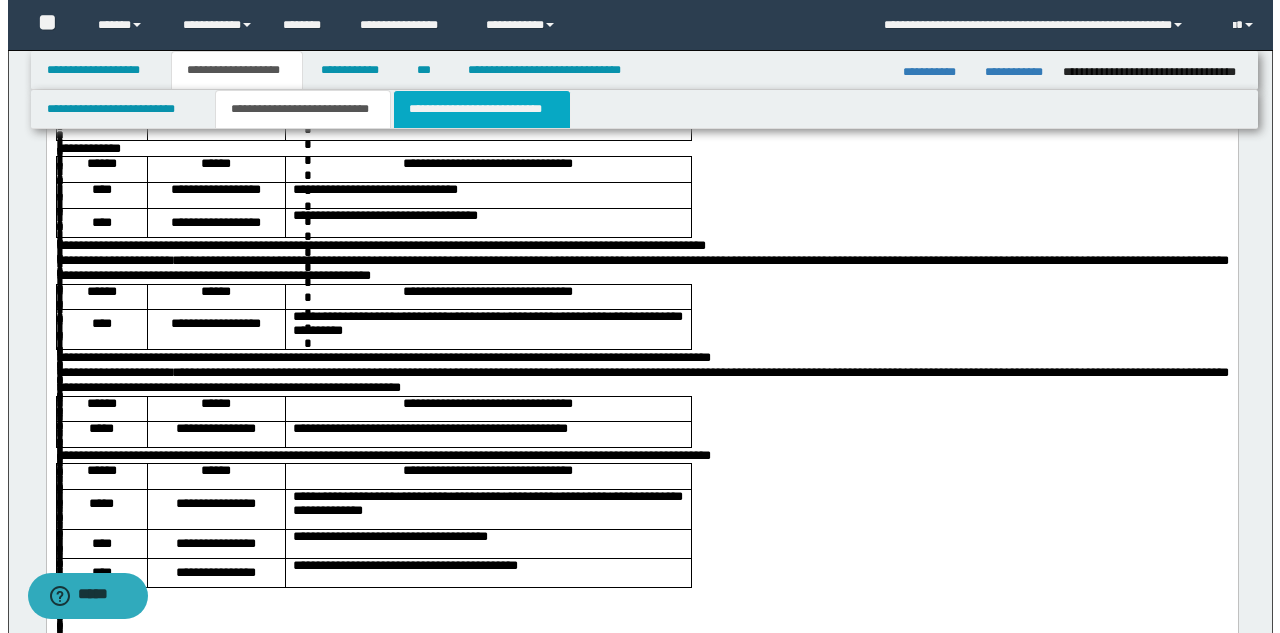 scroll, scrollTop: 0, scrollLeft: 0, axis: both 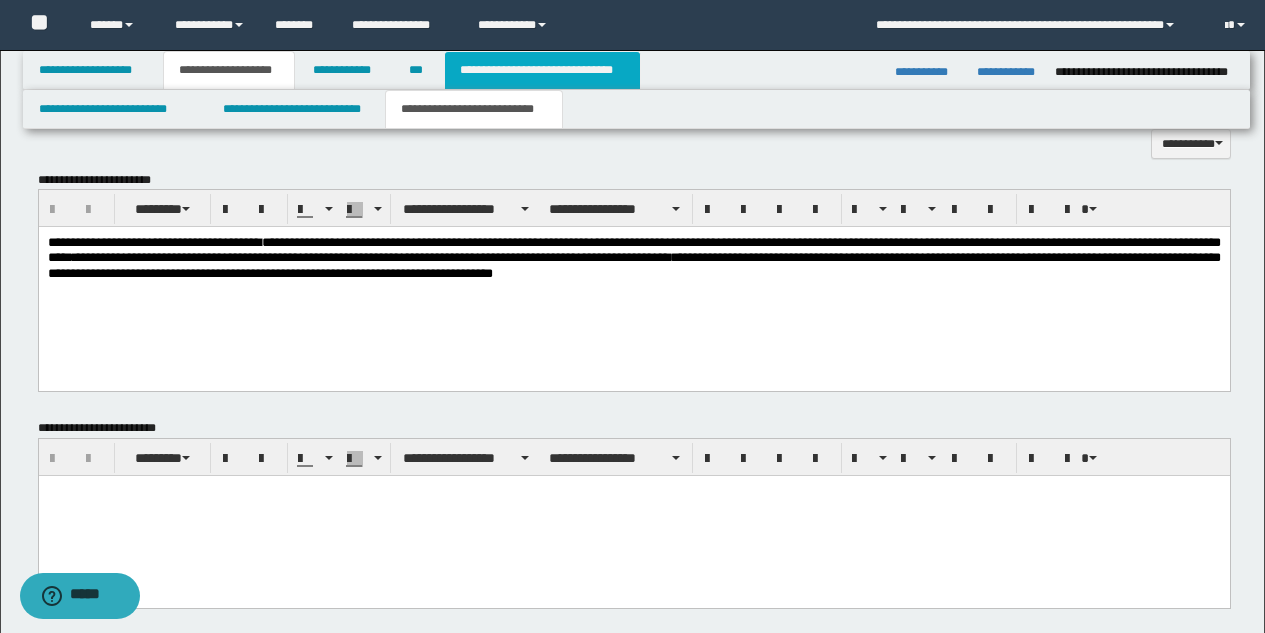 click on "**********" at bounding box center [542, 70] 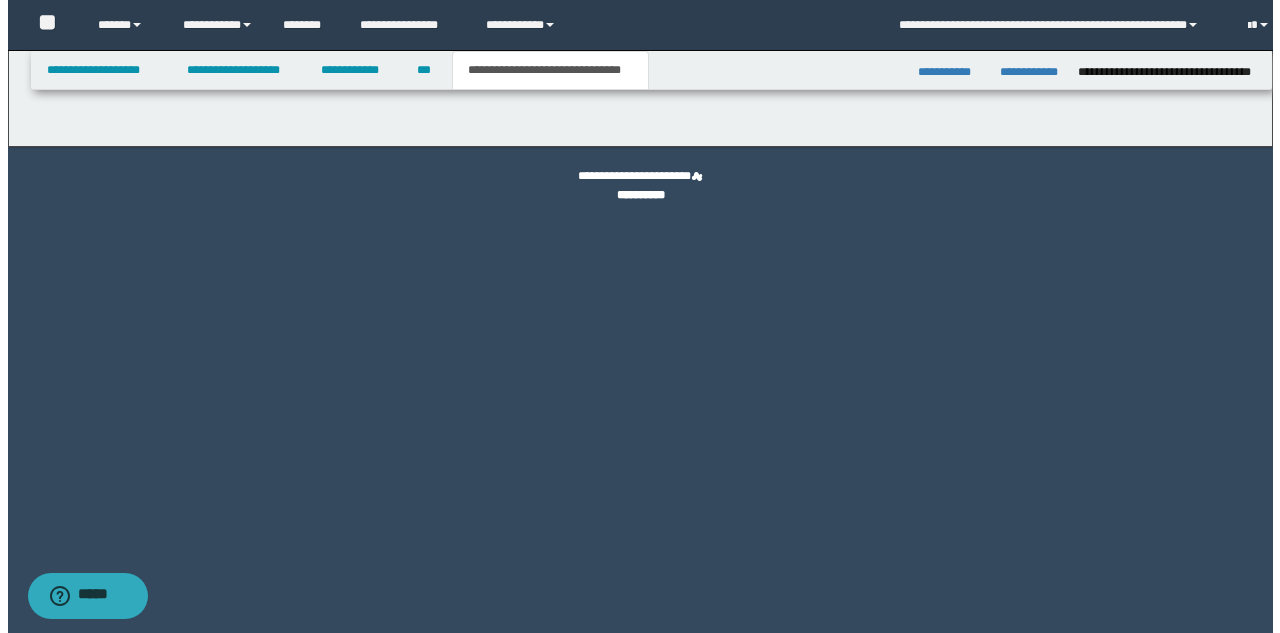 scroll, scrollTop: 0, scrollLeft: 0, axis: both 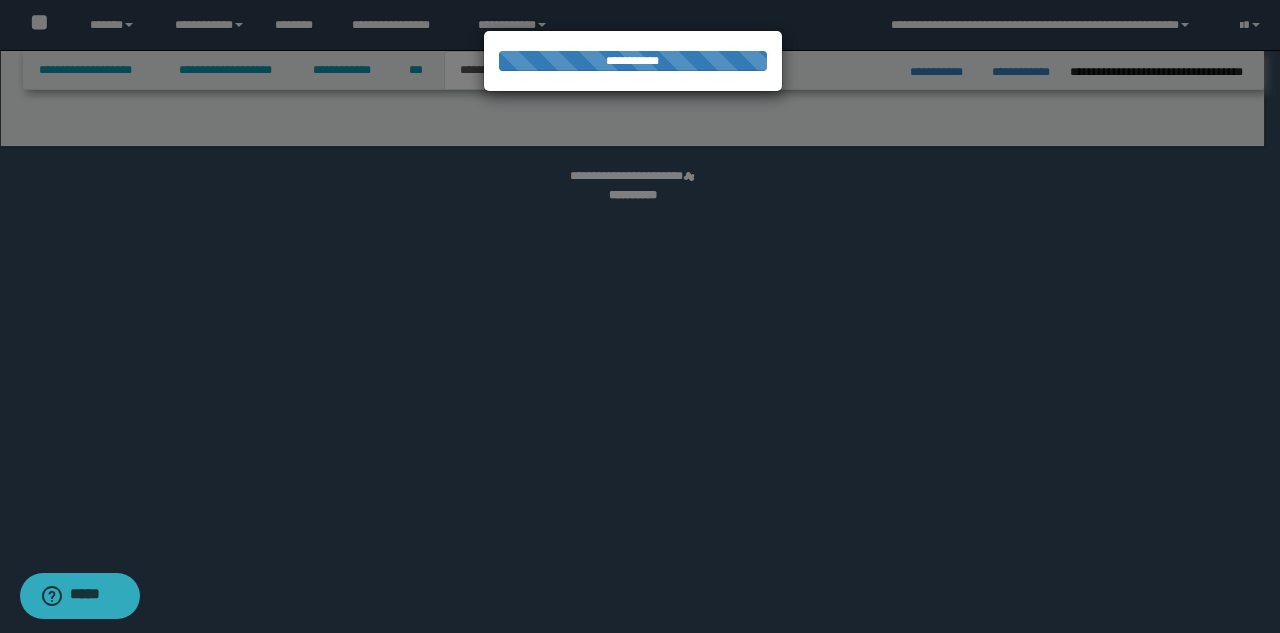 select on "*" 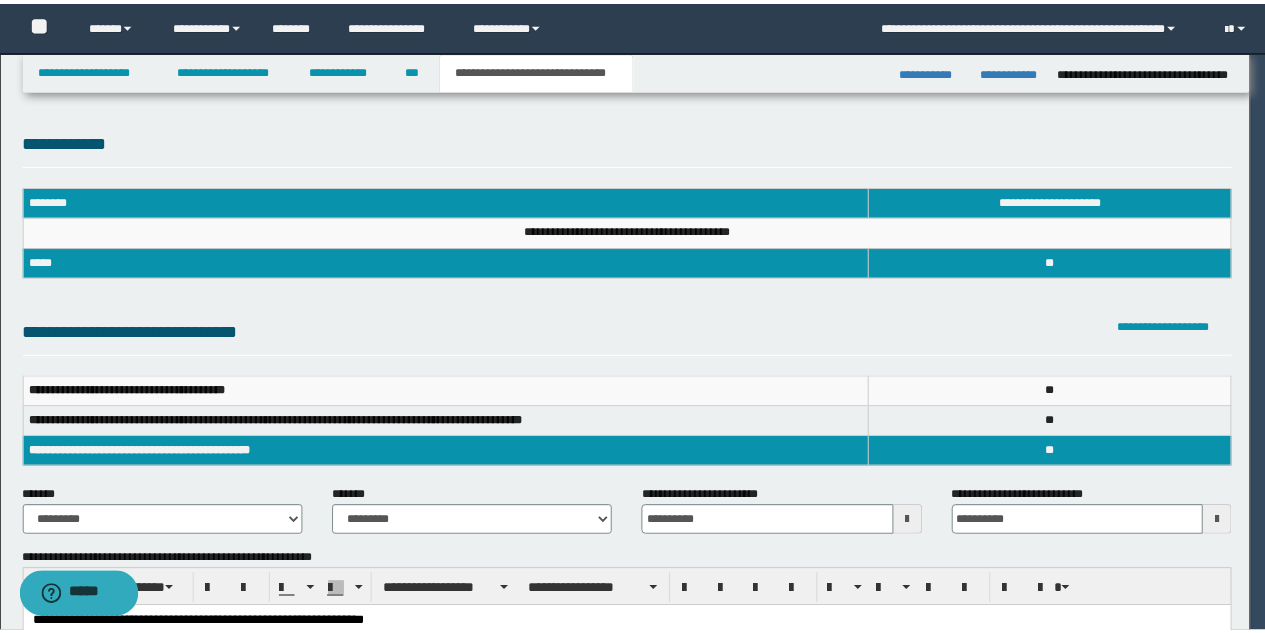 scroll, scrollTop: 0, scrollLeft: 0, axis: both 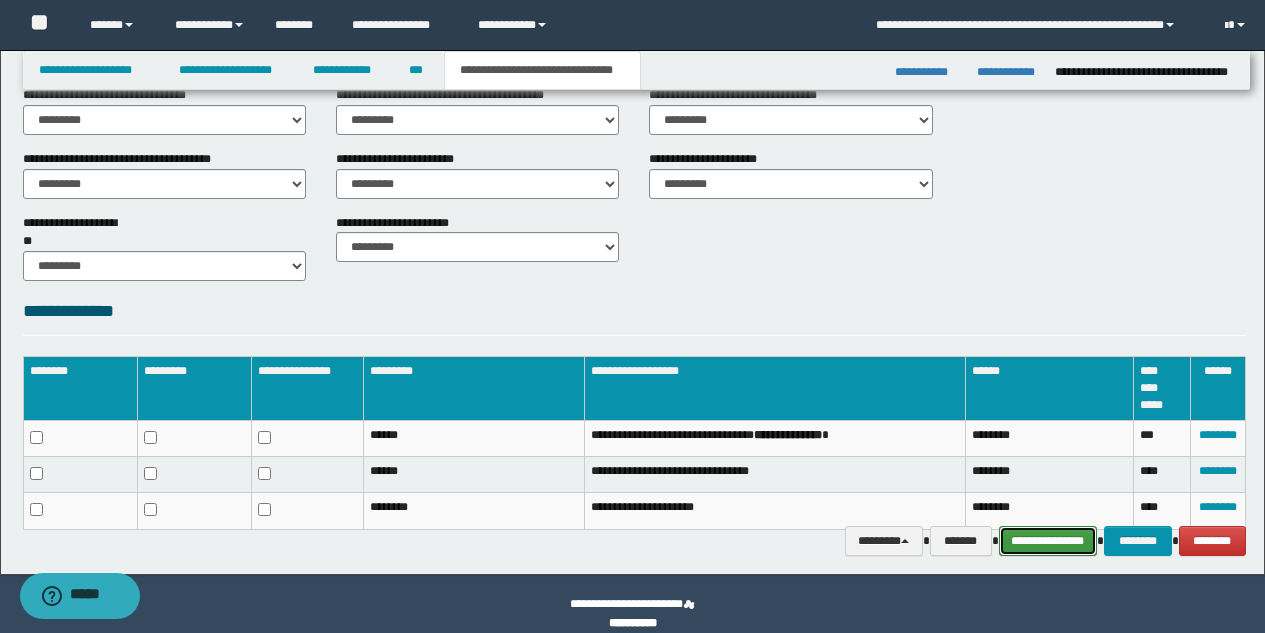click on "**********" at bounding box center (1048, 541) 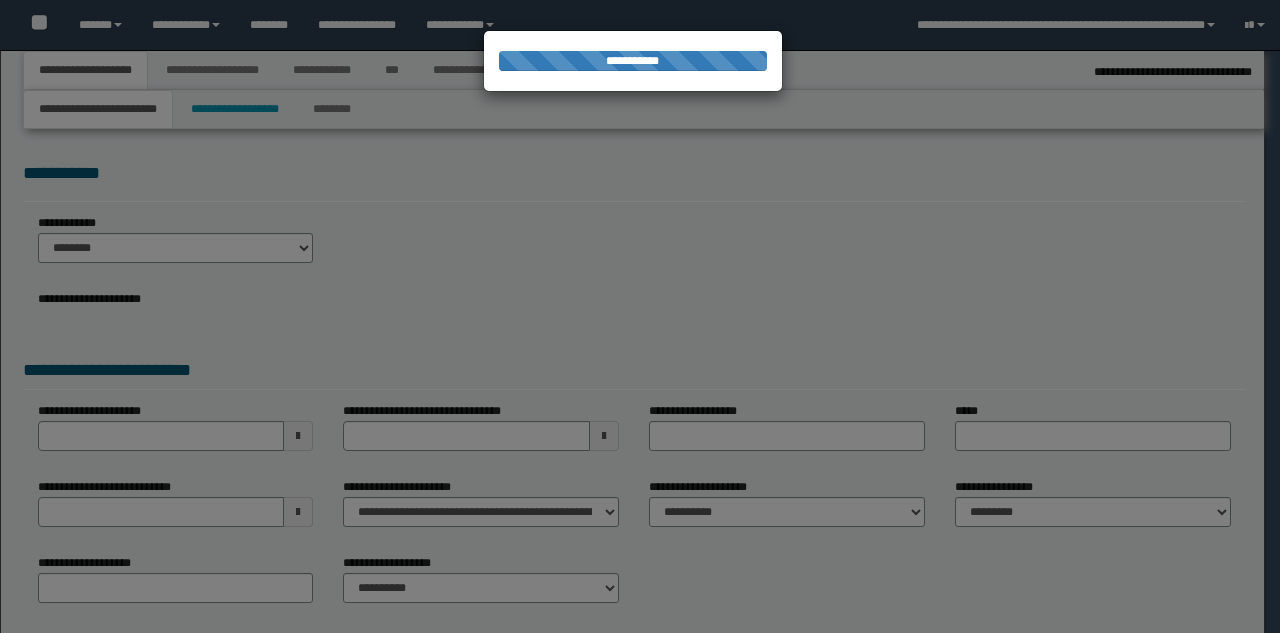 type on "**********" 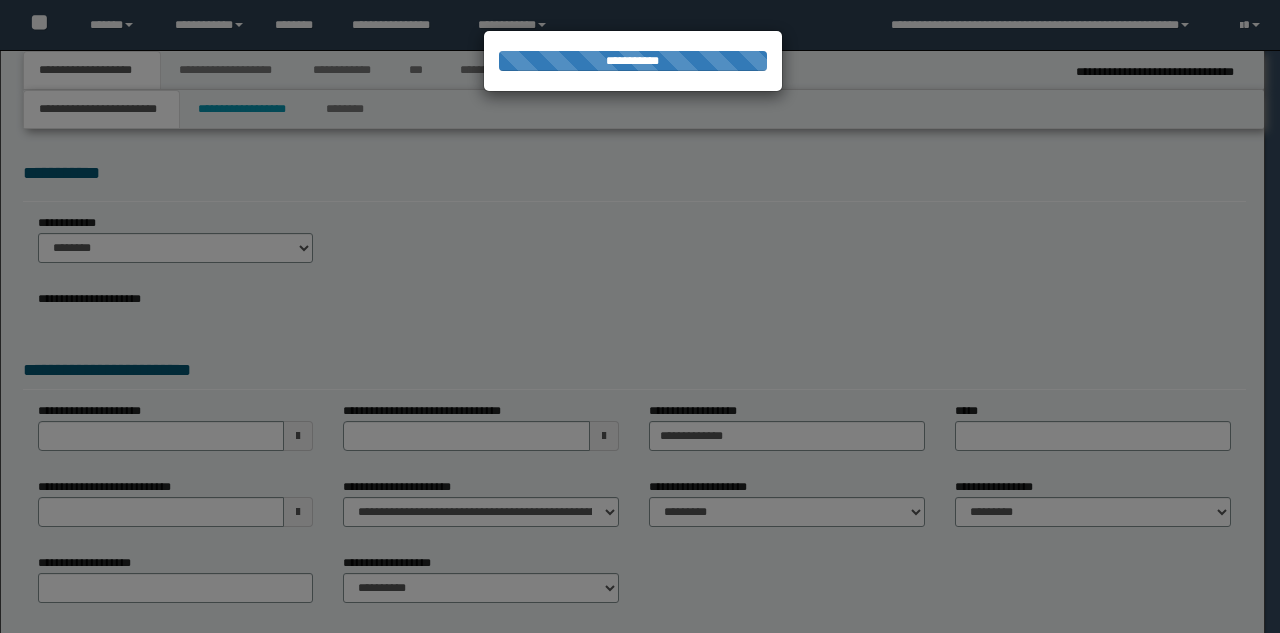 scroll, scrollTop: 0, scrollLeft: 0, axis: both 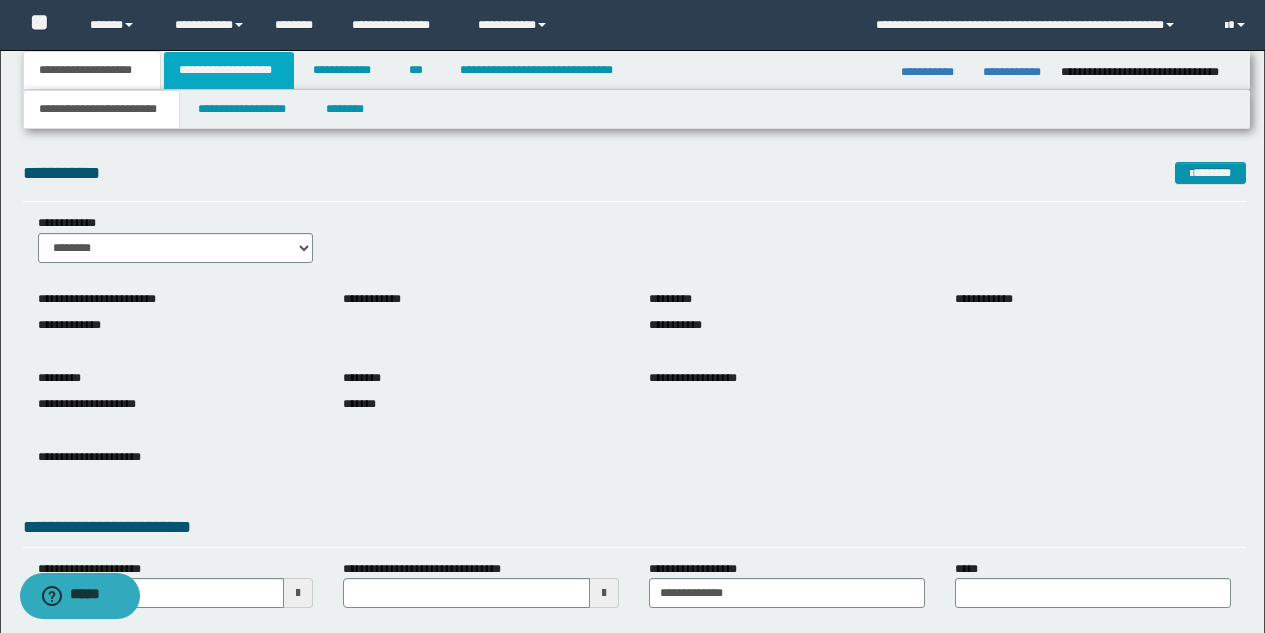click on "**********" at bounding box center [229, 70] 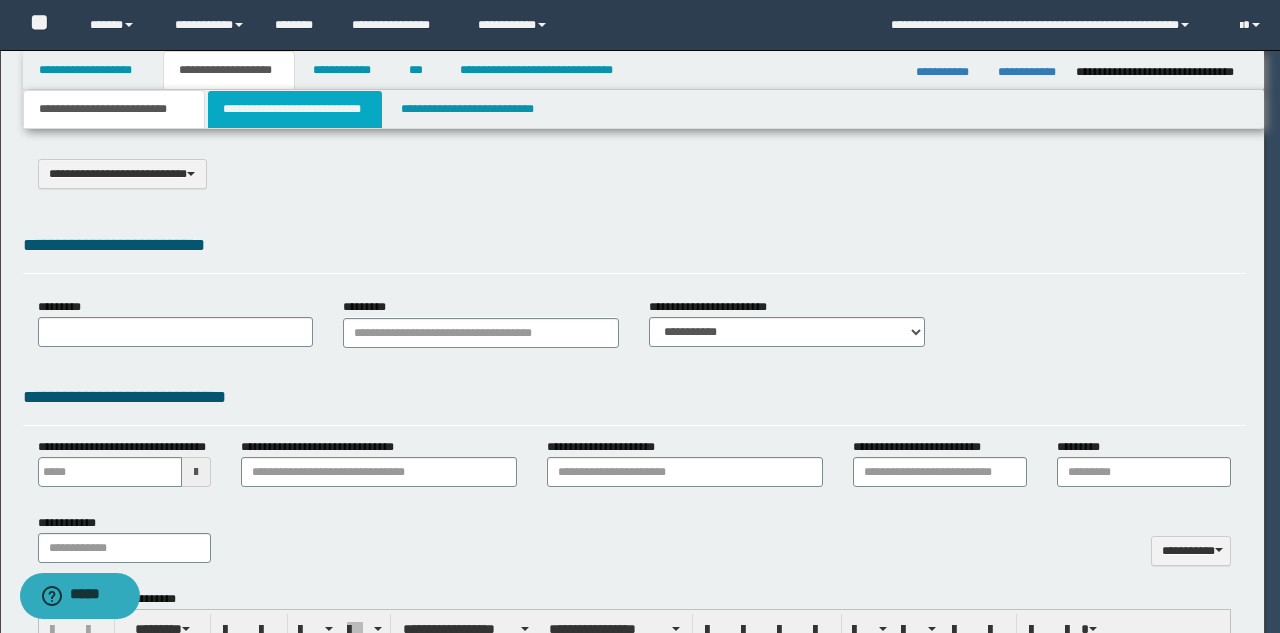 select on "*" 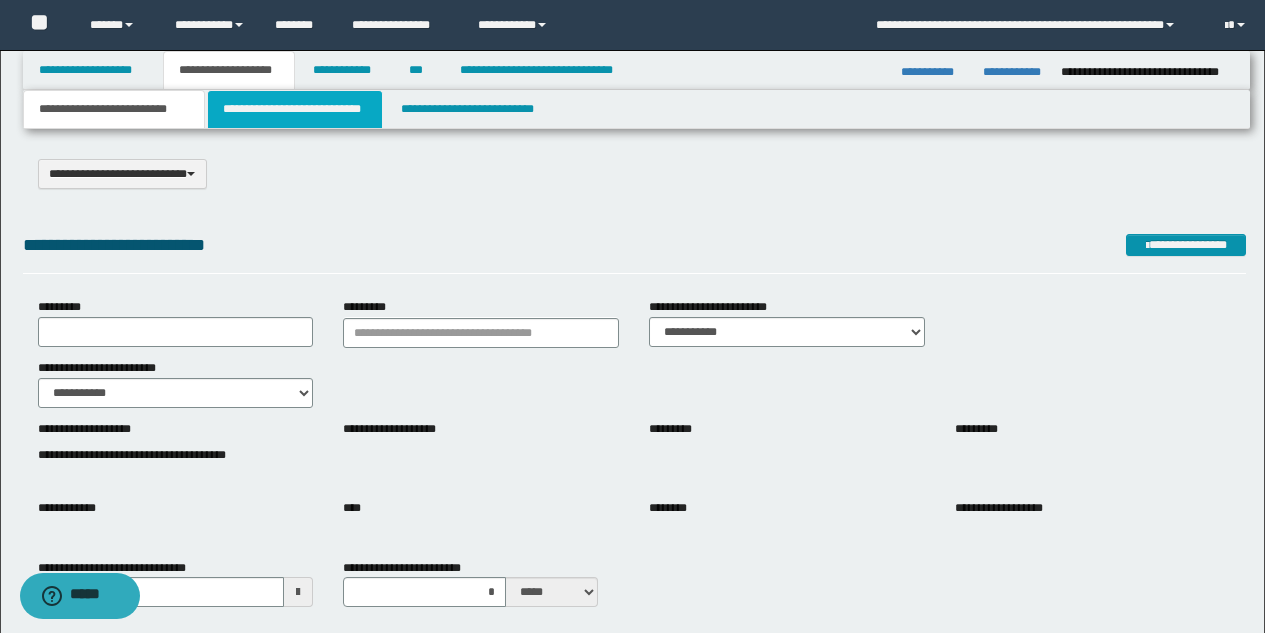 click on "**********" at bounding box center [295, 109] 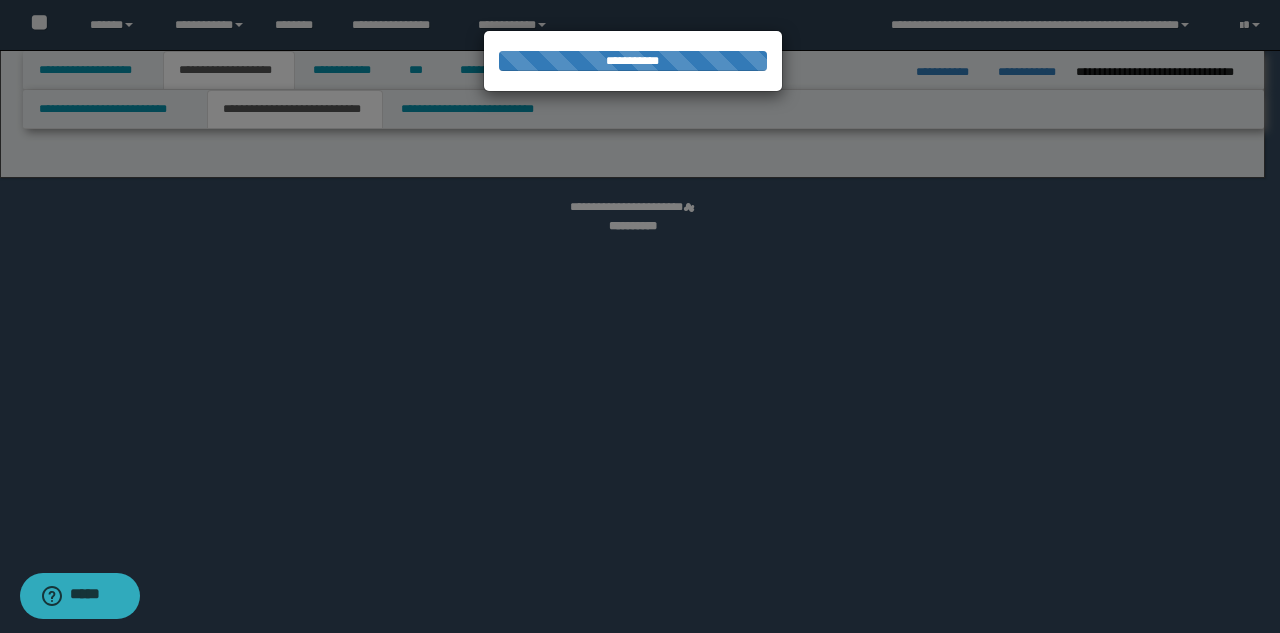 select on "*" 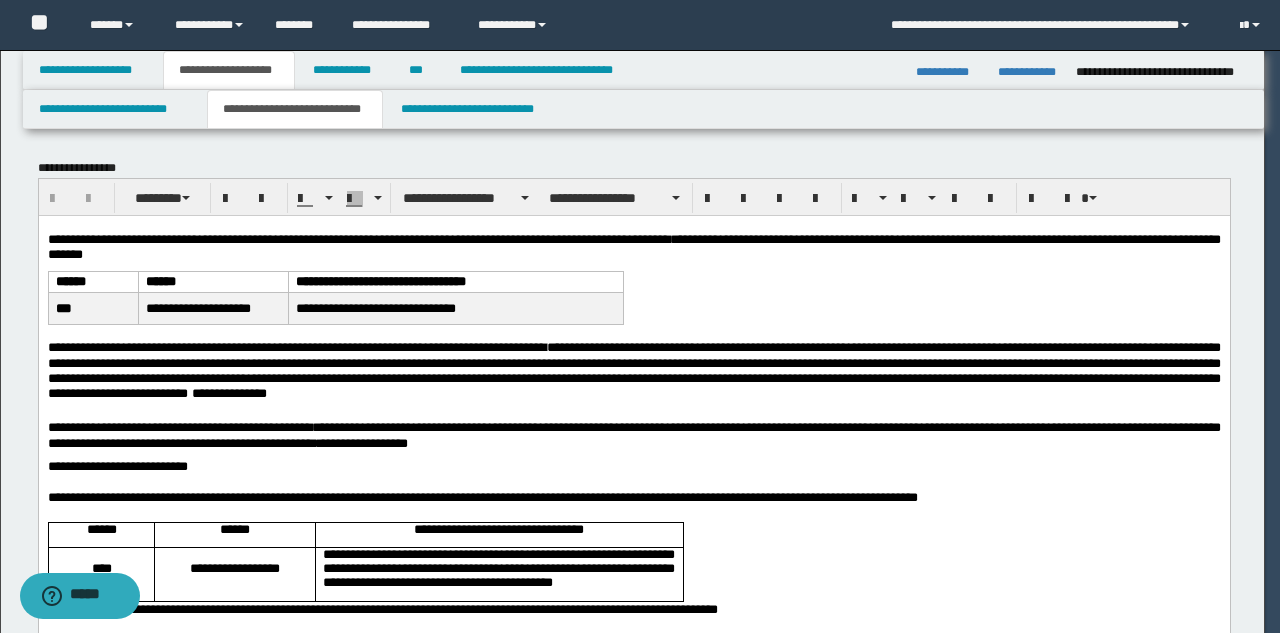 scroll, scrollTop: 0, scrollLeft: 0, axis: both 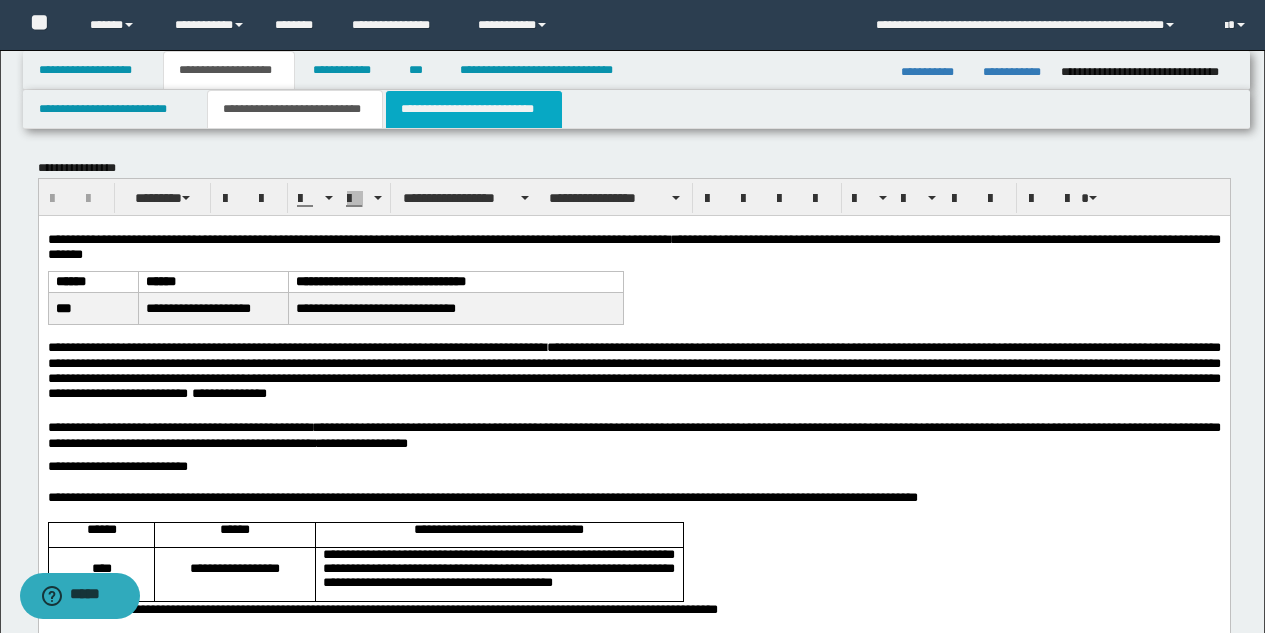 click on "**********" at bounding box center [474, 109] 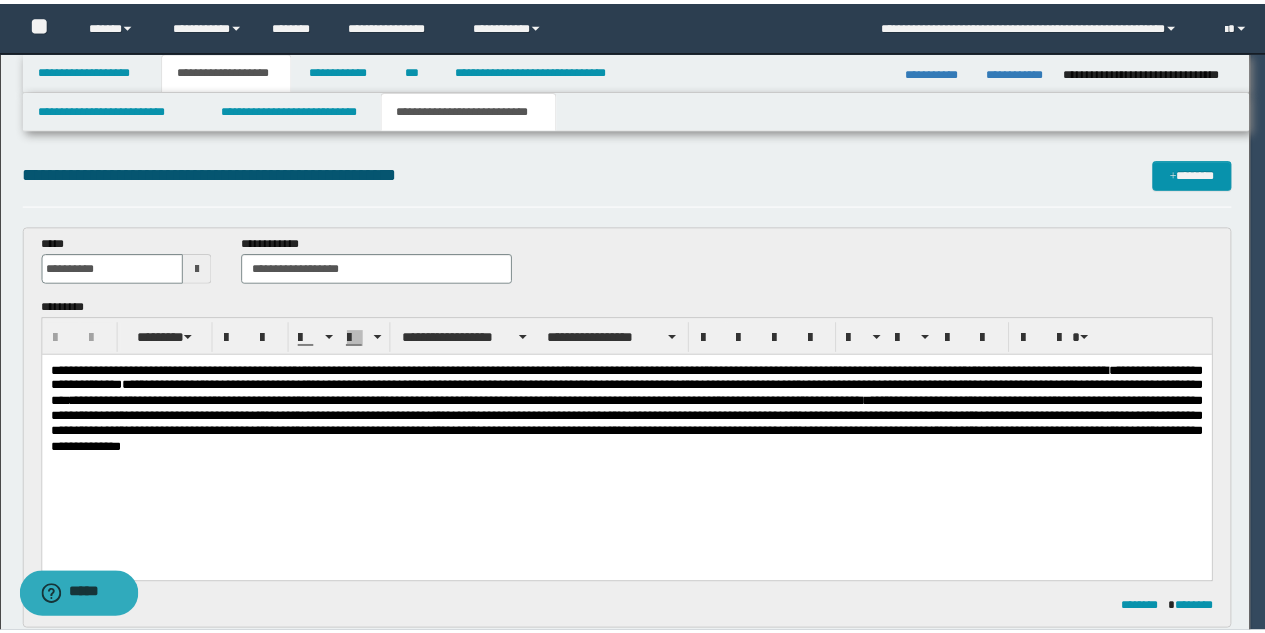 scroll, scrollTop: 0, scrollLeft: 0, axis: both 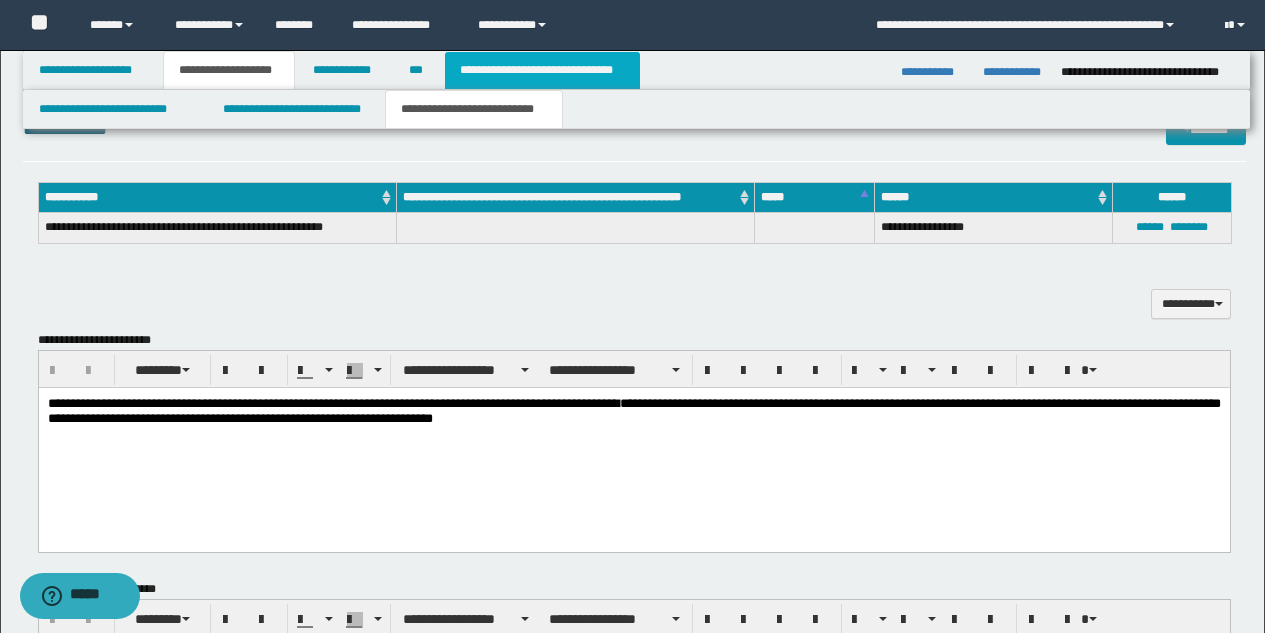 click on "**********" at bounding box center [542, 70] 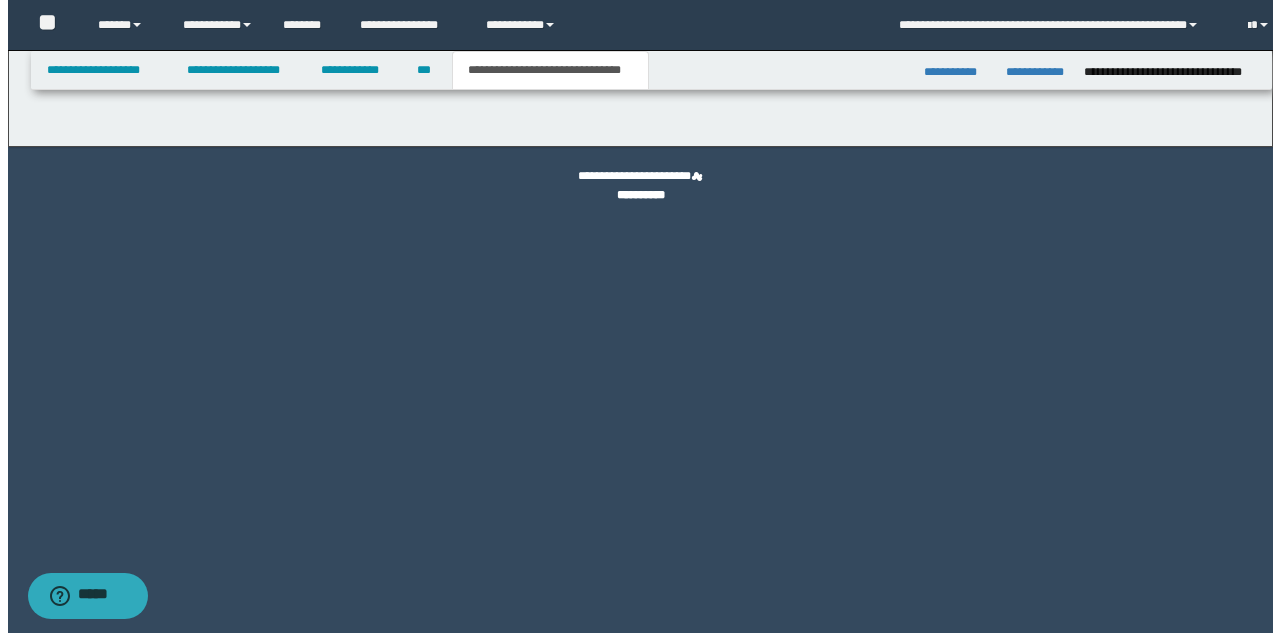 scroll, scrollTop: 0, scrollLeft: 0, axis: both 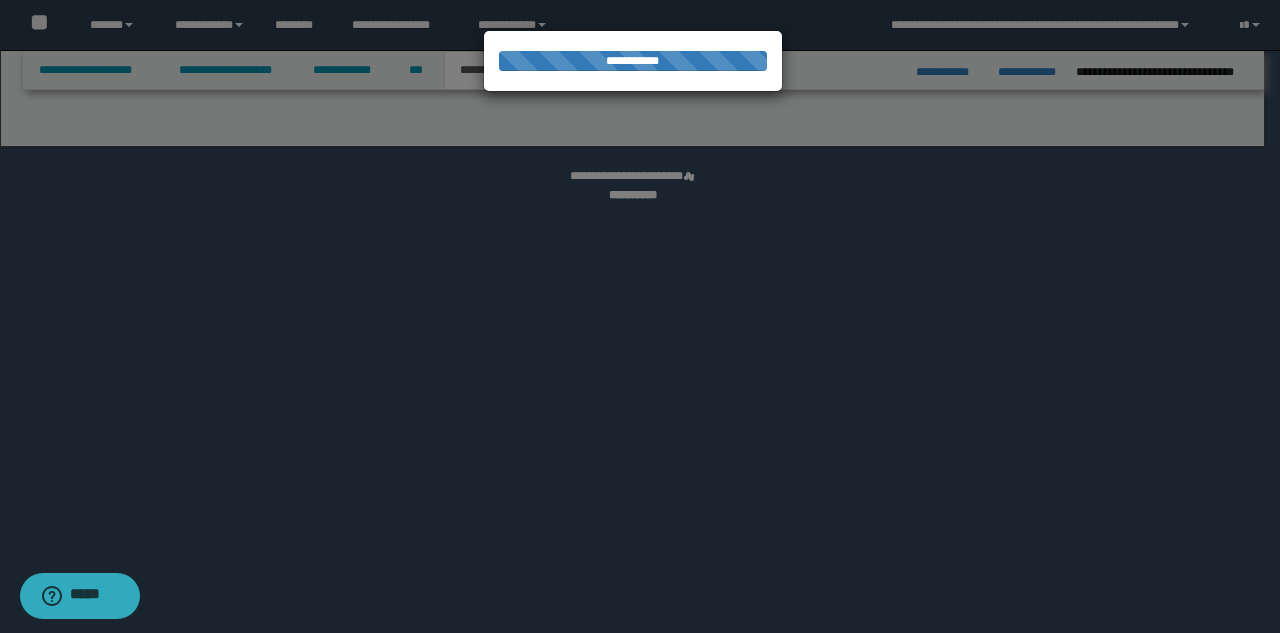 select on "*" 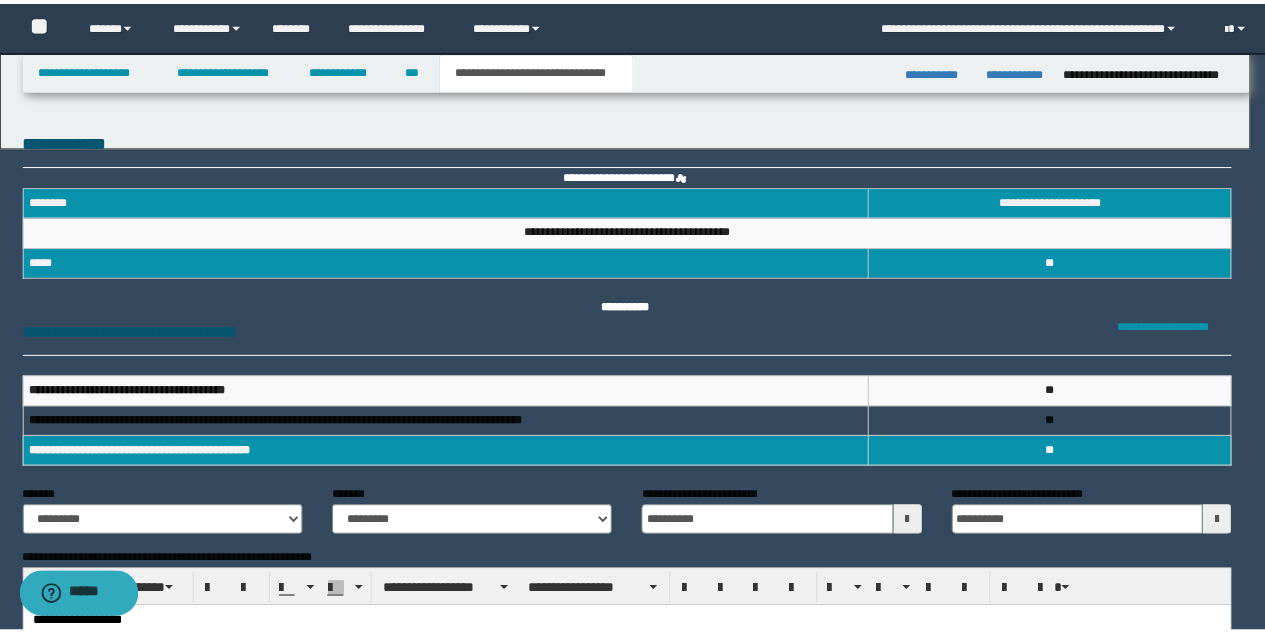 scroll, scrollTop: 0, scrollLeft: 0, axis: both 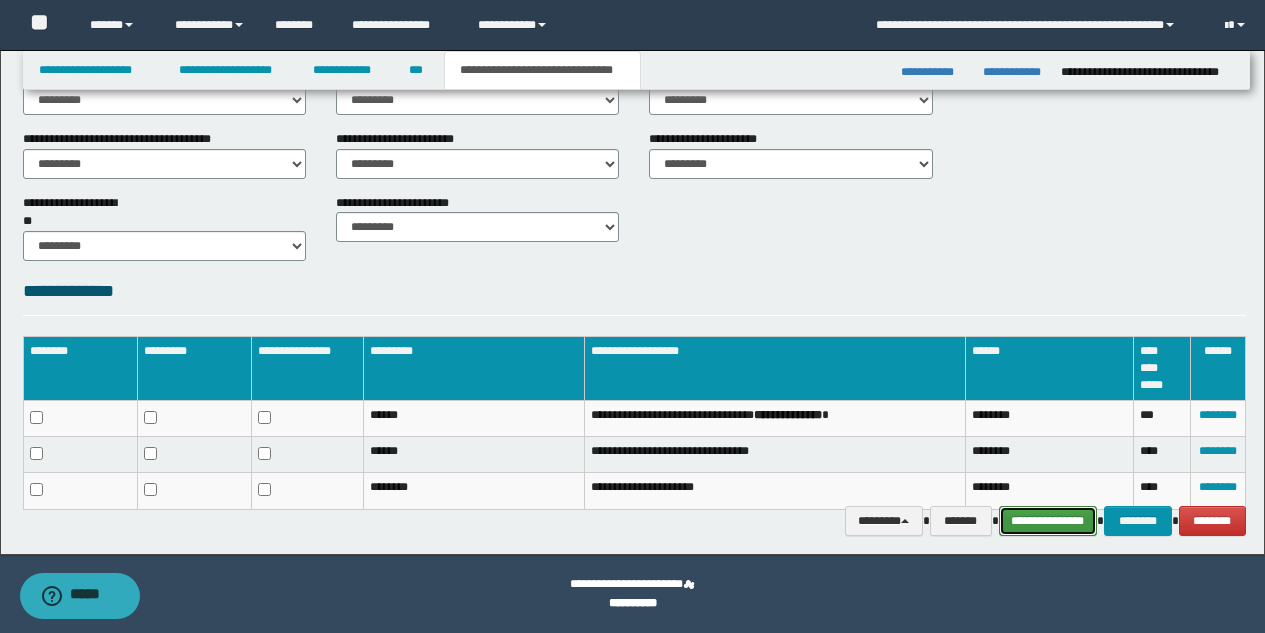 click on "**********" at bounding box center (1048, 521) 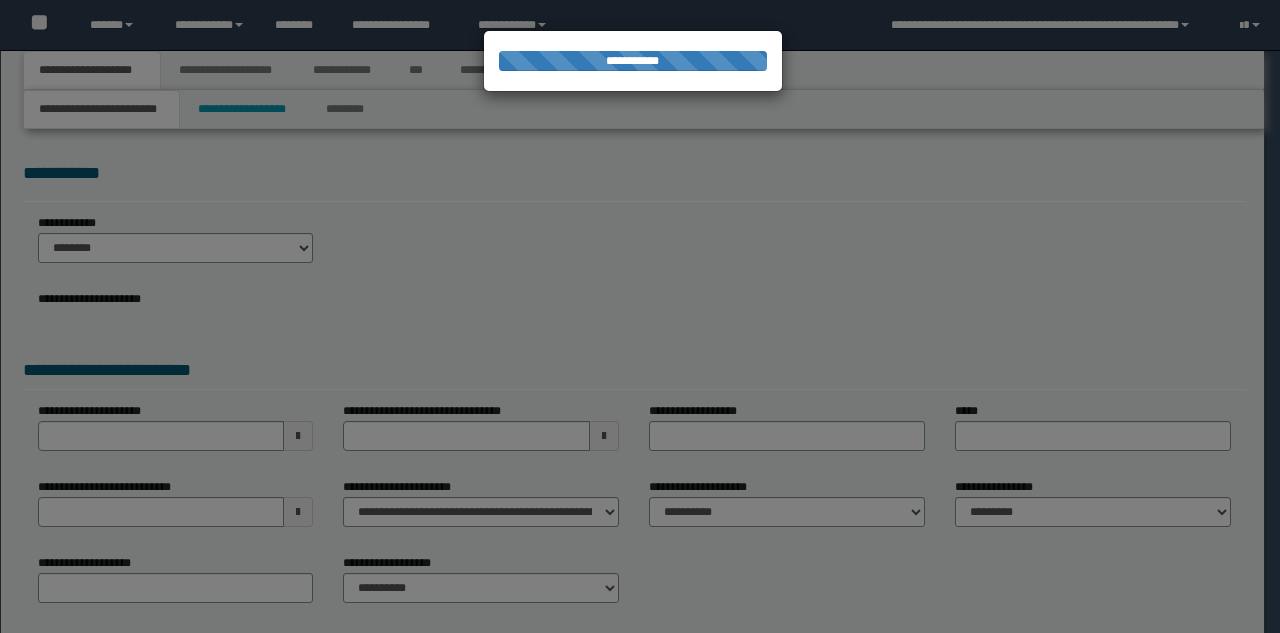 scroll, scrollTop: 0, scrollLeft: 0, axis: both 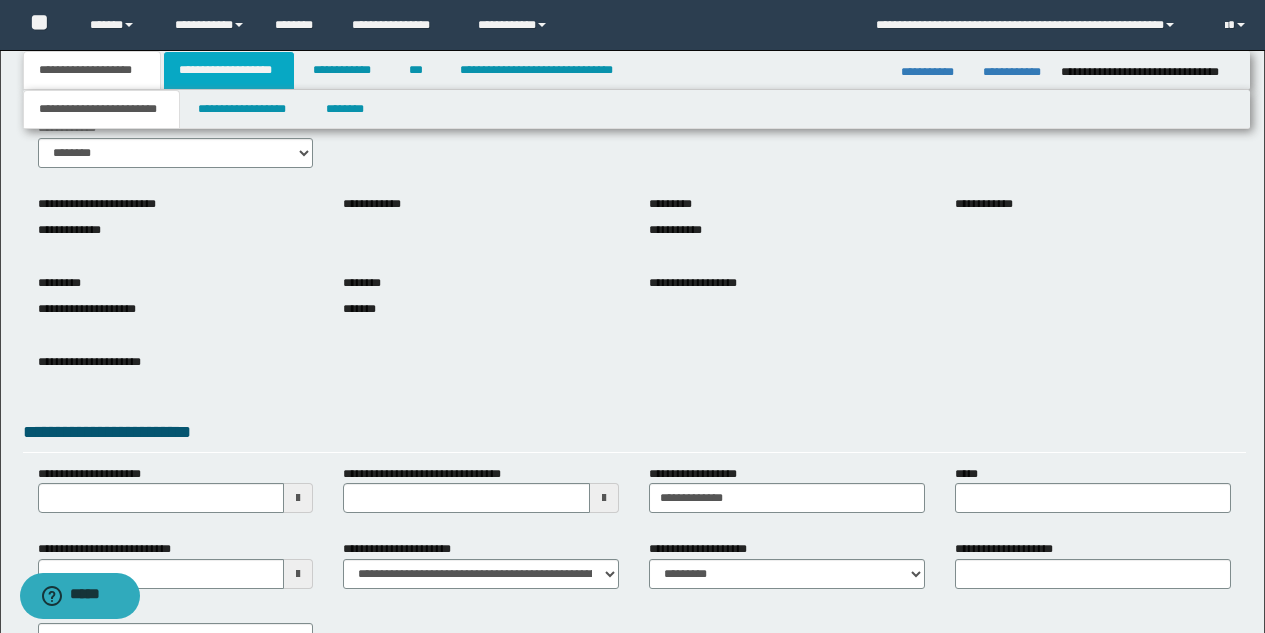 click on "**********" at bounding box center [229, 70] 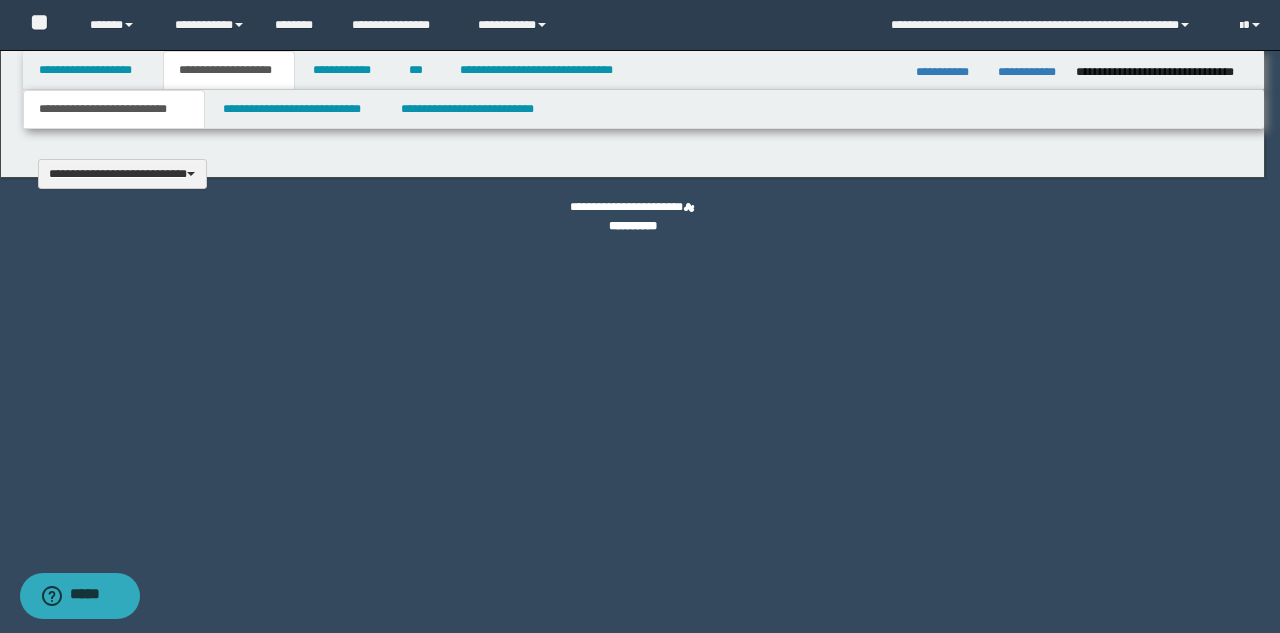 type 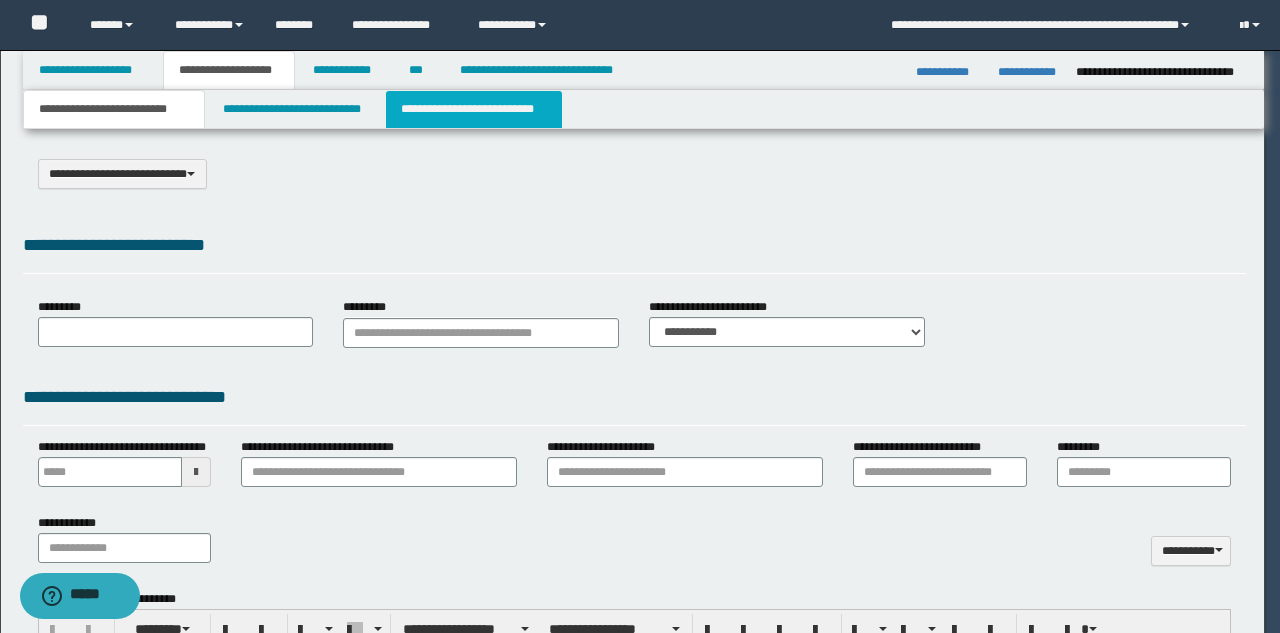 select on "*" 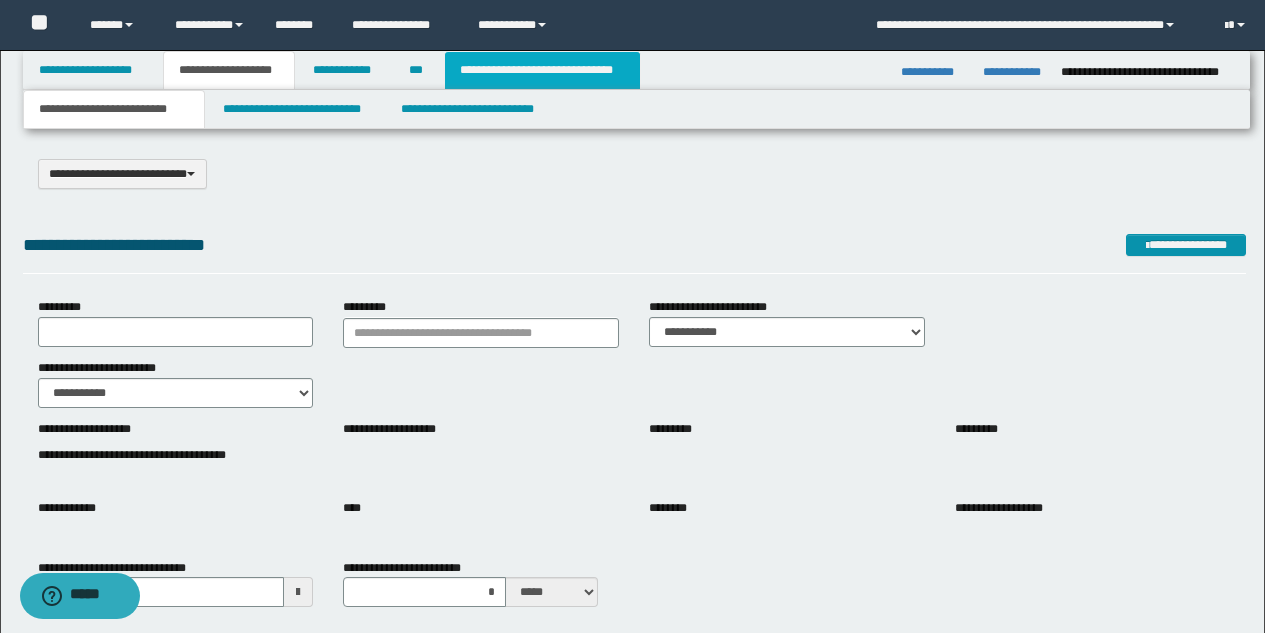 click on "**********" at bounding box center [542, 70] 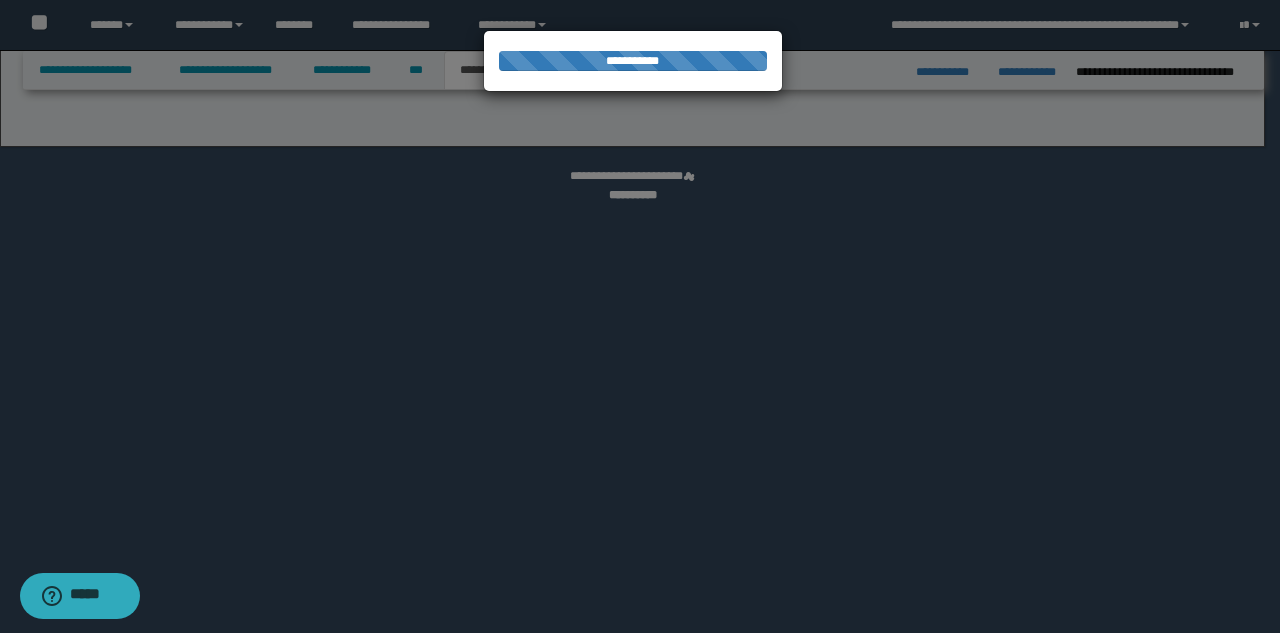select on "*" 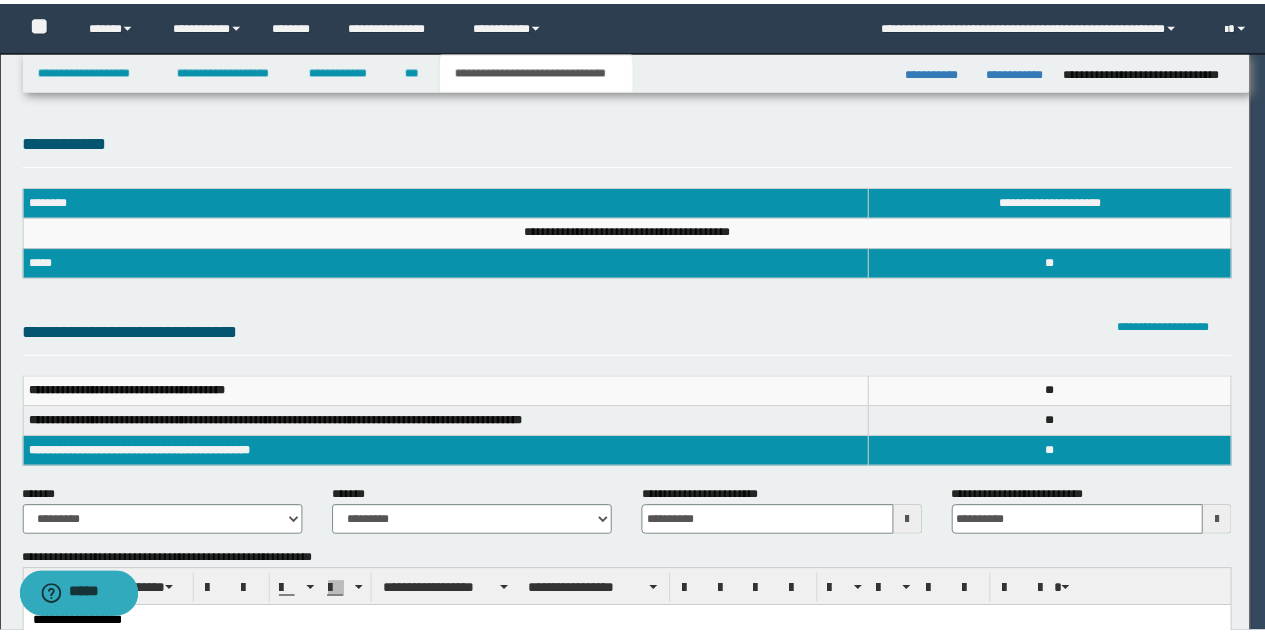 scroll, scrollTop: 0, scrollLeft: 0, axis: both 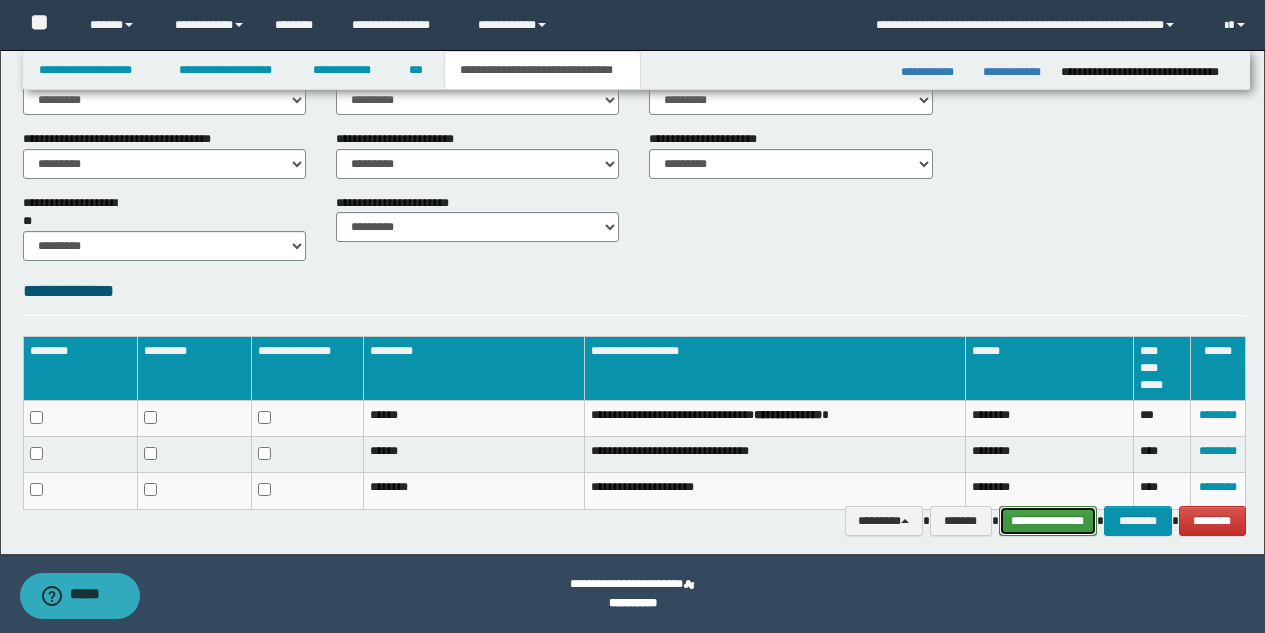click on "**********" at bounding box center [1048, 521] 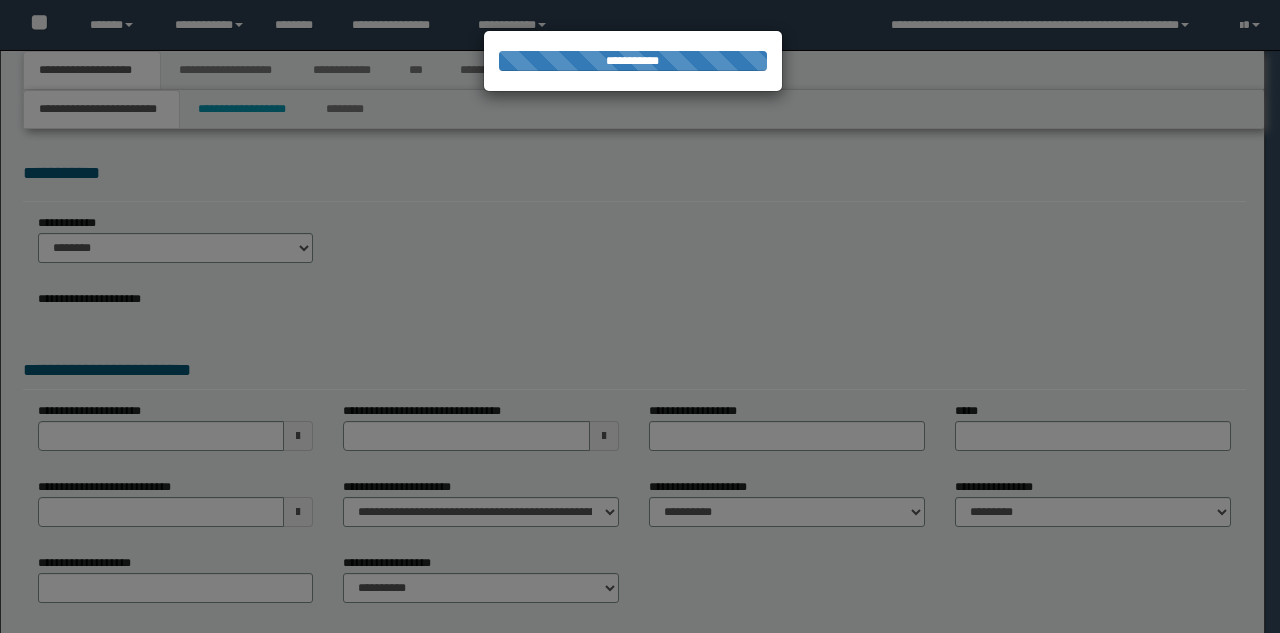scroll, scrollTop: 0, scrollLeft: 0, axis: both 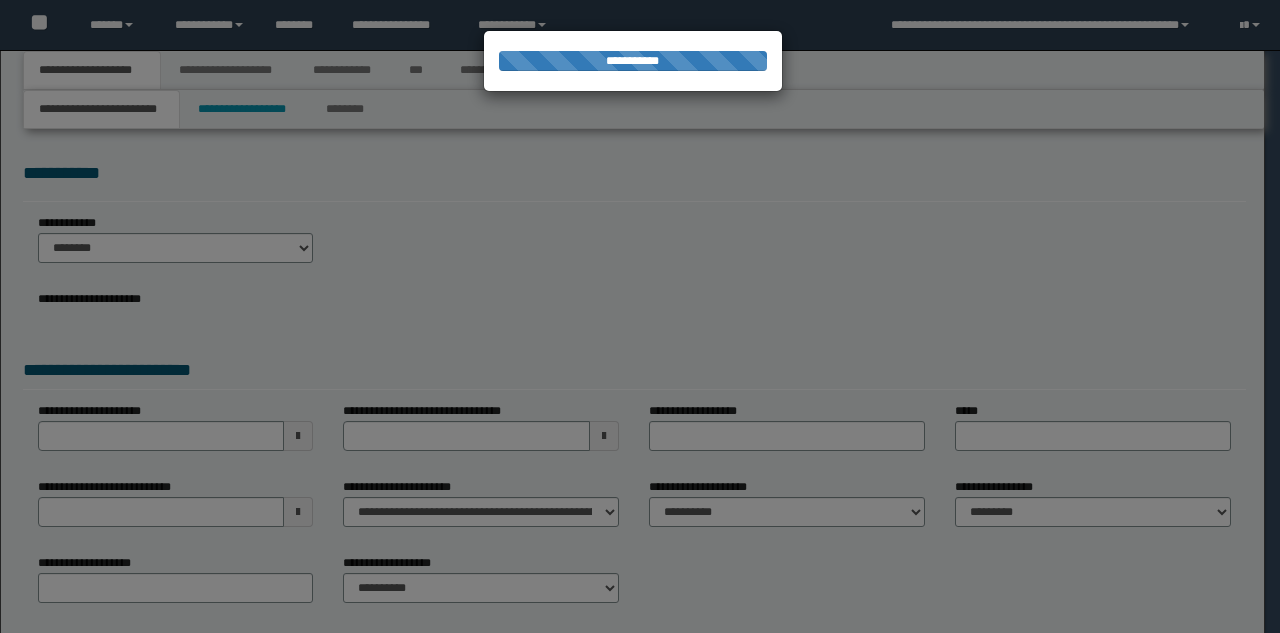 type on "**********" 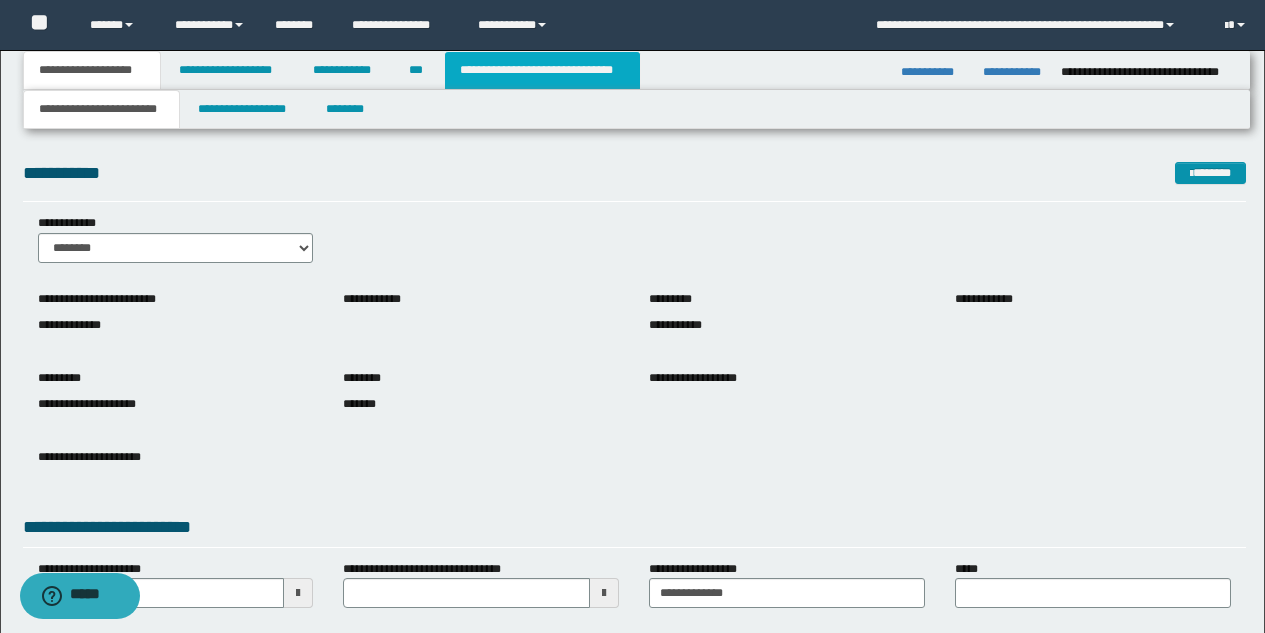 click on "**********" at bounding box center (542, 70) 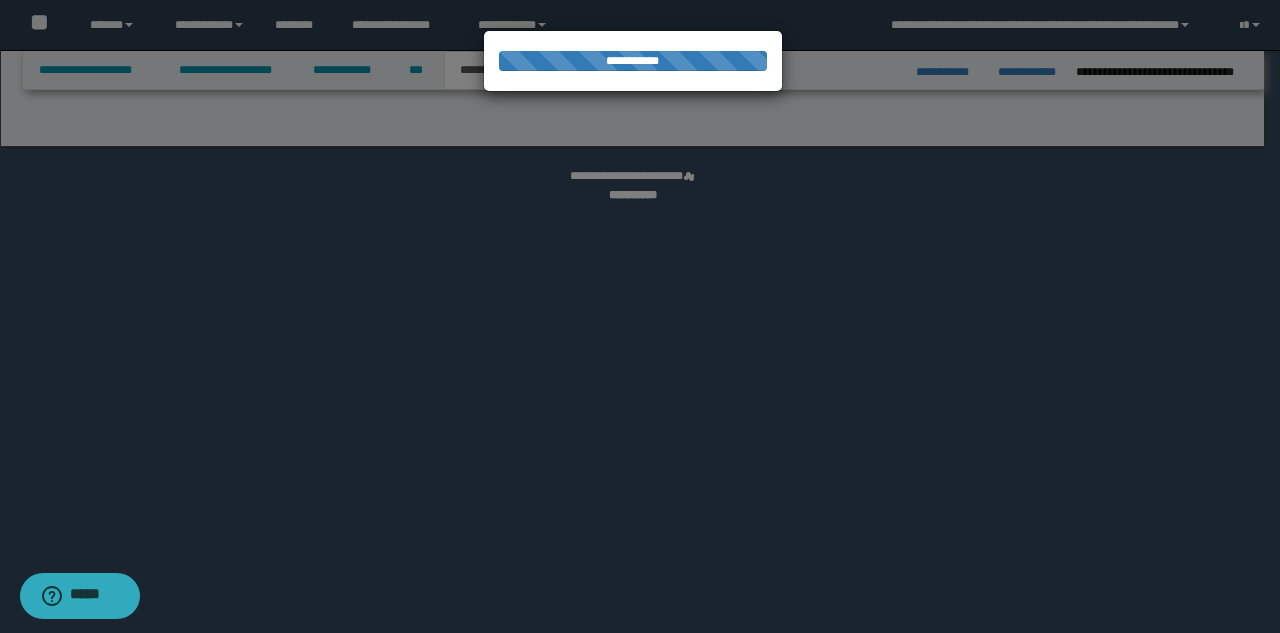 select on "*" 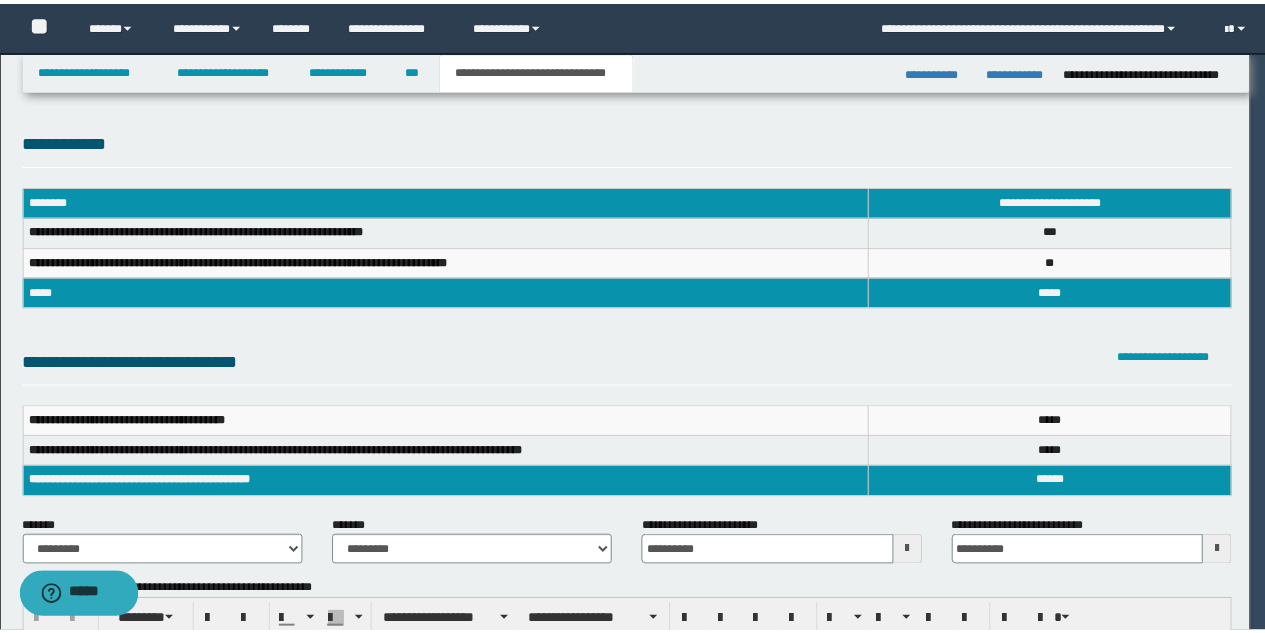 scroll, scrollTop: 0, scrollLeft: 0, axis: both 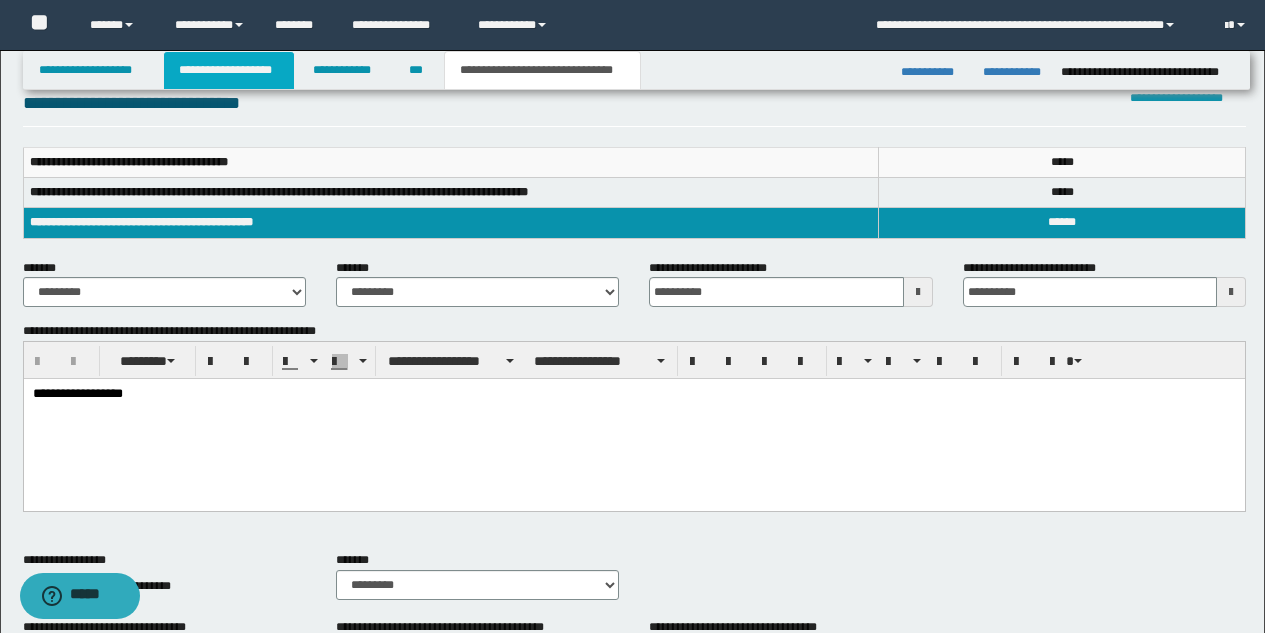 click on "**********" at bounding box center (229, 70) 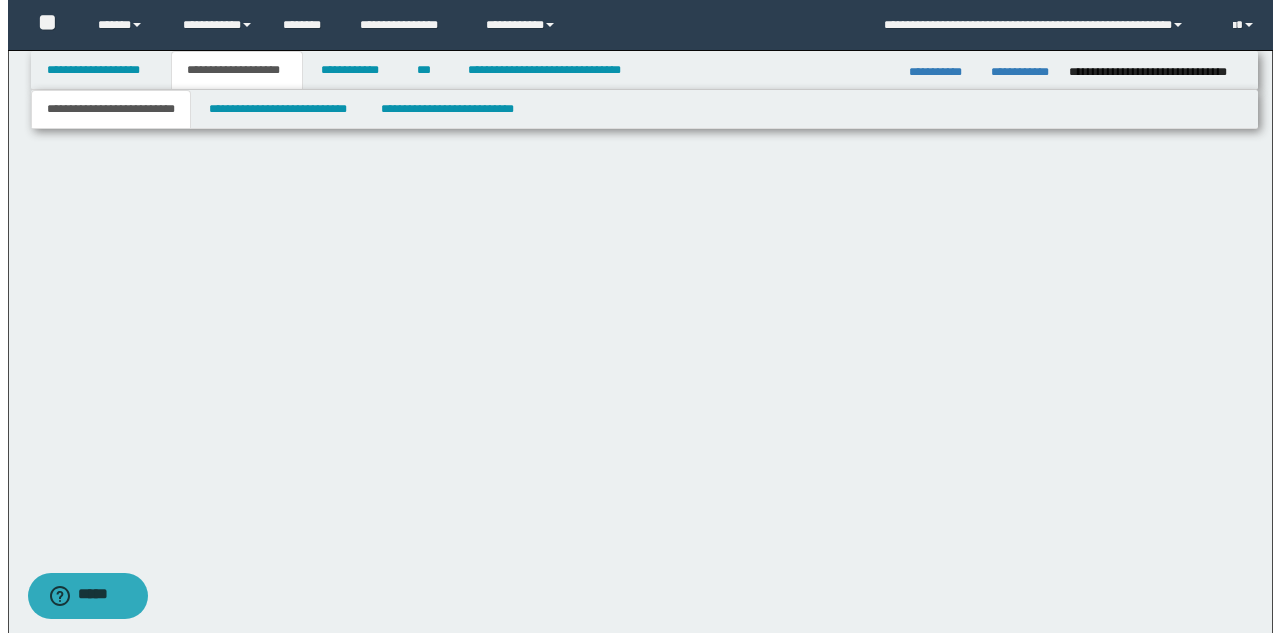 scroll, scrollTop: 0, scrollLeft: 0, axis: both 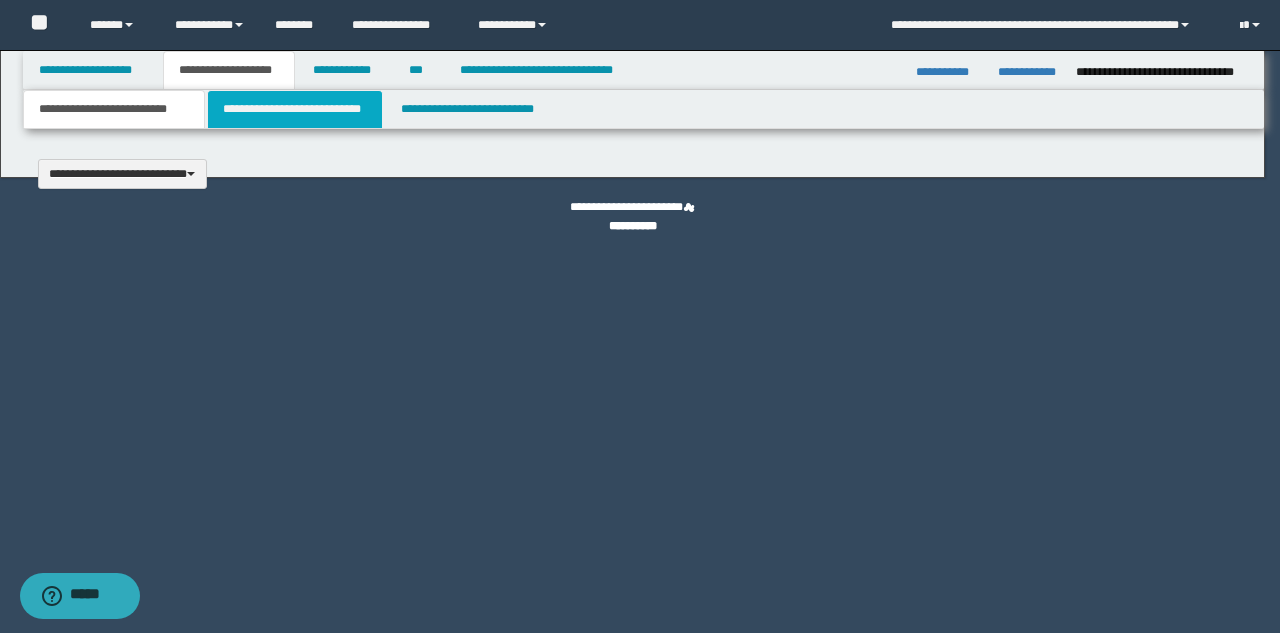 type 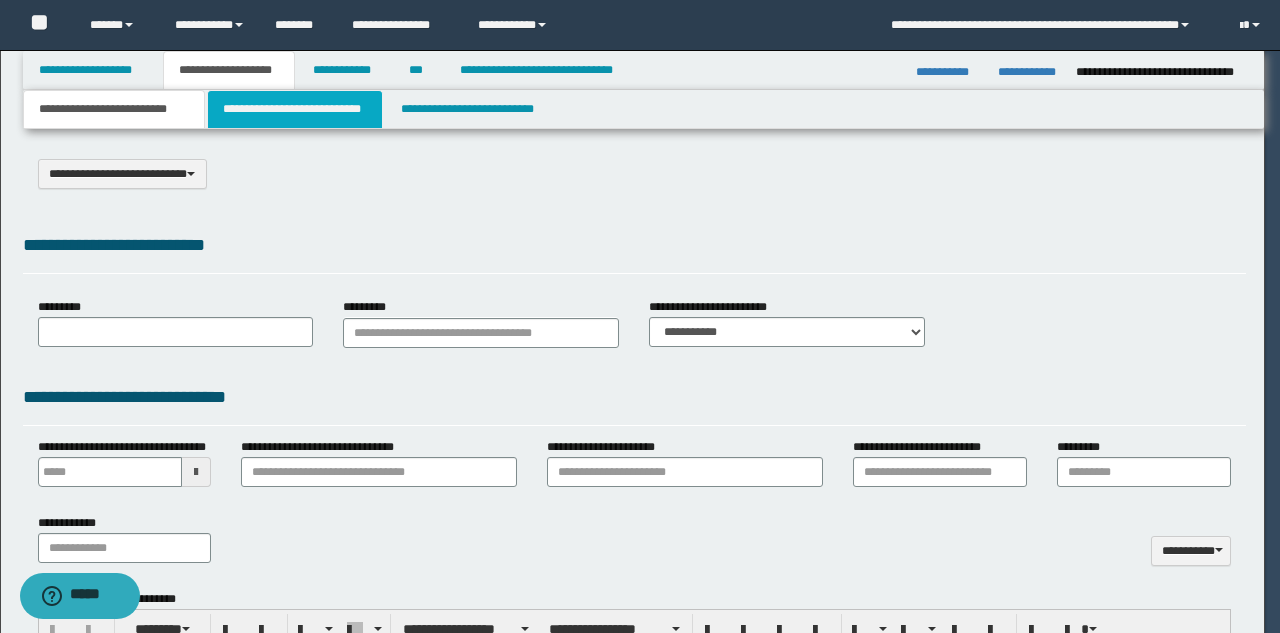 select on "*" 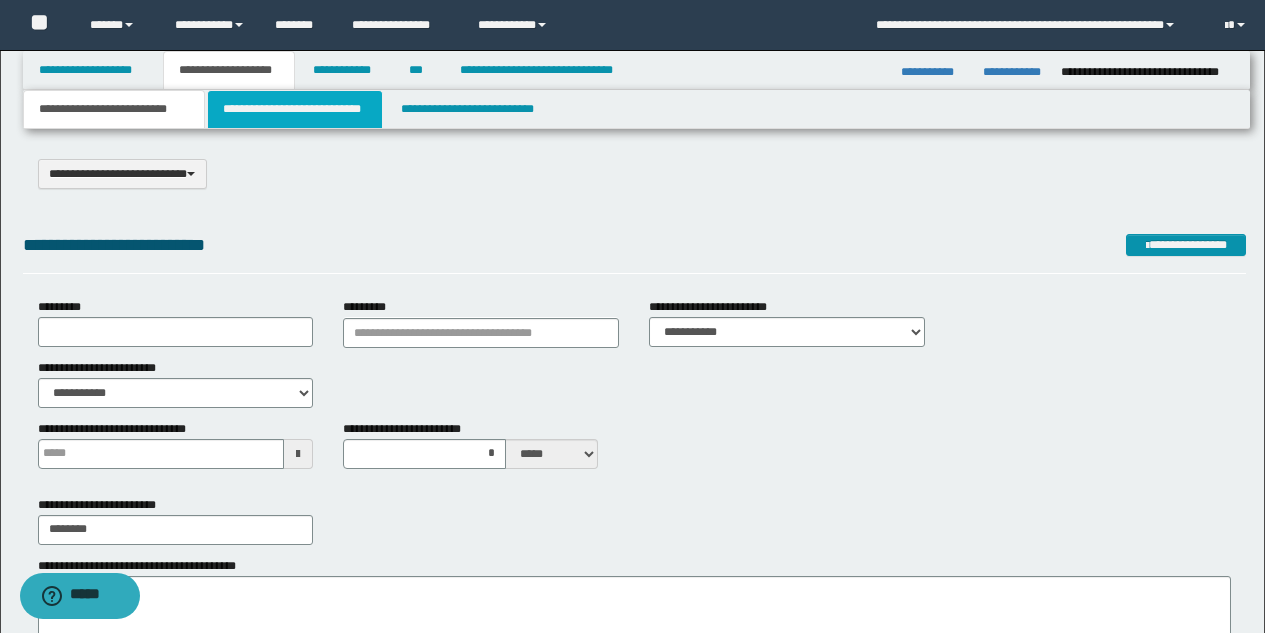 click on "**********" at bounding box center (295, 109) 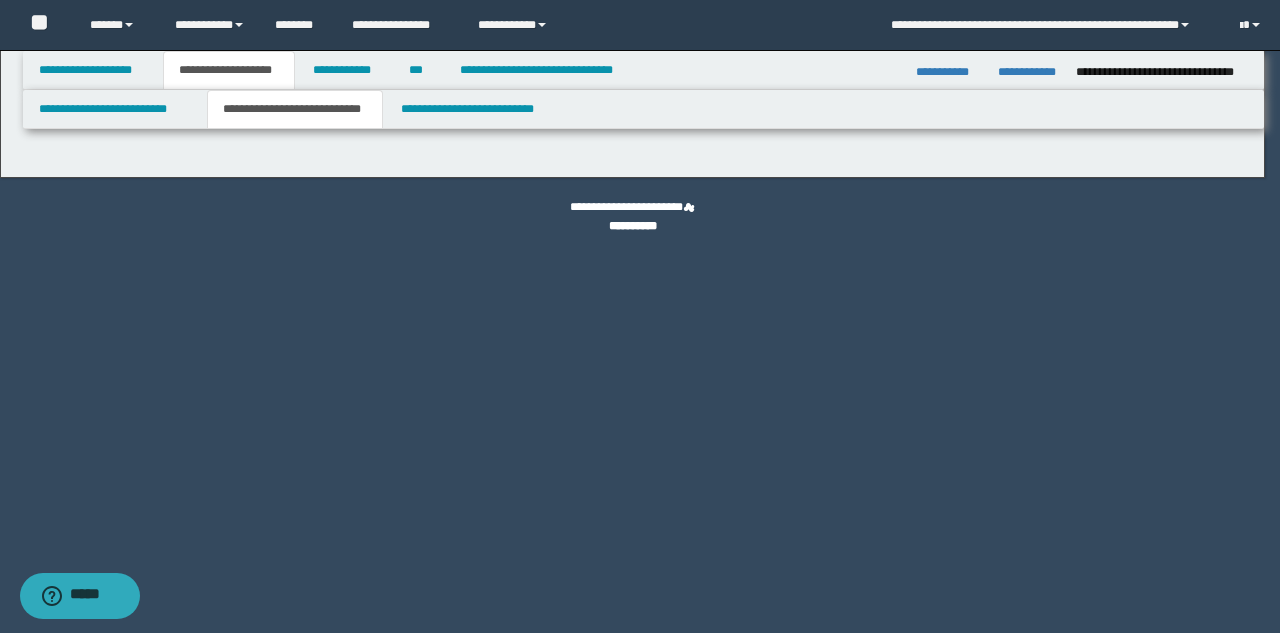 select on "*" 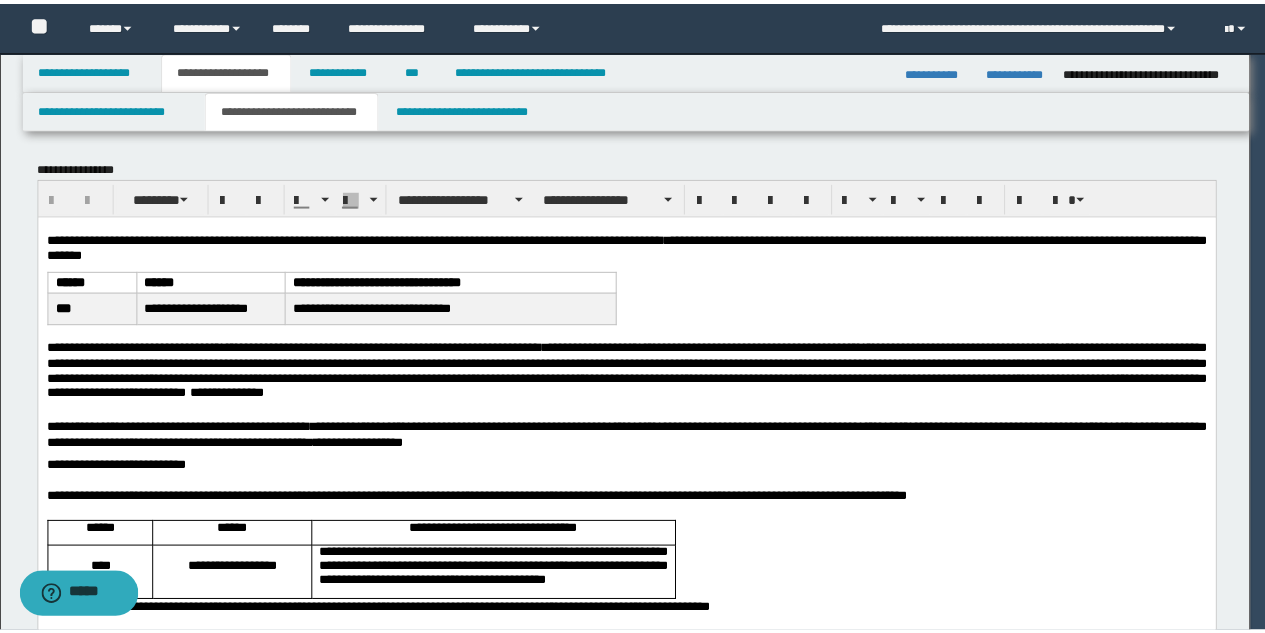 scroll, scrollTop: 0, scrollLeft: 0, axis: both 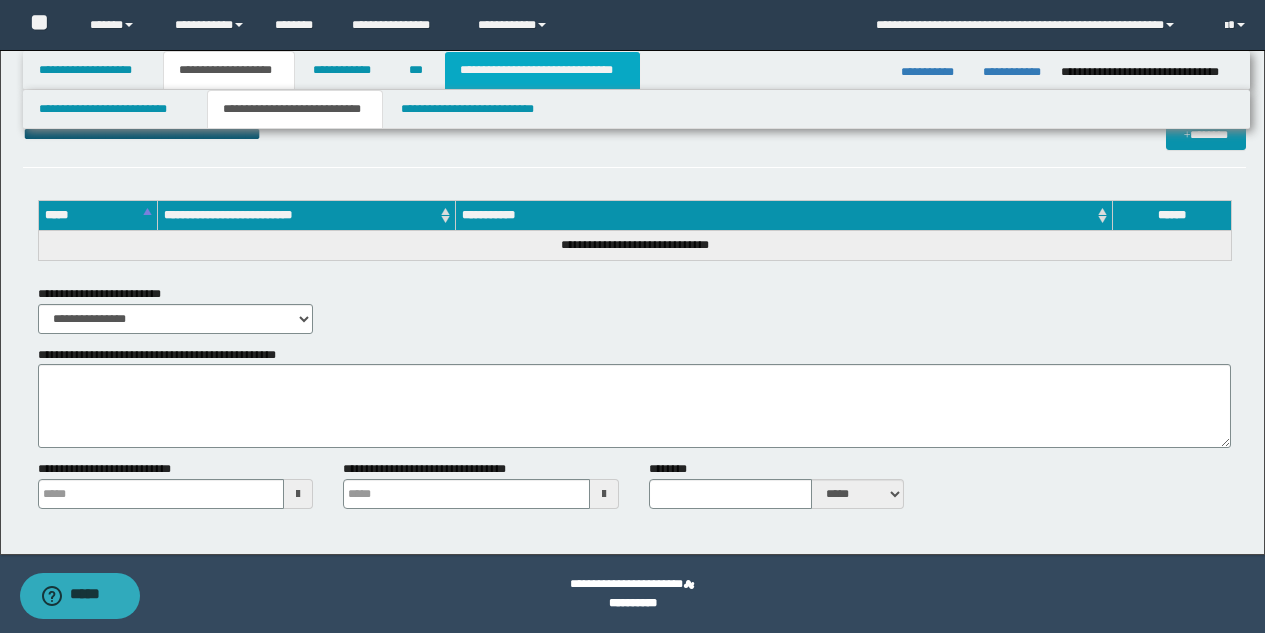 click on "**********" at bounding box center (542, 70) 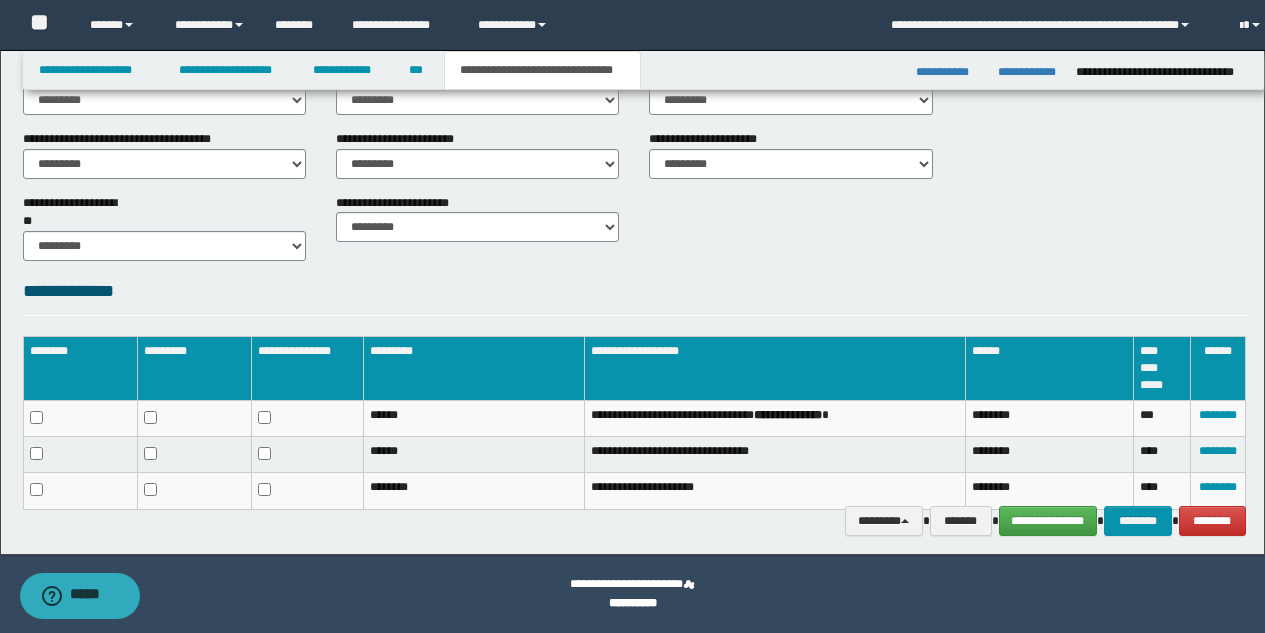 scroll, scrollTop: 811, scrollLeft: 0, axis: vertical 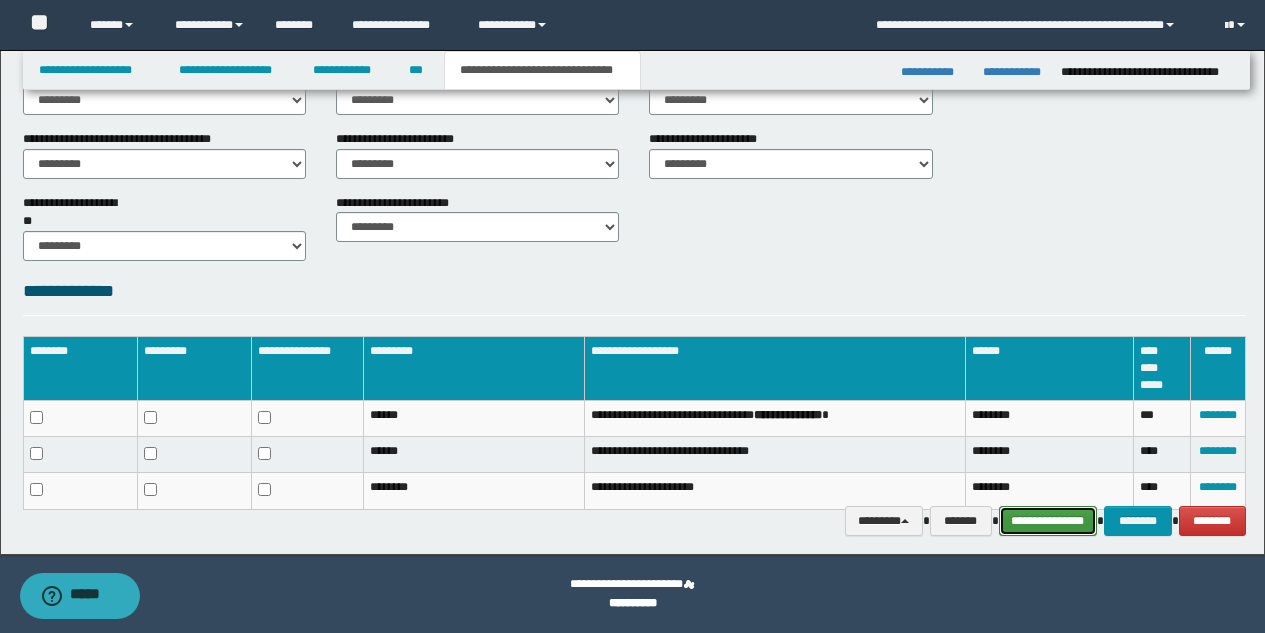click on "**********" at bounding box center (1048, 521) 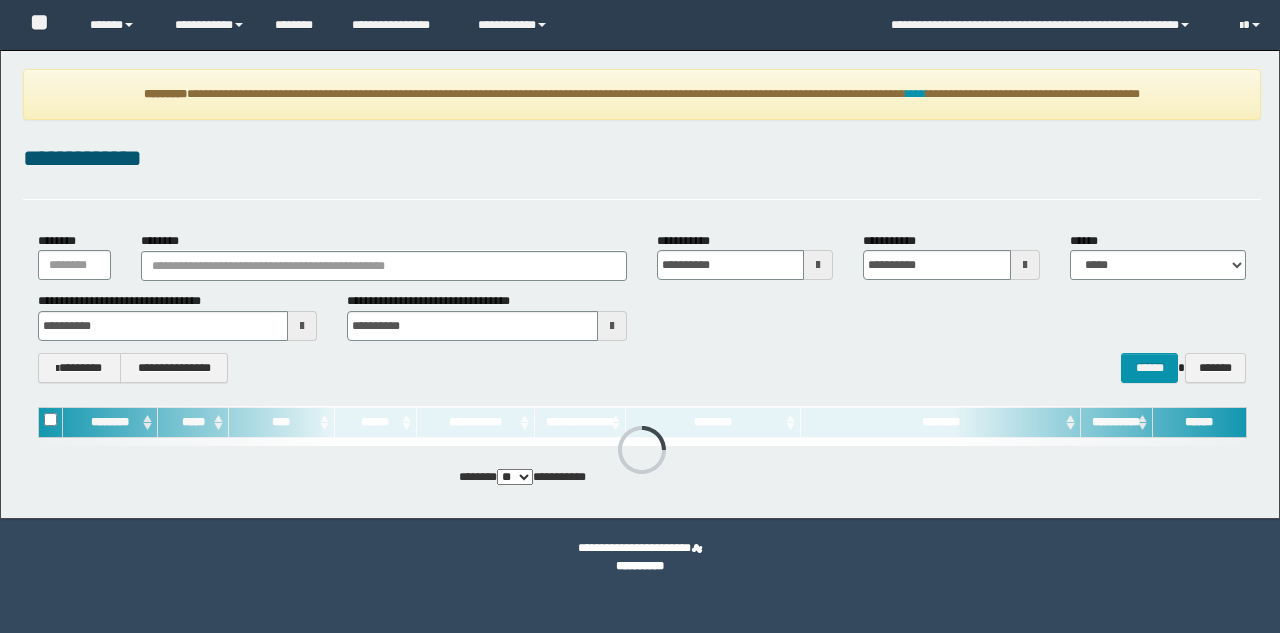 scroll, scrollTop: 0, scrollLeft: 0, axis: both 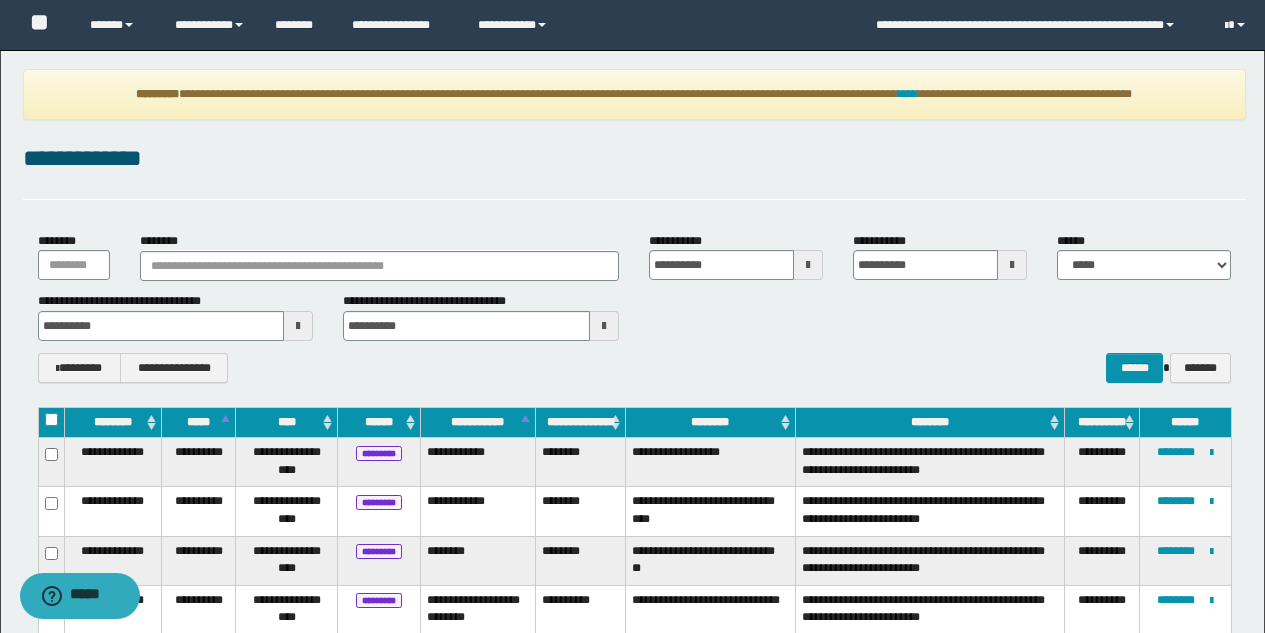 click on "**********" at bounding box center [634, 94] 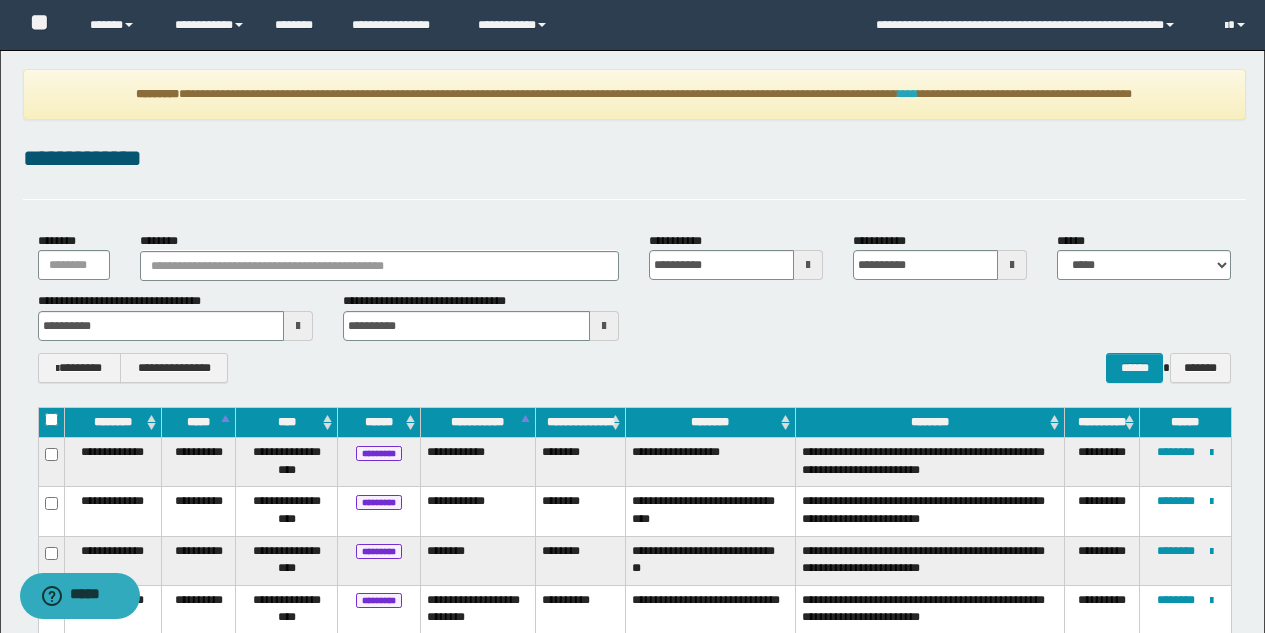 click on "****" at bounding box center [908, 94] 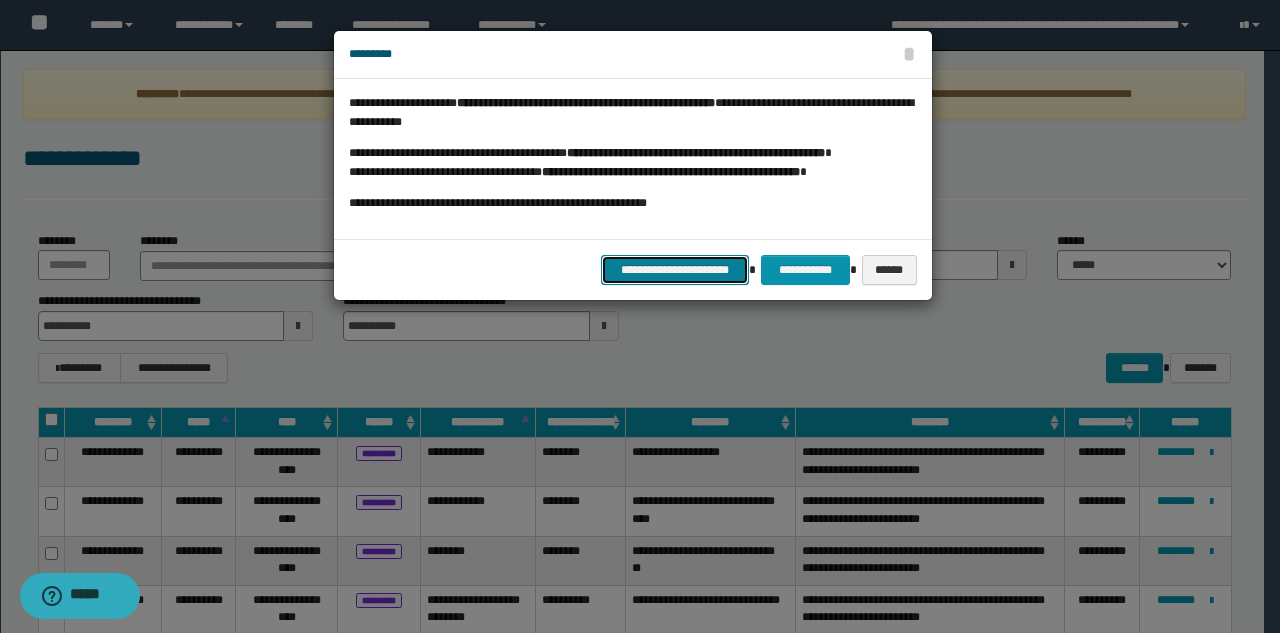 click on "**********" at bounding box center [675, 270] 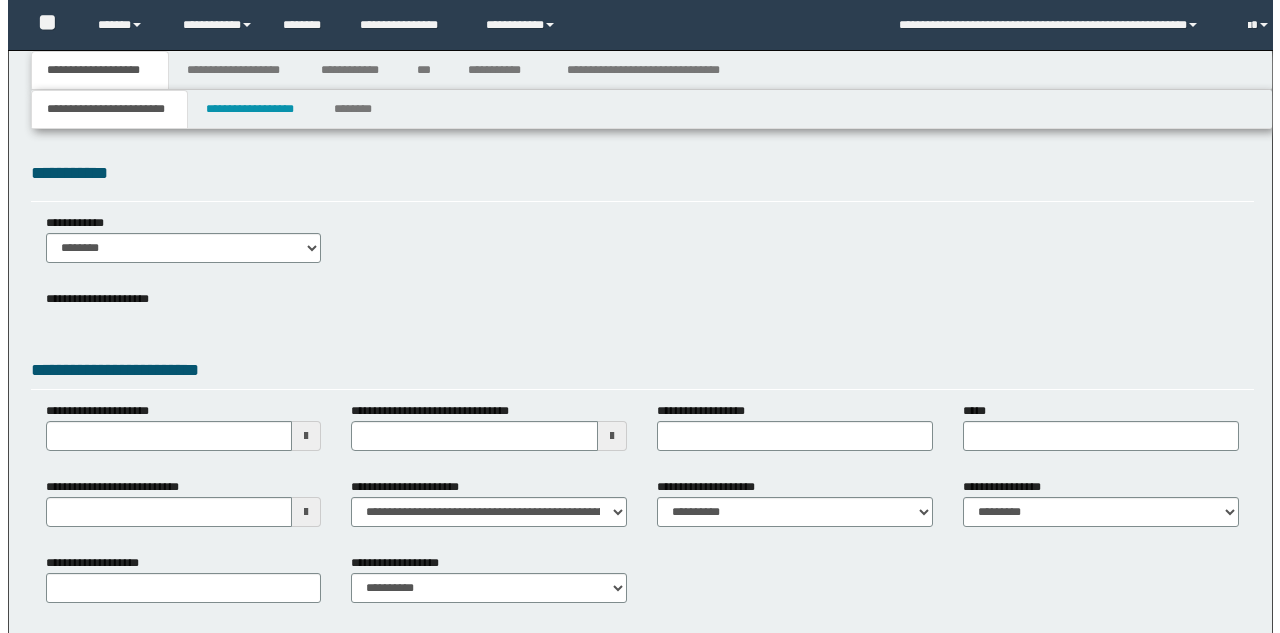 scroll, scrollTop: 0, scrollLeft: 0, axis: both 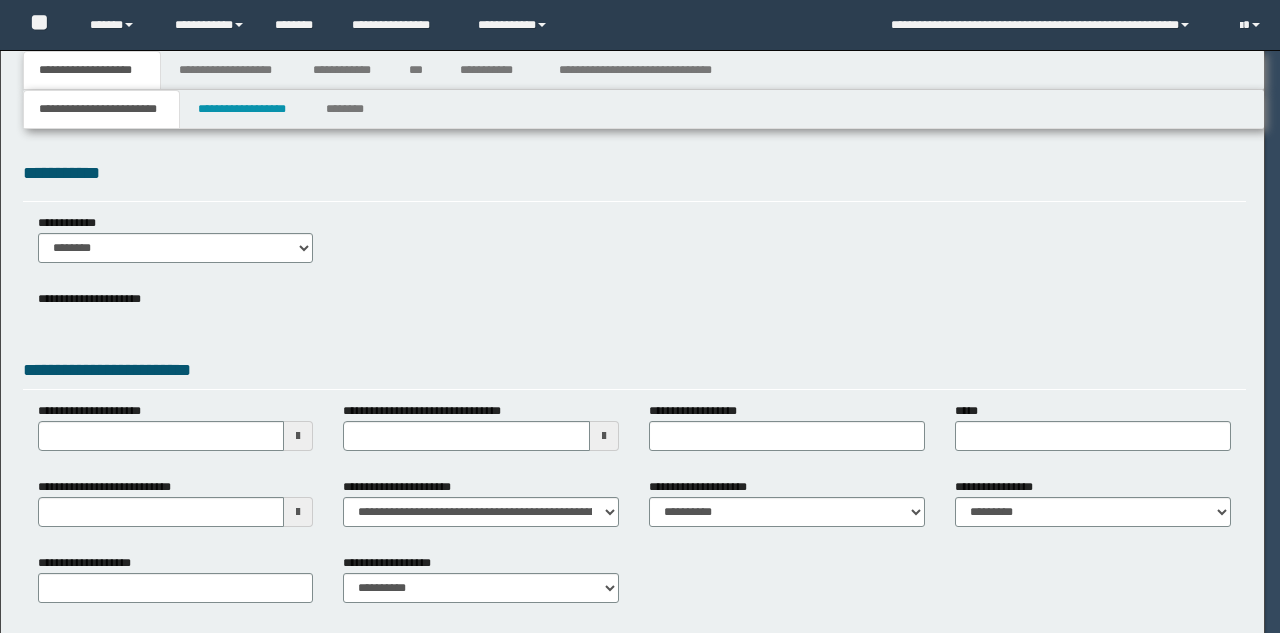 type on "**********" 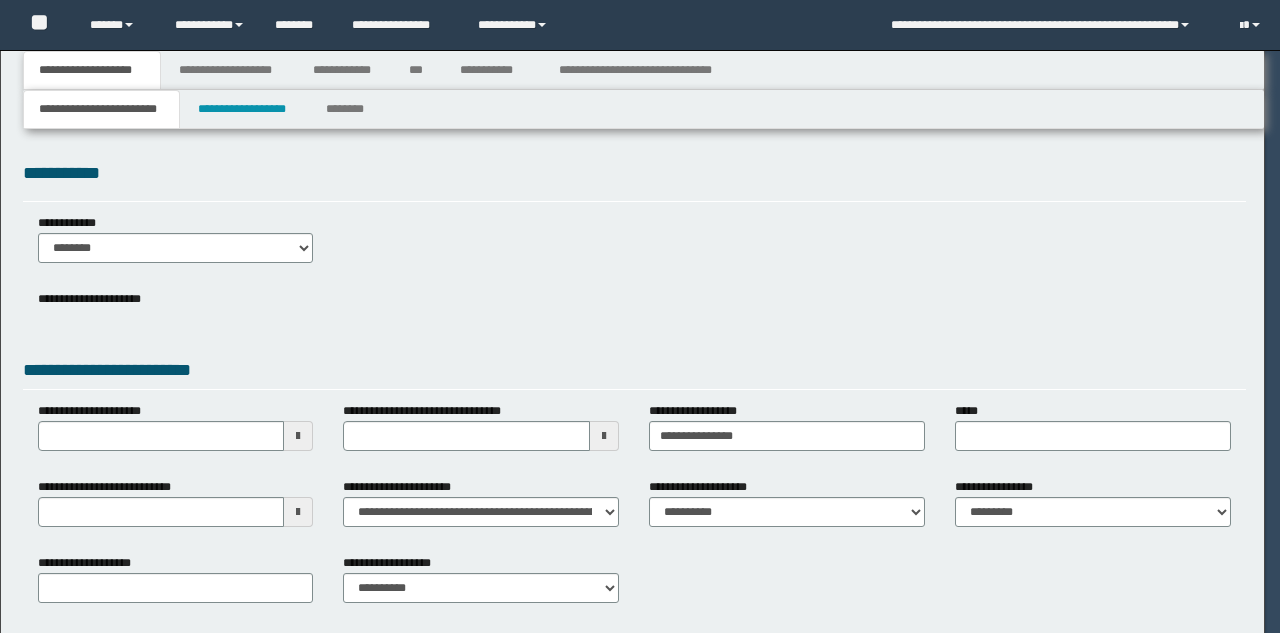 select on "*" 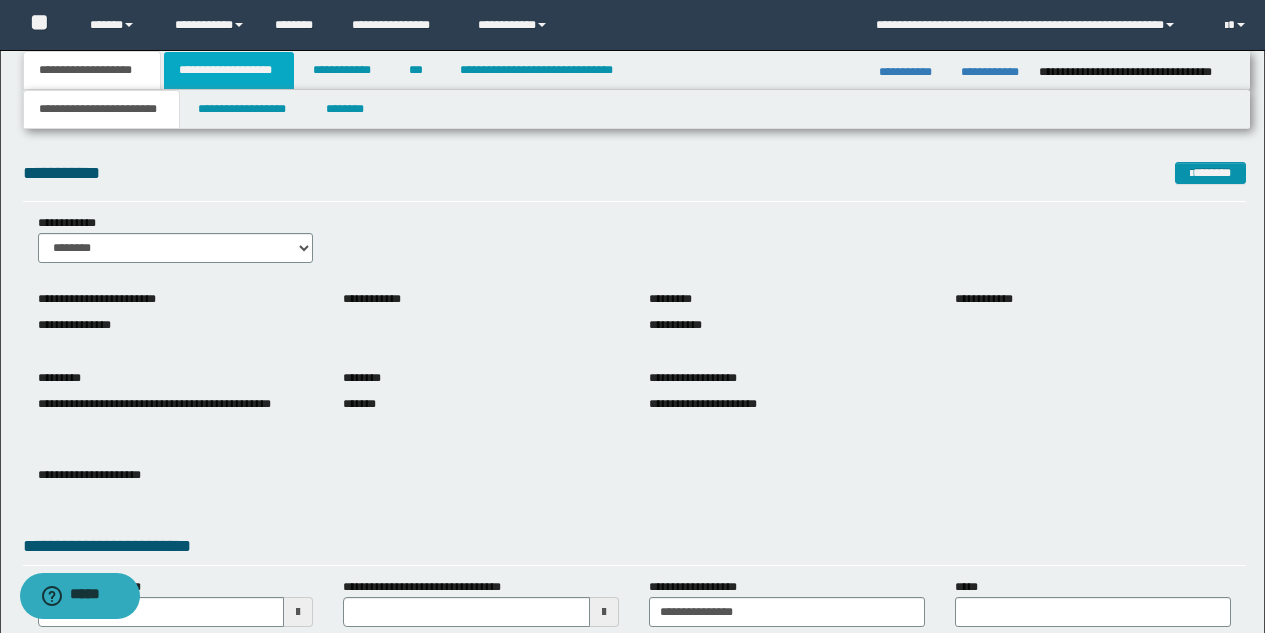 click on "**********" at bounding box center (229, 70) 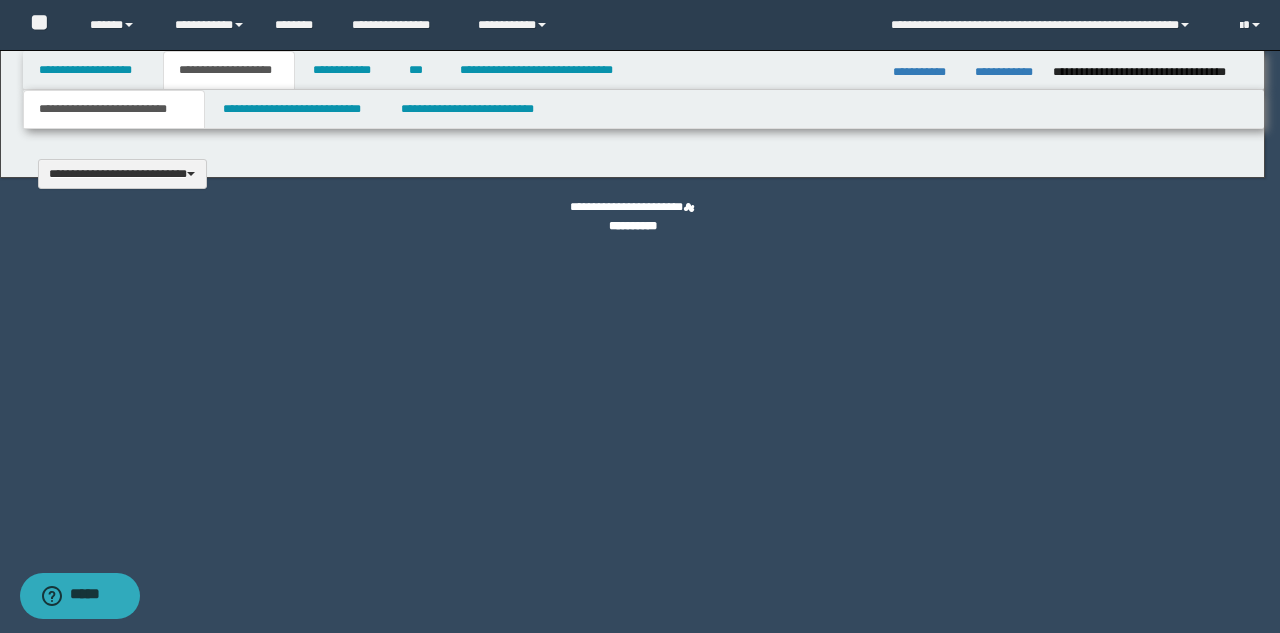 type 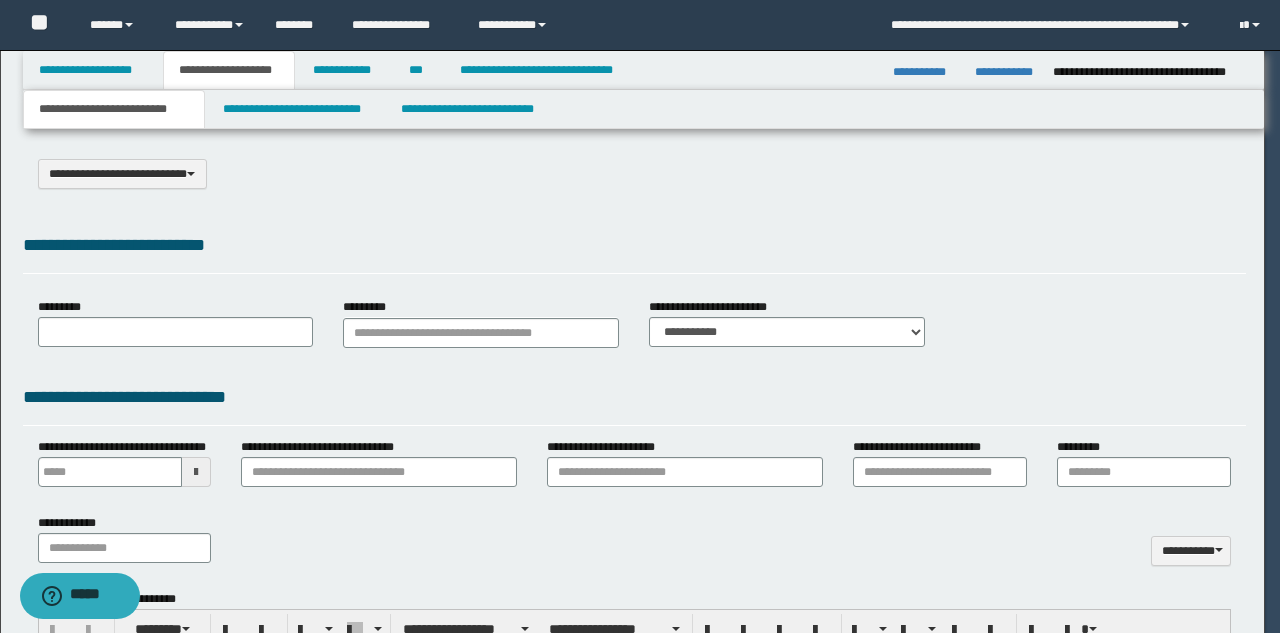 select on "*" 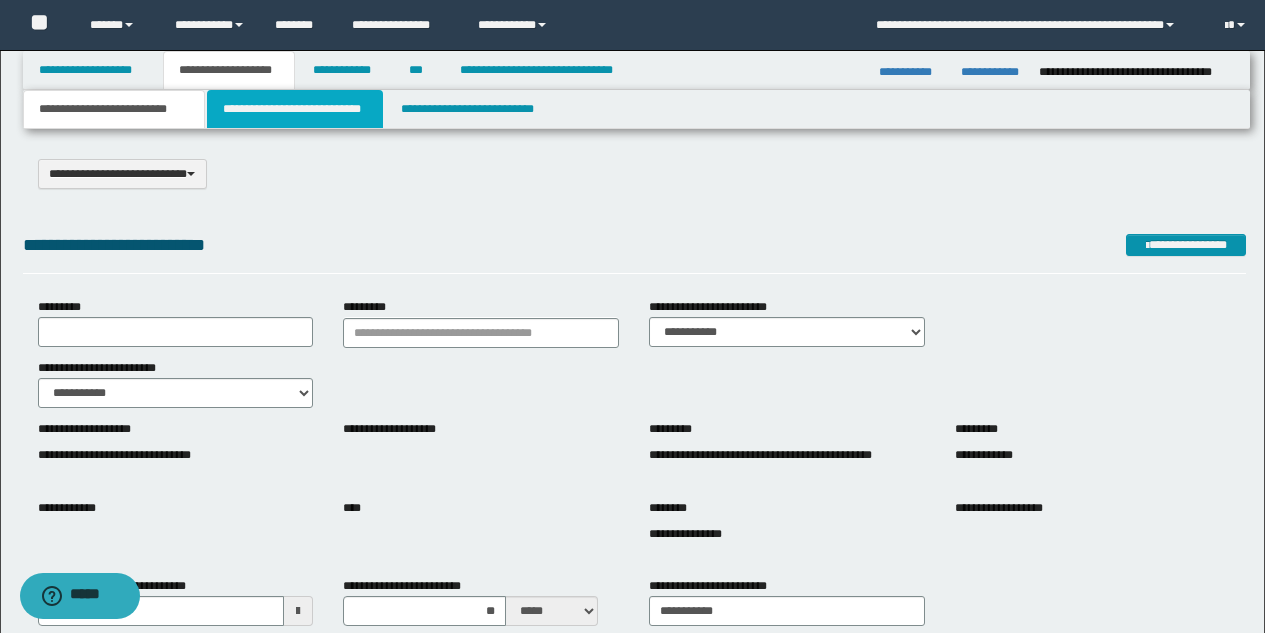 click on "**********" at bounding box center [295, 109] 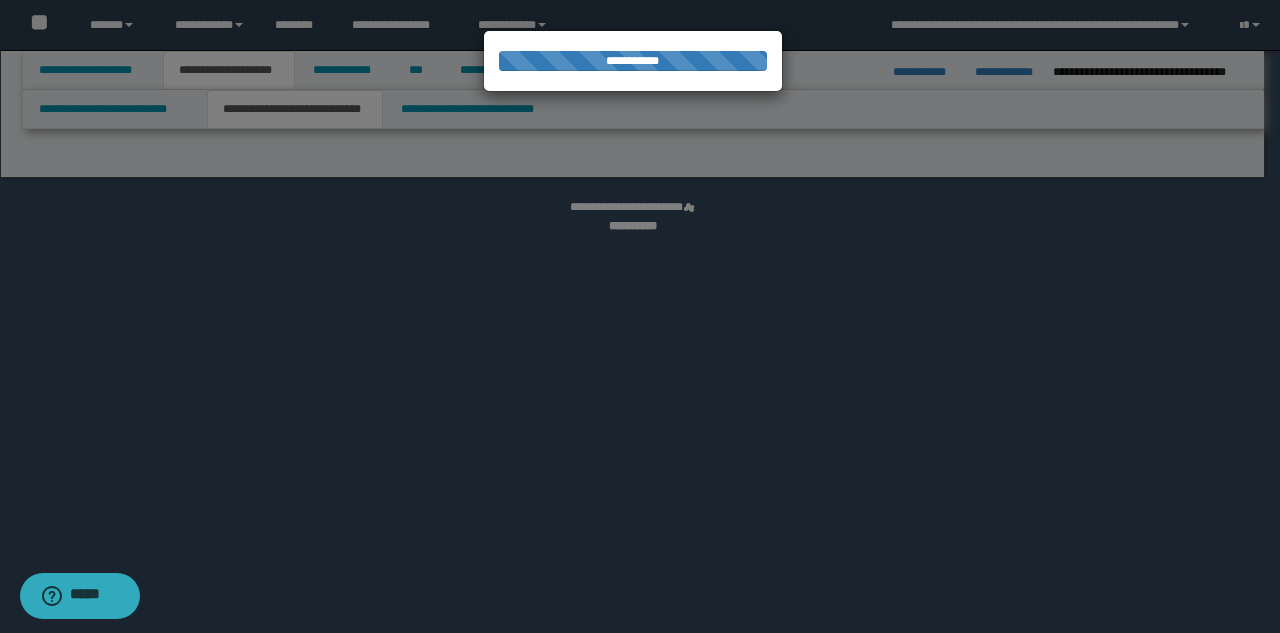 select on "*" 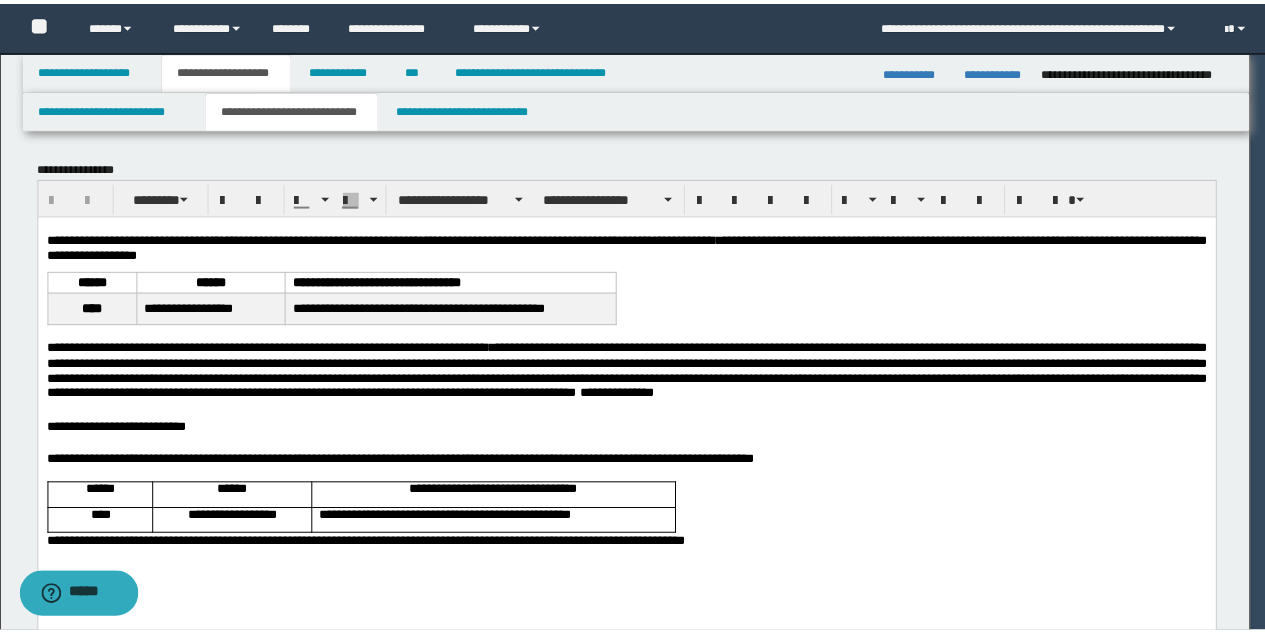 scroll, scrollTop: 0, scrollLeft: 0, axis: both 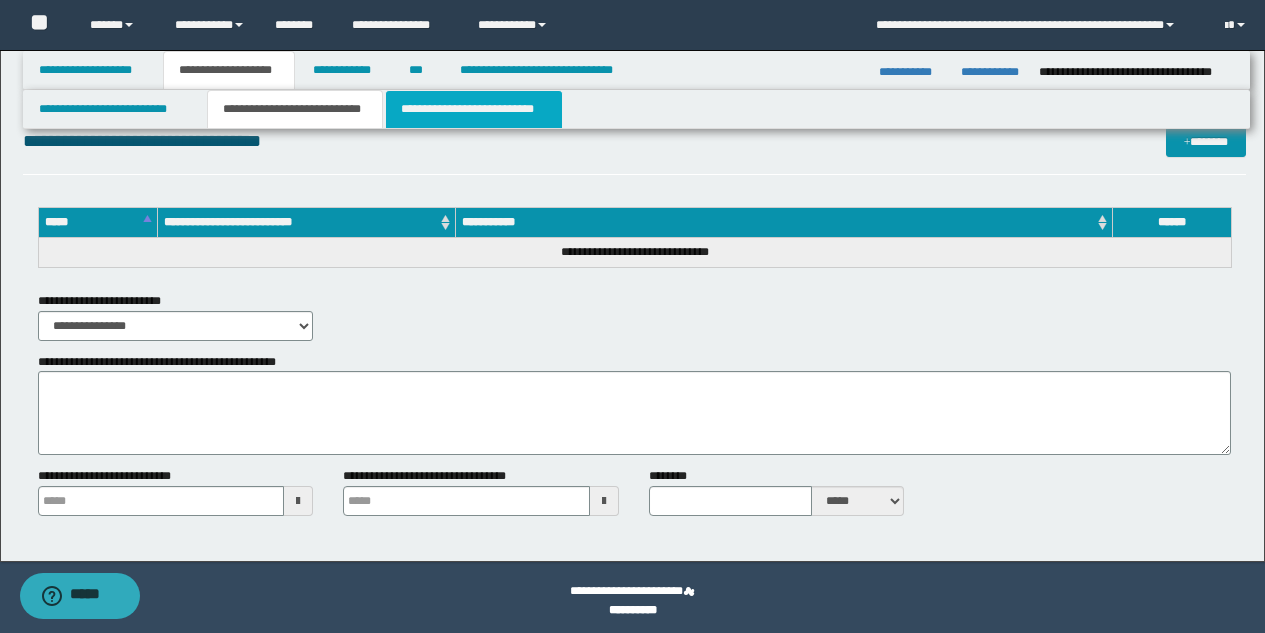 click on "**********" at bounding box center [474, 109] 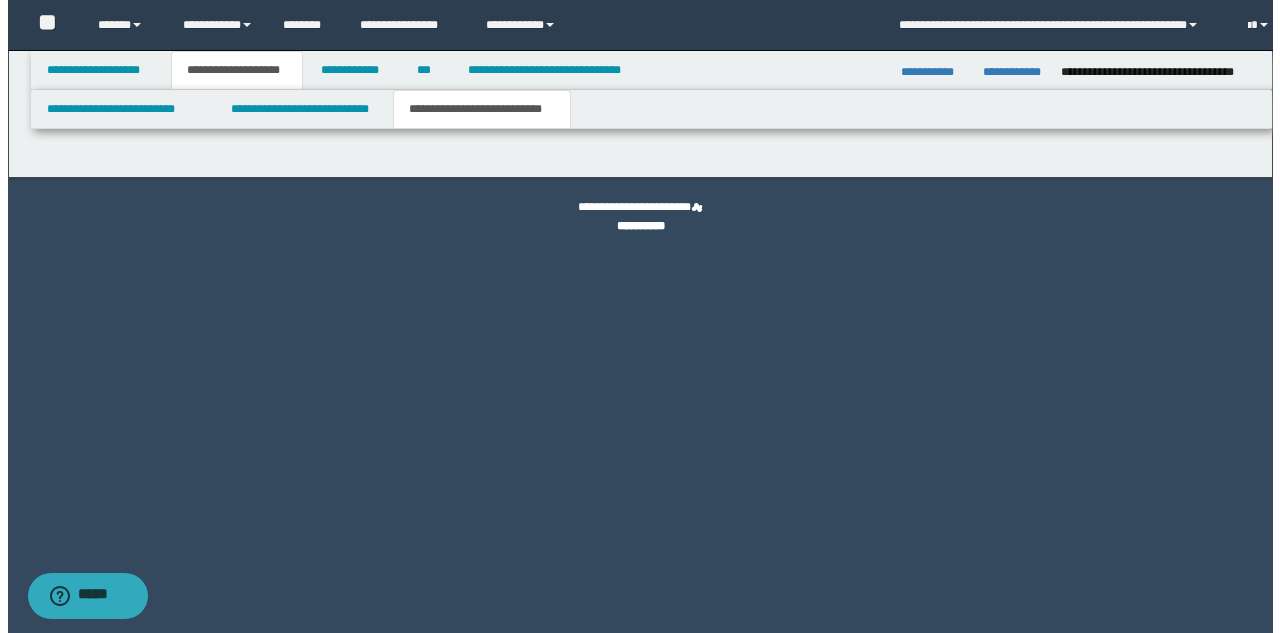 scroll, scrollTop: 0, scrollLeft: 0, axis: both 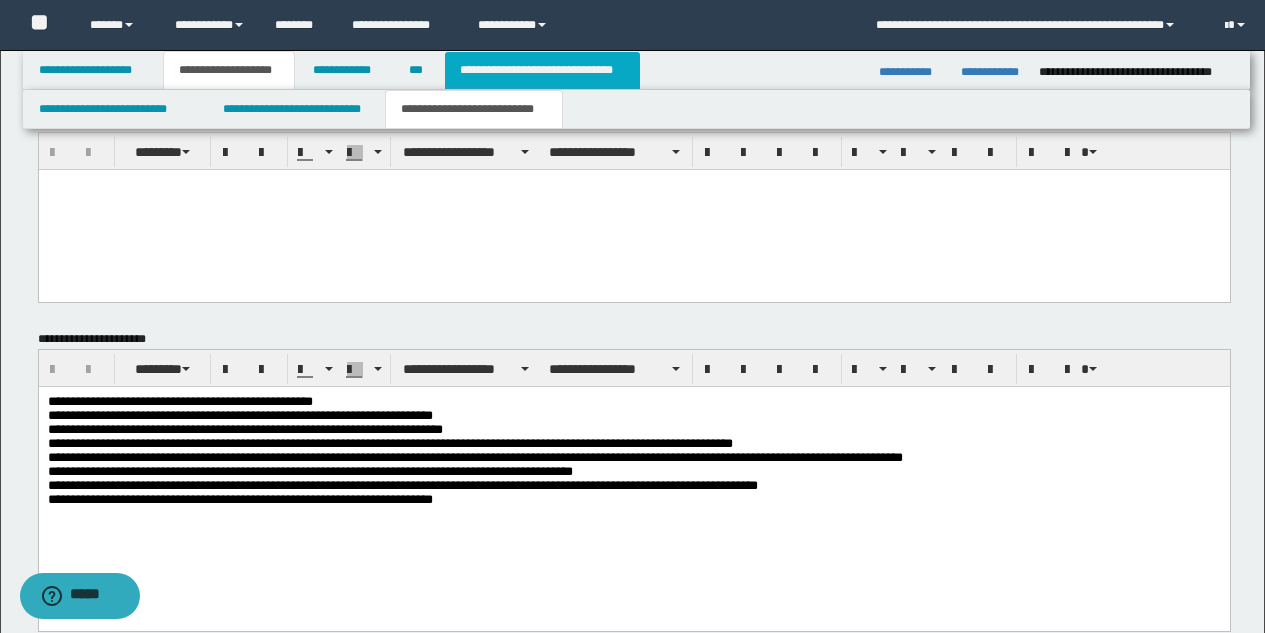 click on "**********" at bounding box center (542, 70) 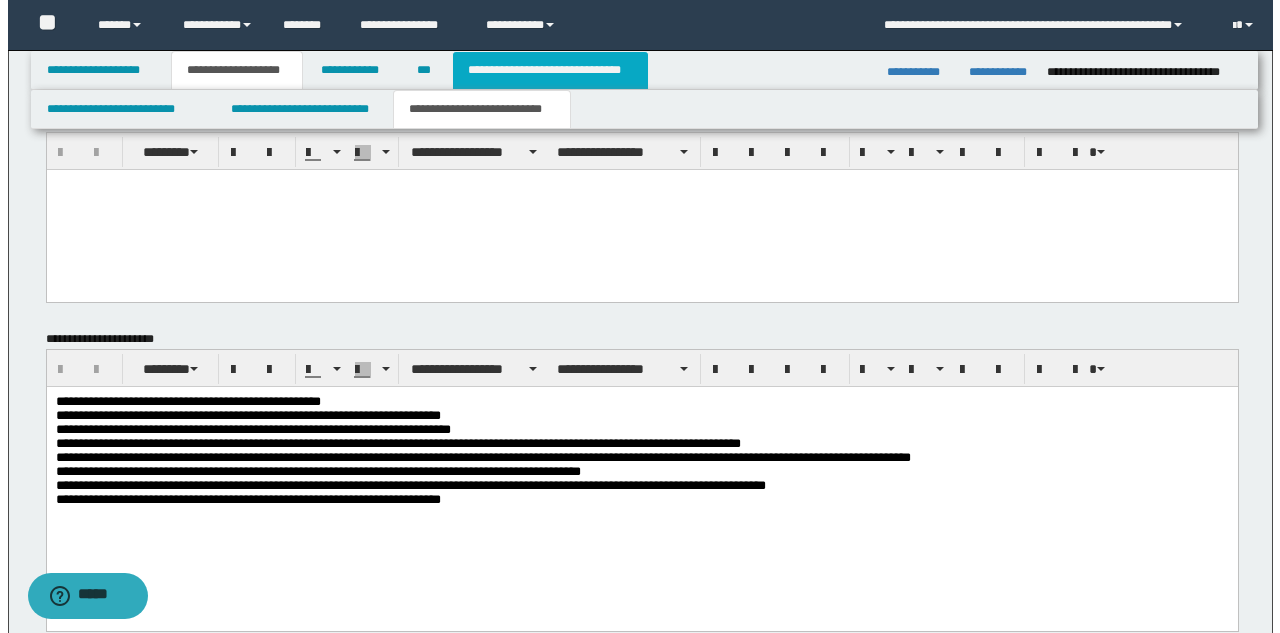 scroll, scrollTop: 0, scrollLeft: 0, axis: both 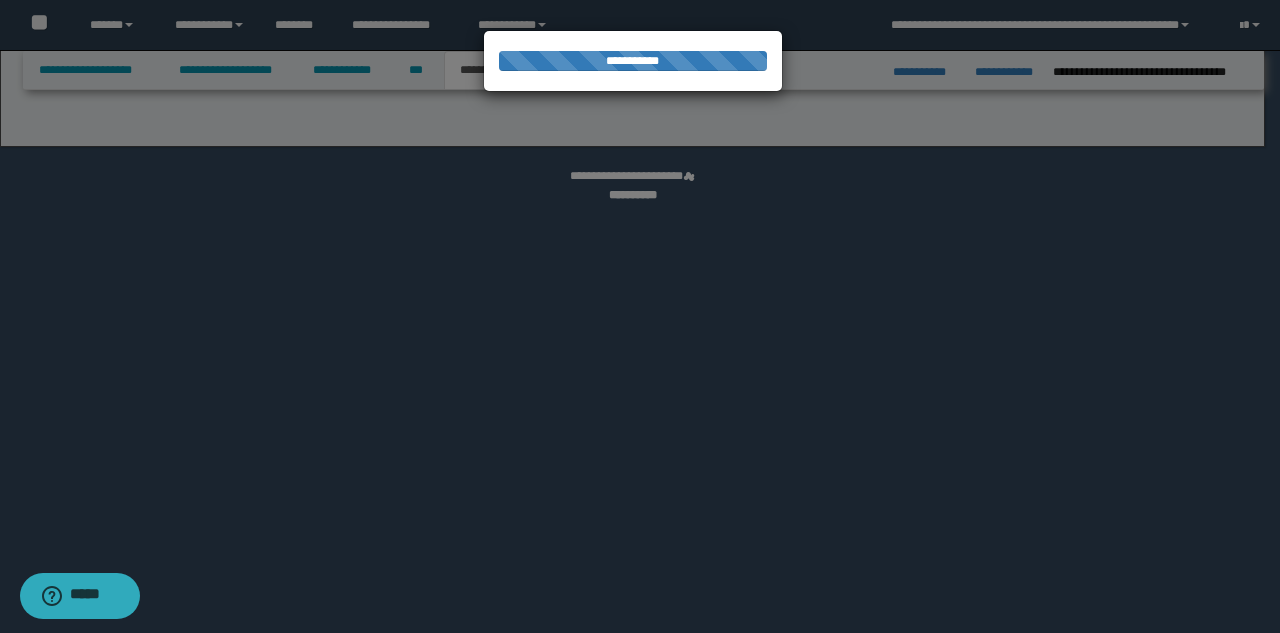 select on "*" 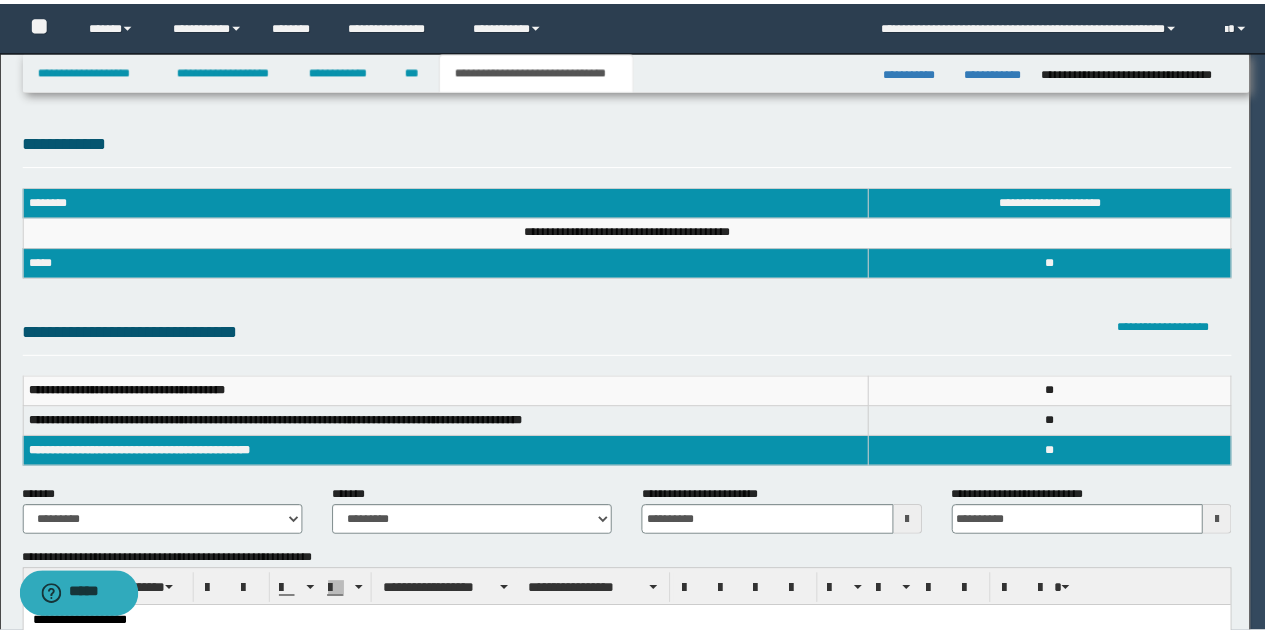 scroll, scrollTop: 0, scrollLeft: 0, axis: both 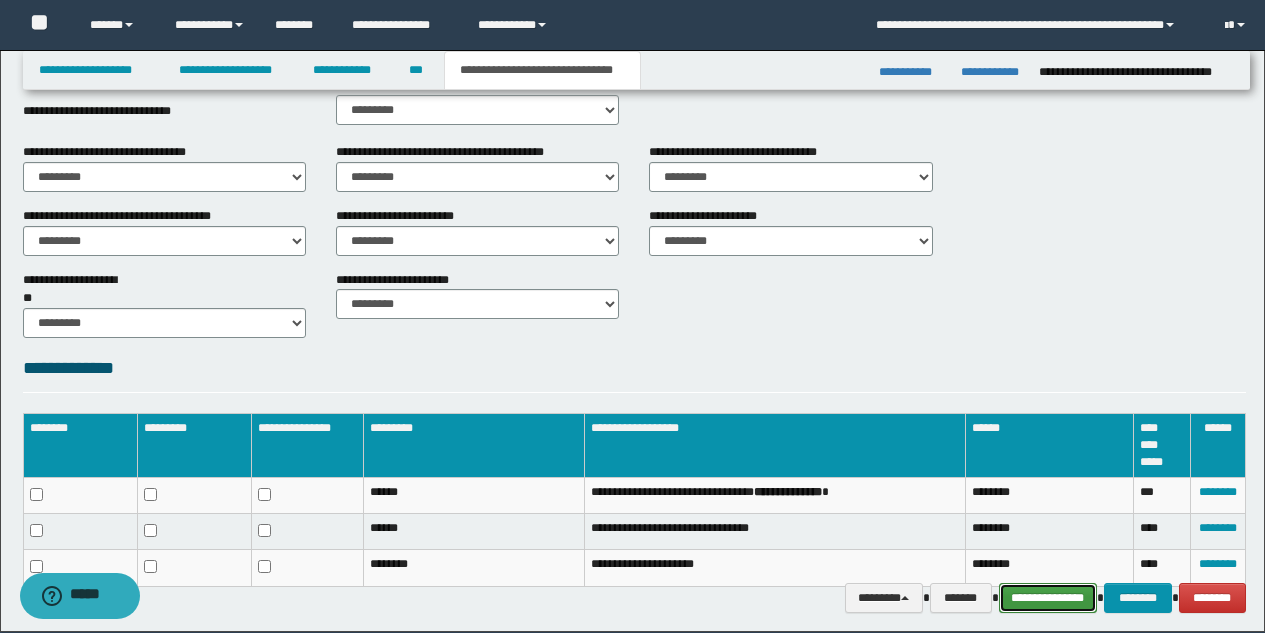 click on "**********" at bounding box center (1048, 598) 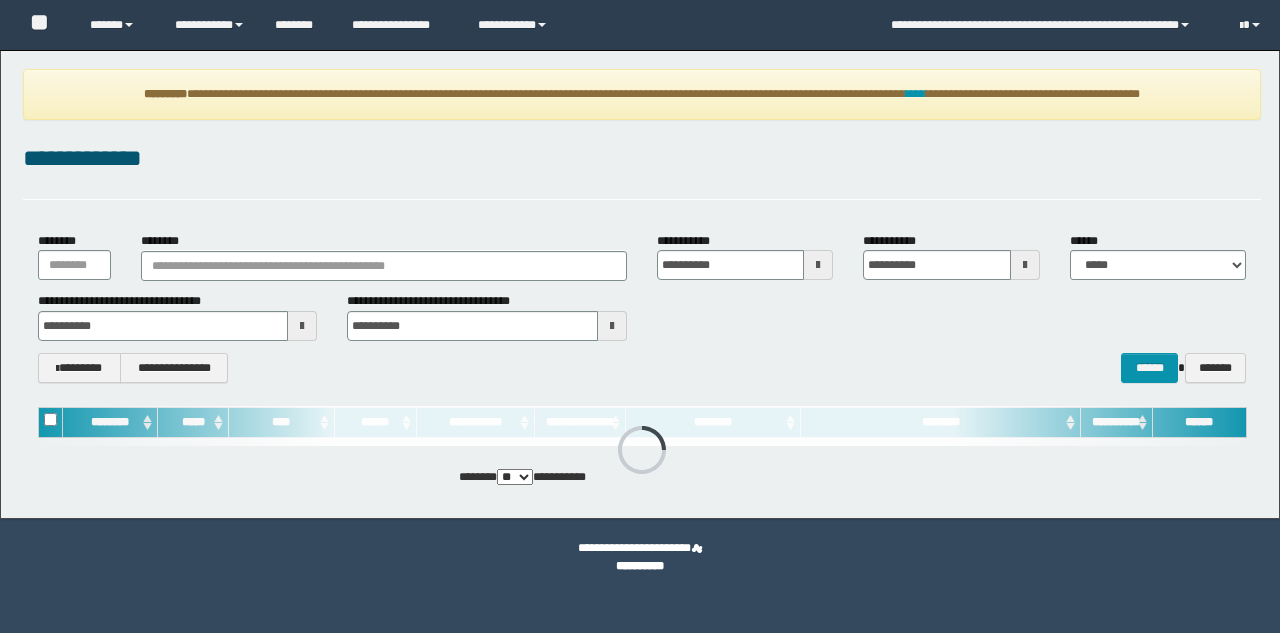 scroll, scrollTop: 0, scrollLeft: 0, axis: both 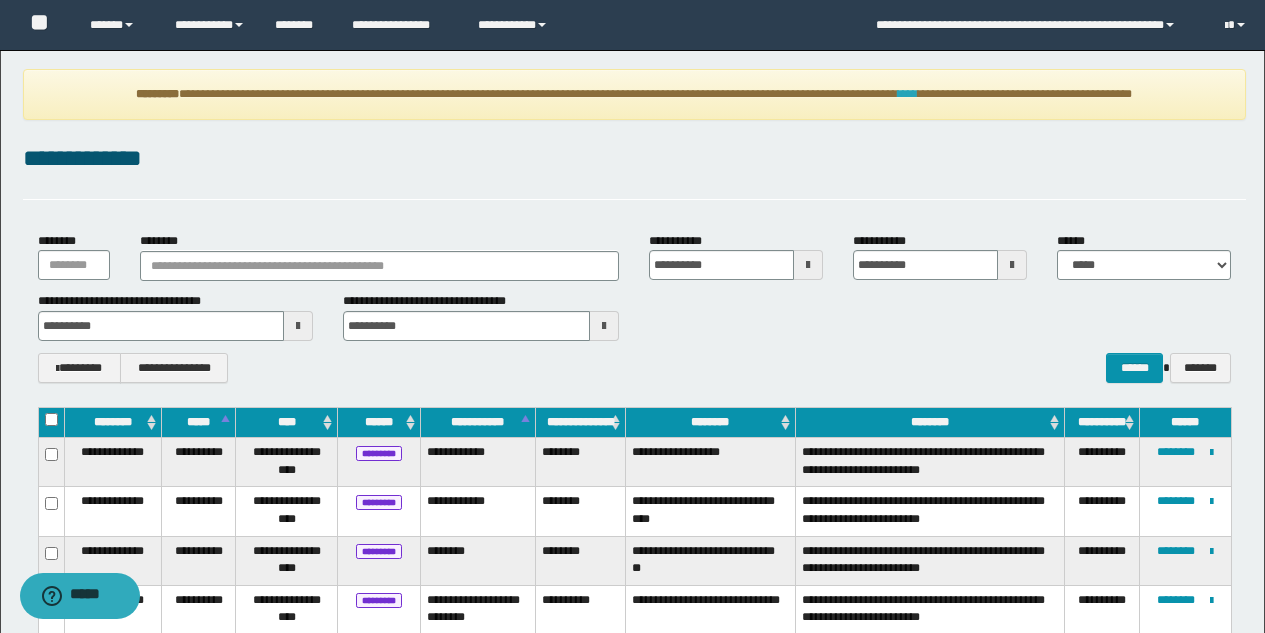 click on "****" at bounding box center (908, 94) 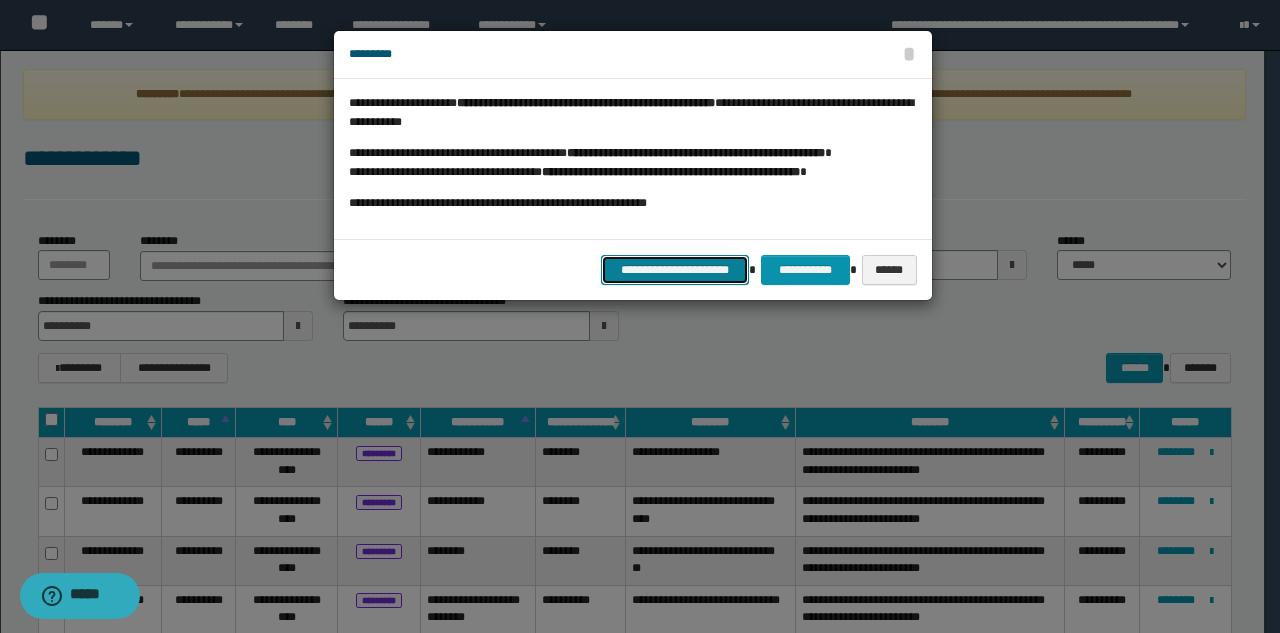 click on "**********" at bounding box center (675, 270) 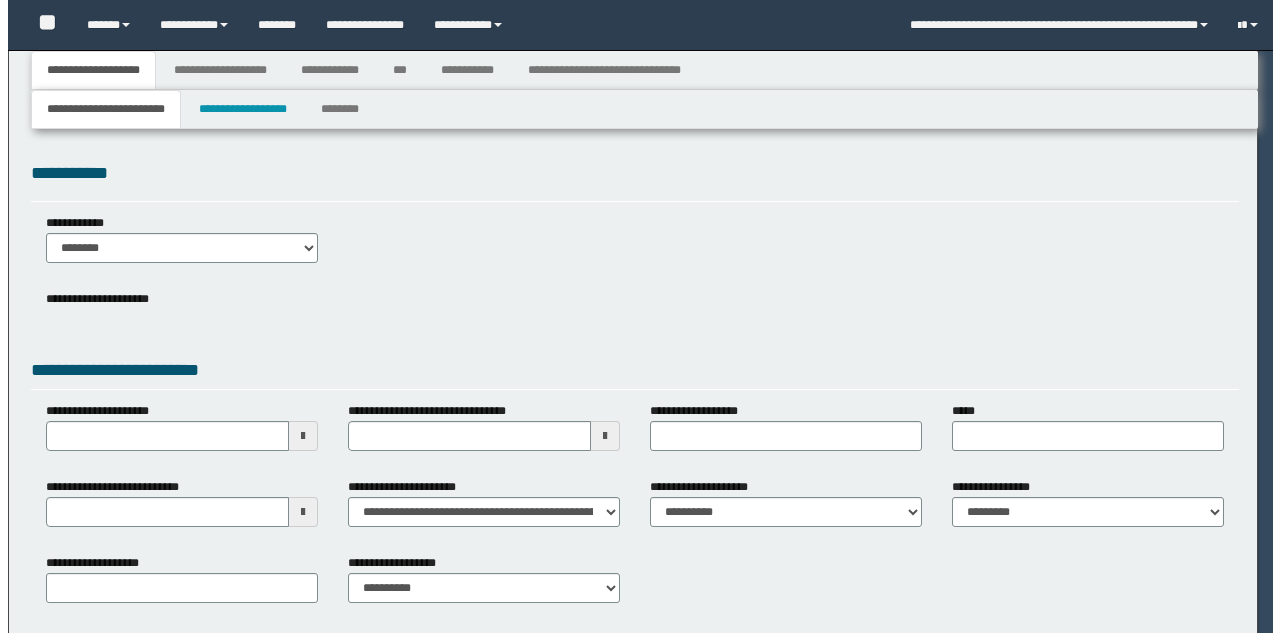 scroll, scrollTop: 0, scrollLeft: 0, axis: both 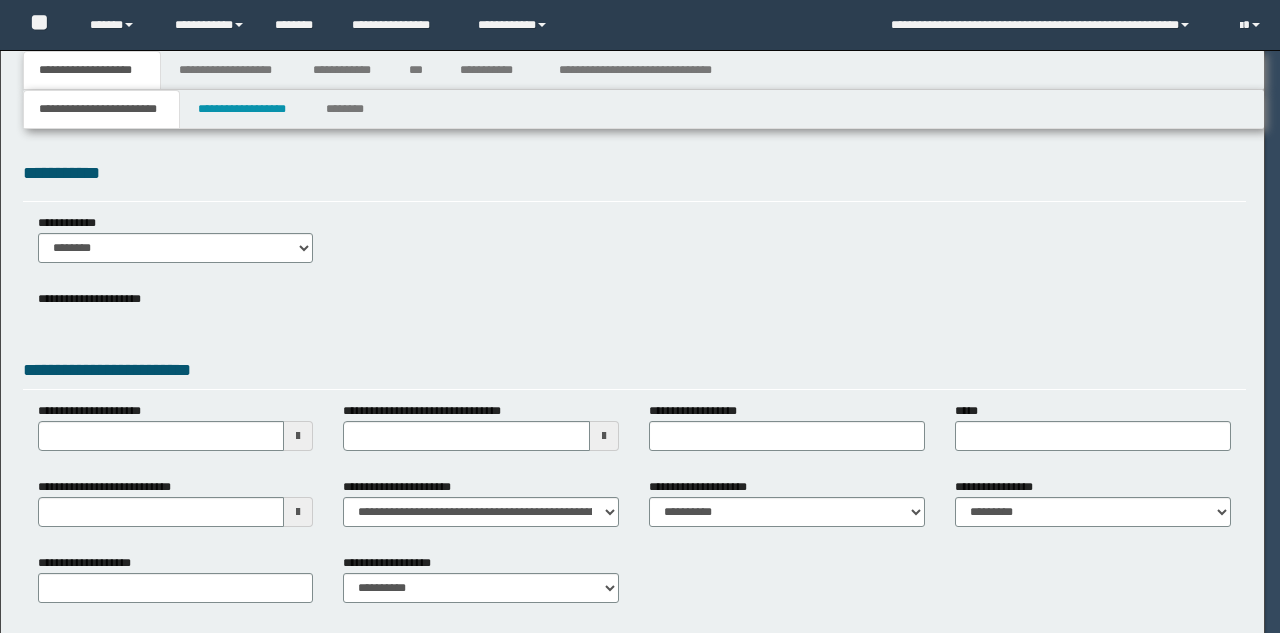 type on "**********" 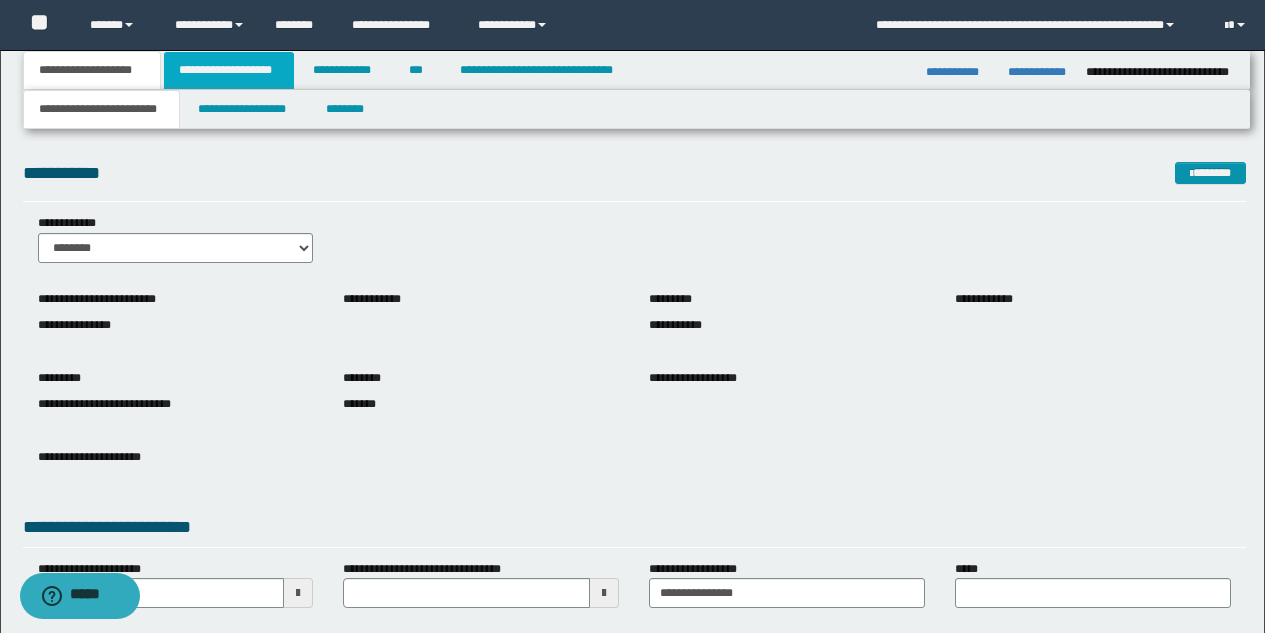 click on "**********" at bounding box center [229, 70] 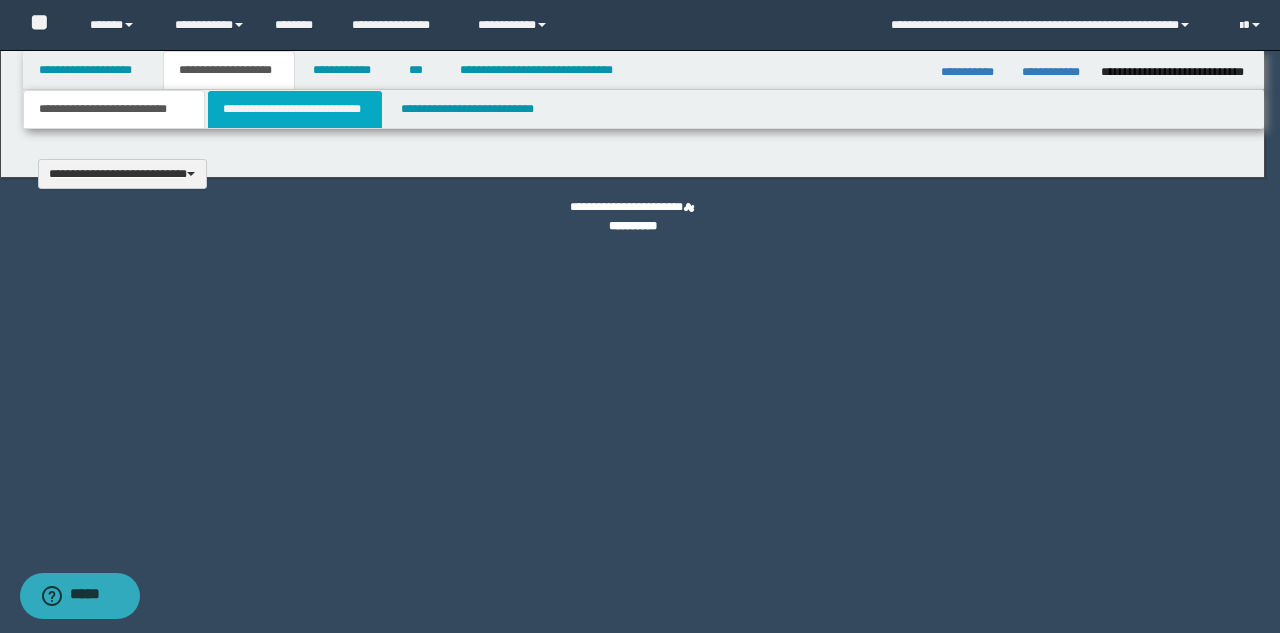 type 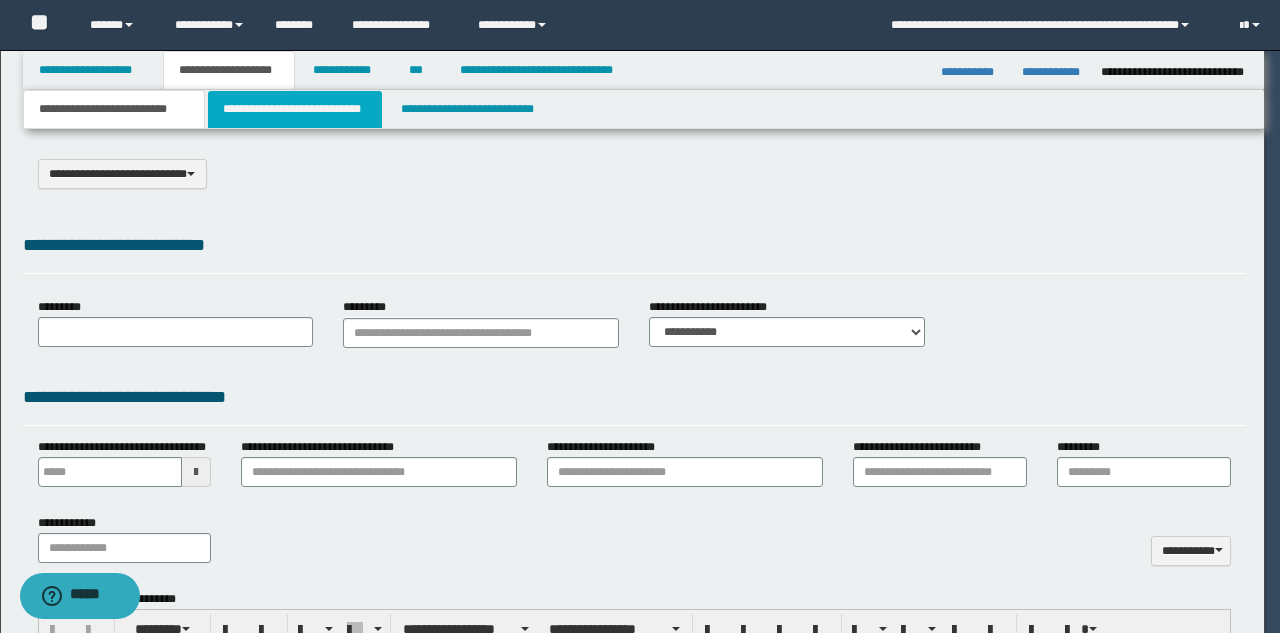 scroll, scrollTop: 0, scrollLeft: 0, axis: both 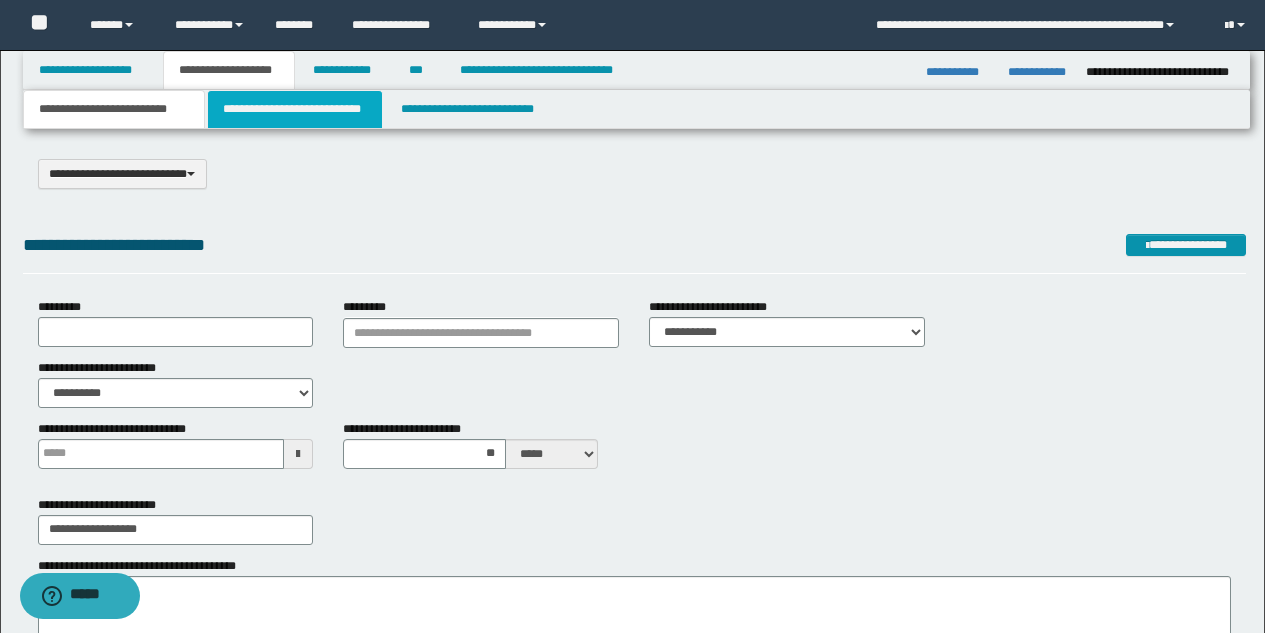 click on "**********" at bounding box center (295, 109) 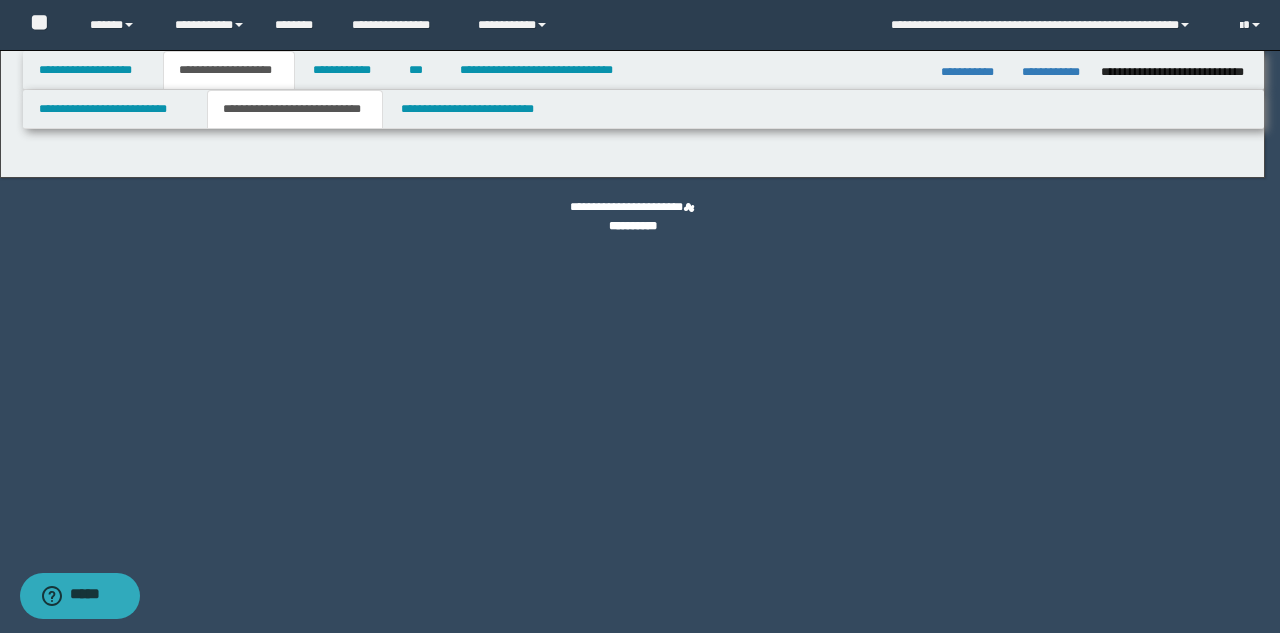 select on "*" 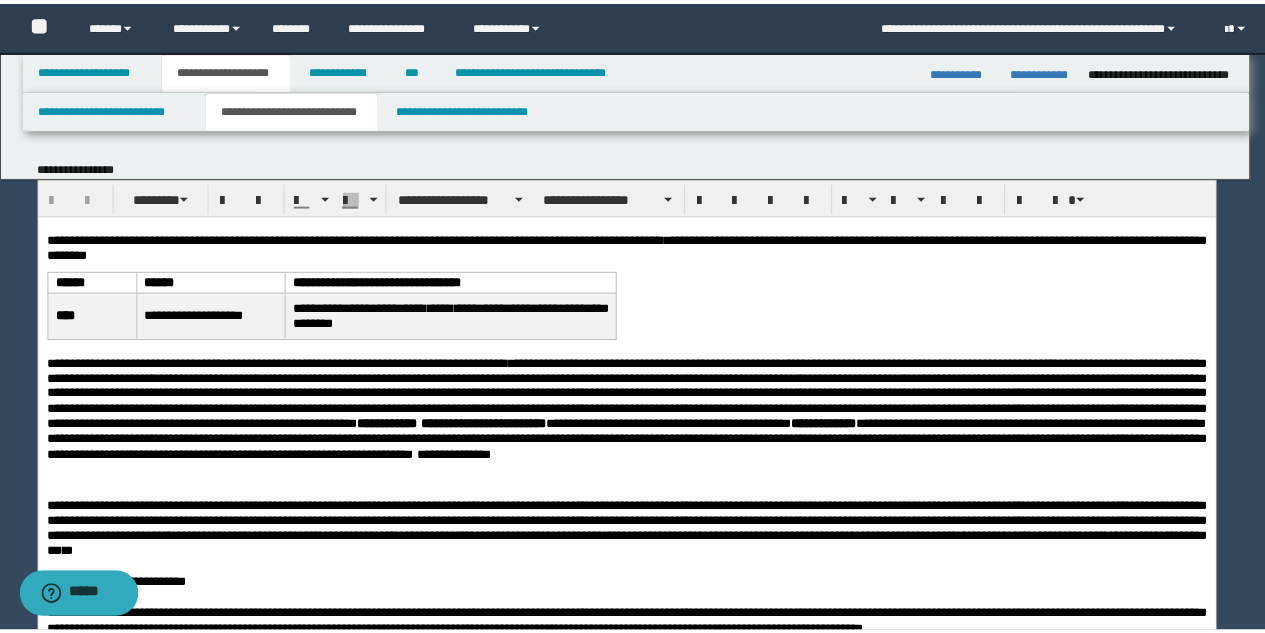 scroll, scrollTop: 0, scrollLeft: 0, axis: both 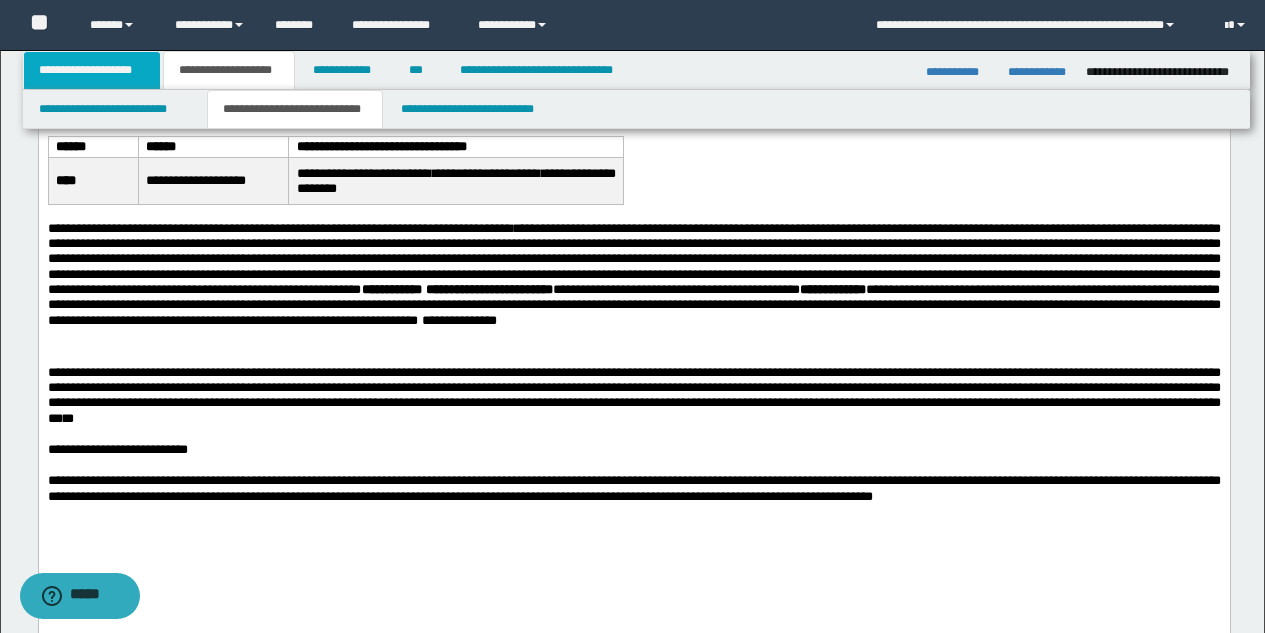 click on "**********" at bounding box center [92, 70] 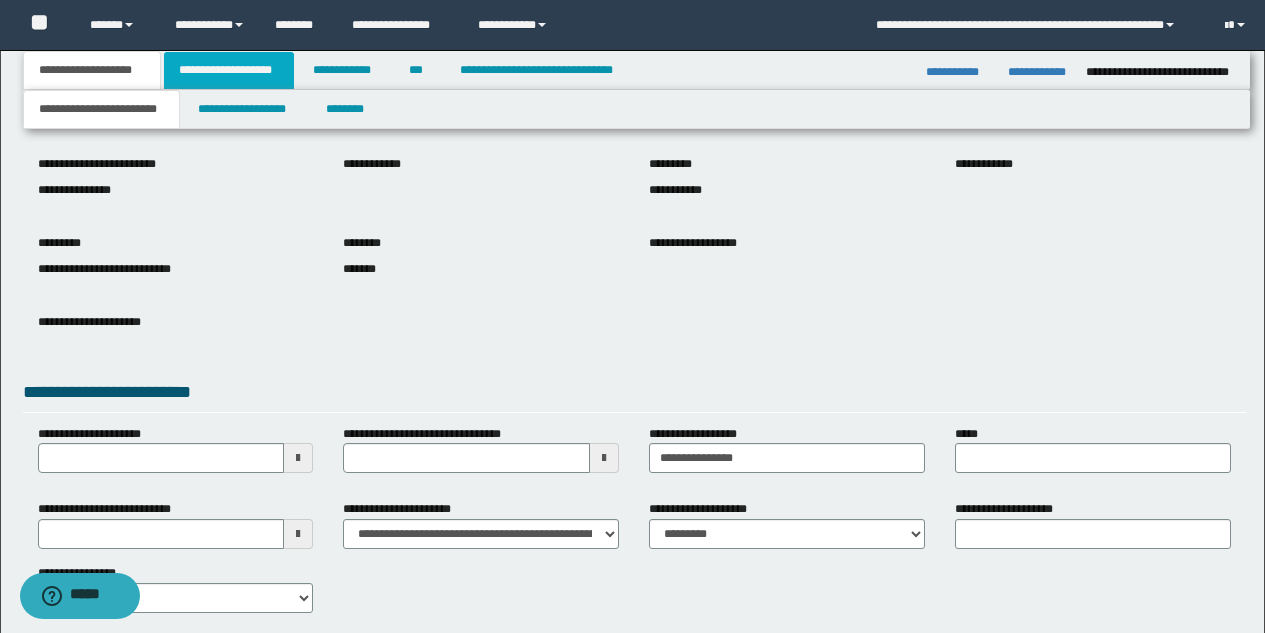 drag, startPoint x: 248, startPoint y: 74, endPoint x: 228, endPoint y: 80, distance: 20.880613 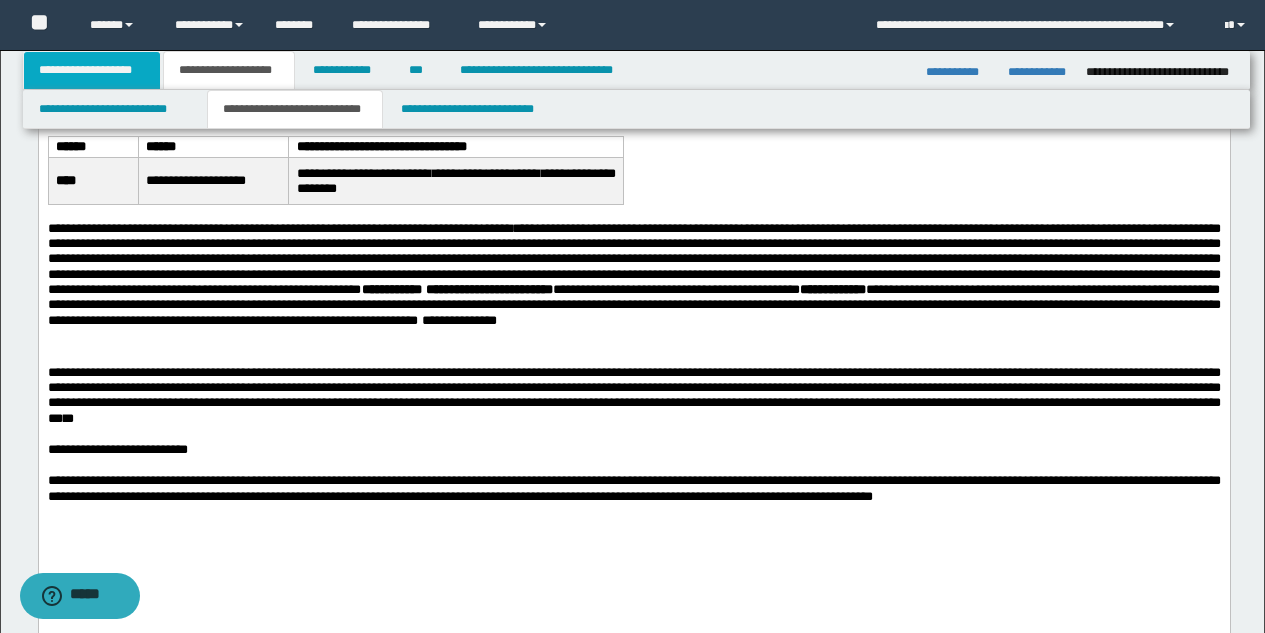 click on "**********" at bounding box center (92, 70) 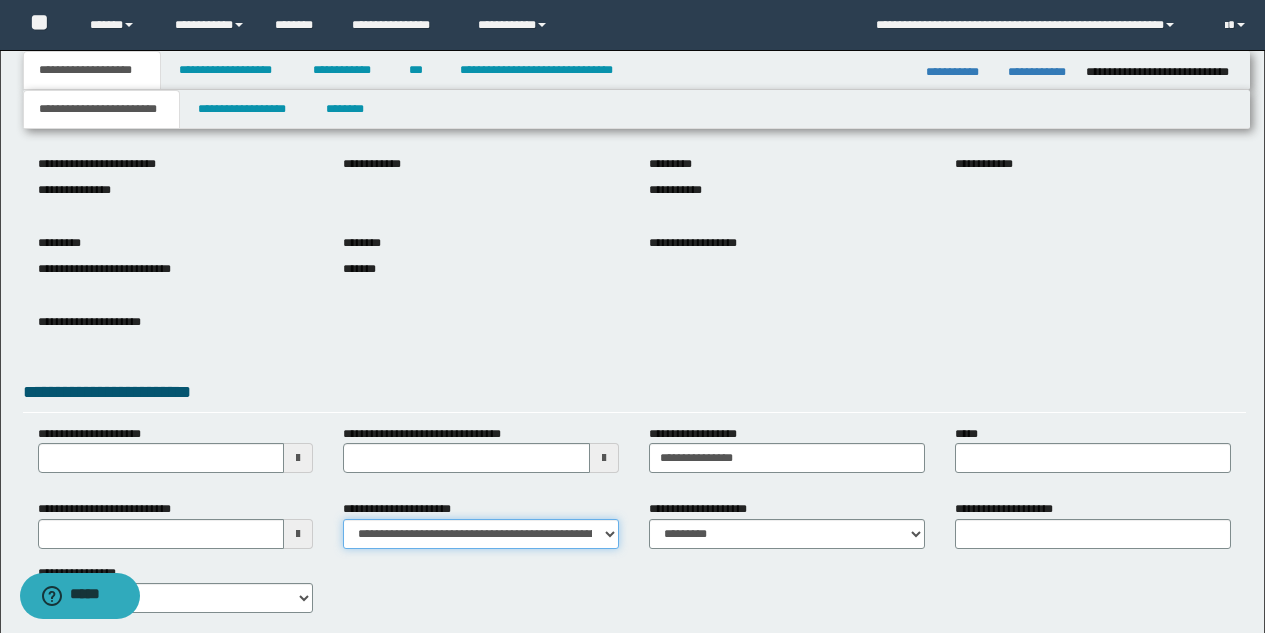 click on "**********" at bounding box center (481, 534) 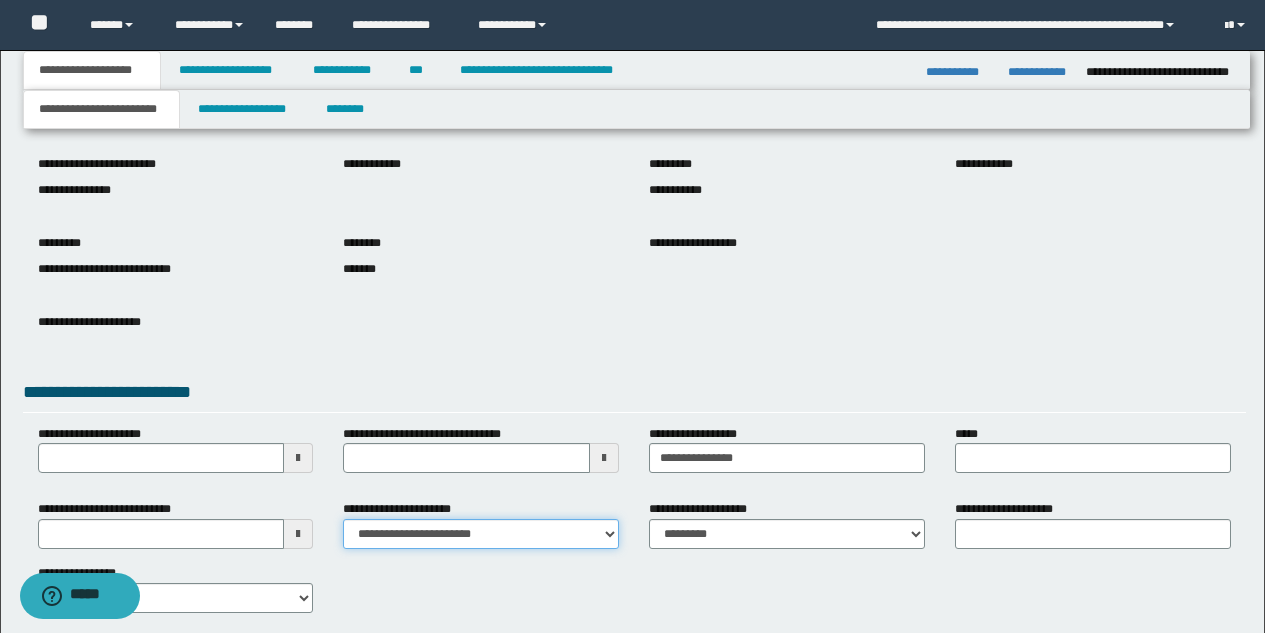 click on "**********" at bounding box center (481, 534) 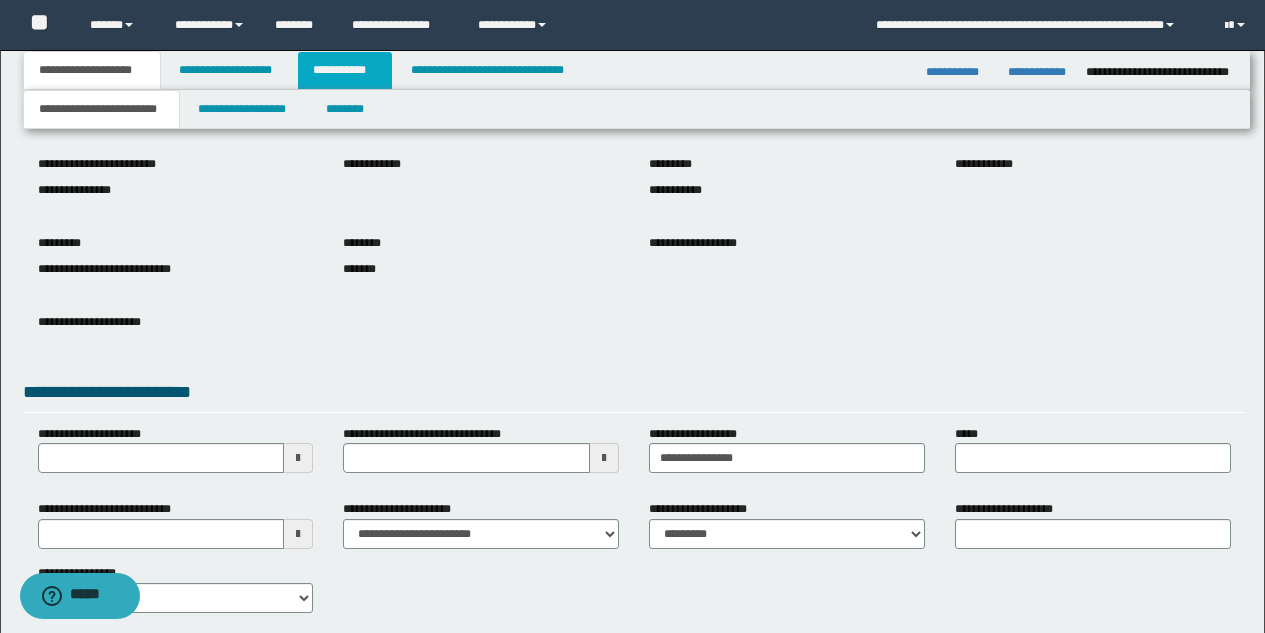 click on "**********" at bounding box center [345, 70] 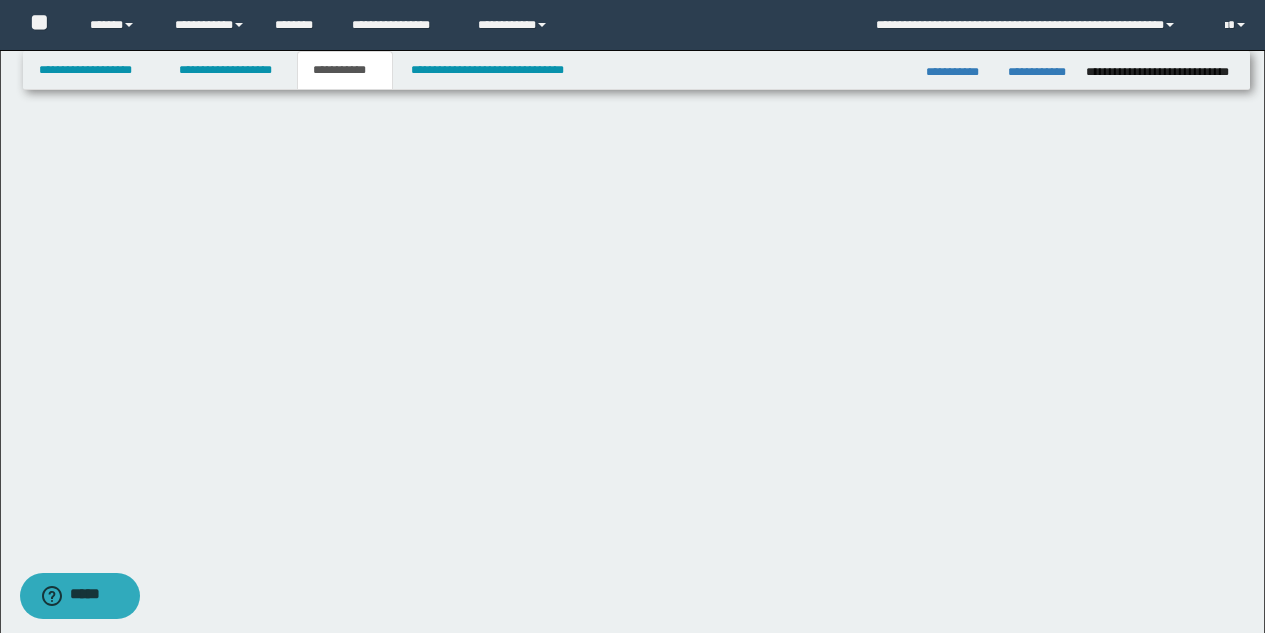 scroll, scrollTop: 0, scrollLeft: 0, axis: both 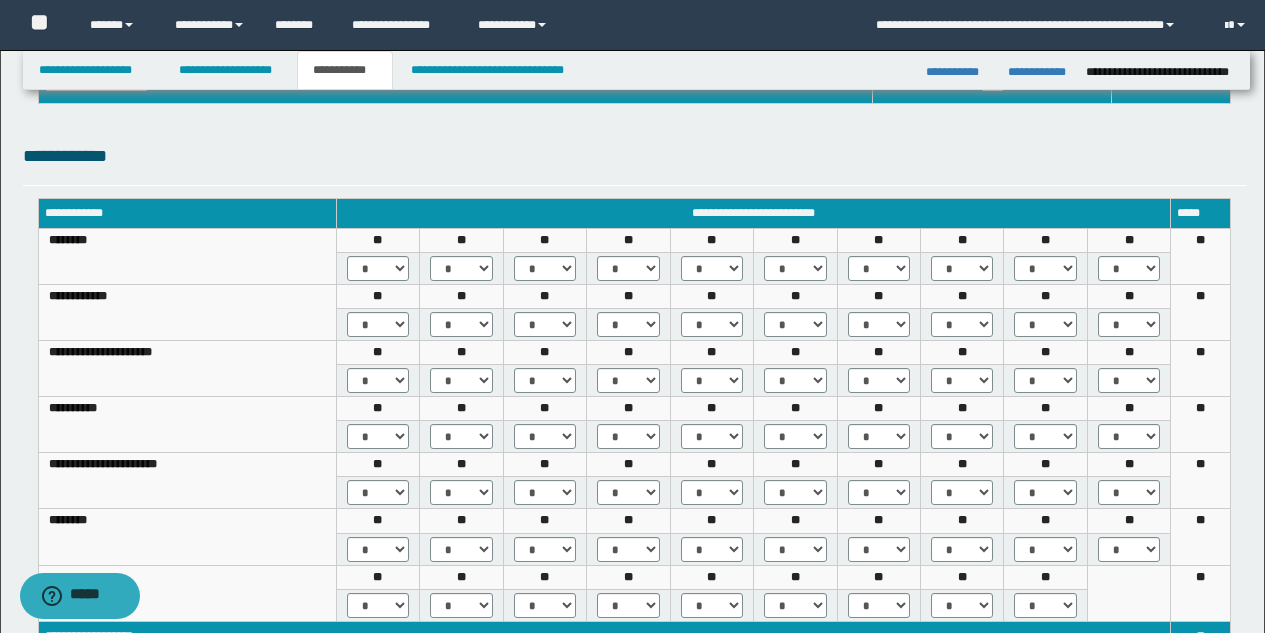 click on "**" at bounding box center (628, 296) 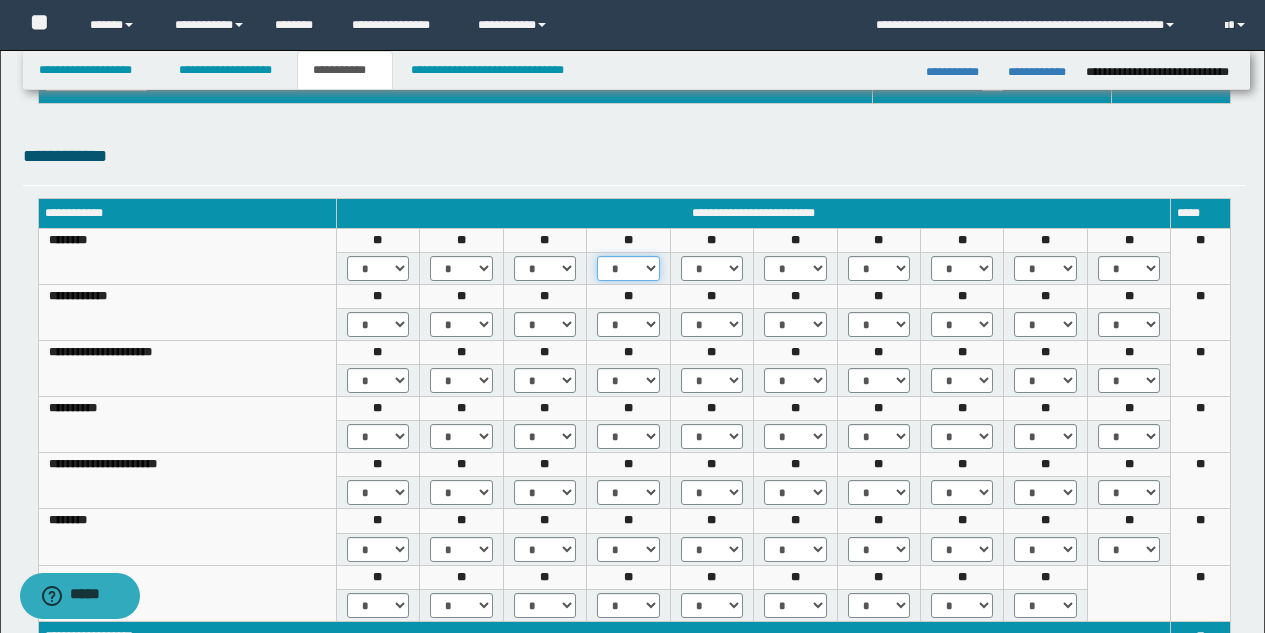 click on "* *** *** ***" at bounding box center [628, 268] 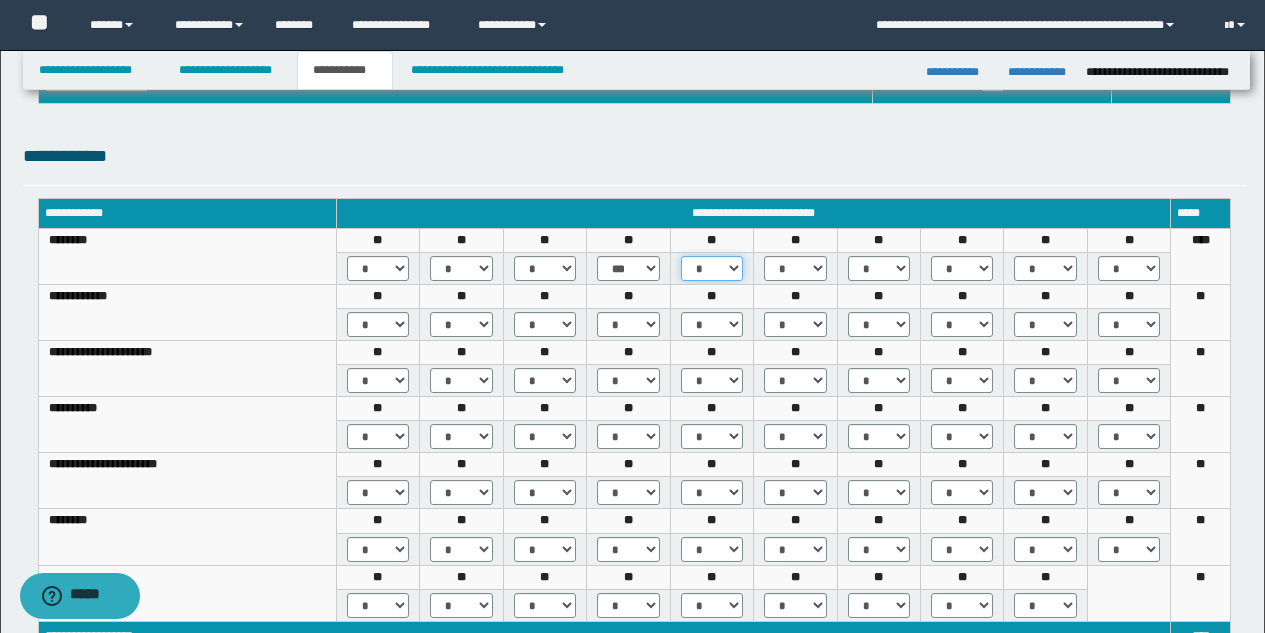 click on "* *** *** ***" at bounding box center [712, 268] 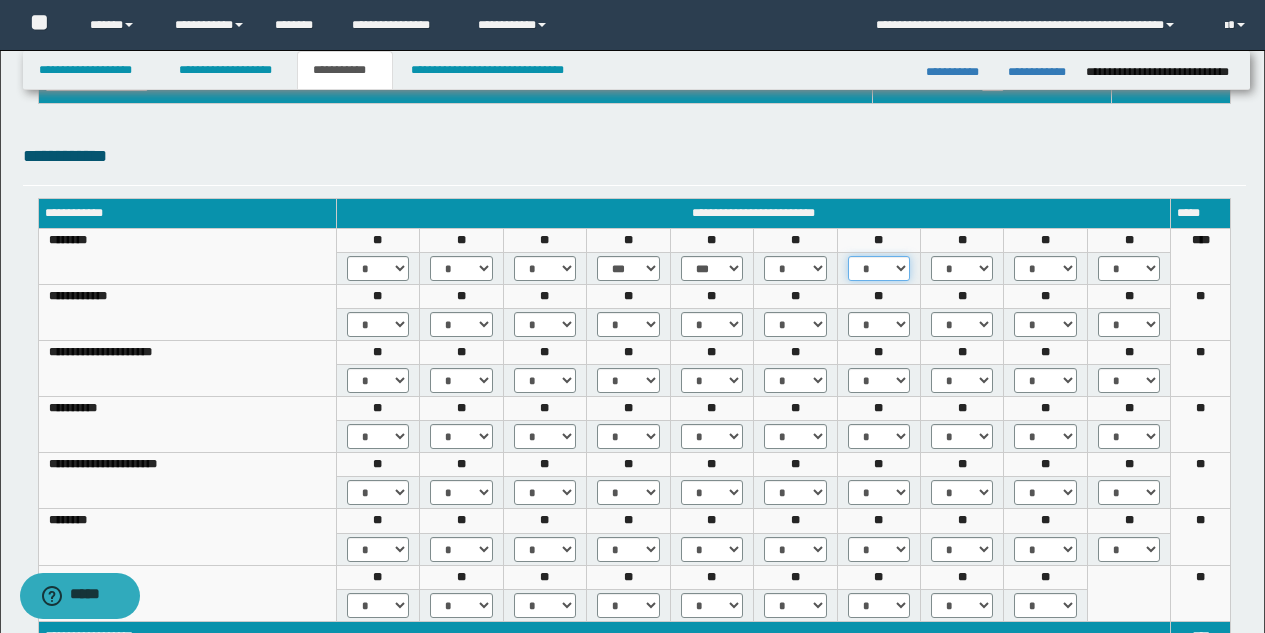click on "* *** *** ***" at bounding box center (879, 268) 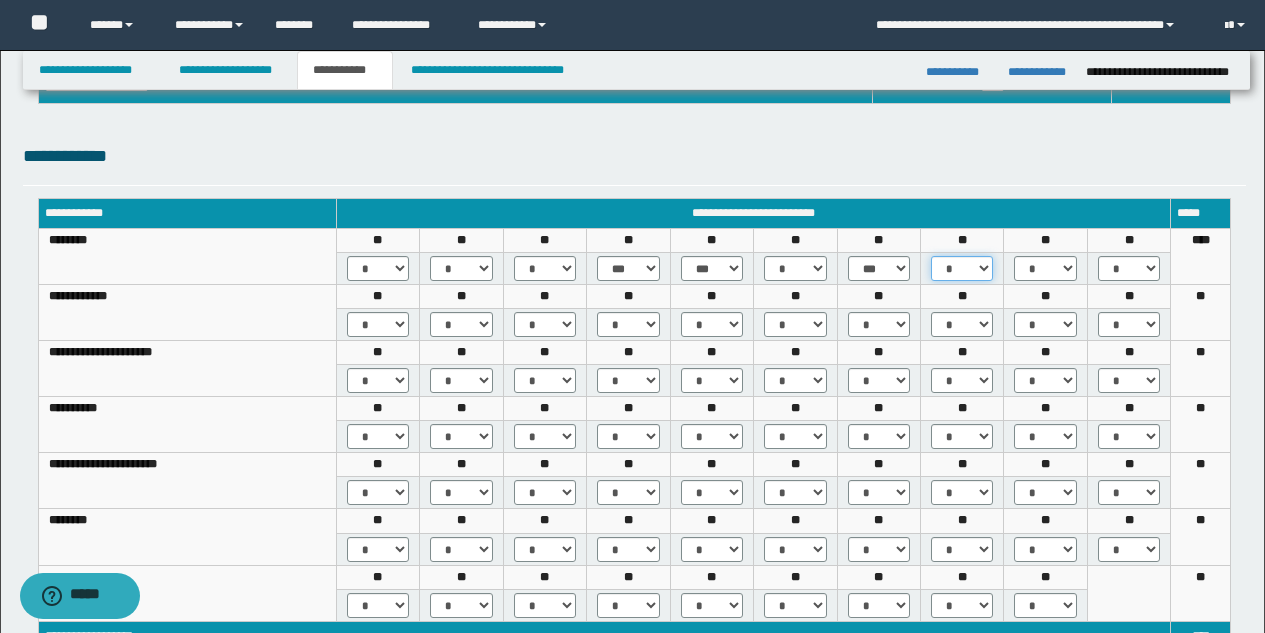 click on "* *** *** ***" at bounding box center (962, 268) 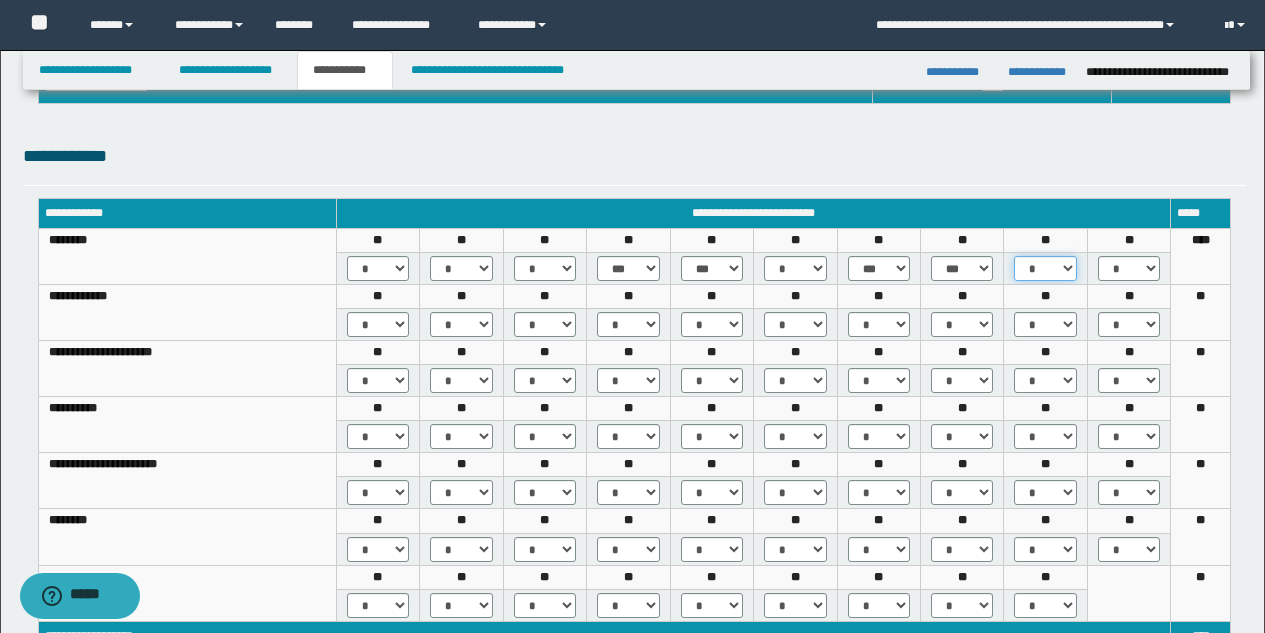 click on "* *** *** ***" at bounding box center [1045, 268] 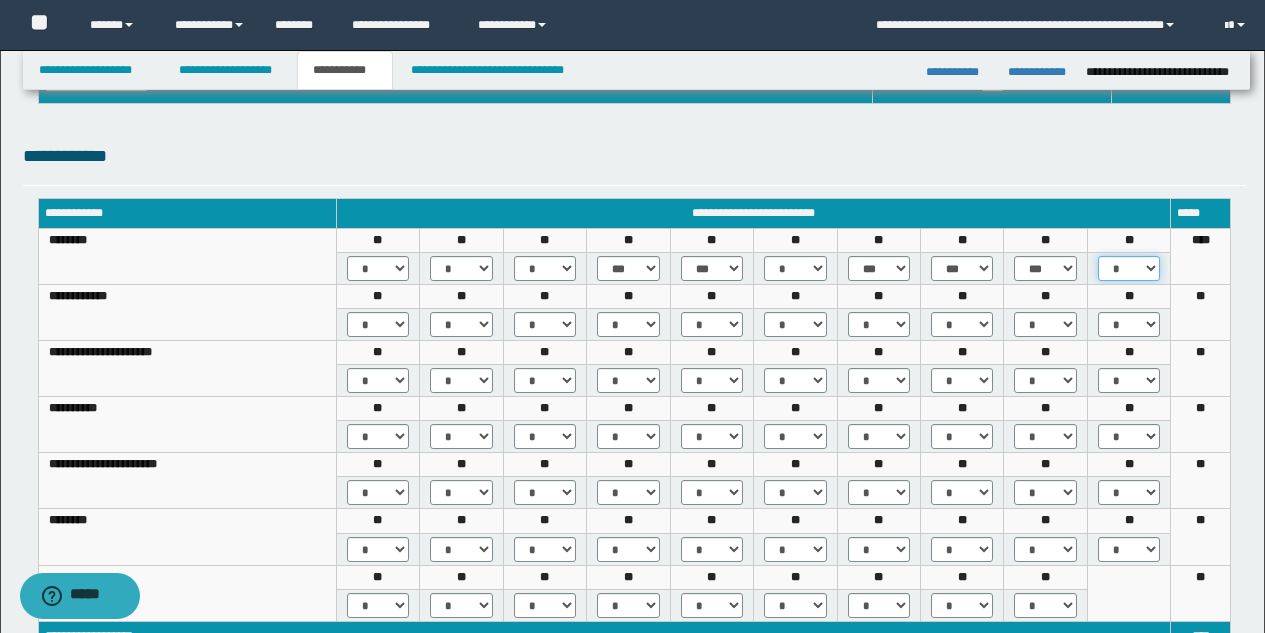 click on "* *** *** ***" at bounding box center (1129, 268) 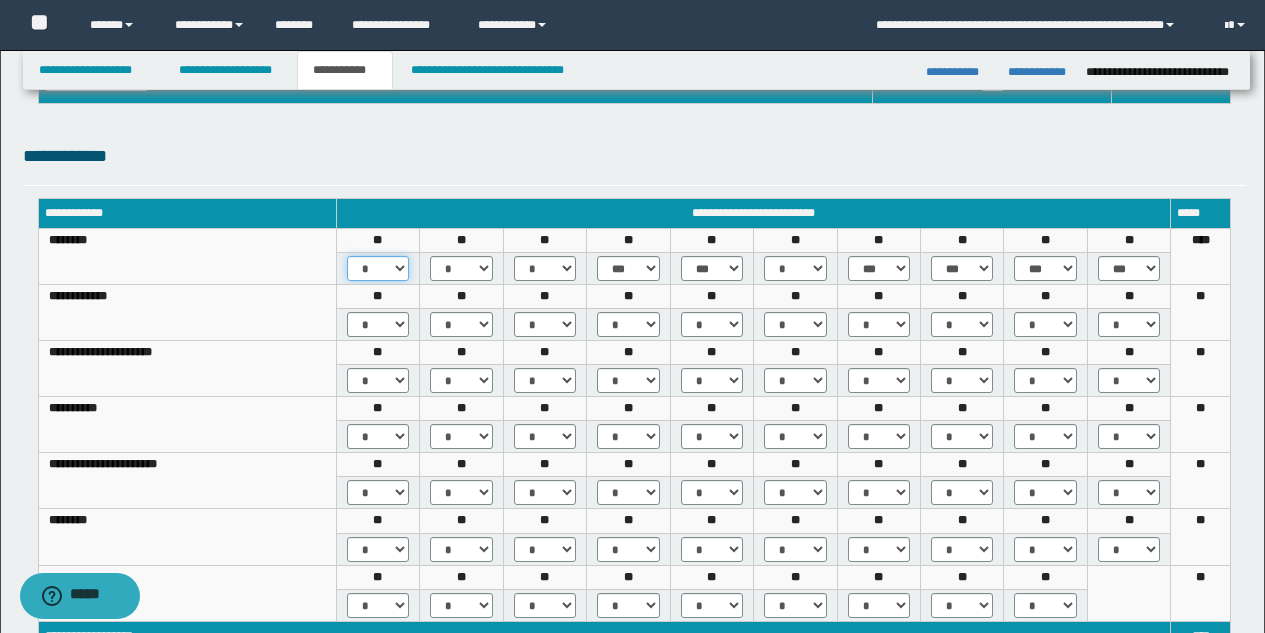 click on "* *** *** ***" at bounding box center (378, 268) 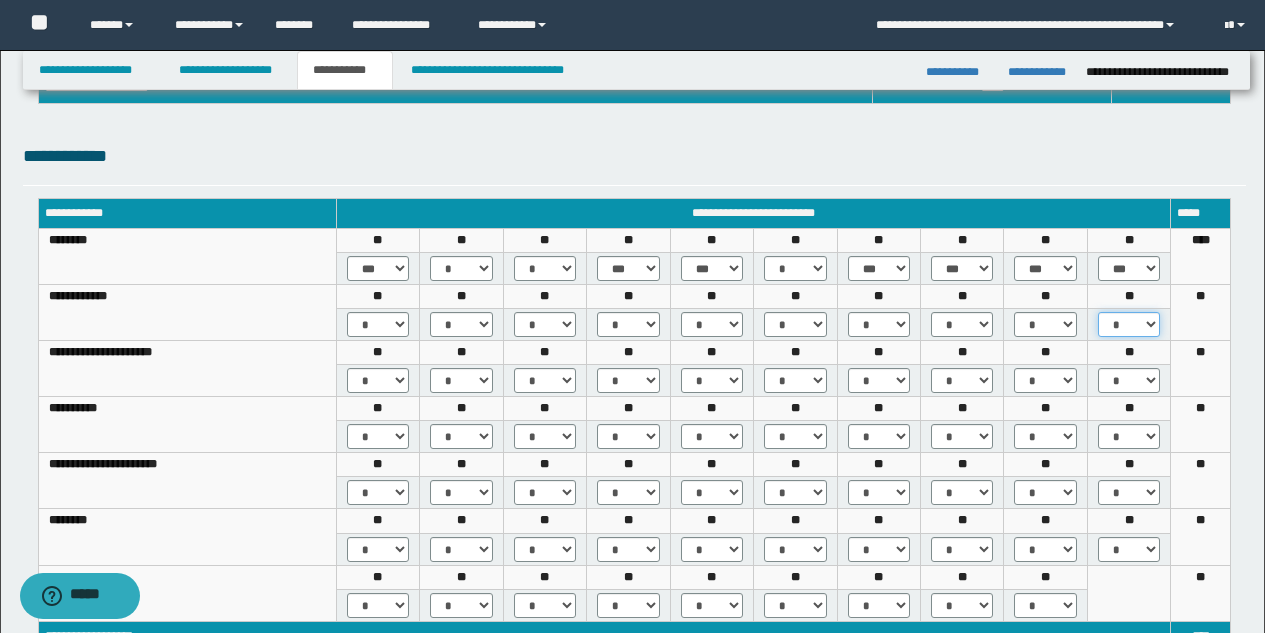 click on "* *** *** ***" at bounding box center [1129, 324] 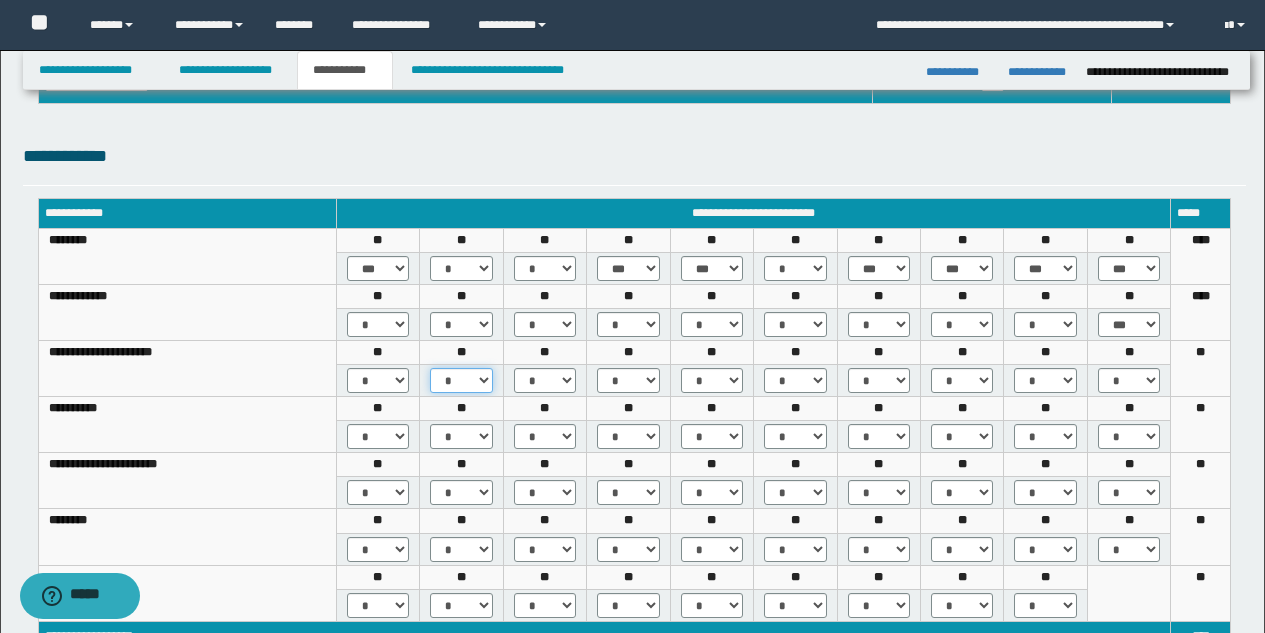 click on "* *** *** ***" at bounding box center [461, 380] 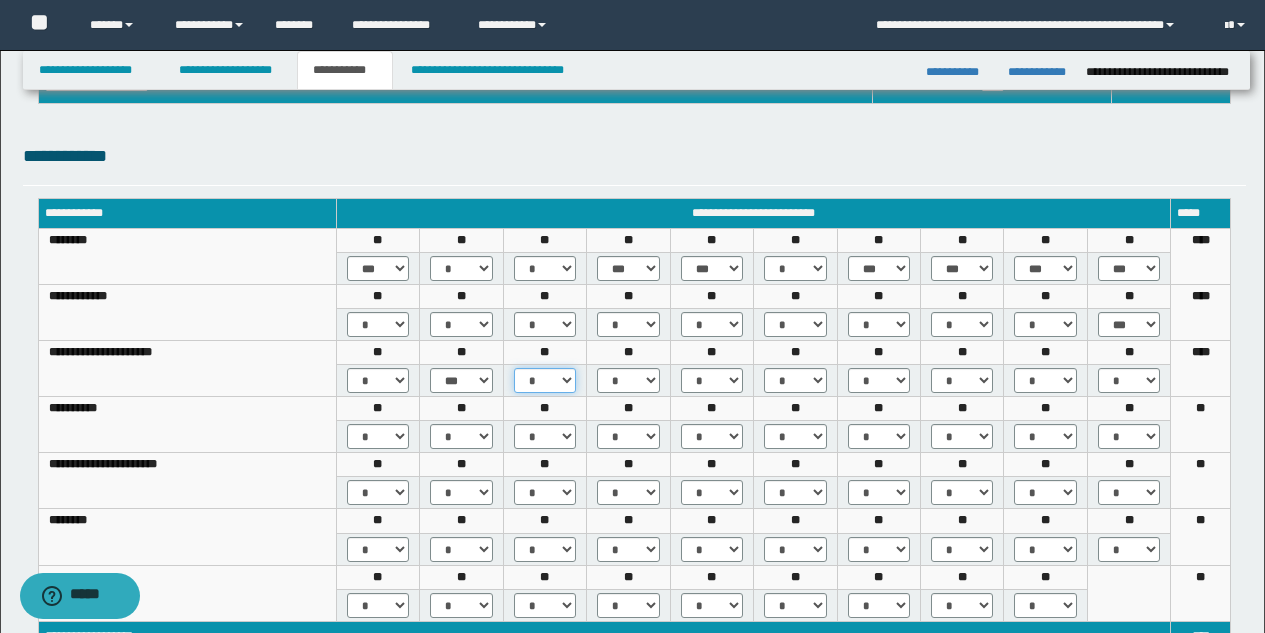 click on "* *** *** ***" at bounding box center [545, 380] 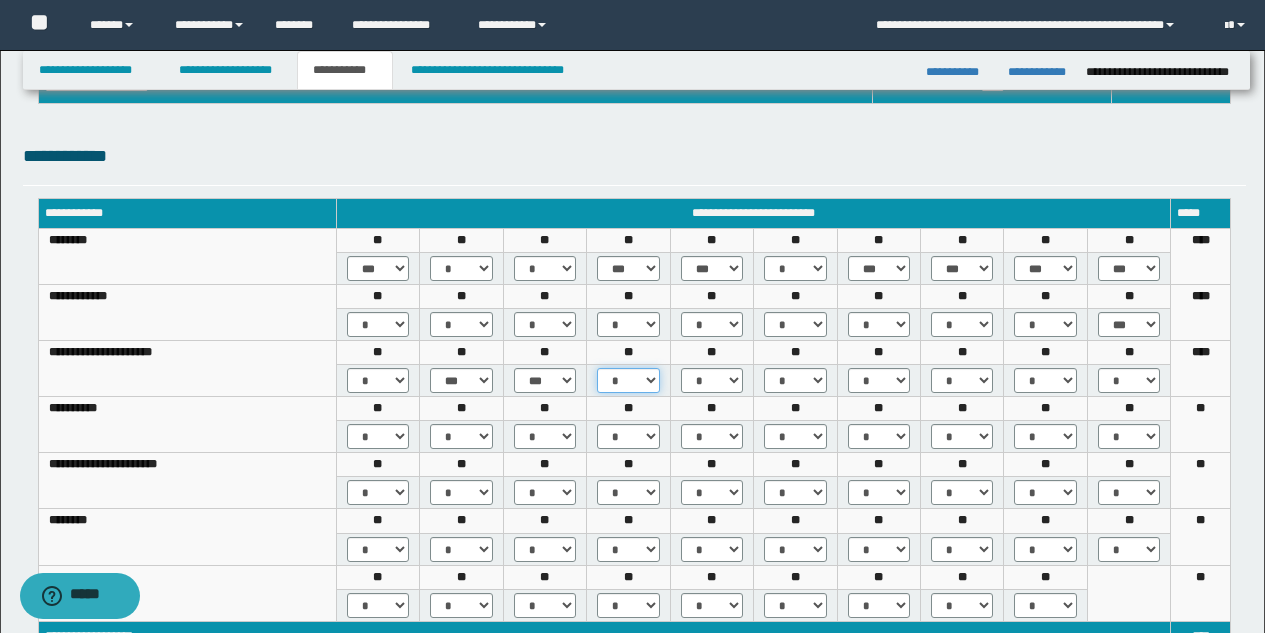 click on "* *** *** ***" at bounding box center (628, 380) 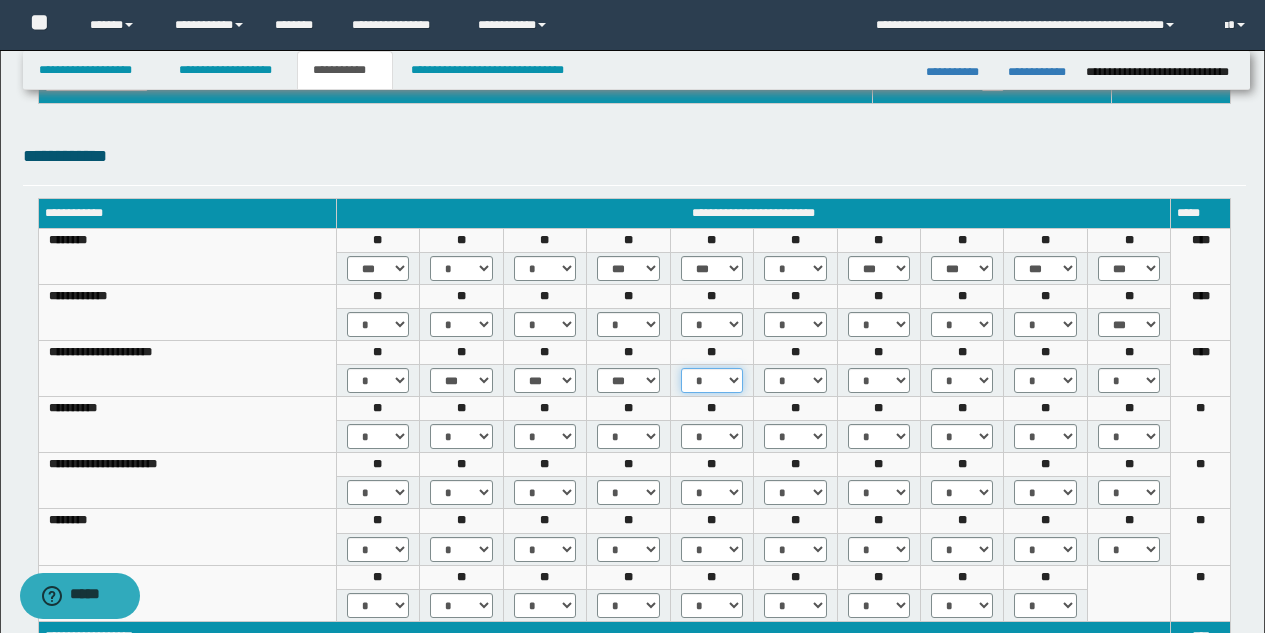 click on "* *** *** ***" at bounding box center (712, 380) 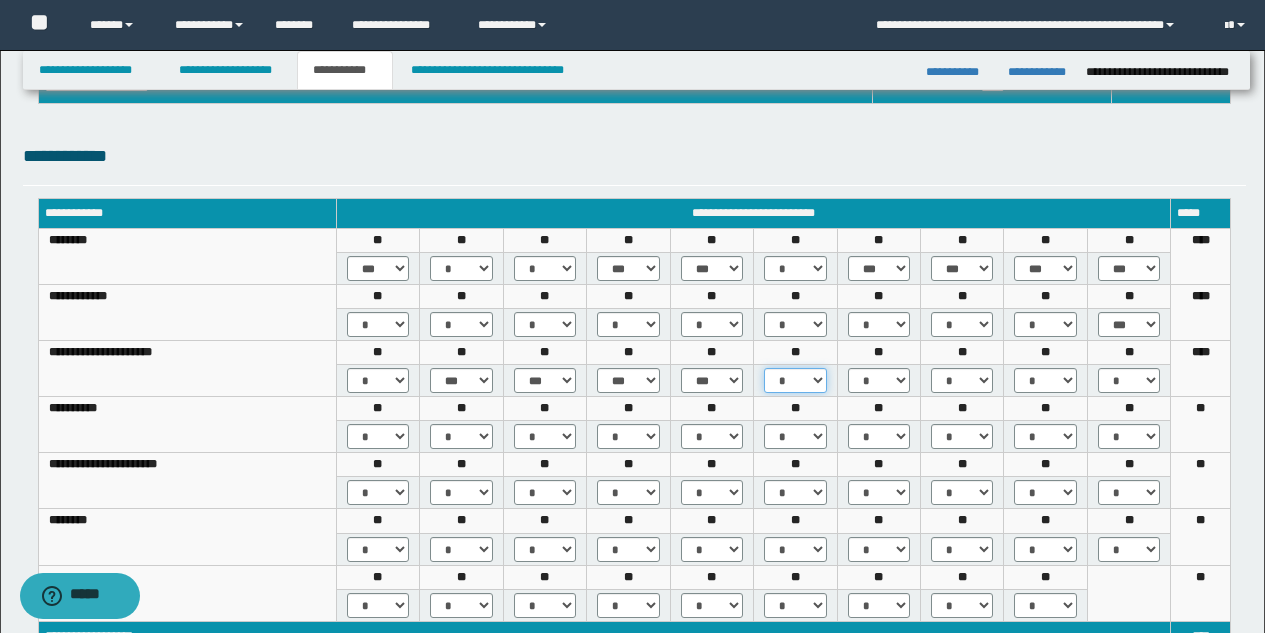 click on "* *** *** ***" at bounding box center [795, 380] 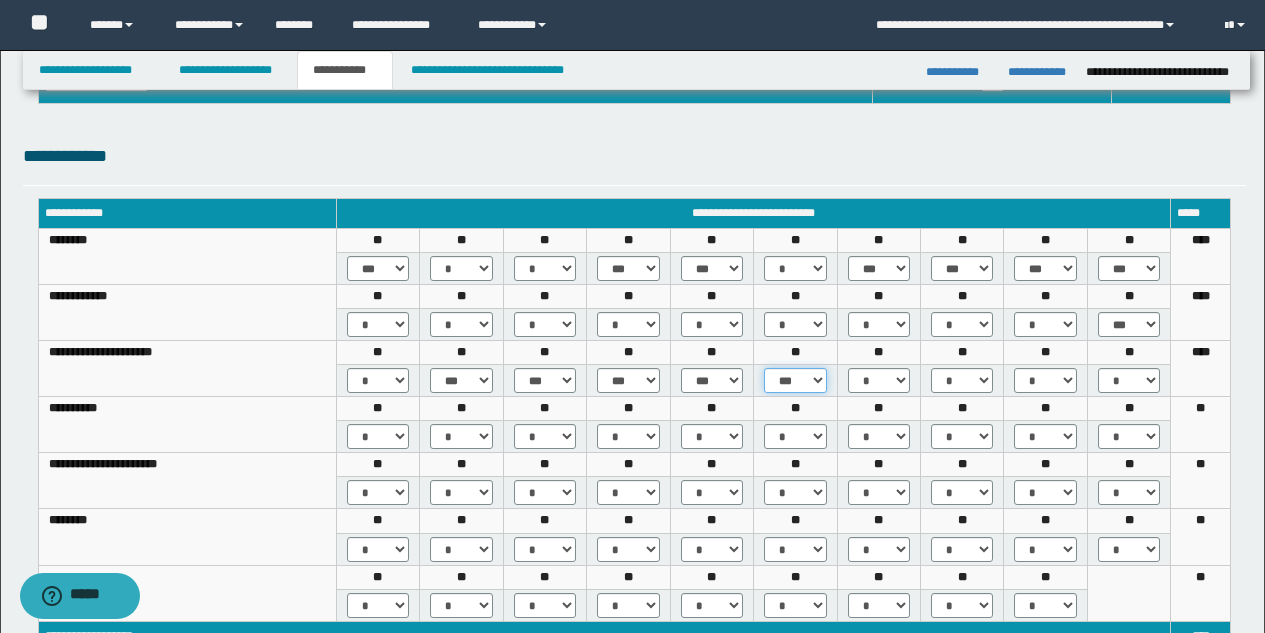 click on "* *** *** ***" at bounding box center [795, 380] 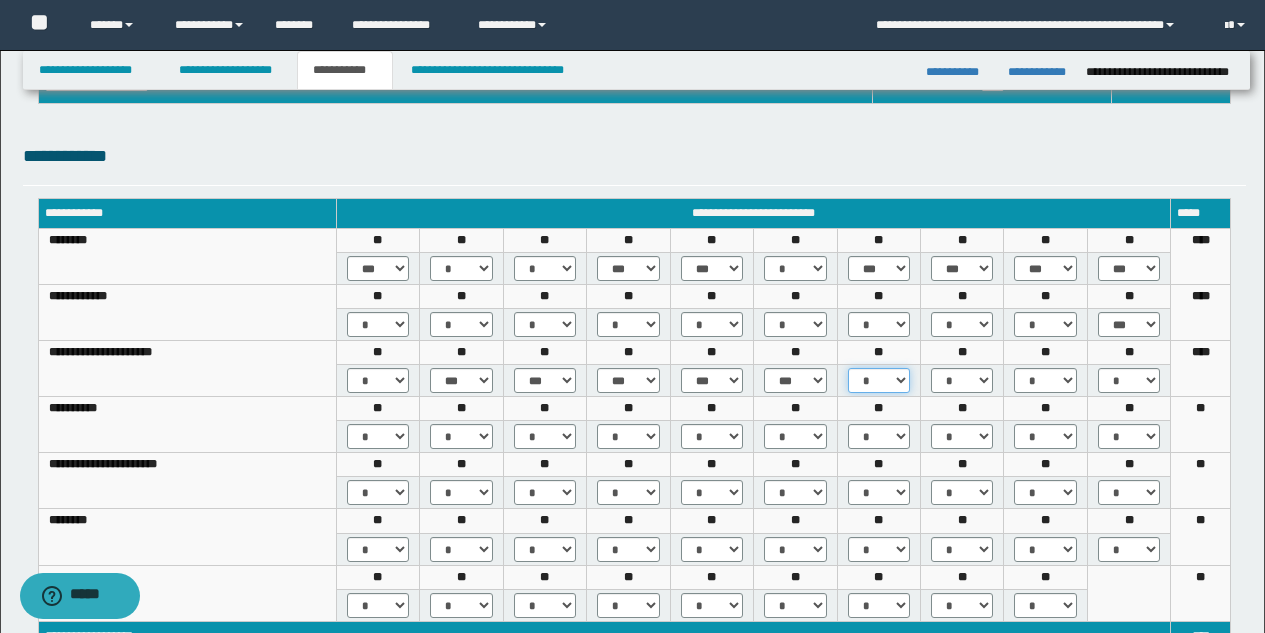 click on "* *** *** ***" at bounding box center [879, 380] 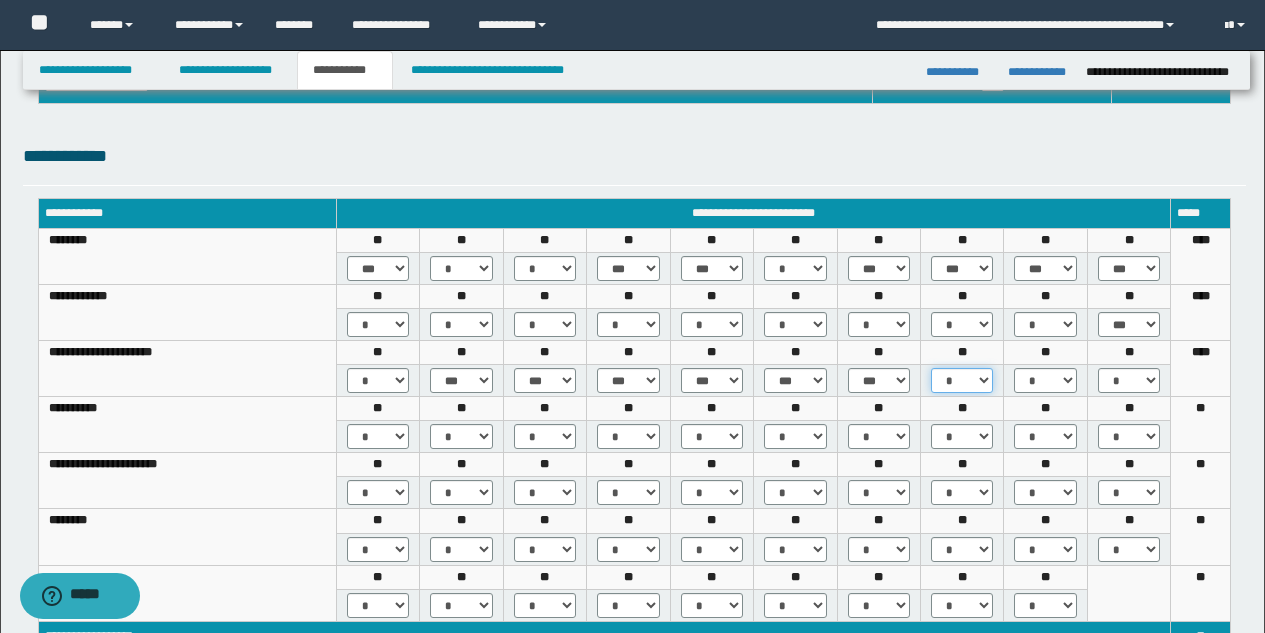 click on "* *** *** ***" at bounding box center (962, 380) 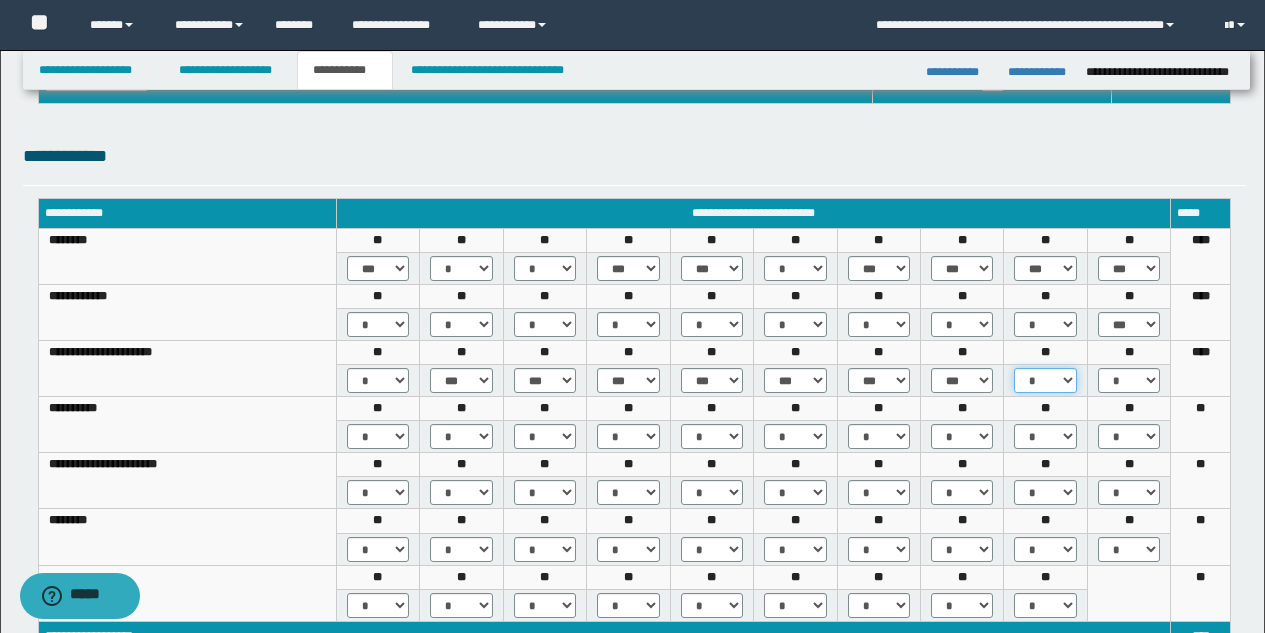 click on "* *** *** ***" at bounding box center [1045, 380] 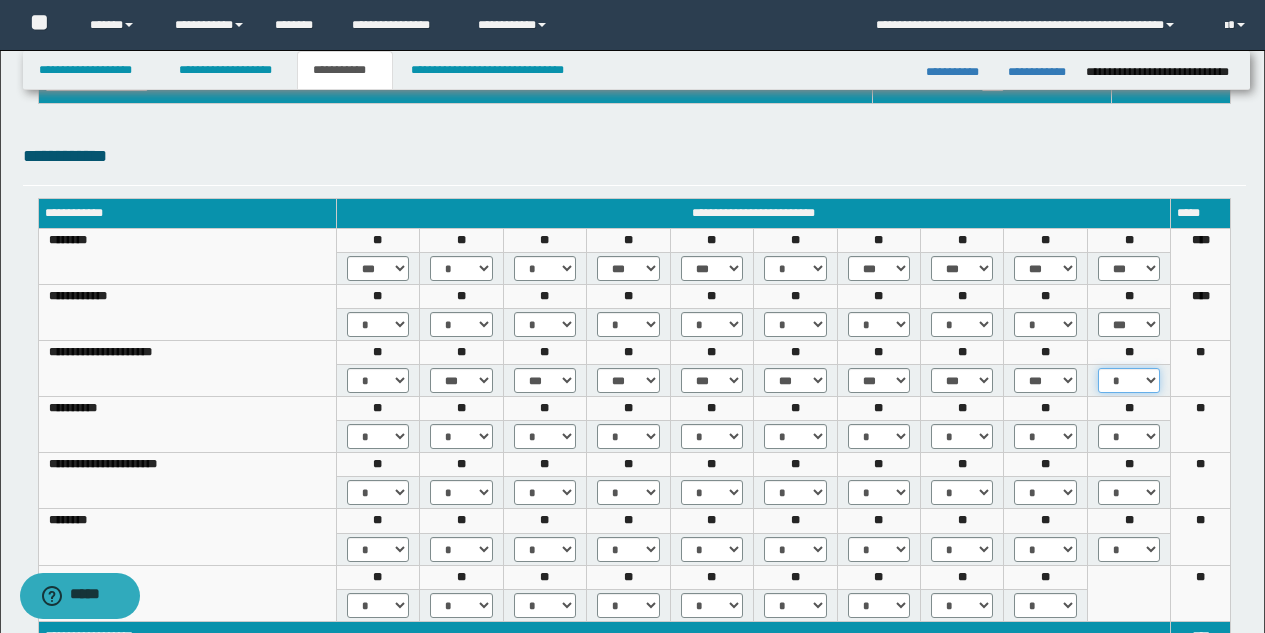 click on "* *** *** ***" at bounding box center (1129, 380) 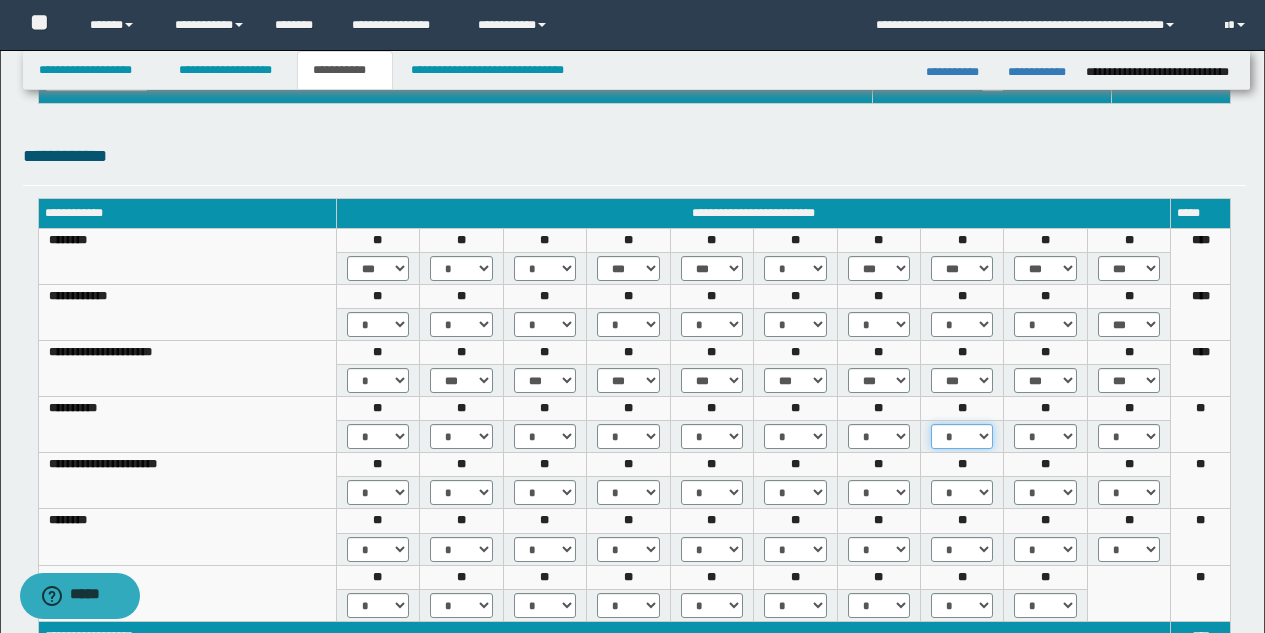 click on "* *** *** ***" at bounding box center [962, 436] 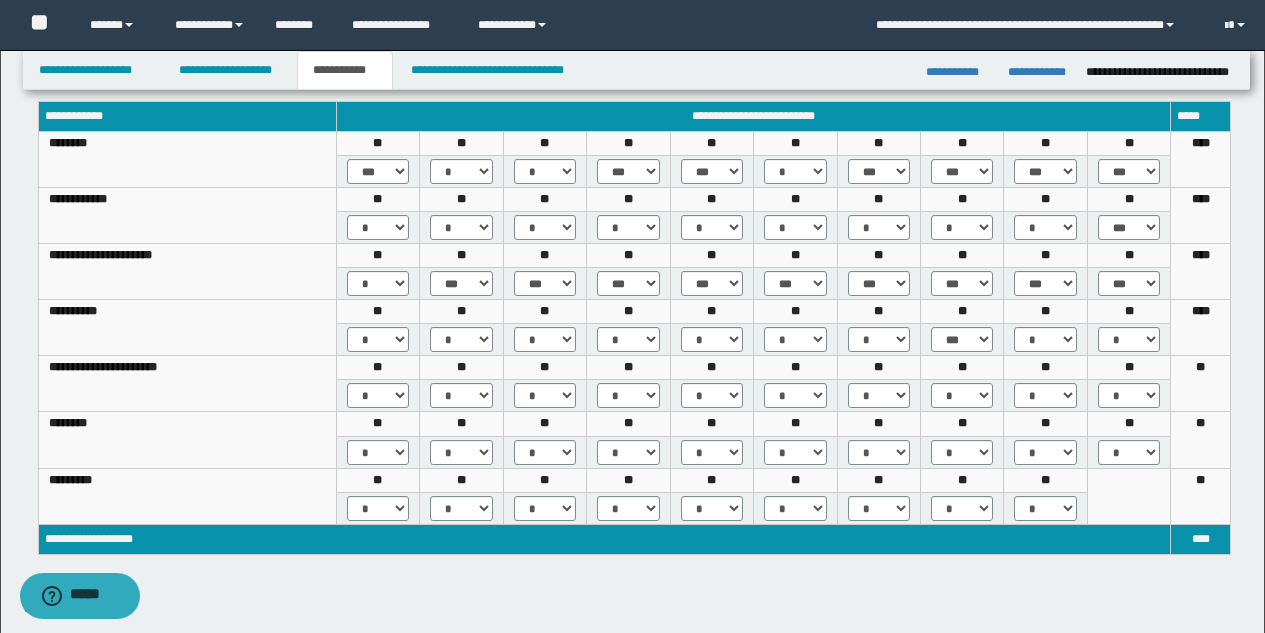 scroll, scrollTop: 388, scrollLeft: 0, axis: vertical 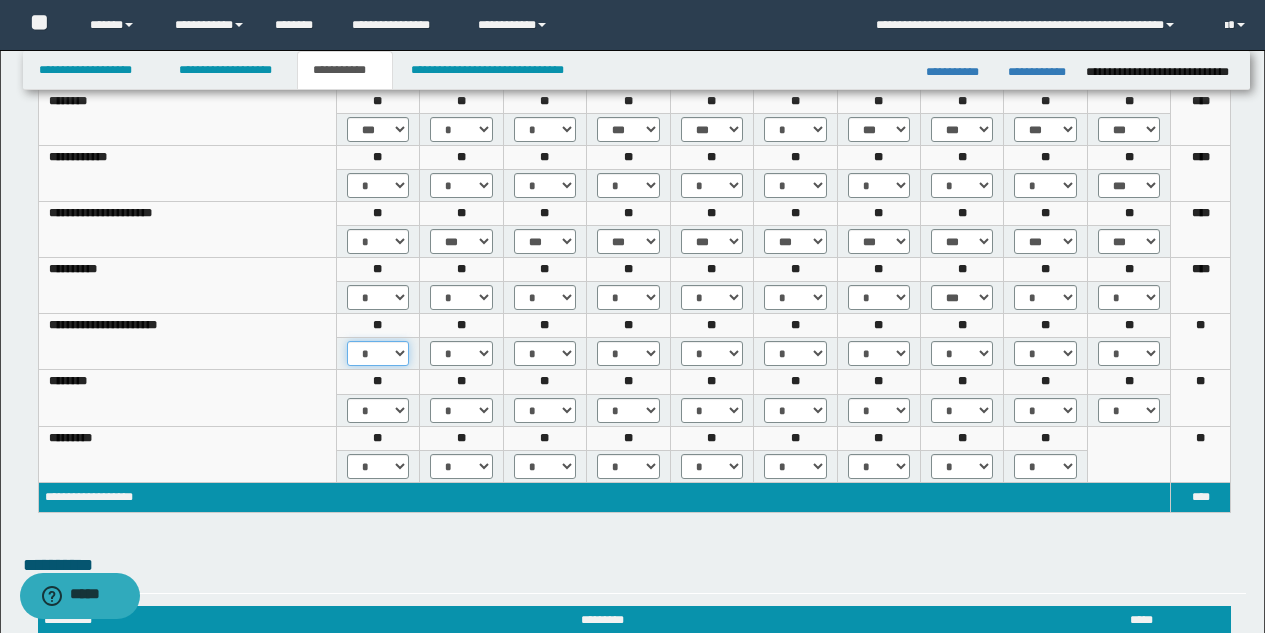 click on "* *** *** ***" at bounding box center [378, 353] 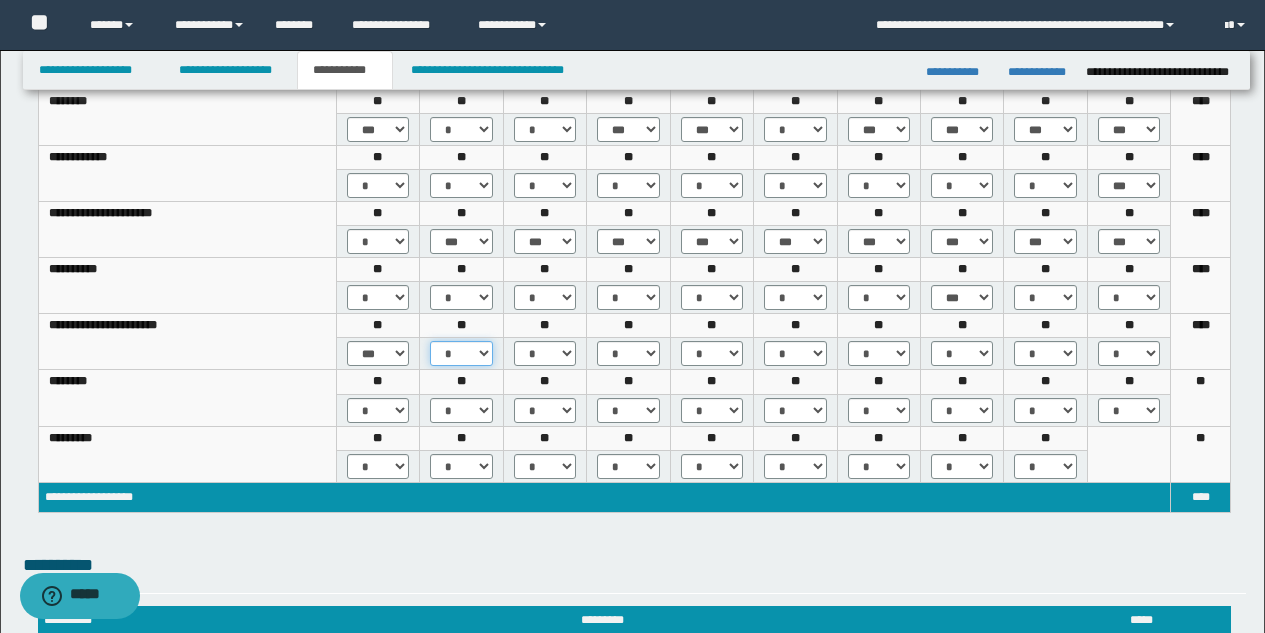 click on "* *** *** ***" at bounding box center (461, 353) 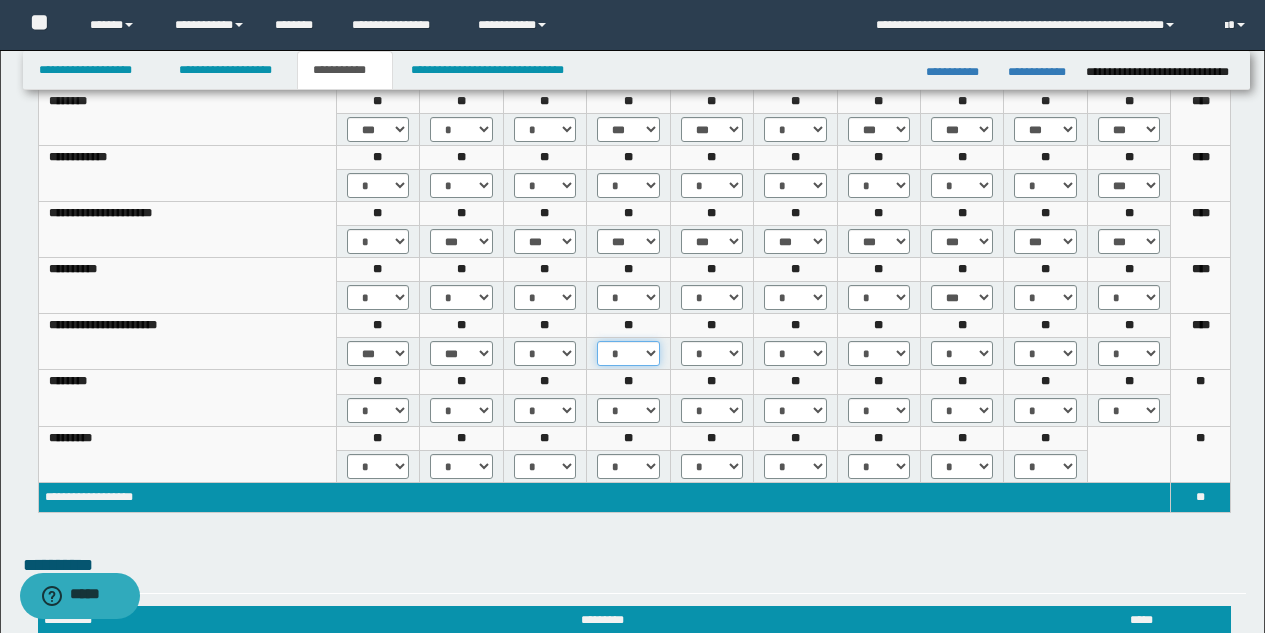 click on "* *** *** ***" at bounding box center (628, 353) 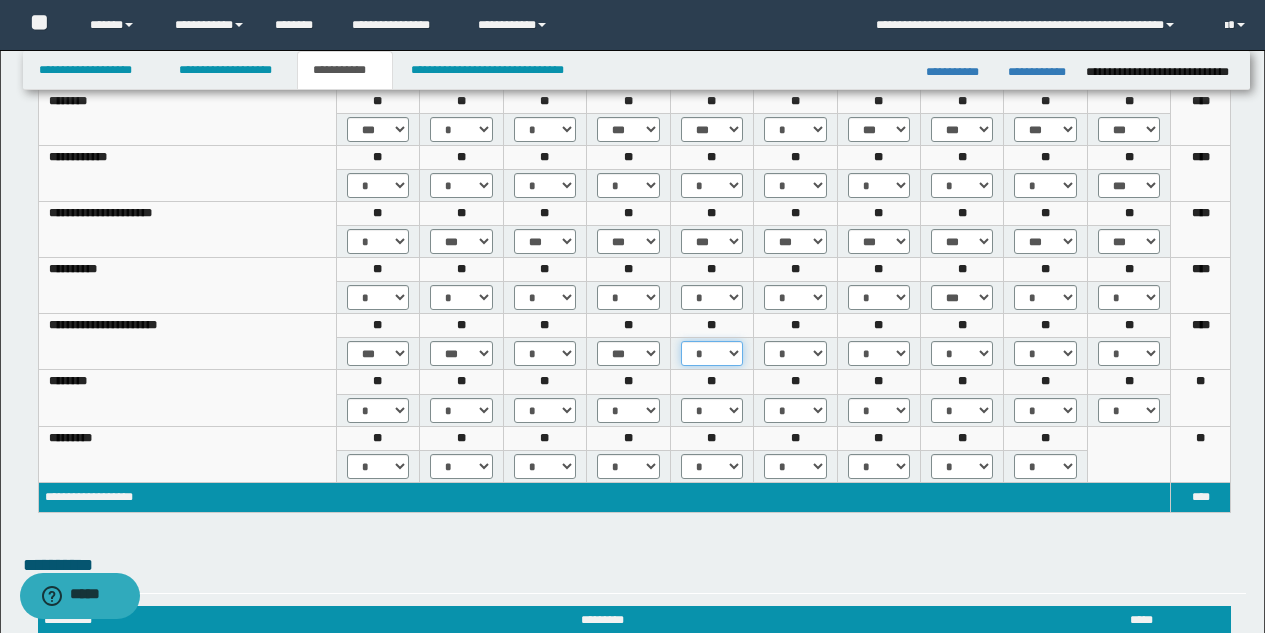 click on "* *** *** ***" at bounding box center [712, 353] 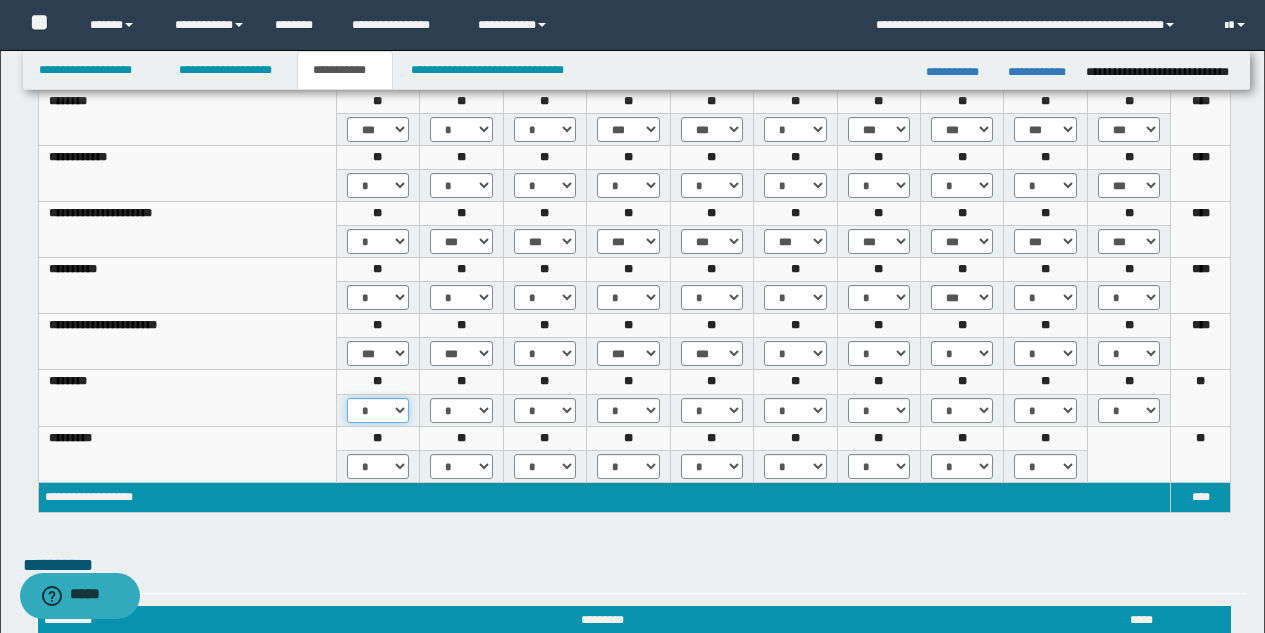 click on "* *** *** ***" at bounding box center (378, 410) 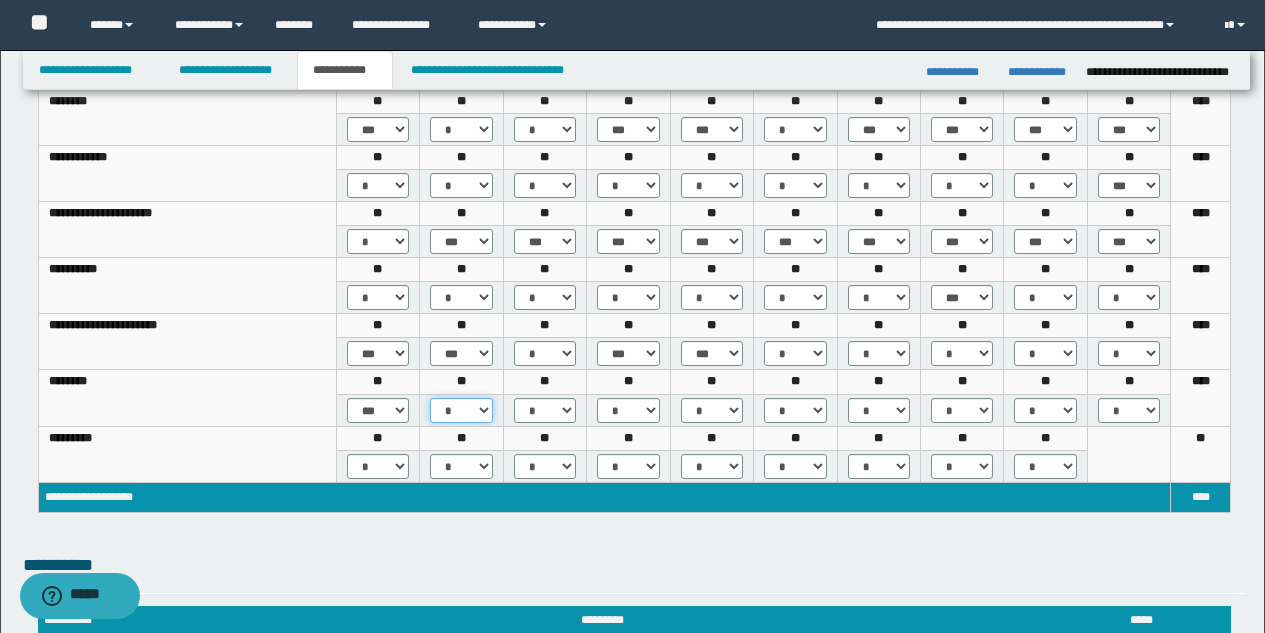click on "* *** *** ***" at bounding box center [461, 410] 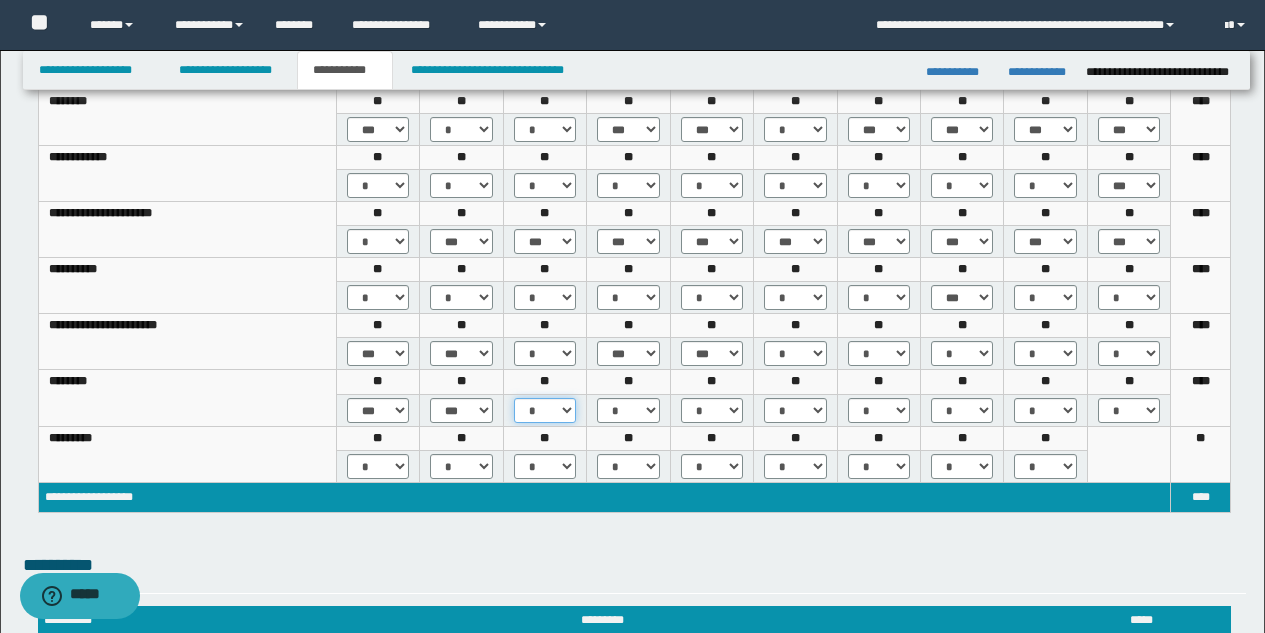 click on "* *** *** ***" at bounding box center (545, 410) 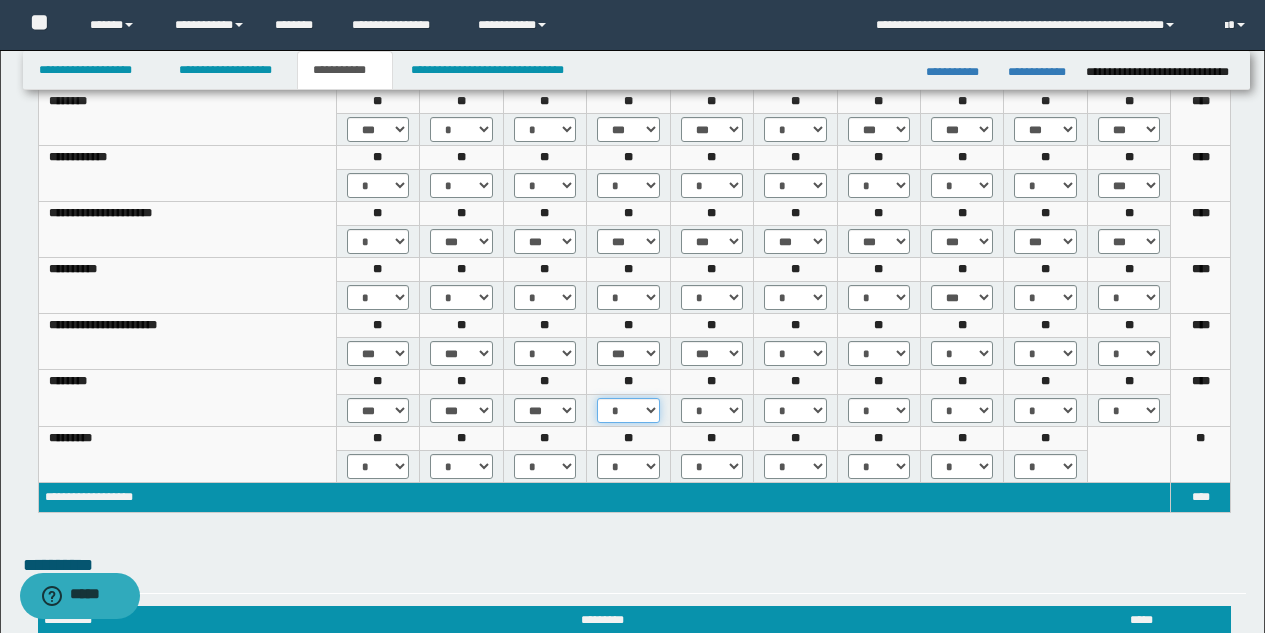 click on "* *** *** ***" at bounding box center (628, 410) 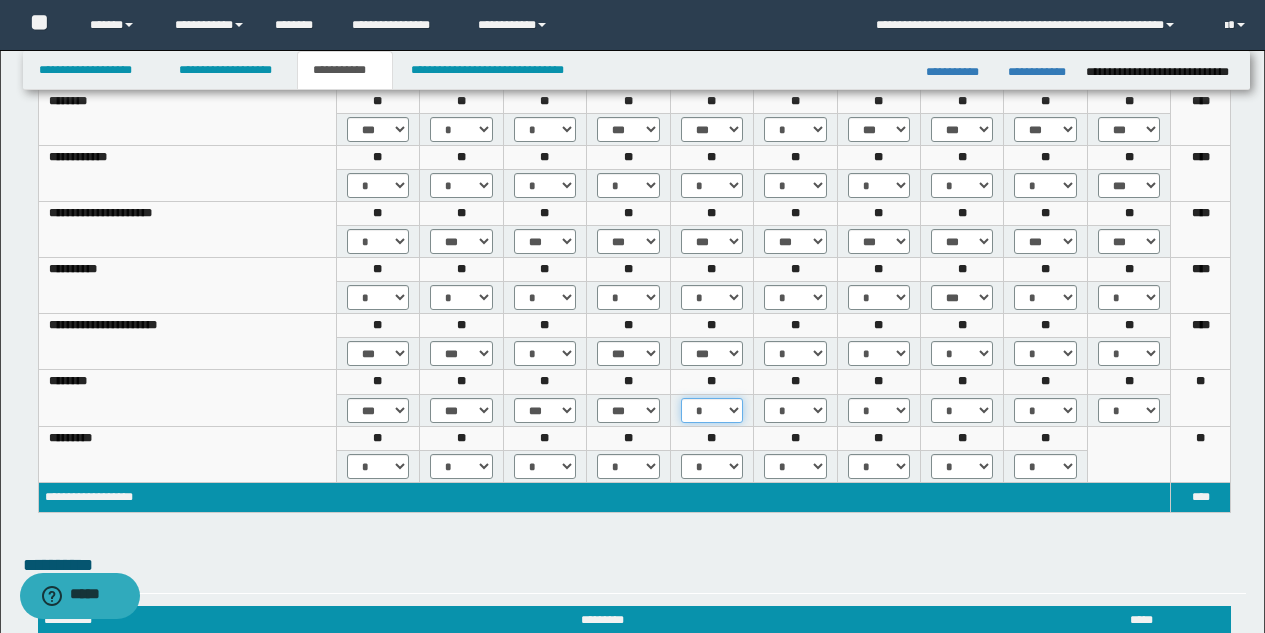 click on "* *** *** ***" at bounding box center [712, 410] 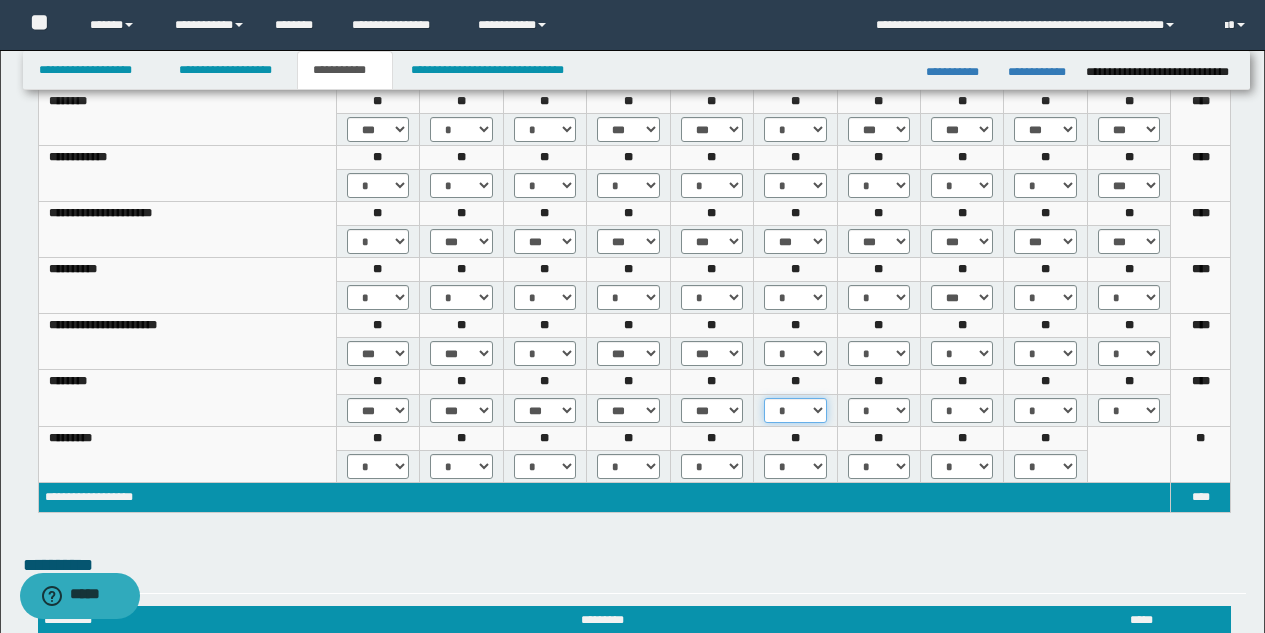 click on "* *** *** ***" at bounding box center [795, 410] 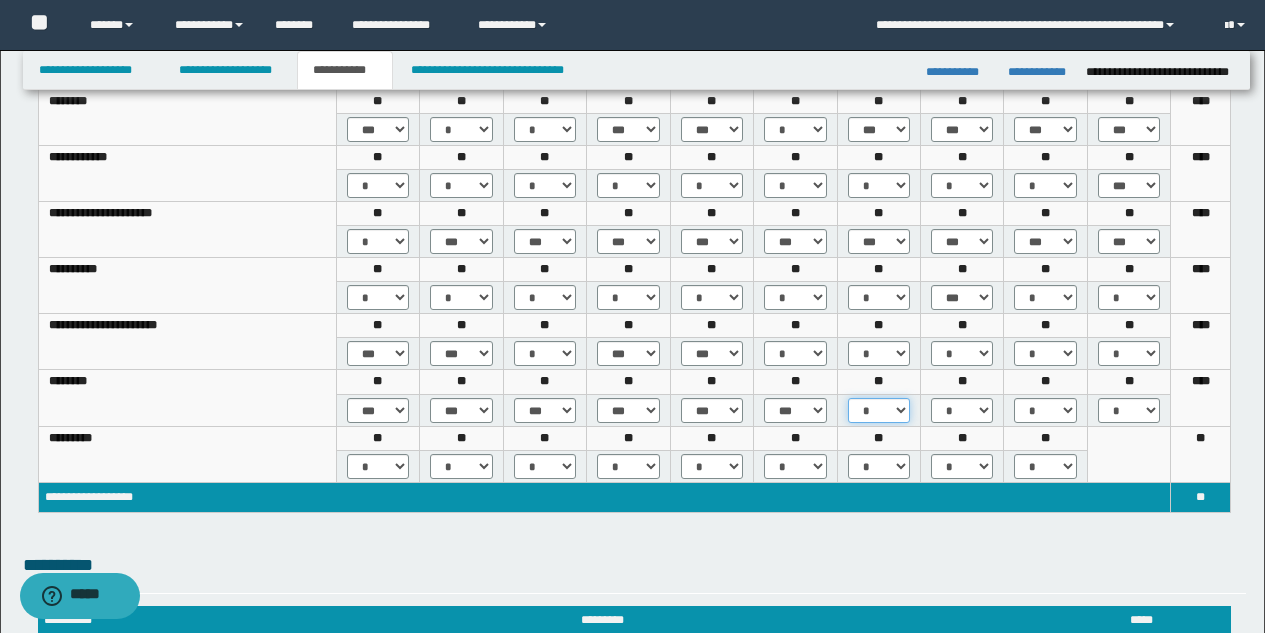 click on "* *** *** ***" at bounding box center (879, 410) 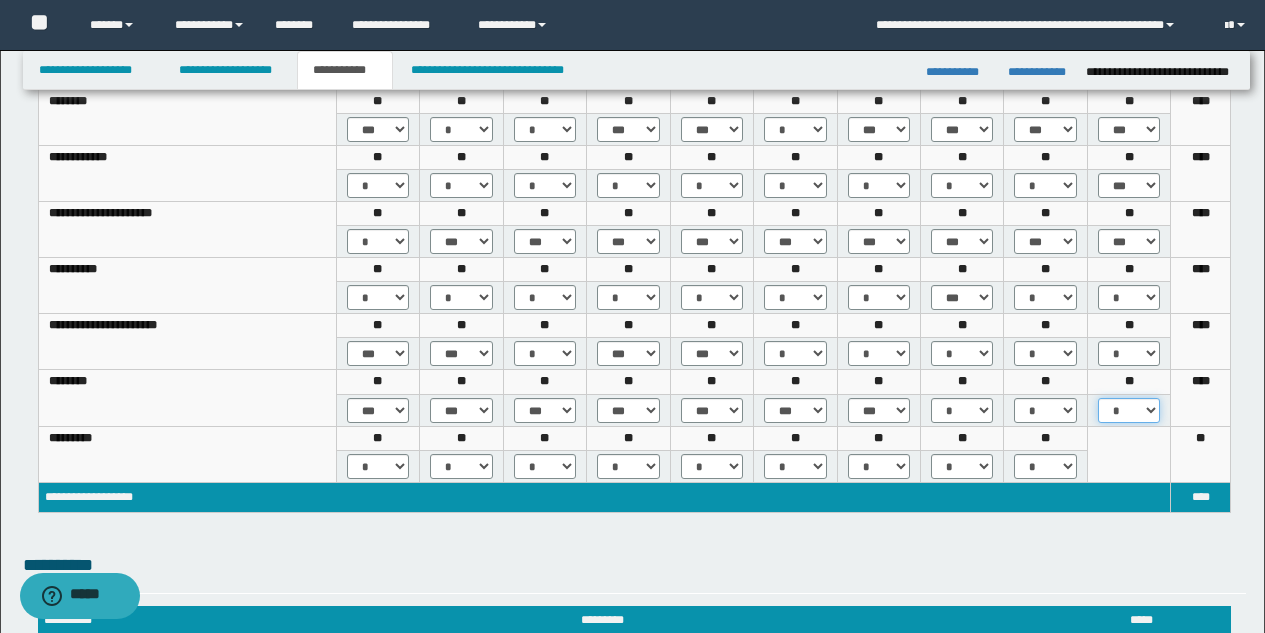 click on "* *** *** ***" at bounding box center [1129, 410] 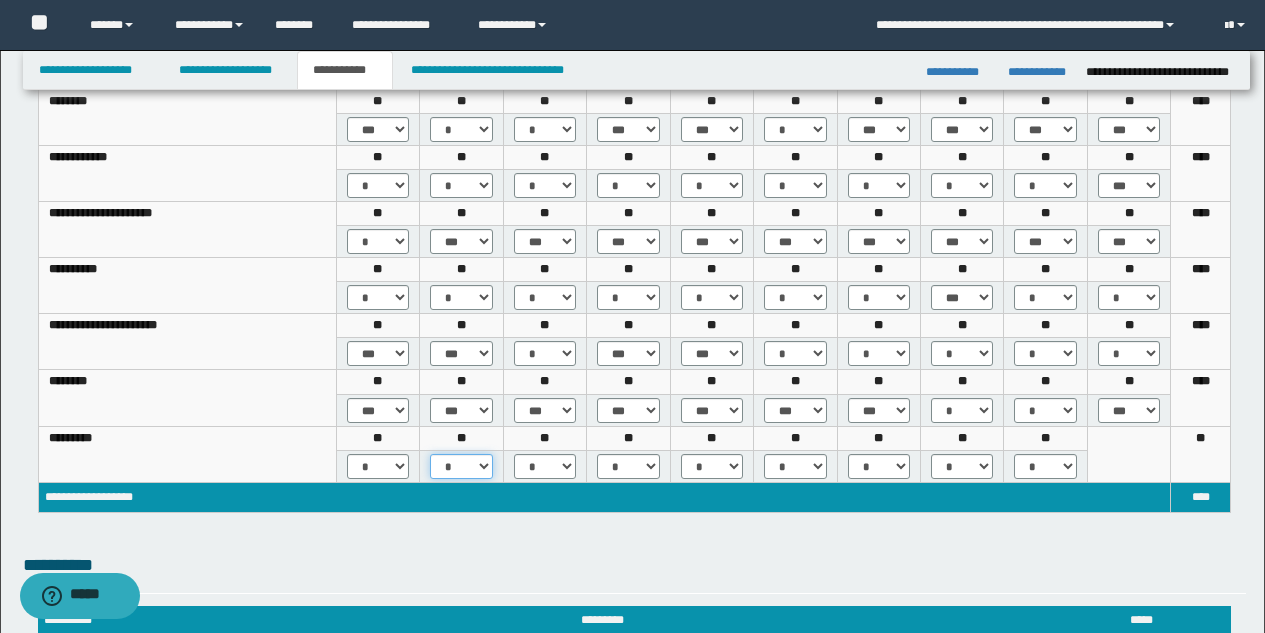 click on "* *** ***" at bounding box center (461, 466) 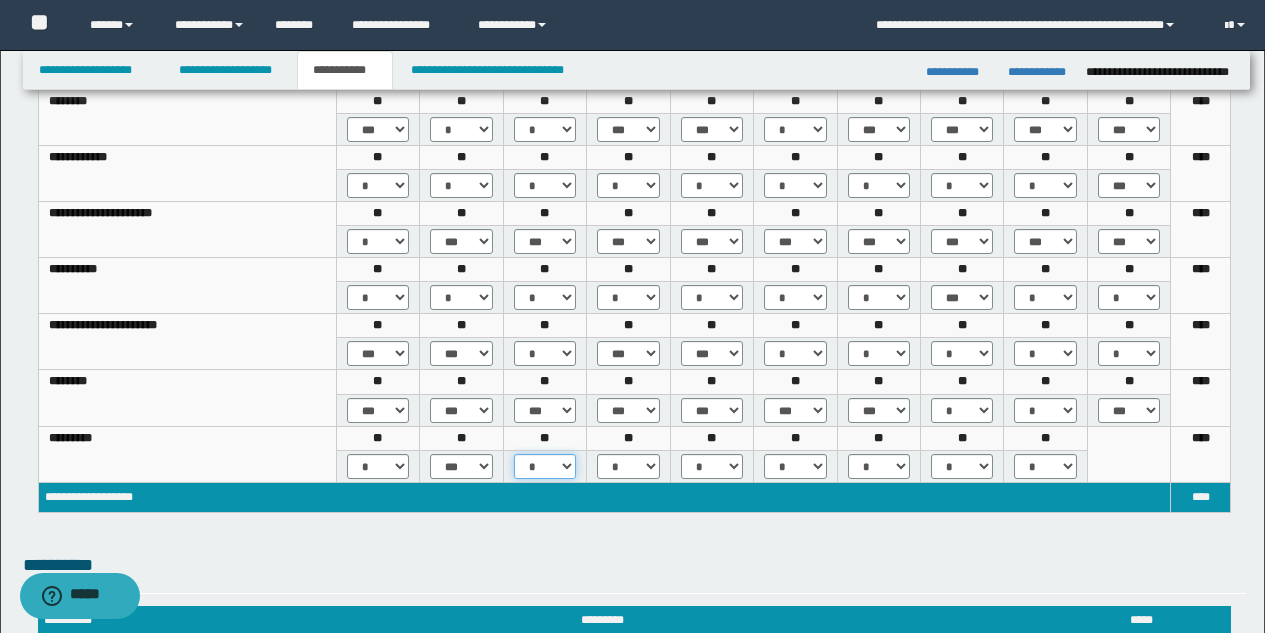 click on "* *** ***" at bounding box center (545, 466) 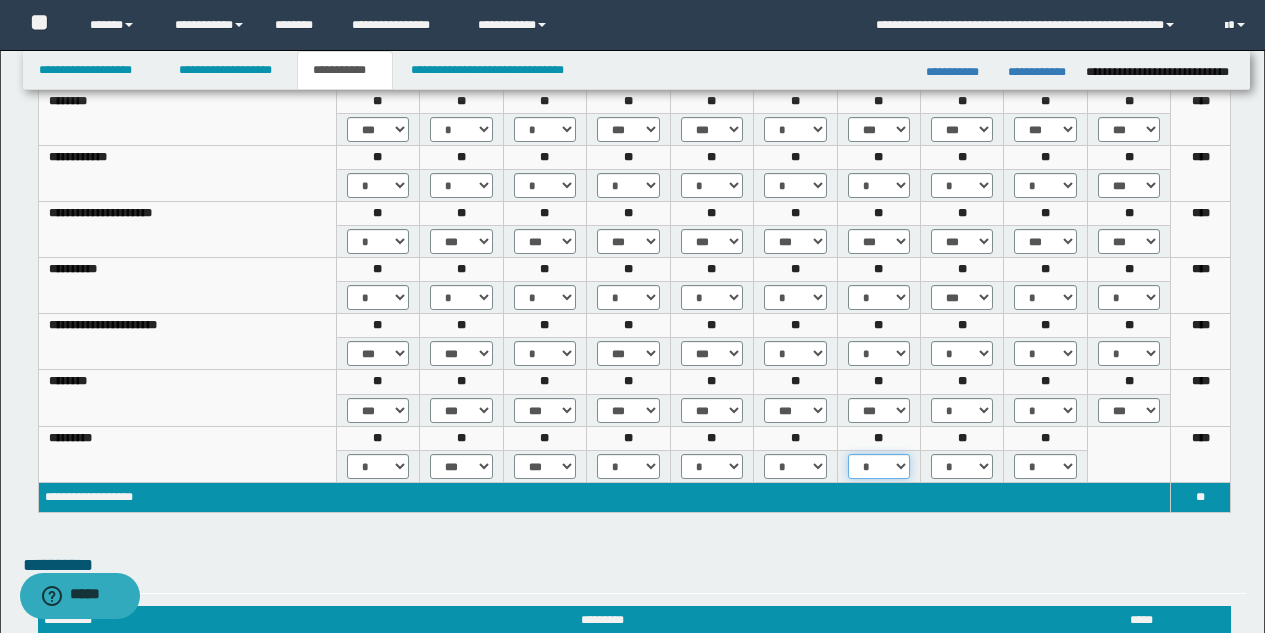 click on "* *** *** ***" at bounding box center [879, 466] 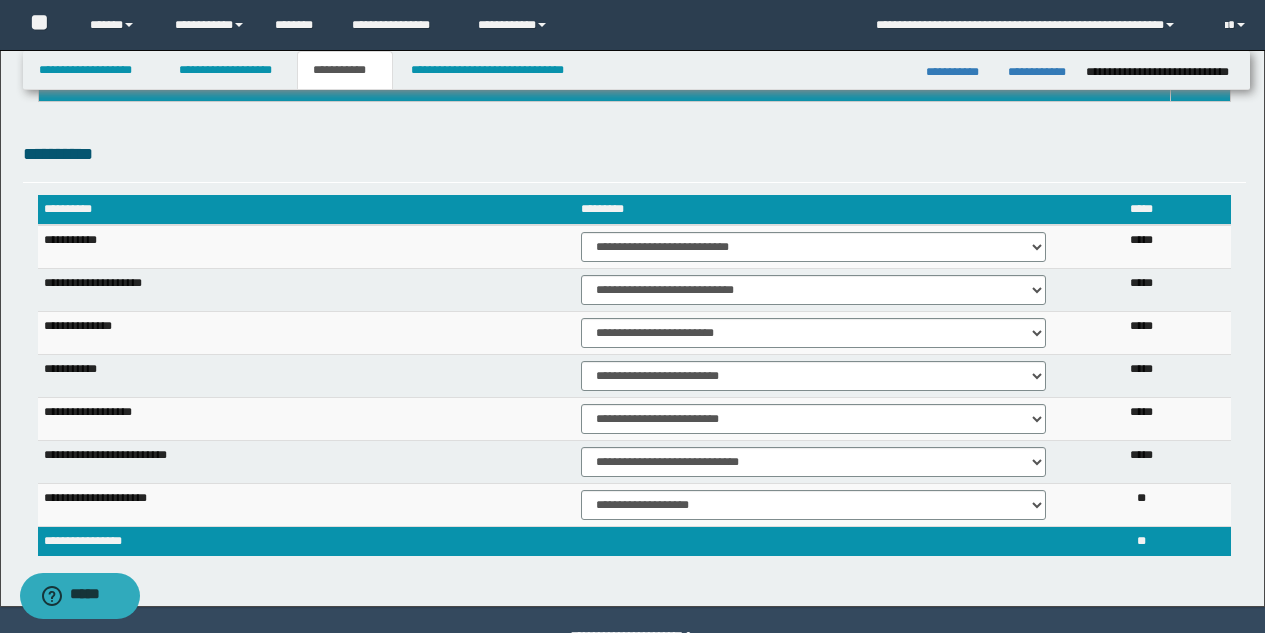 scroll, scrollTop: 804, scrollLeft: 0, axis: vertical 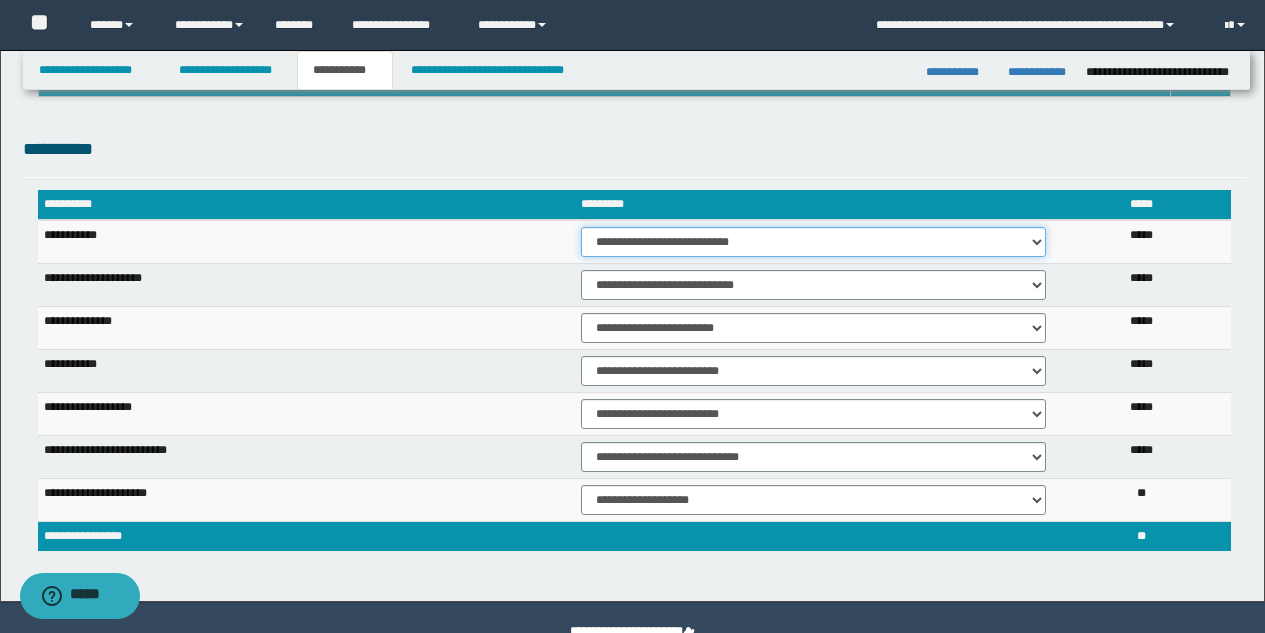 click on "**********" at bounding box center [813, 242] 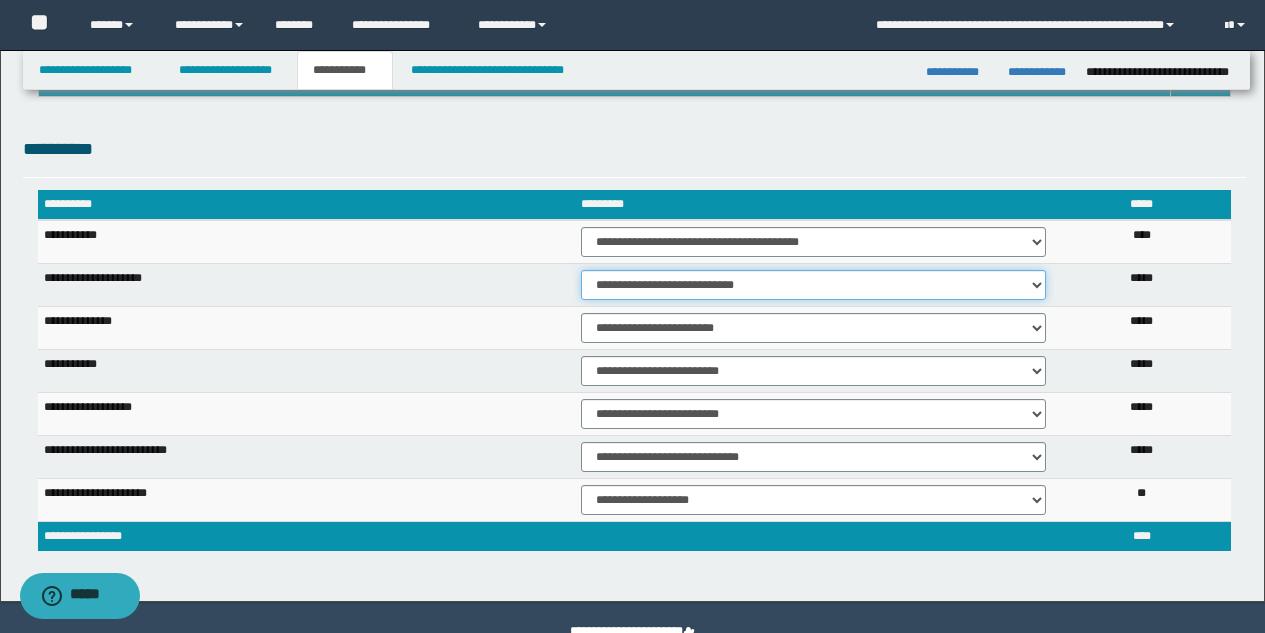 click on "**********" at bounding box center [813, 285] 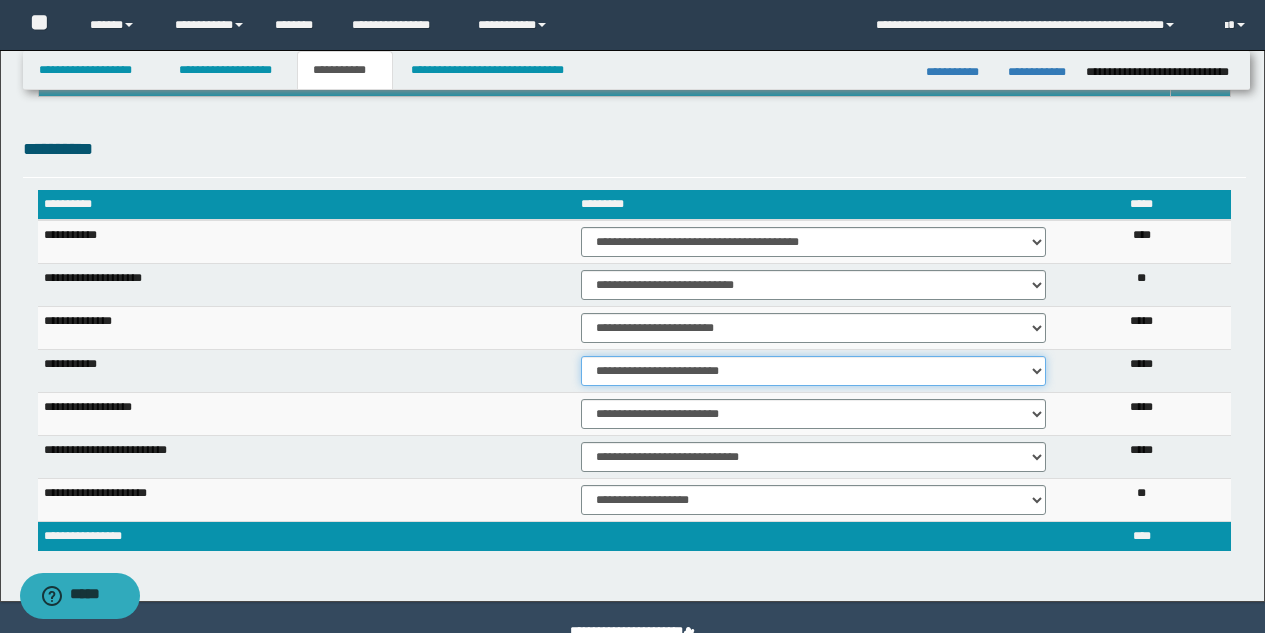 click on "**********" at bounding box center [813, 371] 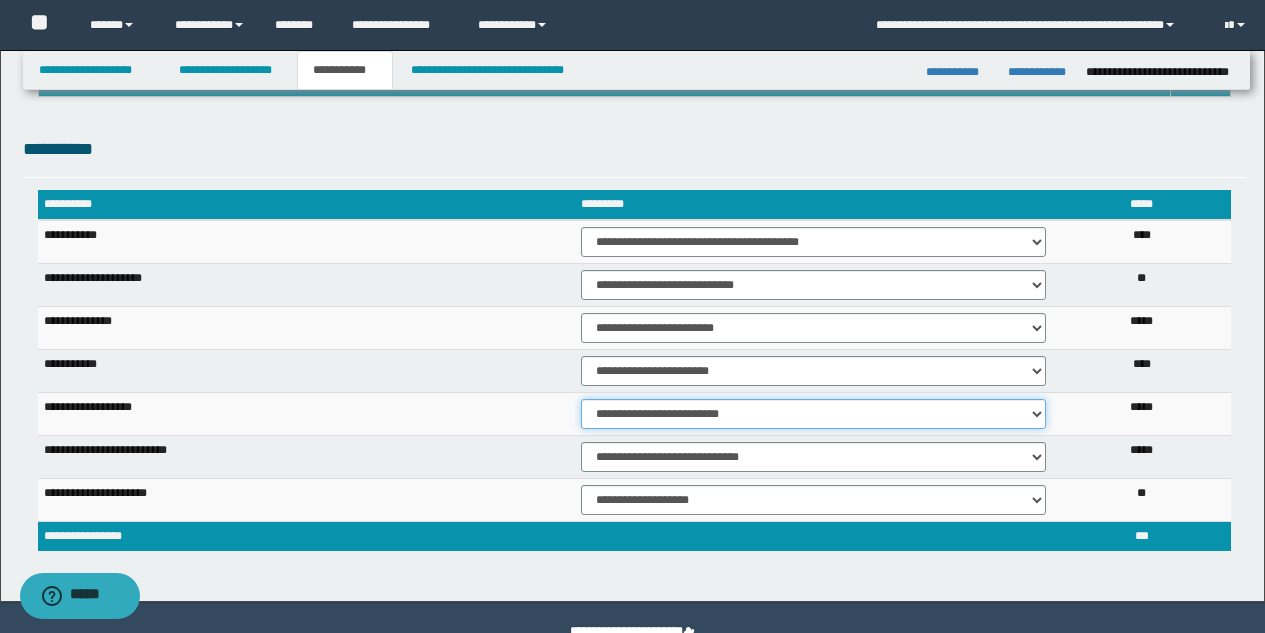 click on "**********" at bounding box center (813, 414) 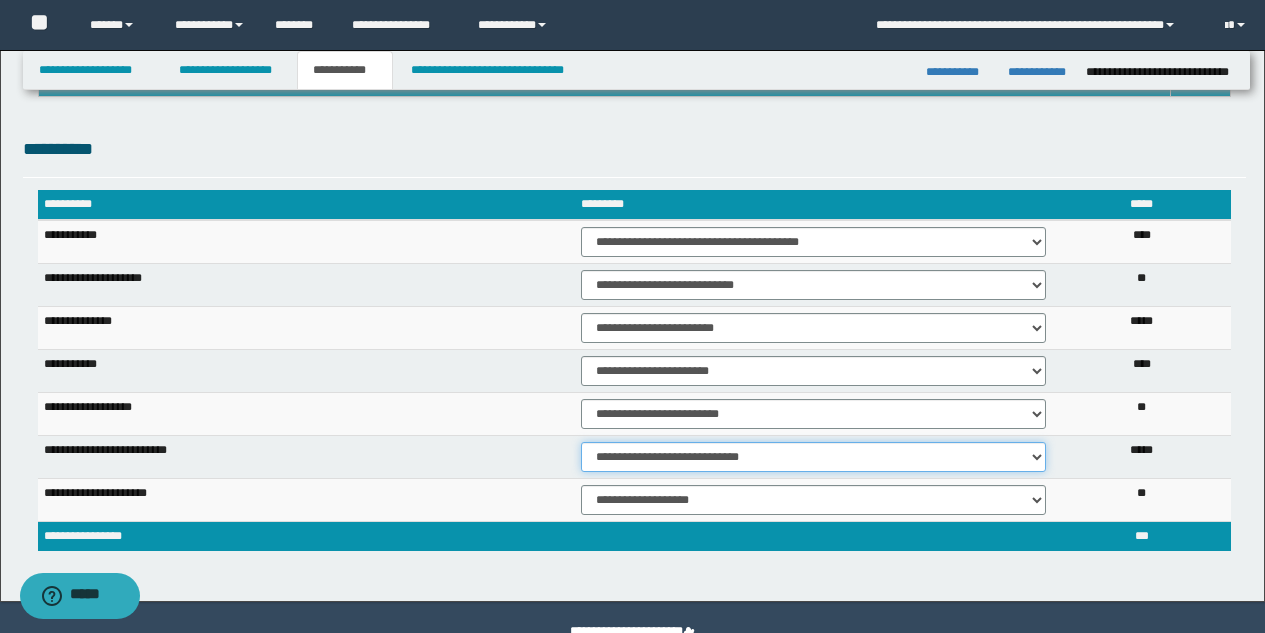 click on "**********" at bounding box center [813, 457] 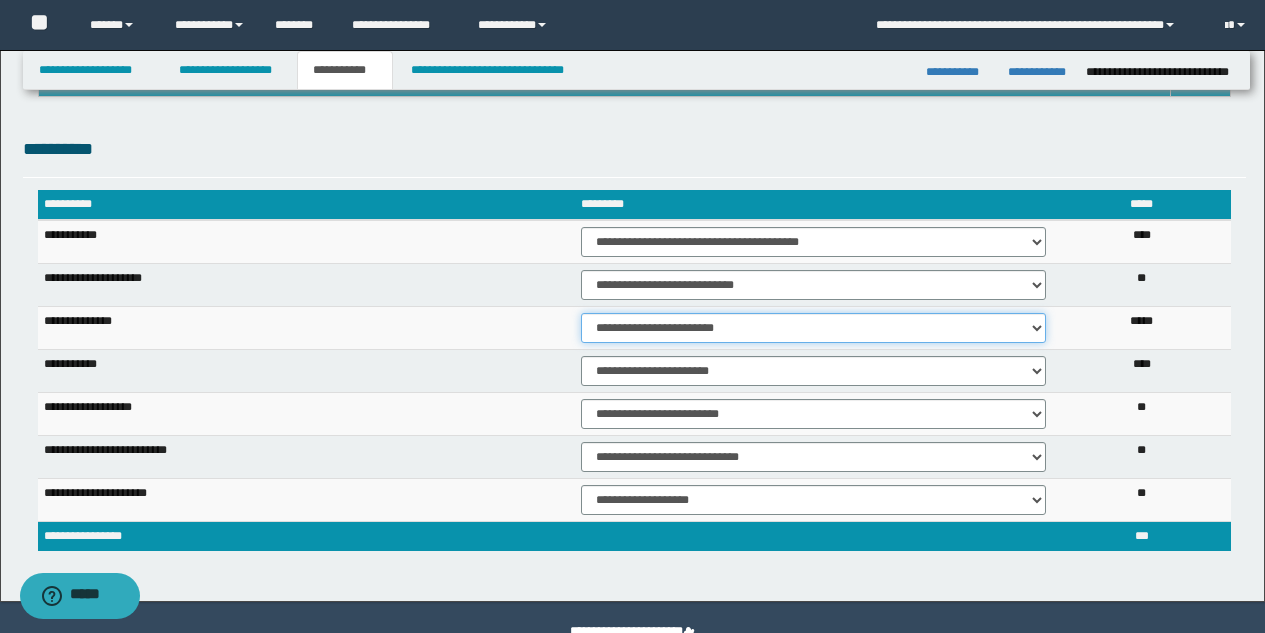 click on "**********" at bounding box center (813, 328) 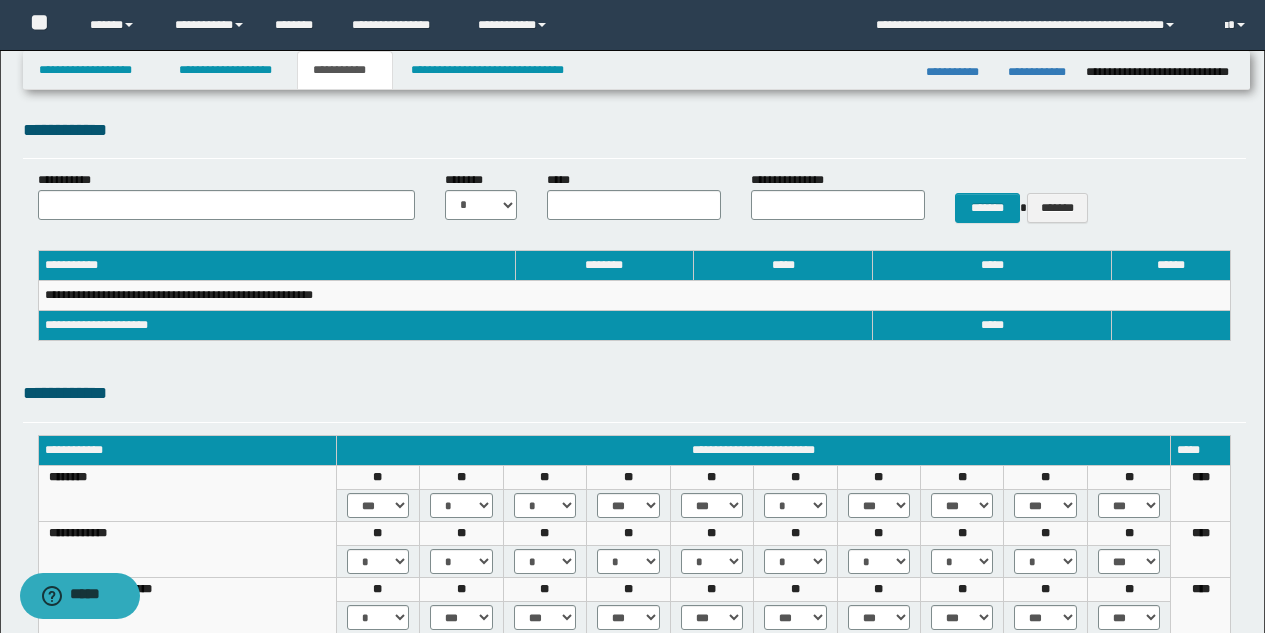 scroll, scrollTop: 0, scrollLeft: 0, axis: both 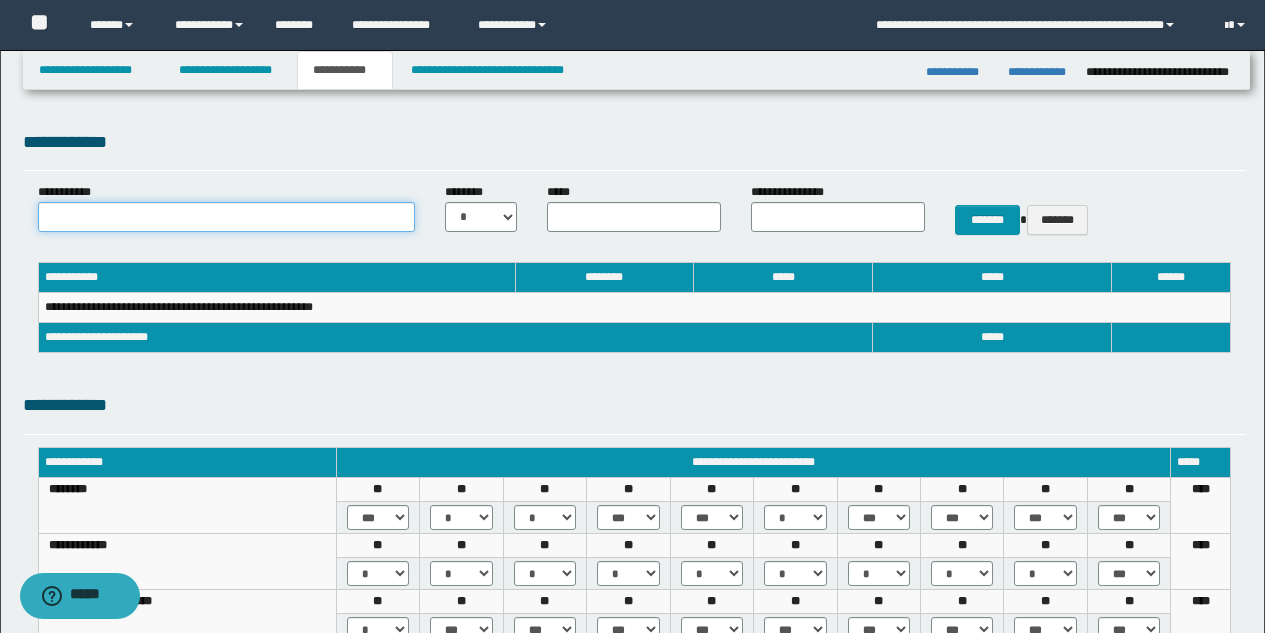 click on "**********" at bounding box center [227, 217] 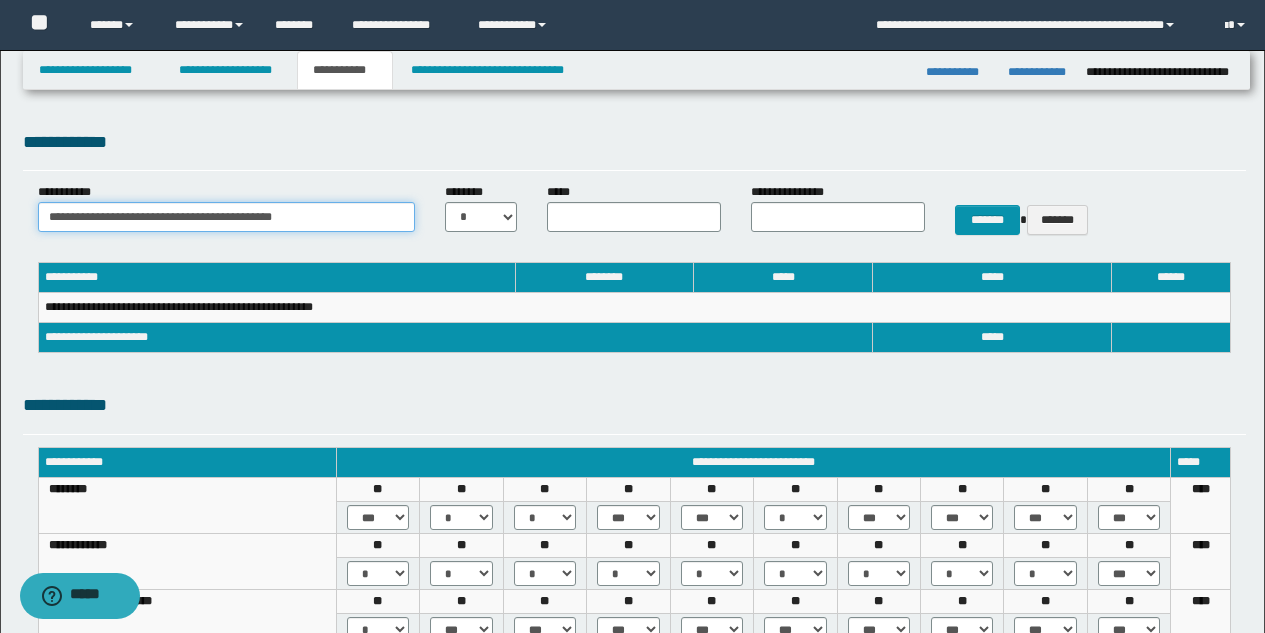 type on "**********" 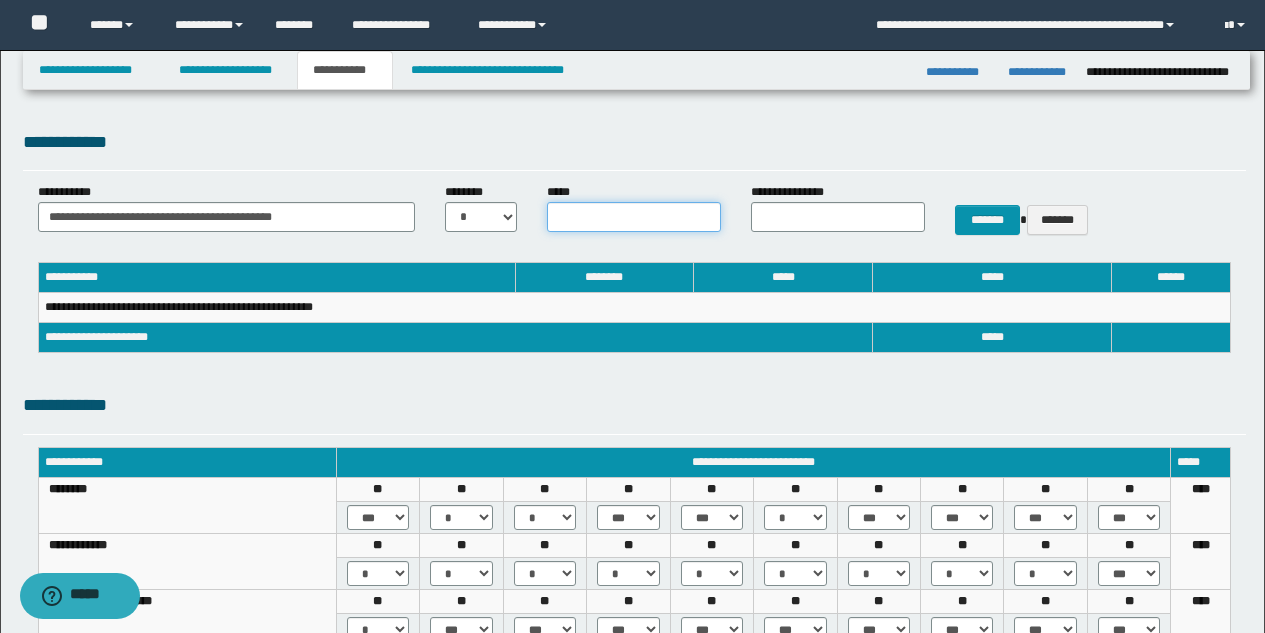 click on "*****" at bounding box center [634, 217] 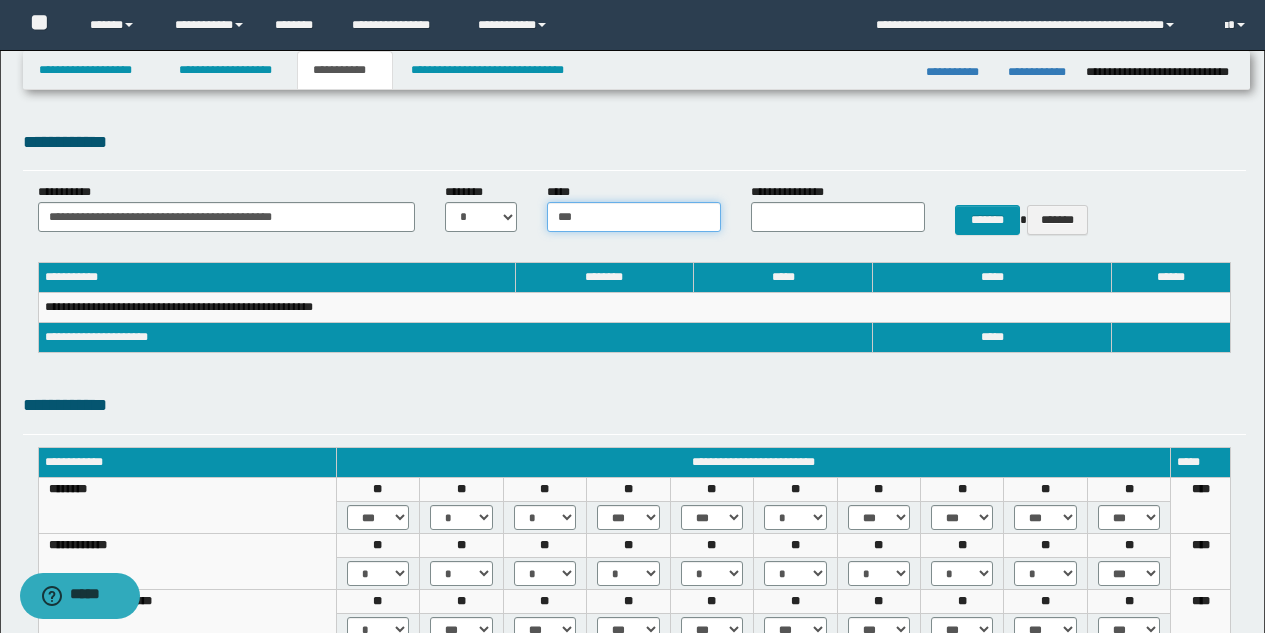 click on "***" at bounding box center [634, 217] 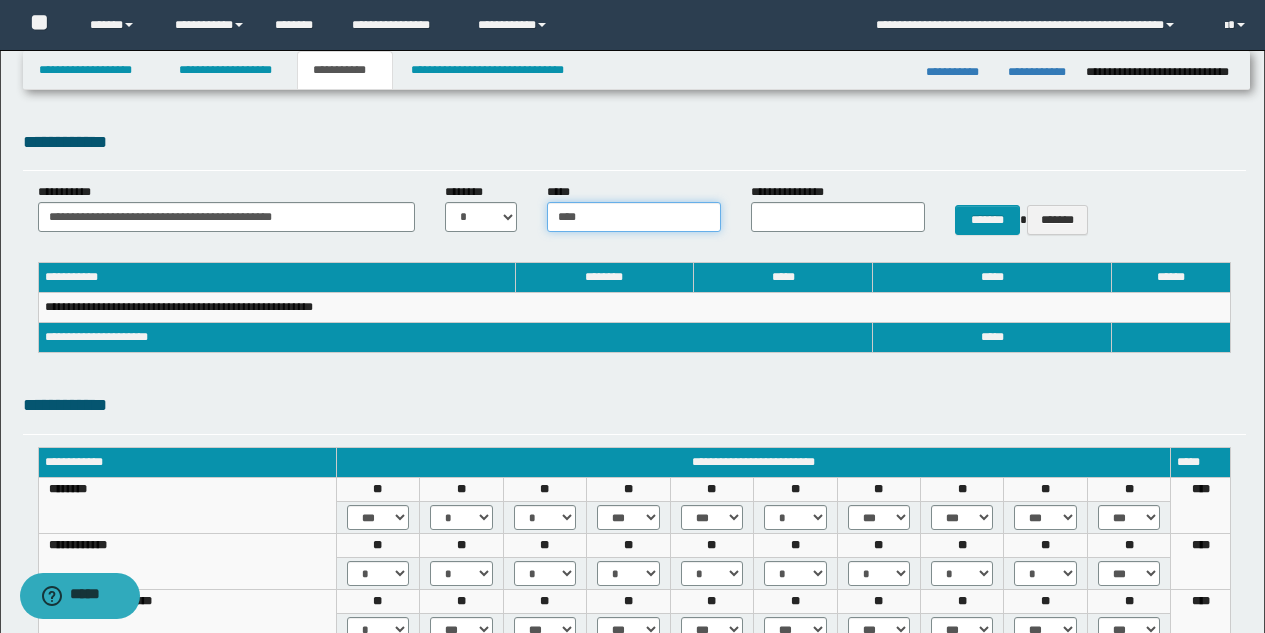 type on "****" 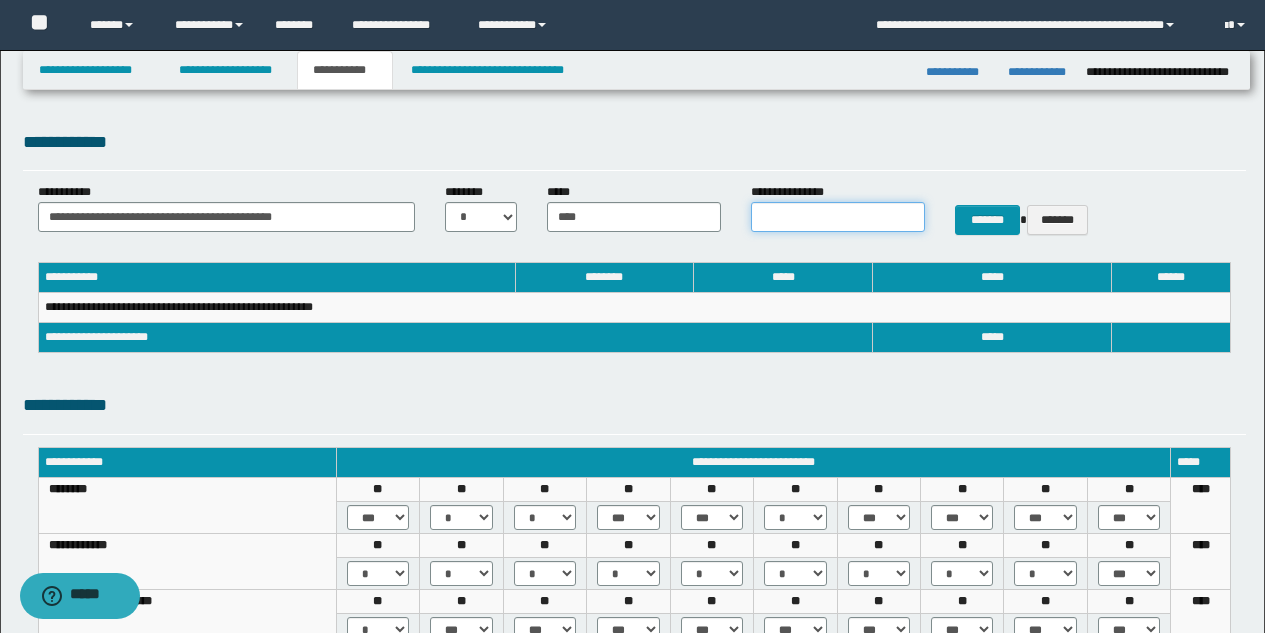 click on "**********" at bounding box center (838, 217) 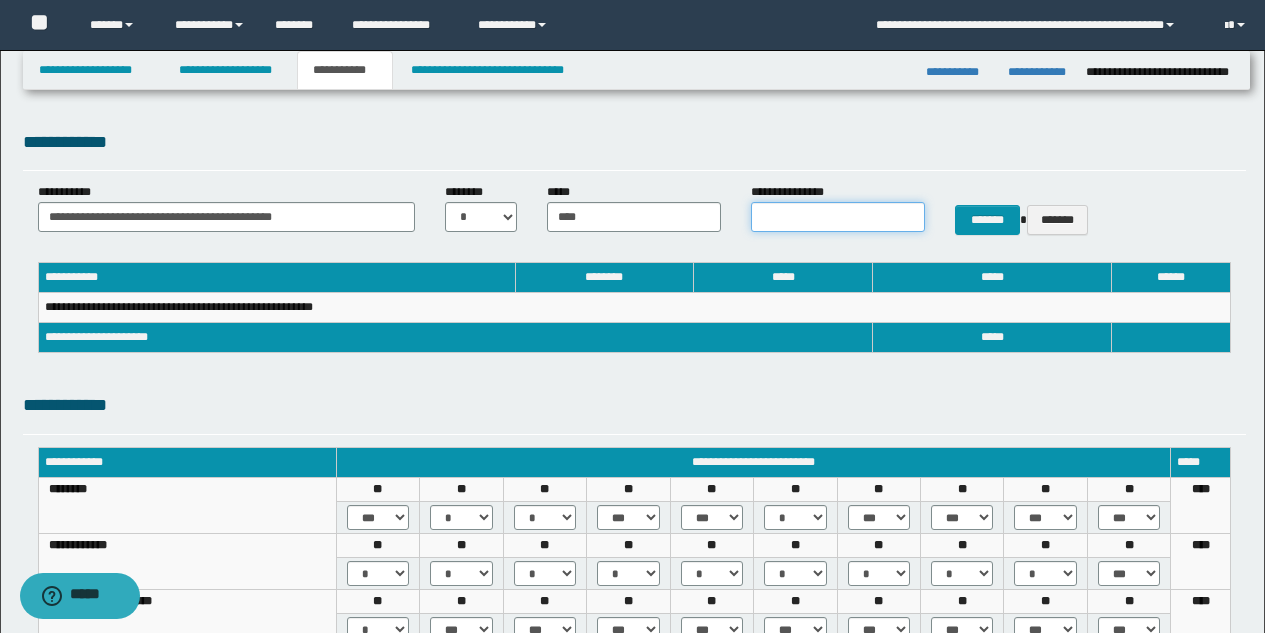 type on "*" 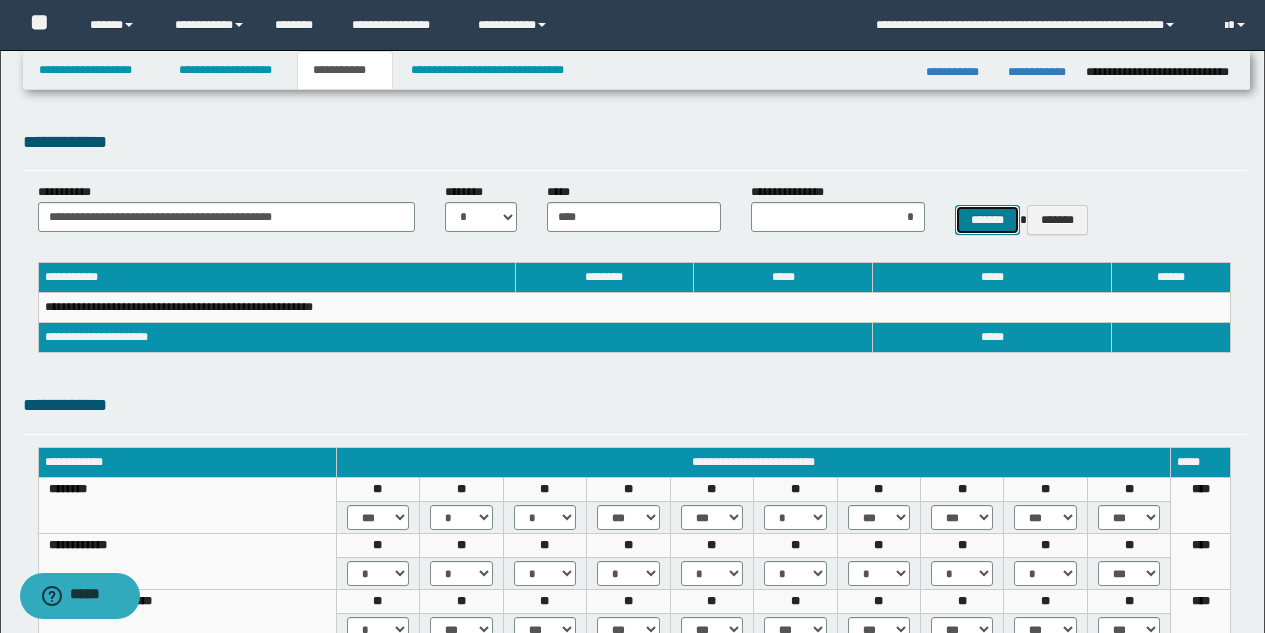 click on "*******" at bounding box center (987, 220) 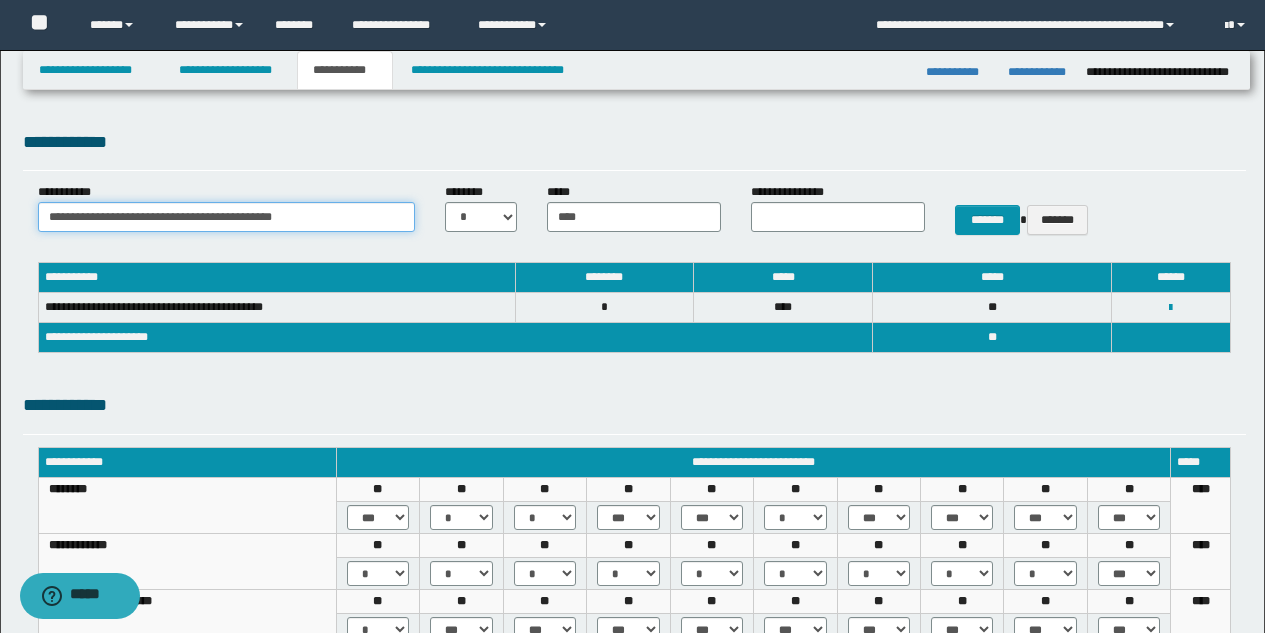 click on "**********" at bounding box center (227, 217) 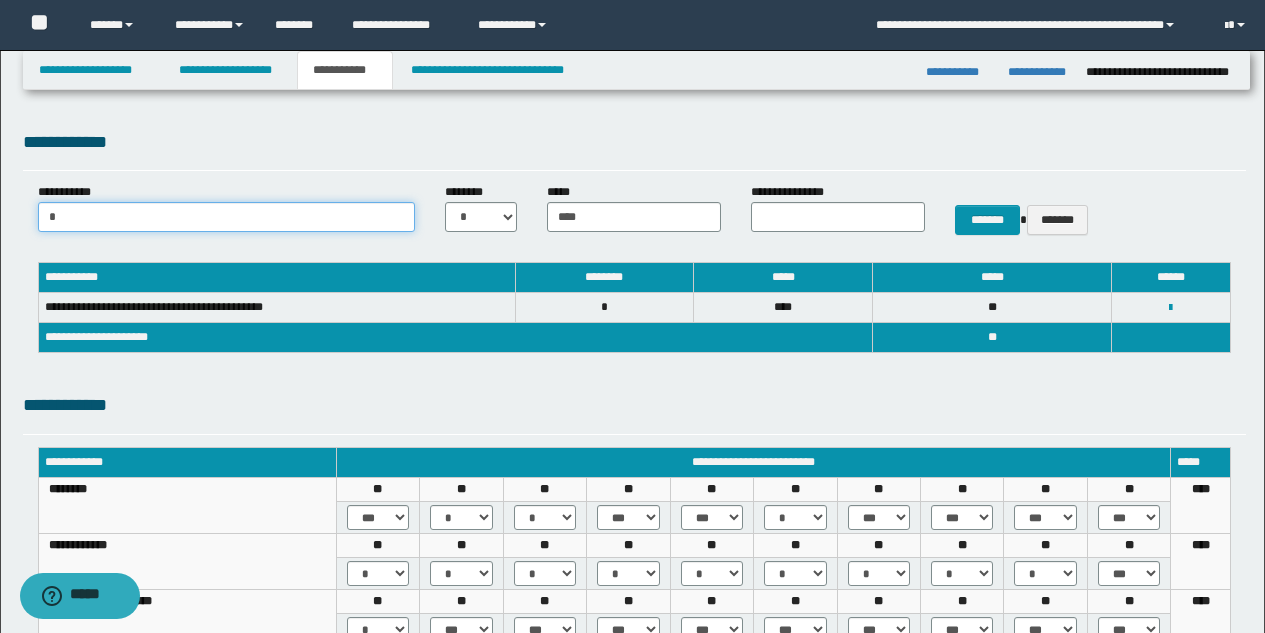 type on "*" 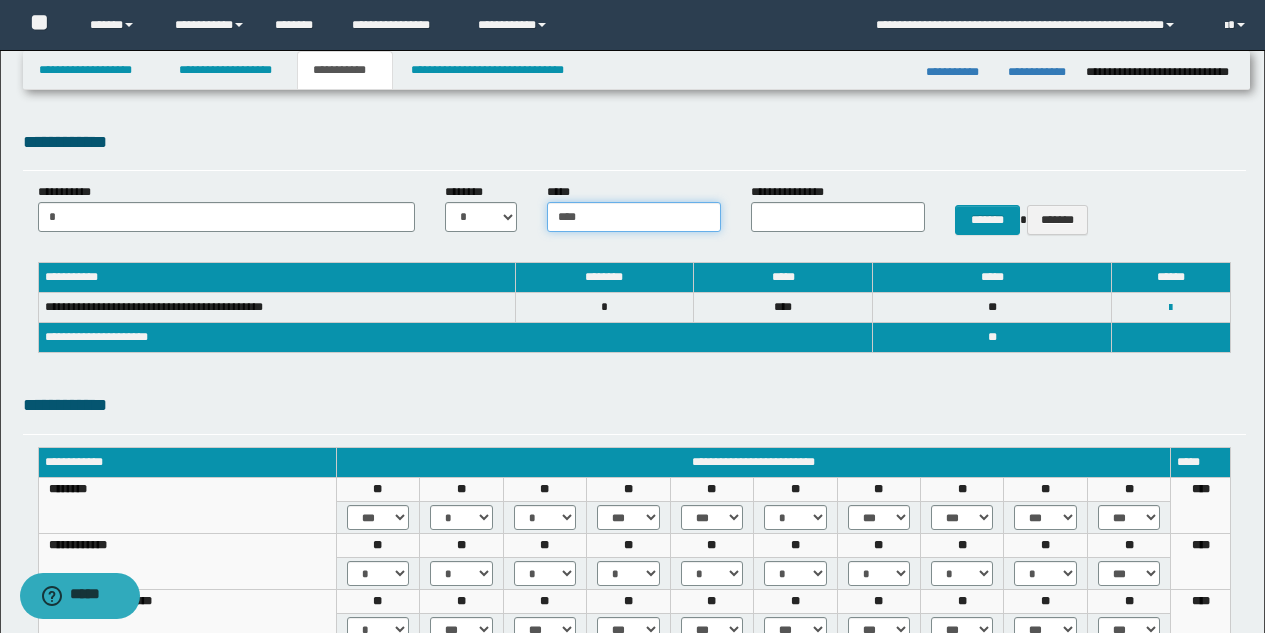click on "****" at bounding box center (634, 217) 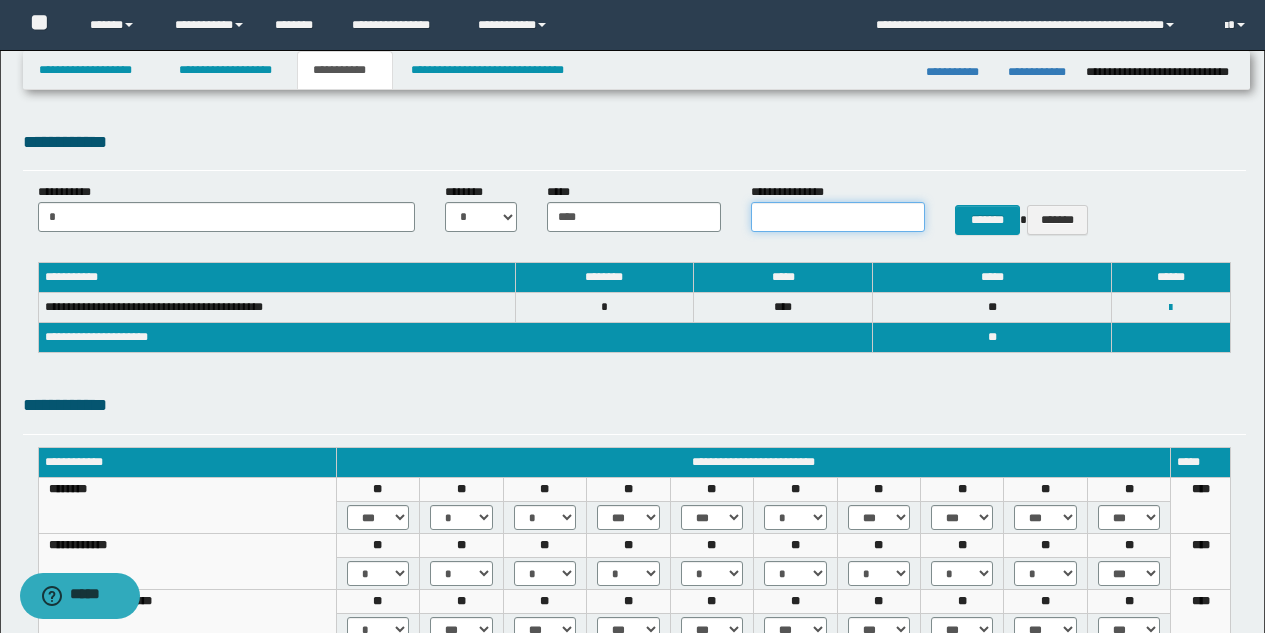 click on "**********" at bounding box center [838, 217] 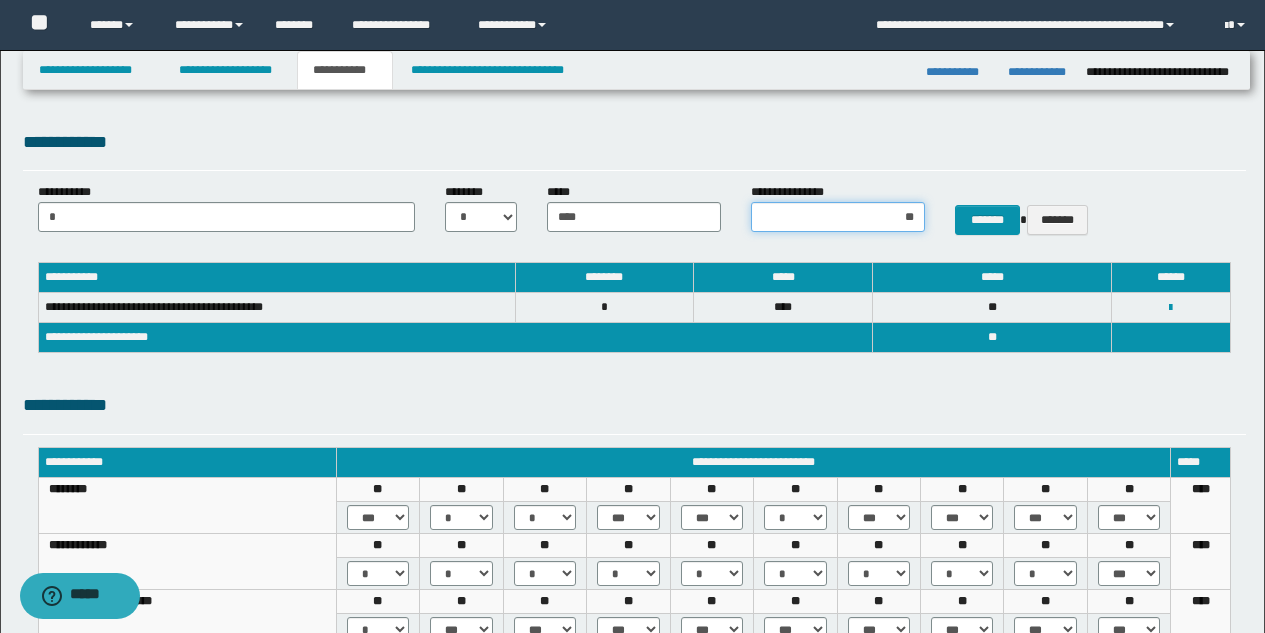 type on "***" 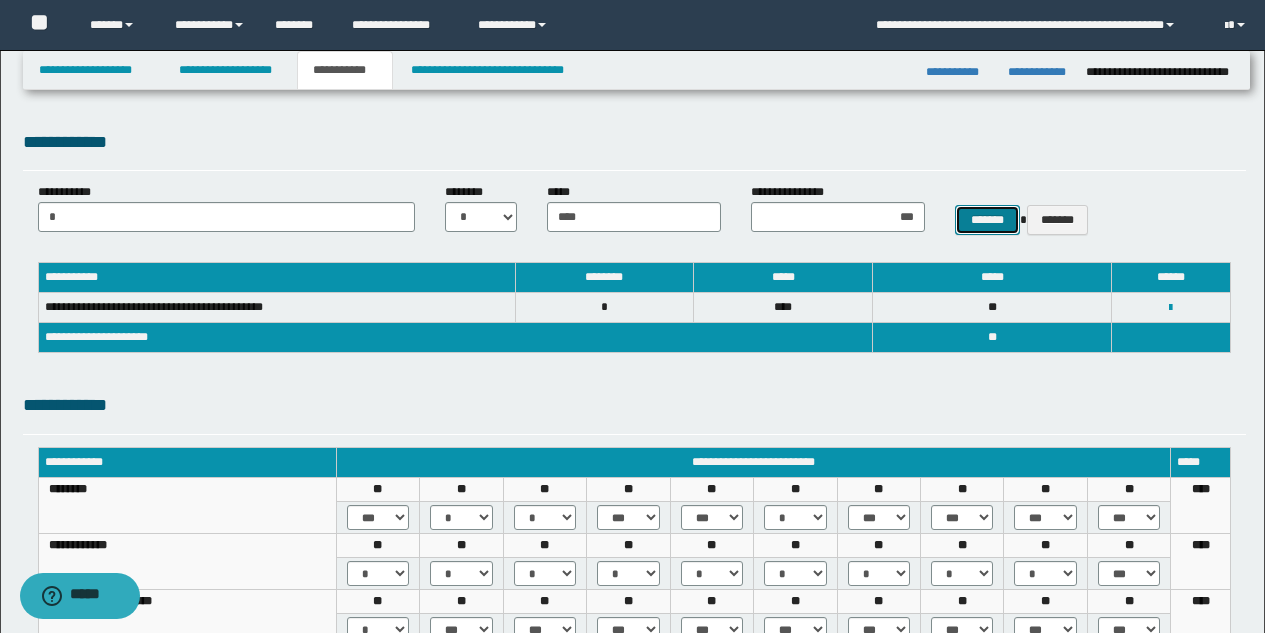 click on "*******" at bounding box center [987, 220] 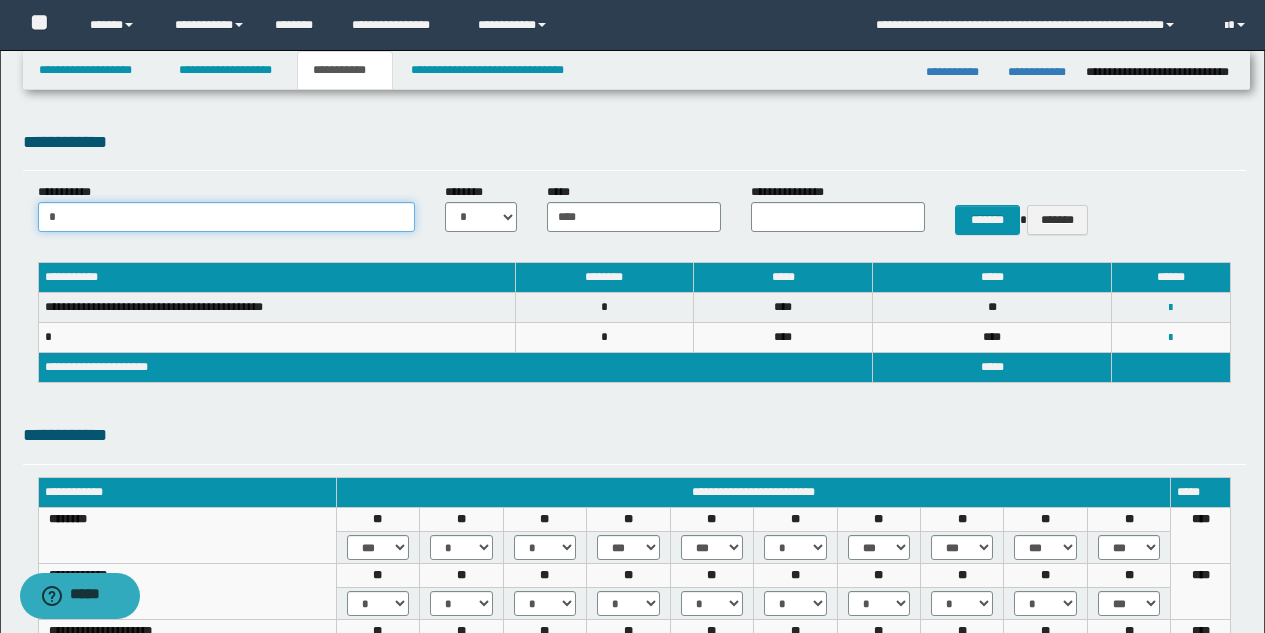 click on "*" at bounding box center (227, 217) 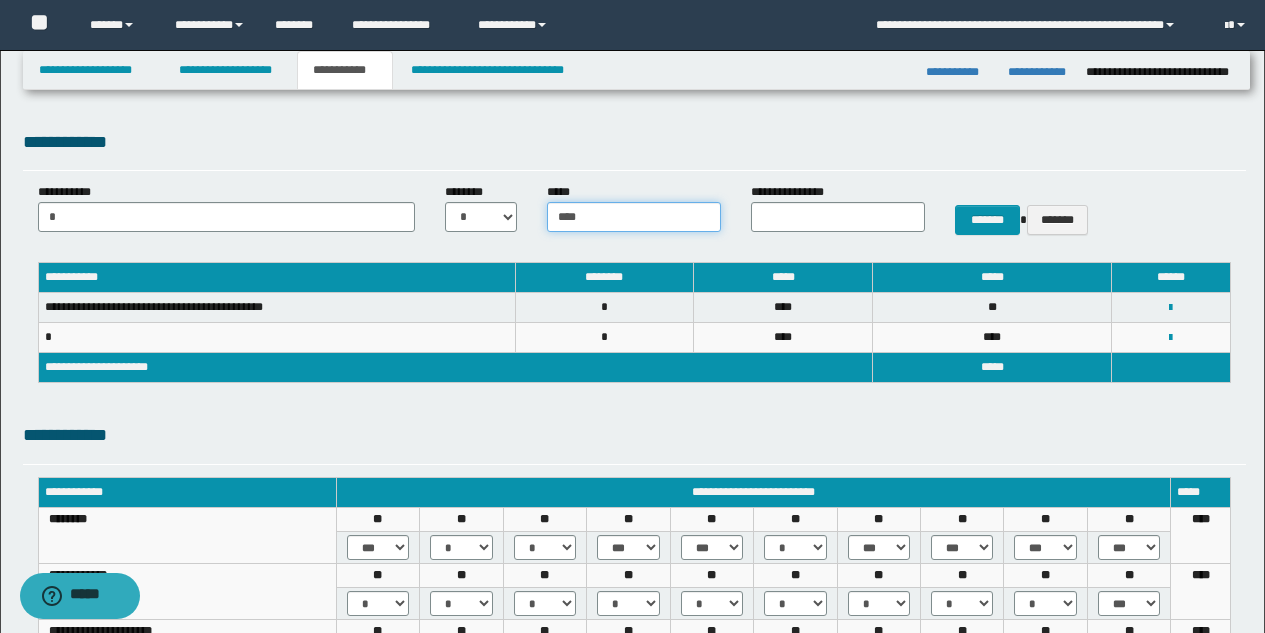 click on "****" at bounding box center [634, 217] 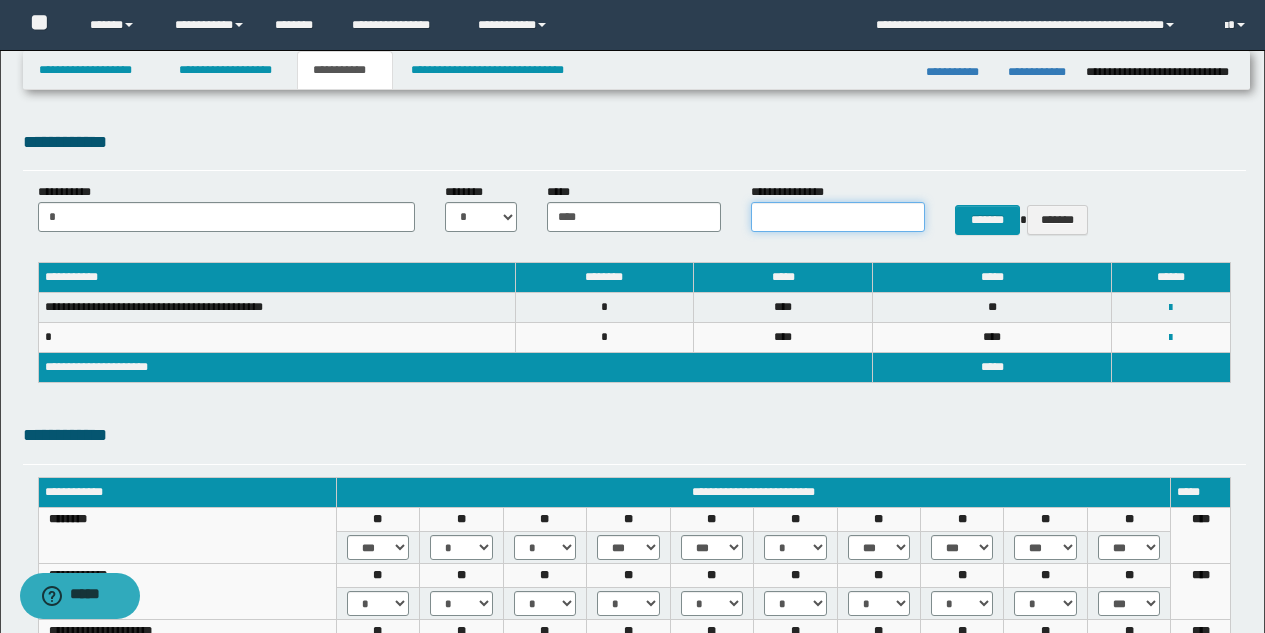 click on "**********" at bounding box center (838, 217) 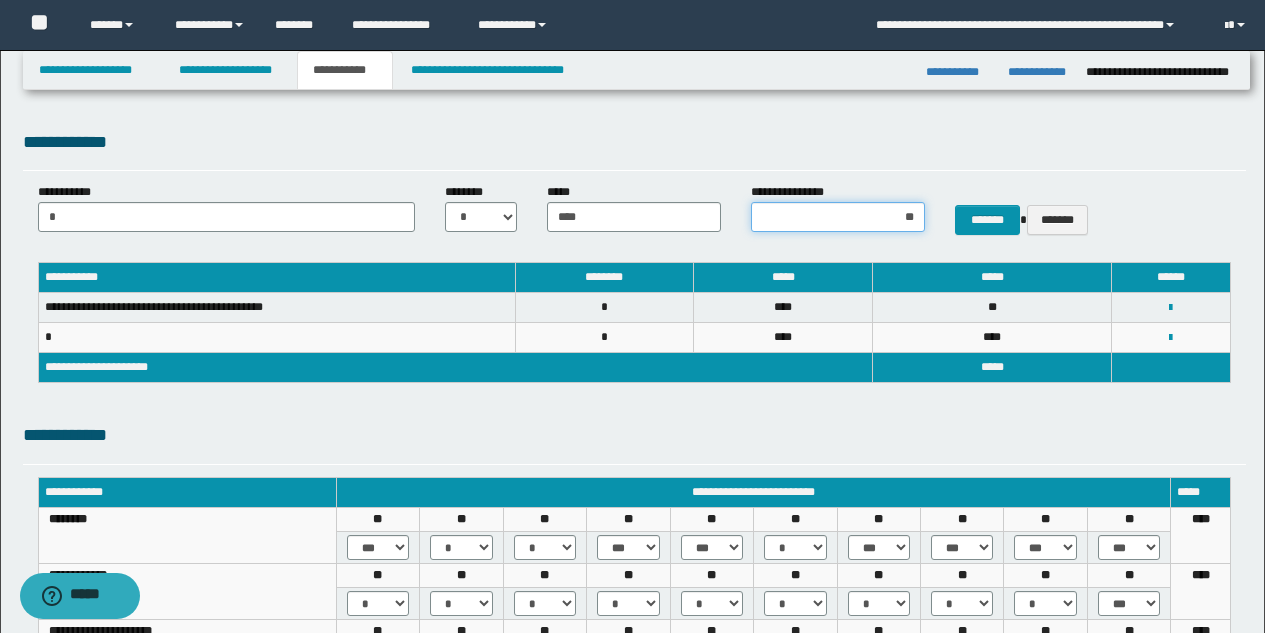 type on "***" 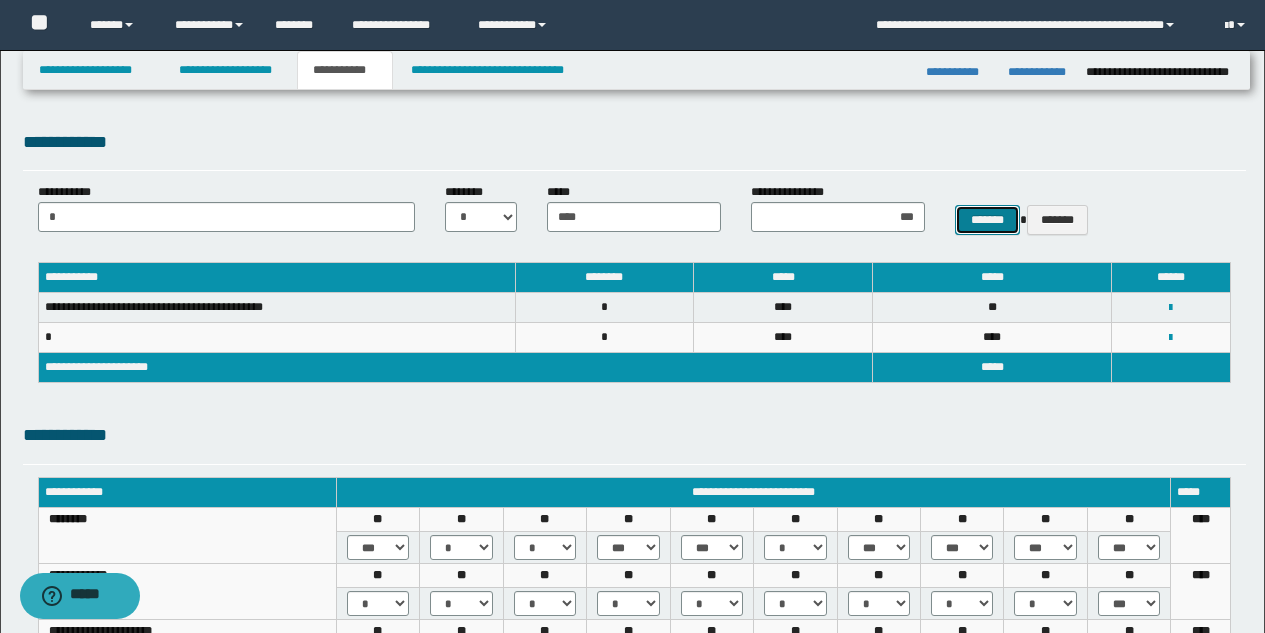 click on "*******" at bounding box center [987, 220] 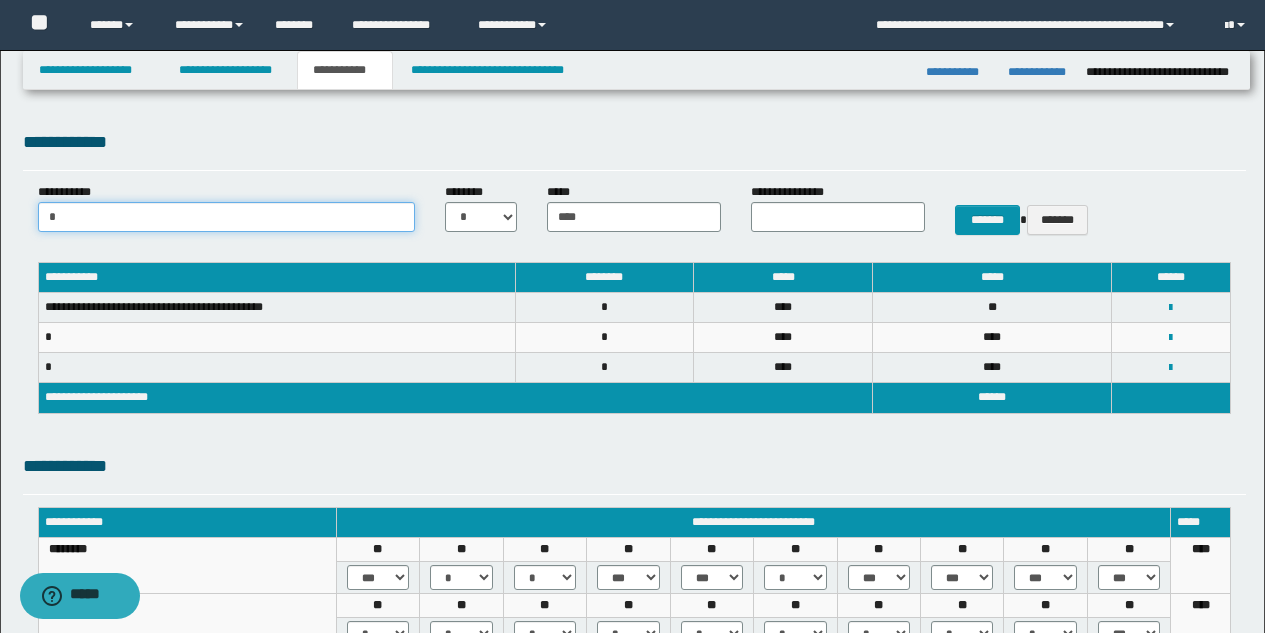 click on "*" at bounding box center [227, 217] 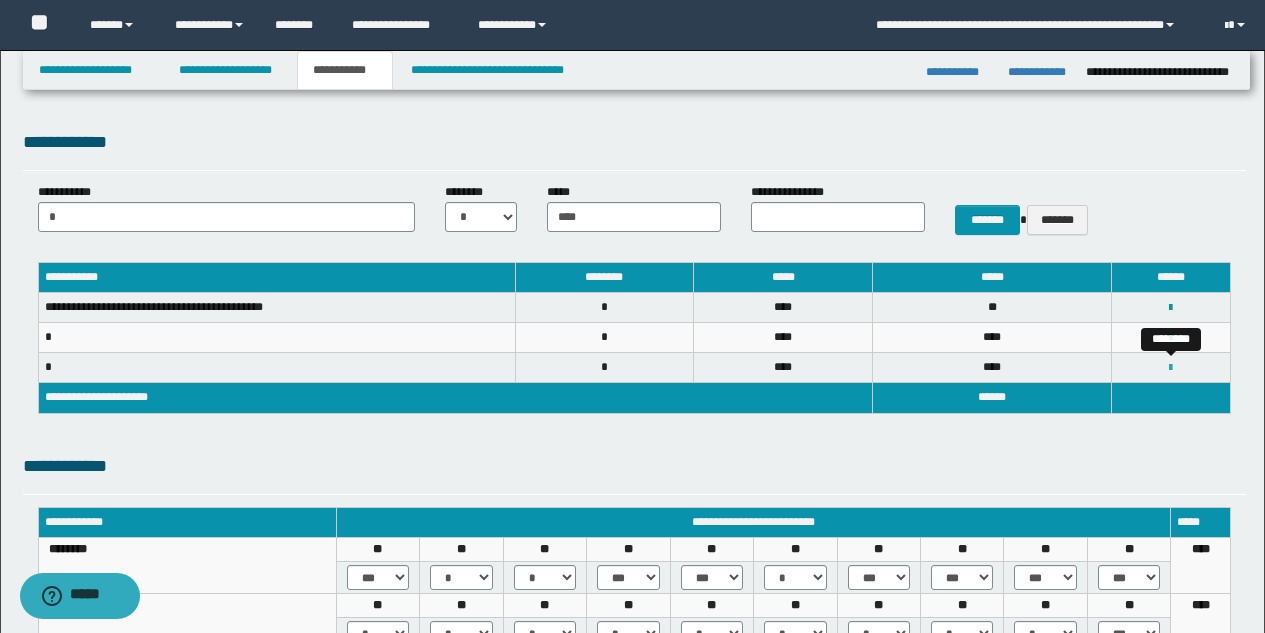 click at bounding box center [1170, 368] 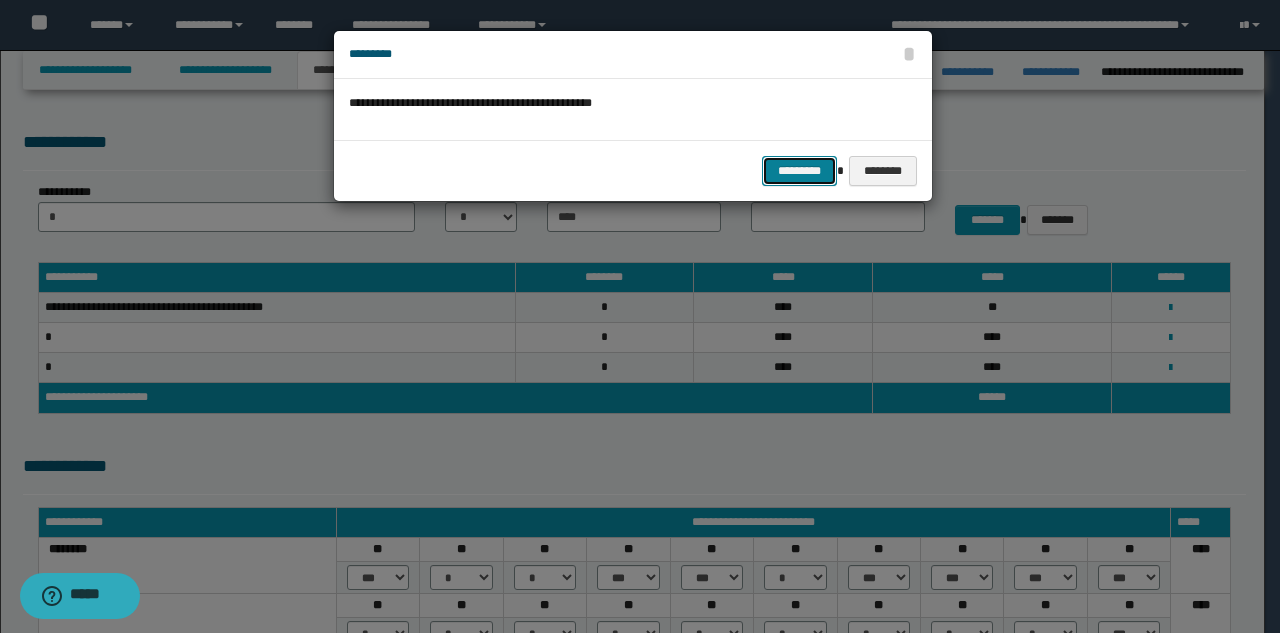 click on "*********" at bounding box center (799, 171) 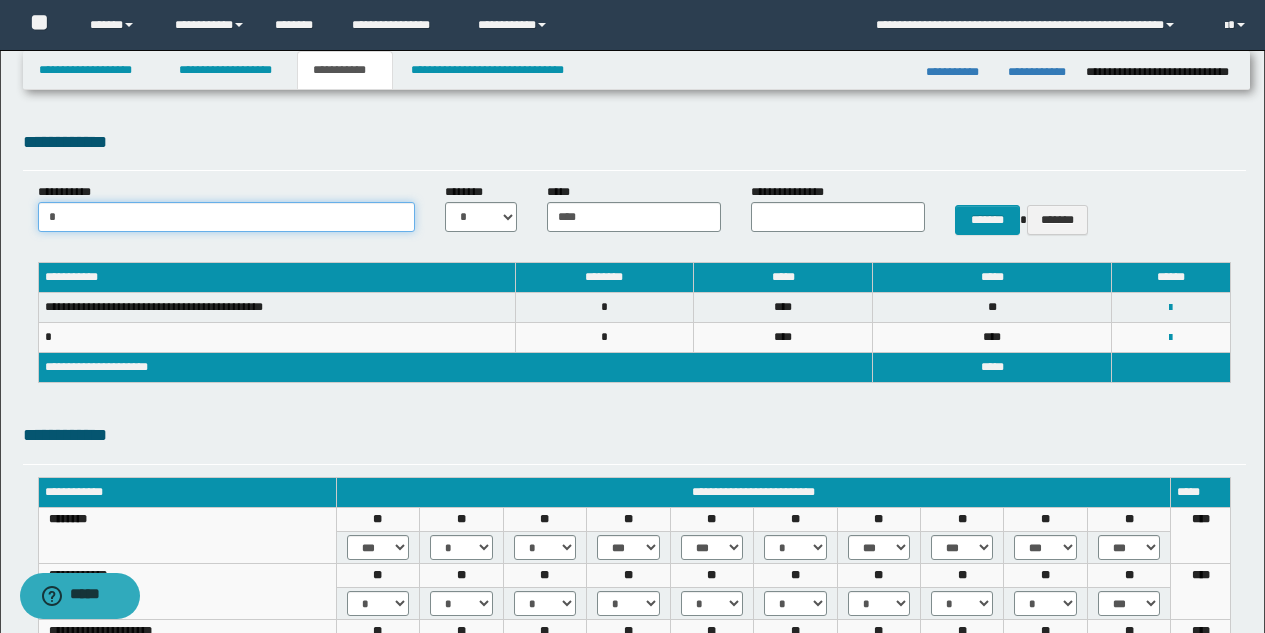 click on "*" at bounding box center [227, 217] 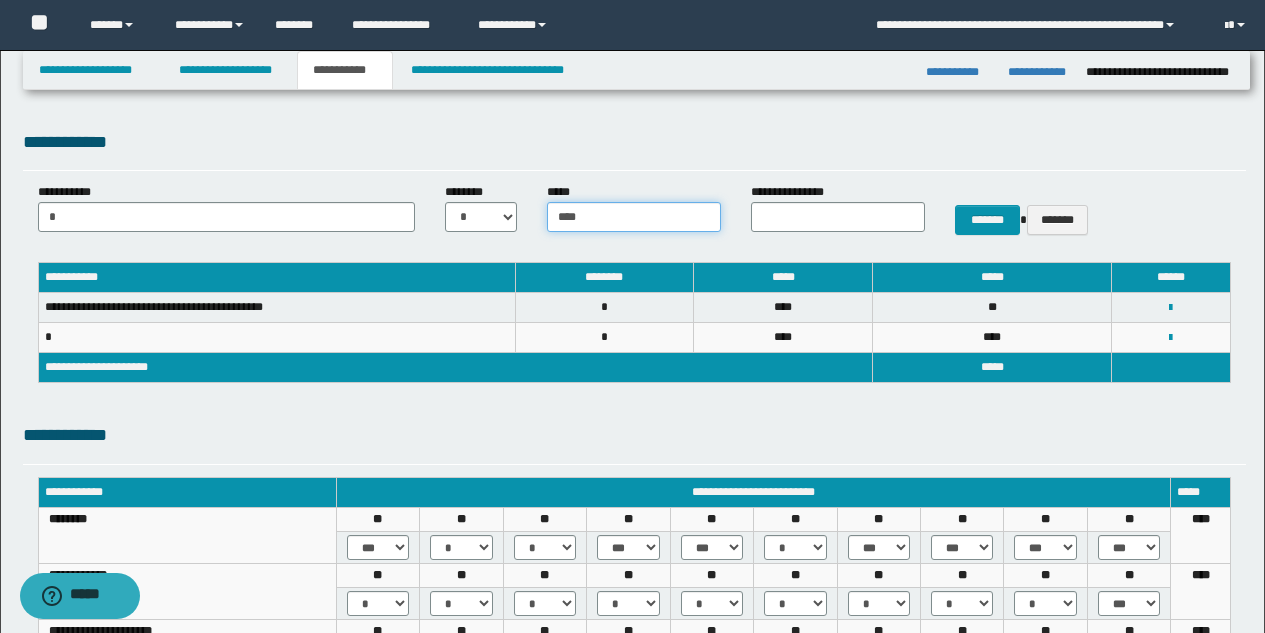 click on "****" at bounding box center (634, 217) 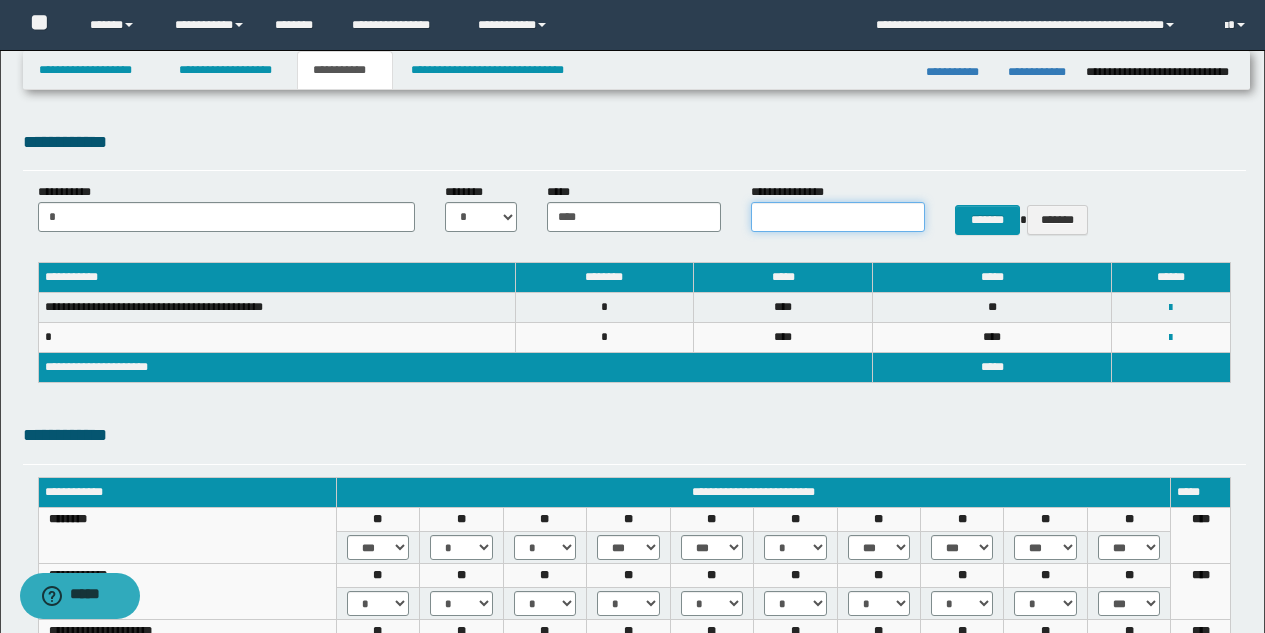 click on "**********" at bounding box center [838, 217] 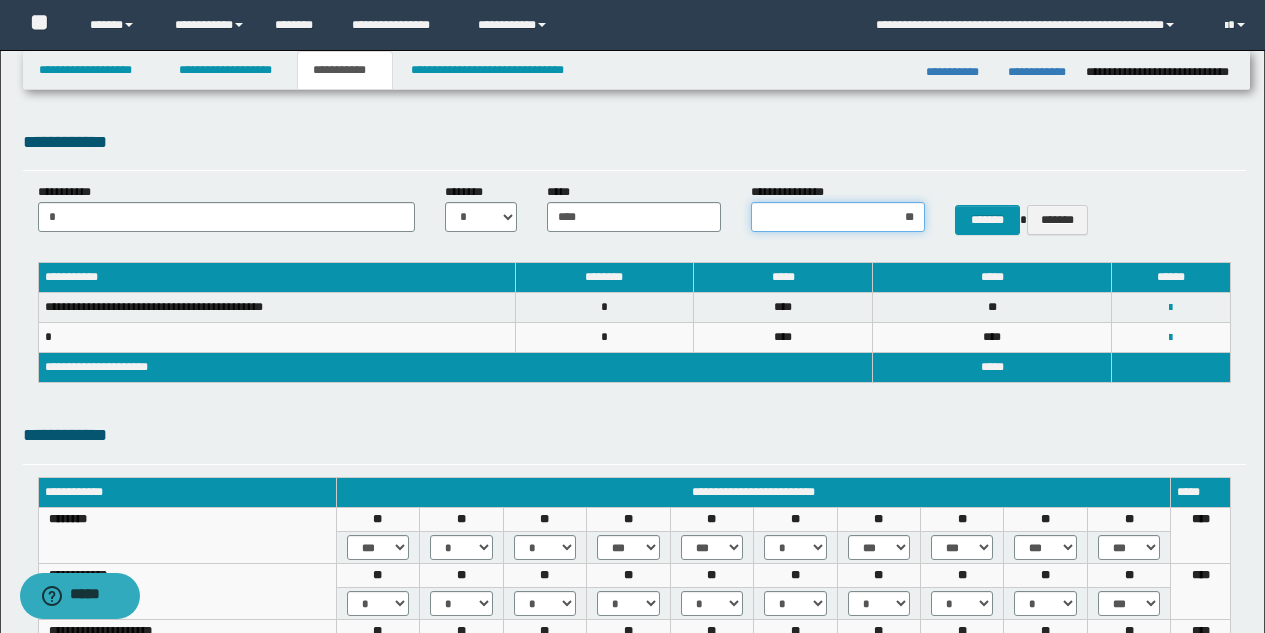 type on "*" 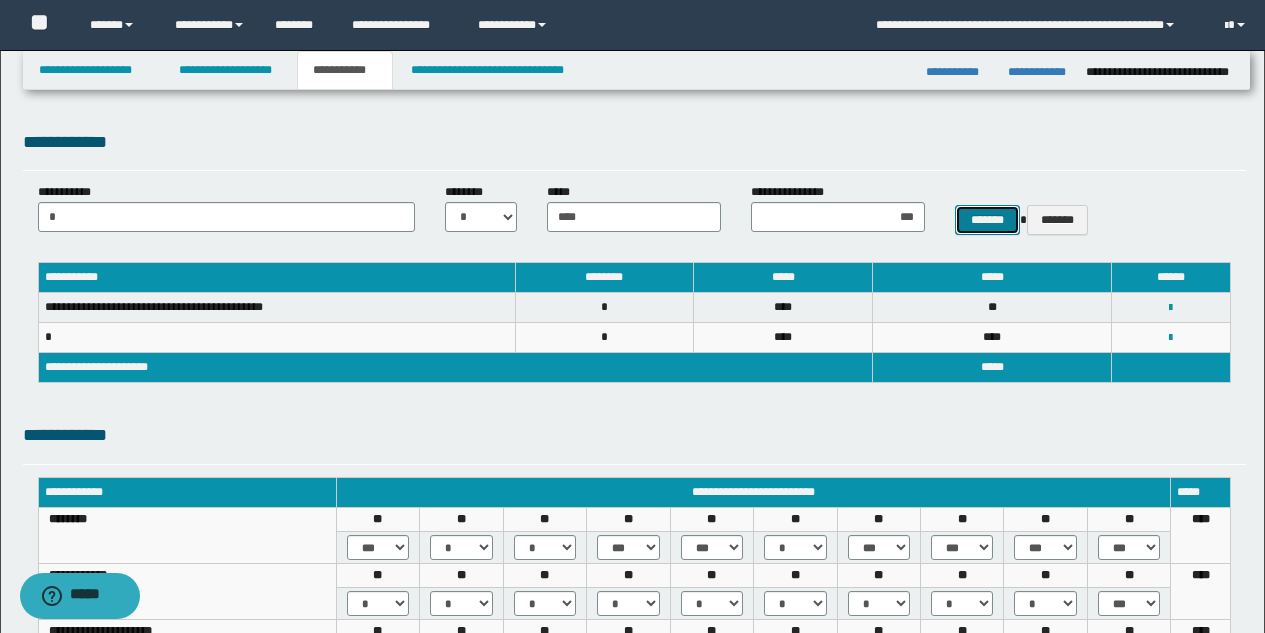 click on "*******" at bounding box center [987, 220] 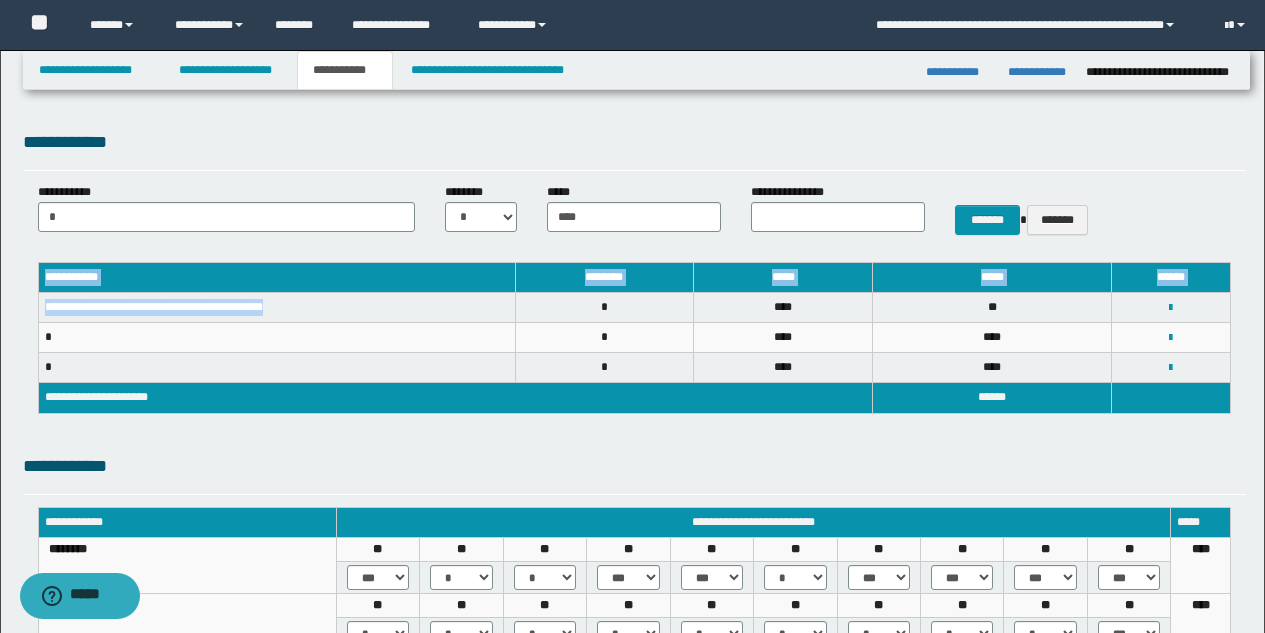 drag, startPoint x: 298, startPoint y: 301, endPoint x: 25, endPoint y: 315, distance: 273.35873 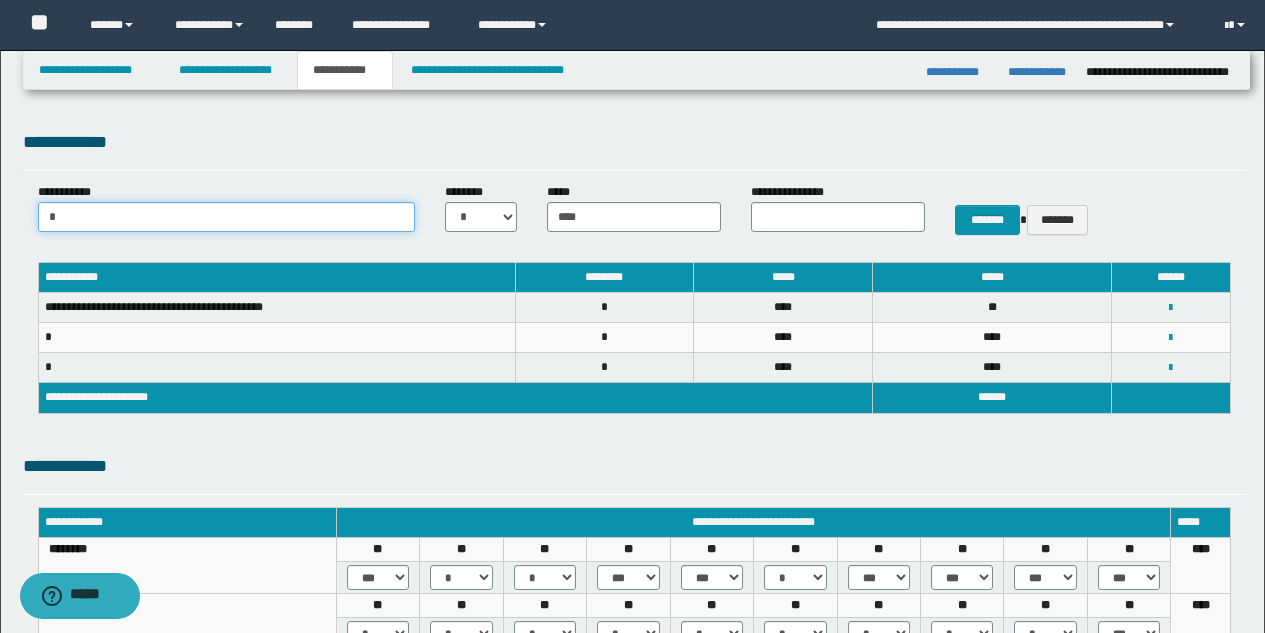 click on "*" at bounding box center (227, 217) 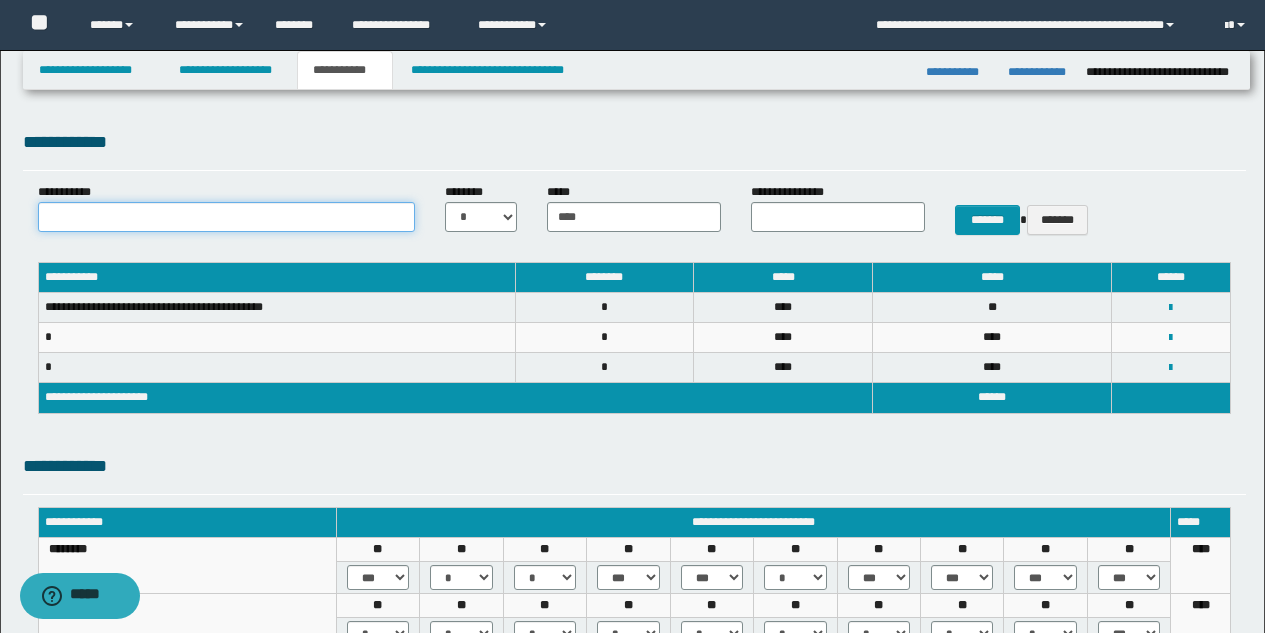 paste on "**********" 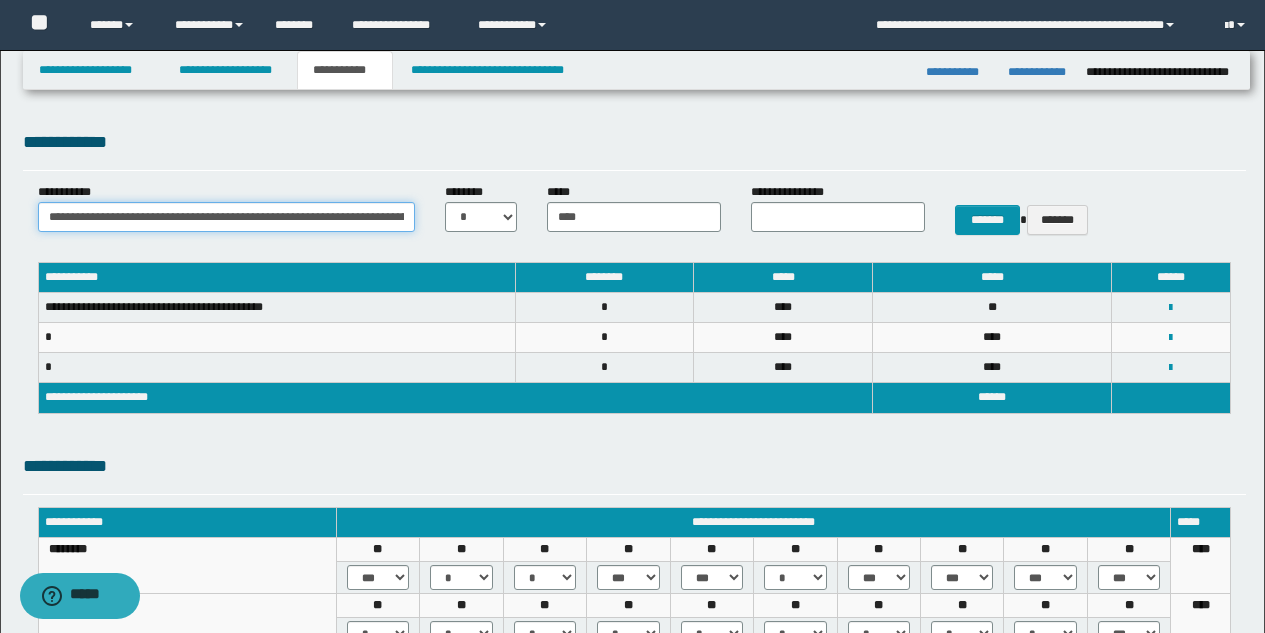 scroll, scrollTop: 0, scrollLeft: 164, axis: horizontal 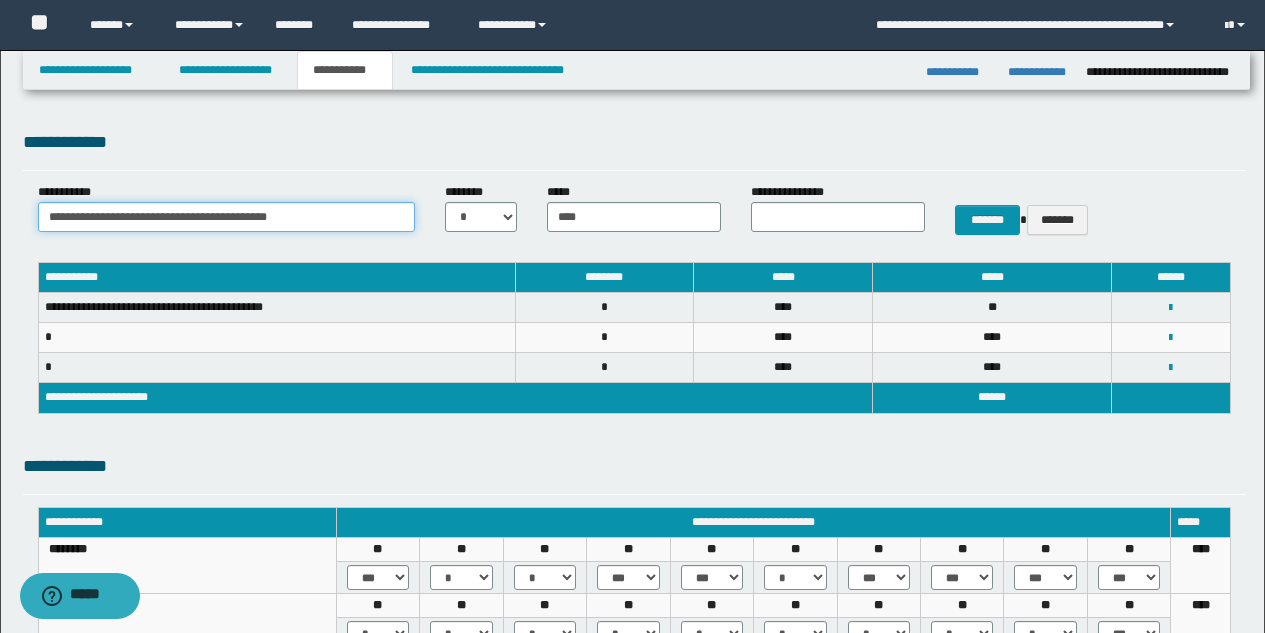 type on "**********" 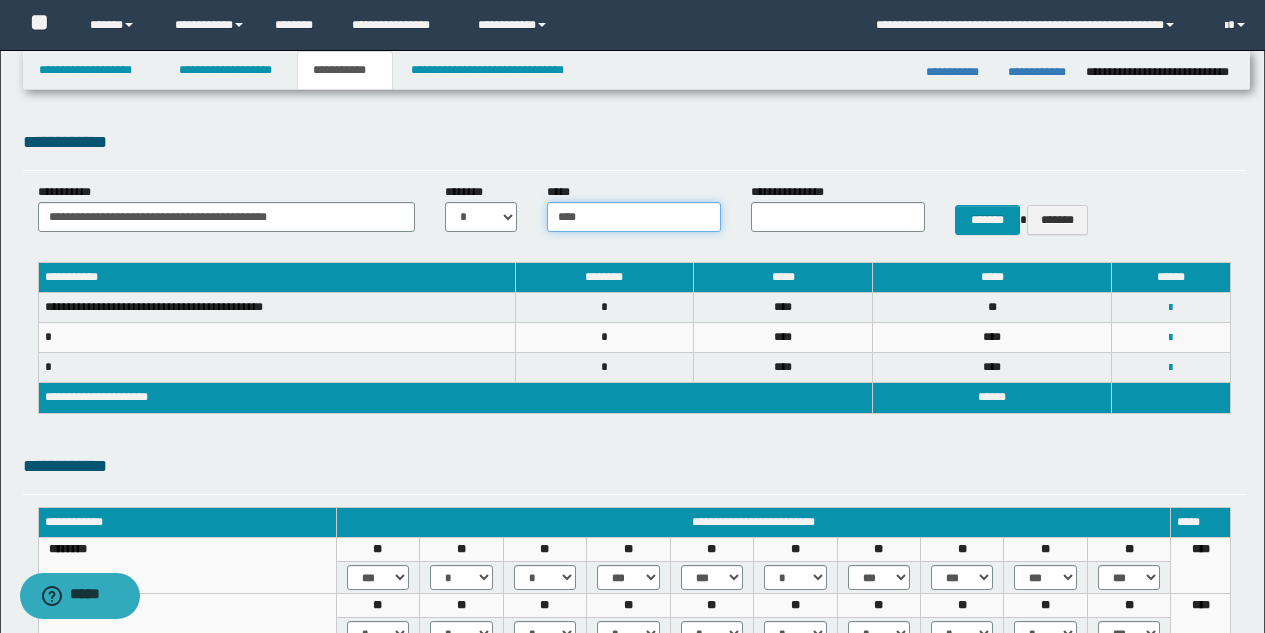 click on "****" at bounding box center [634, 217] 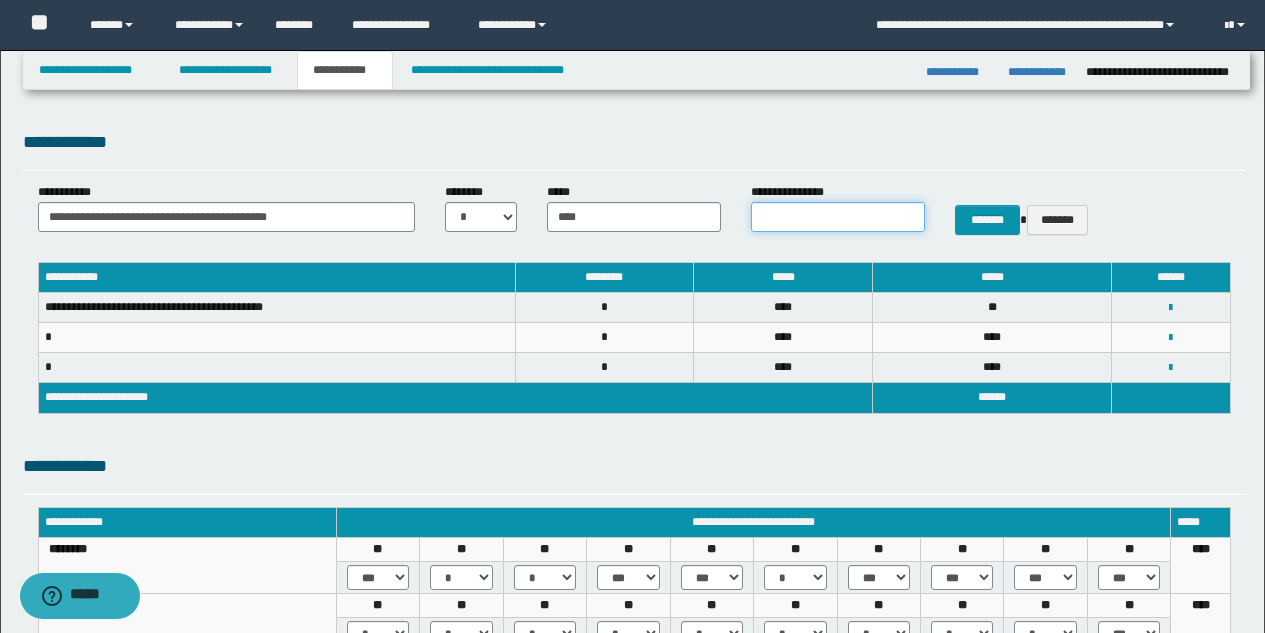 click on "**********" at bounding box center (838, 217) 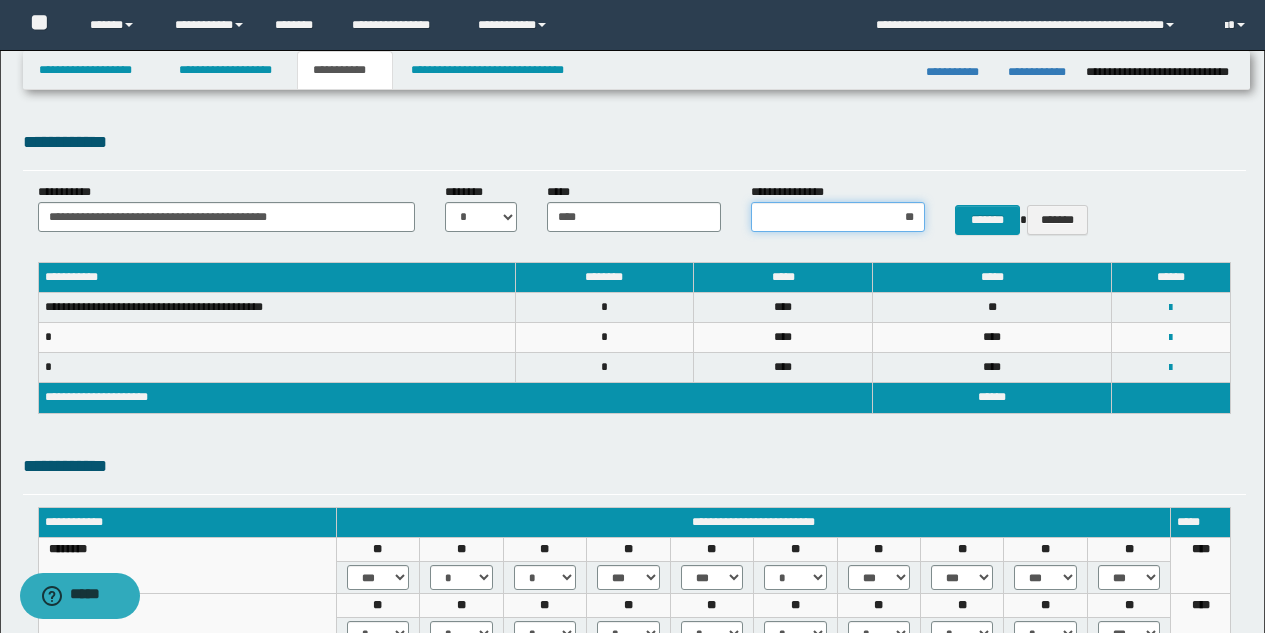 type on "*" 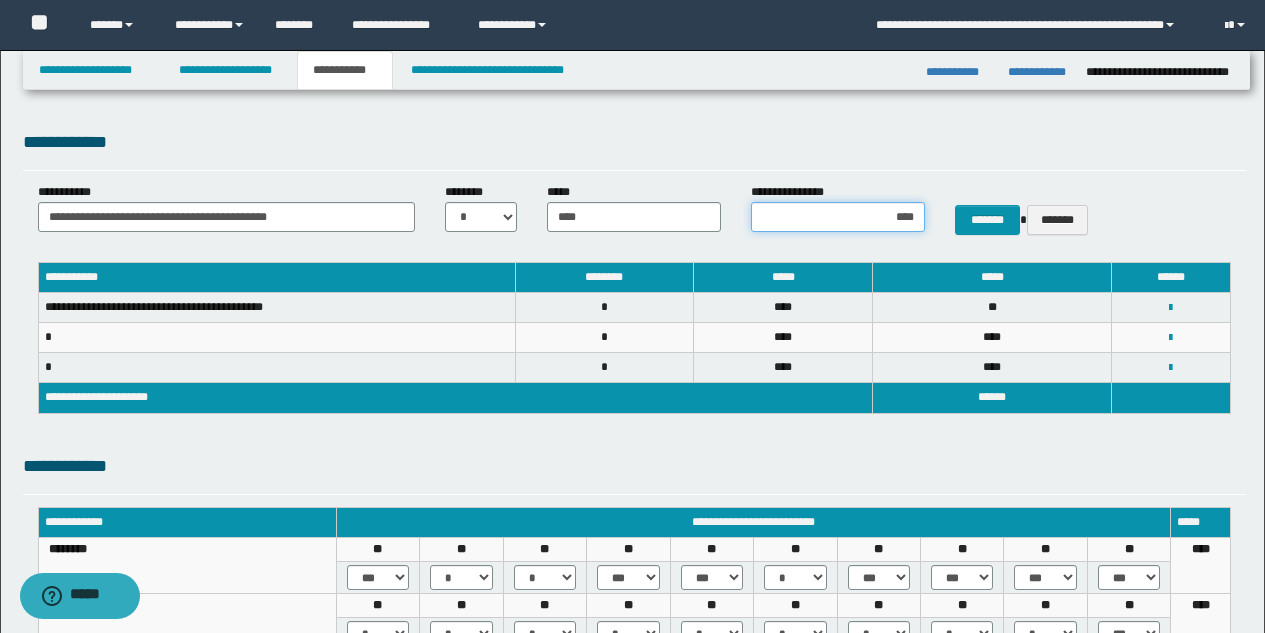 type on "*****" 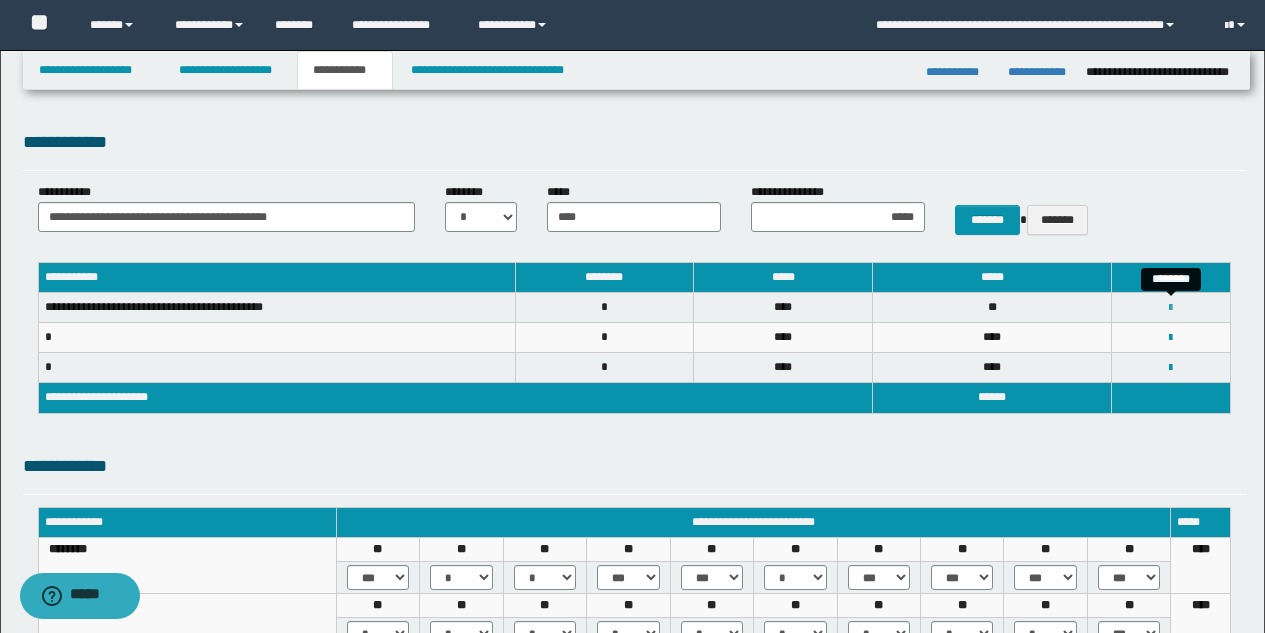 click at bounding box center [1170, 308] 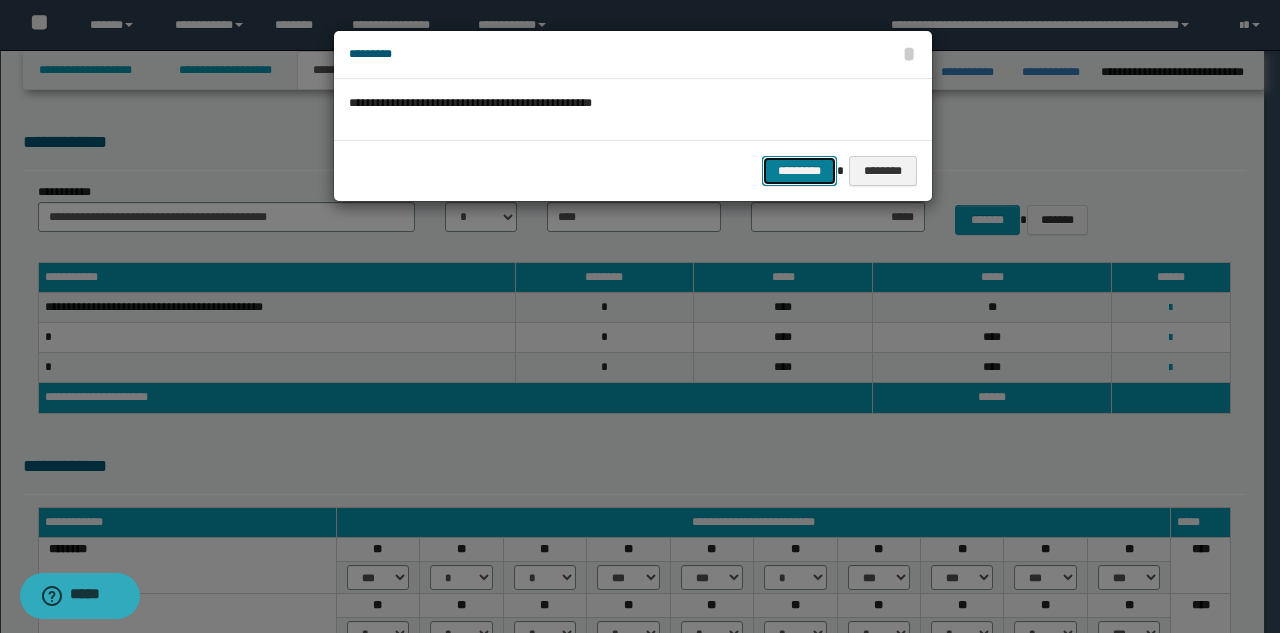 click on "*********" at bounding box center [799, 171] 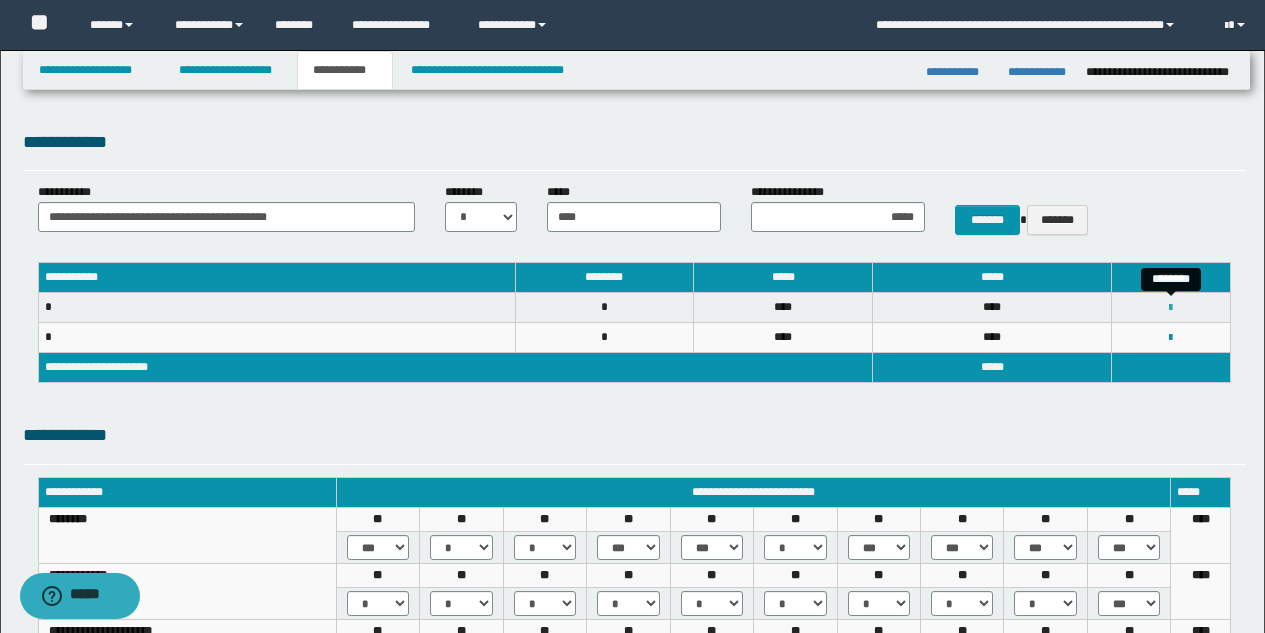 click at bounding box center (1170, 308) 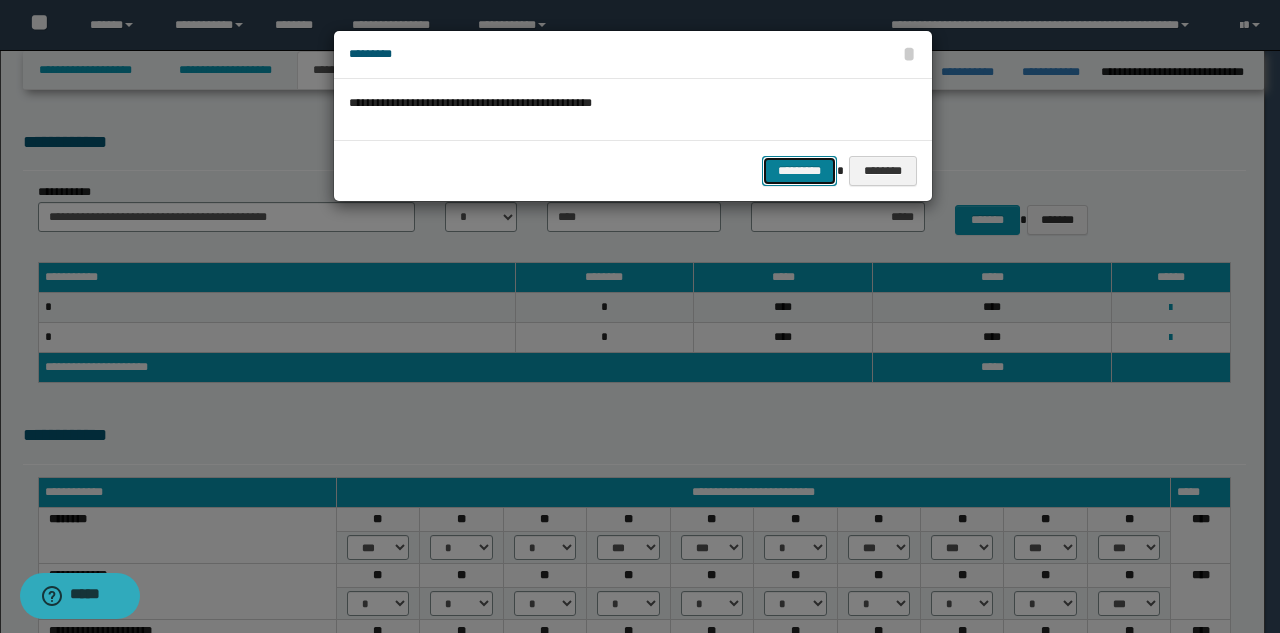 click on "*********" at bounding box center (799, 171) 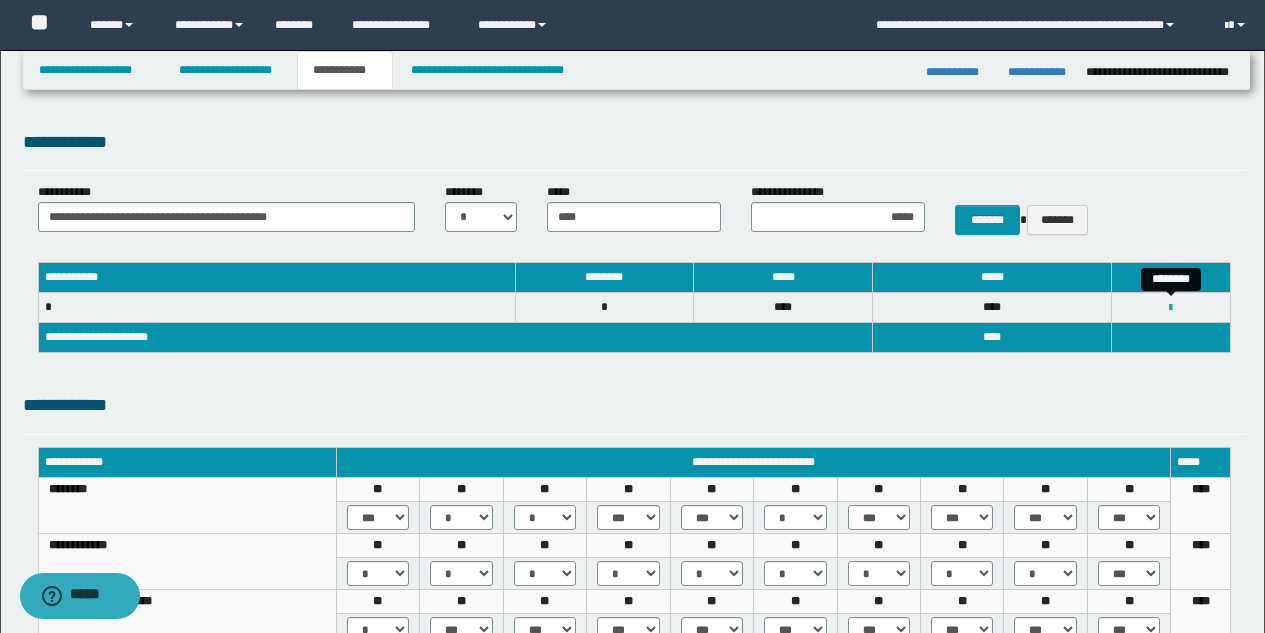 click at bounding box center (1170, 308) 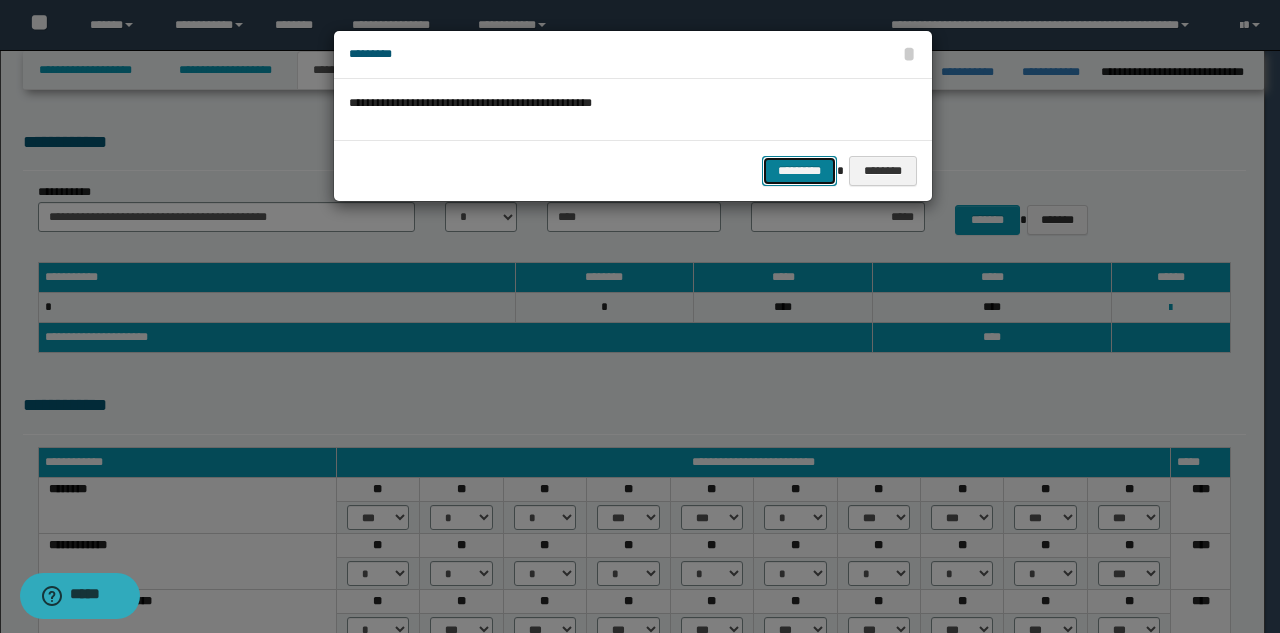 click on "*********" at bounding box center (799, 171) 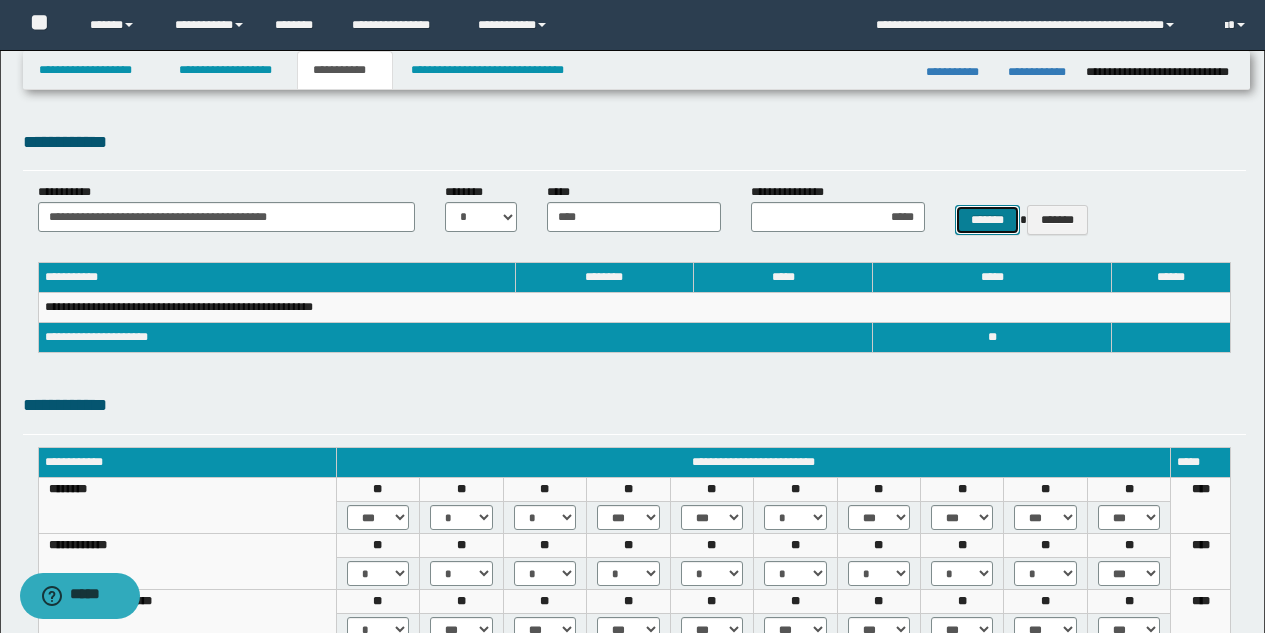 click on "*******" at bounding box center (987, 220) 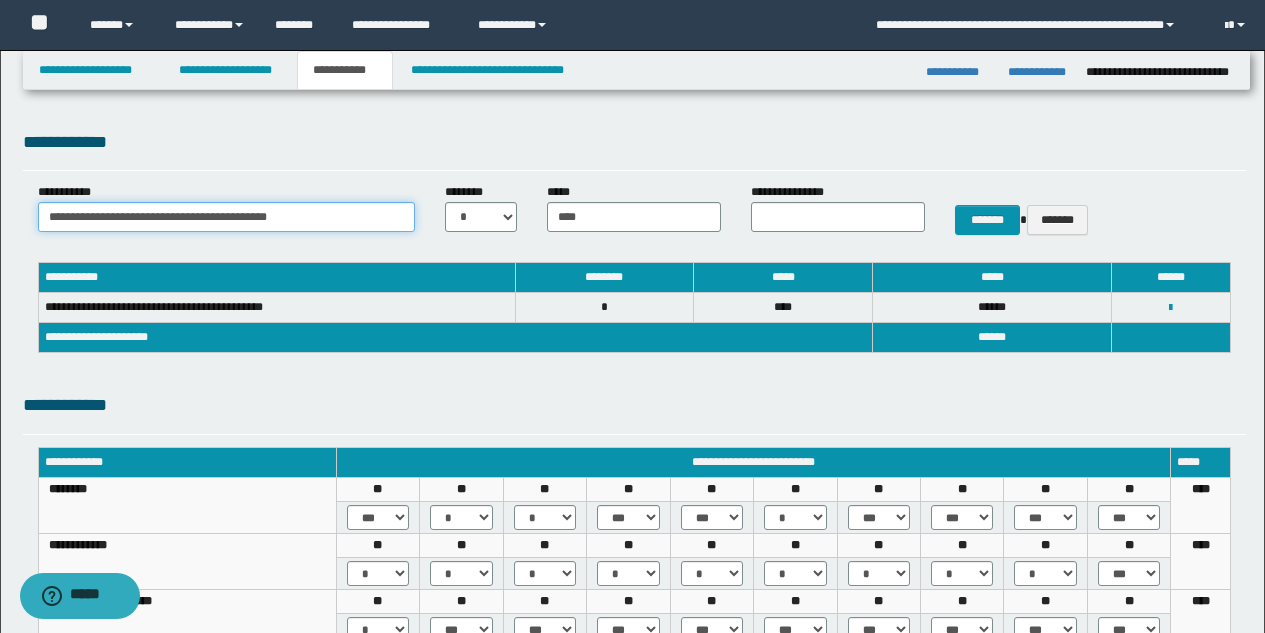 click on "**********" at bounding box center [227, 217] 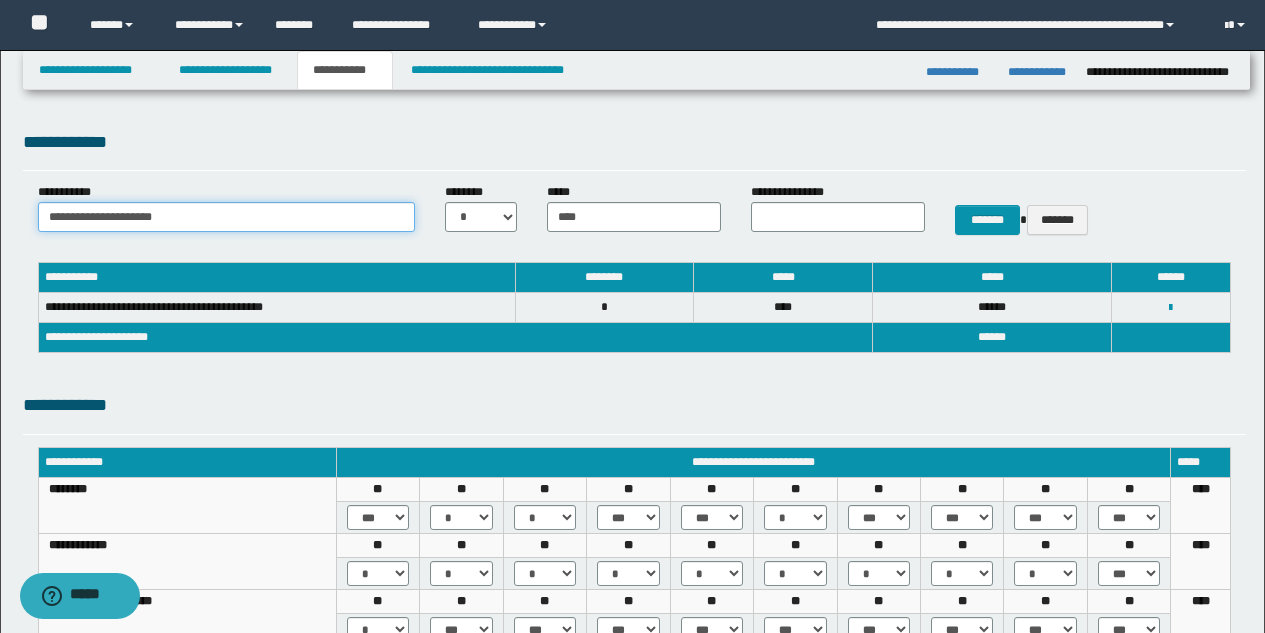 type on "**********" 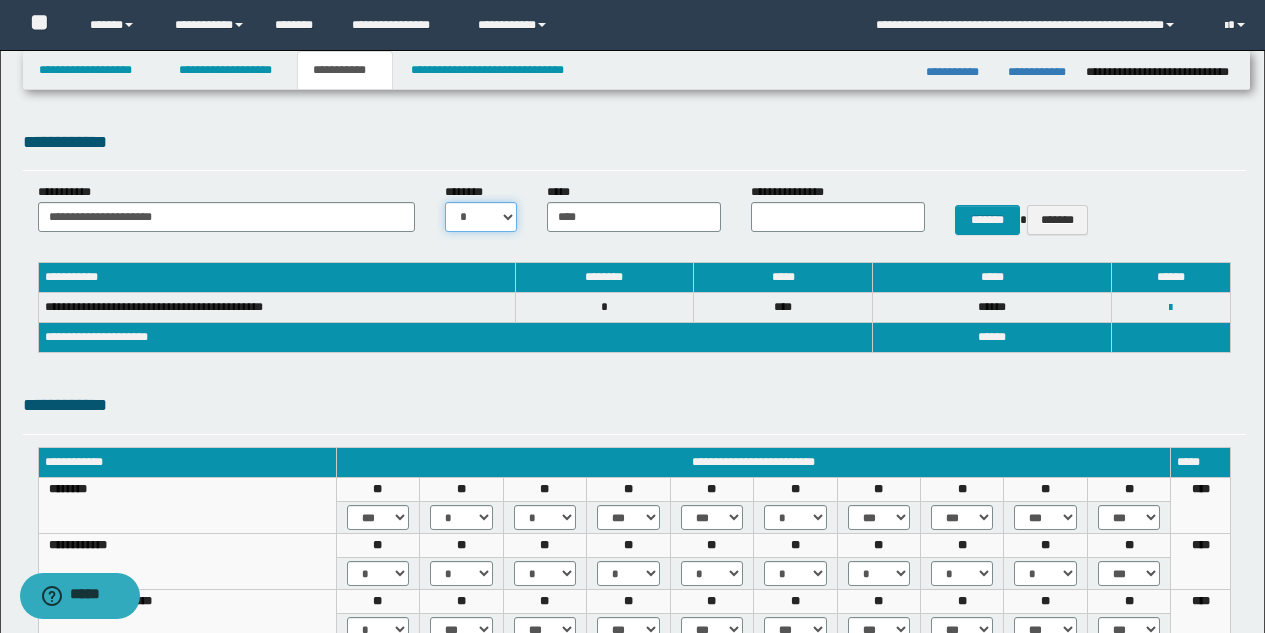 click on "*
*
*
*
*
*
*
*
*
**
**
**
**
**" at bounding box center [481, 217] 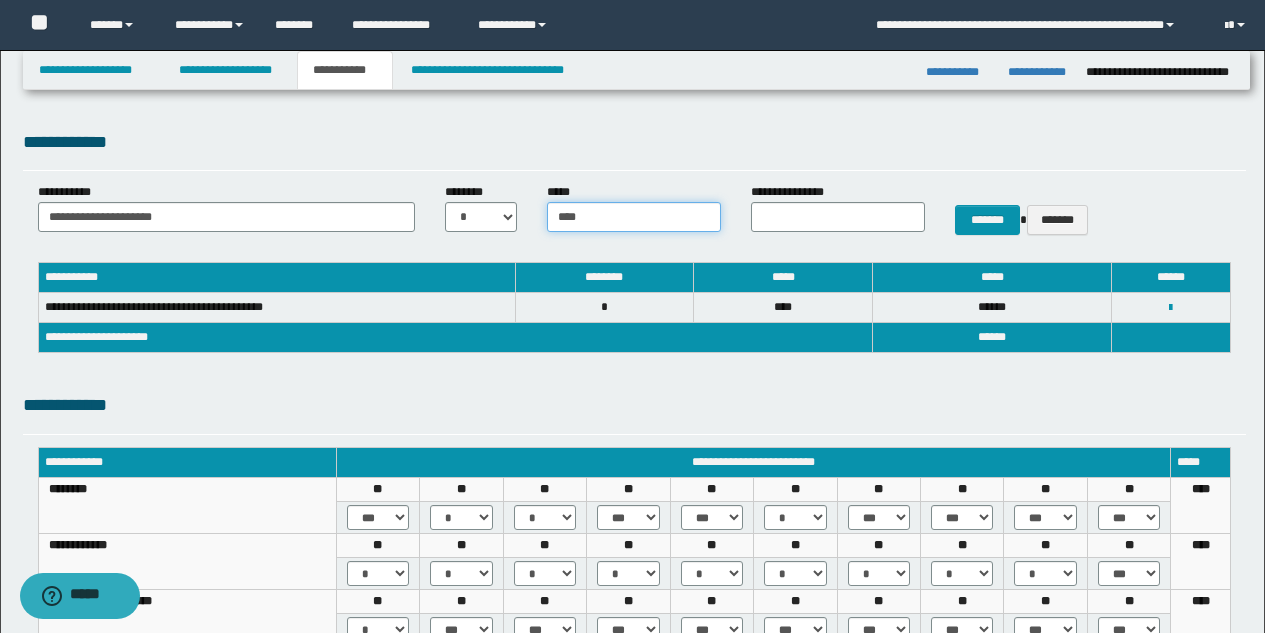 click on "****" at bounding box center [634, 217] 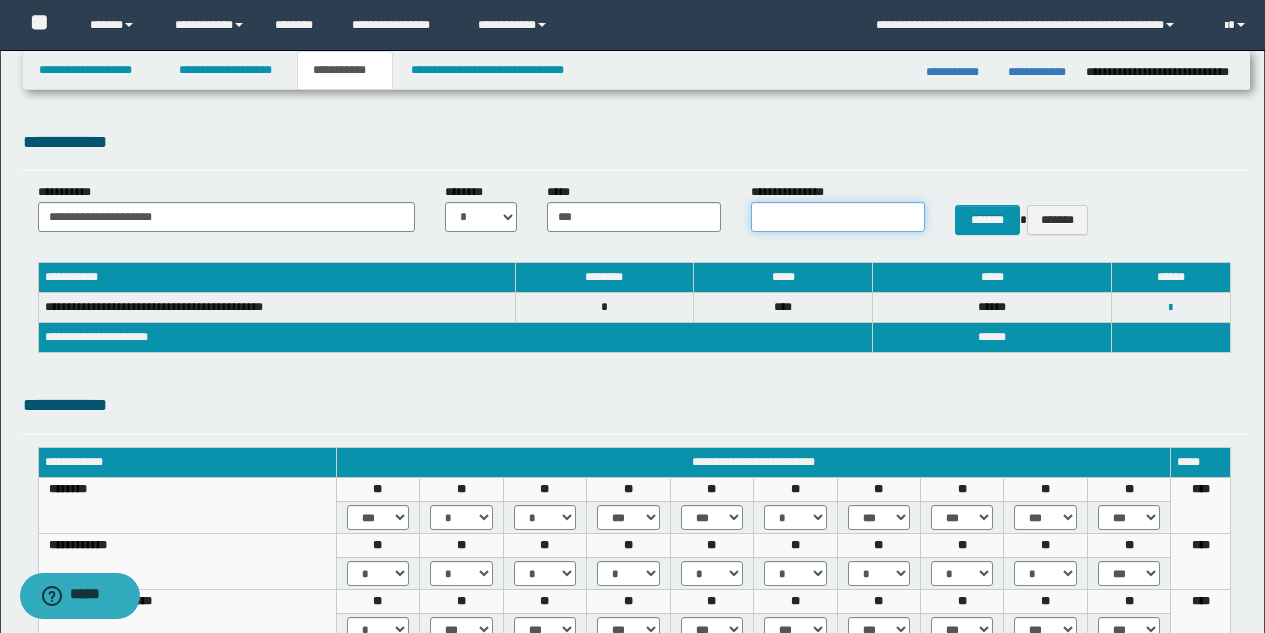 click on "**********" at bounding box center [838, 217] 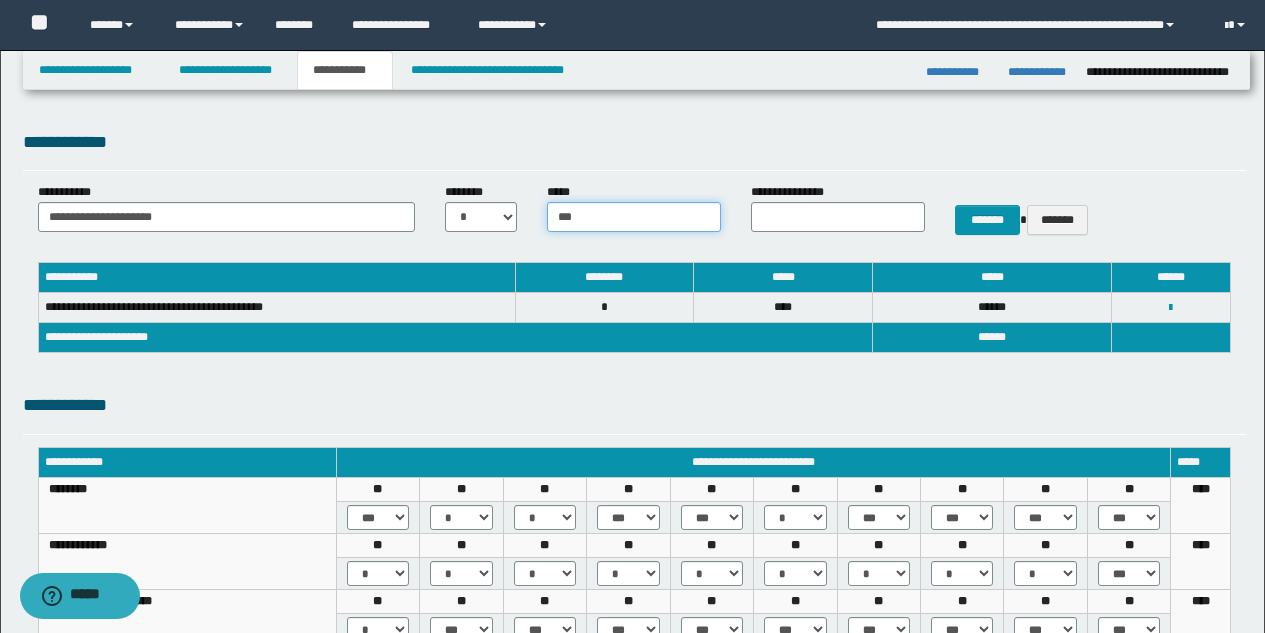 click on "***" at bounding box center [634, 217] 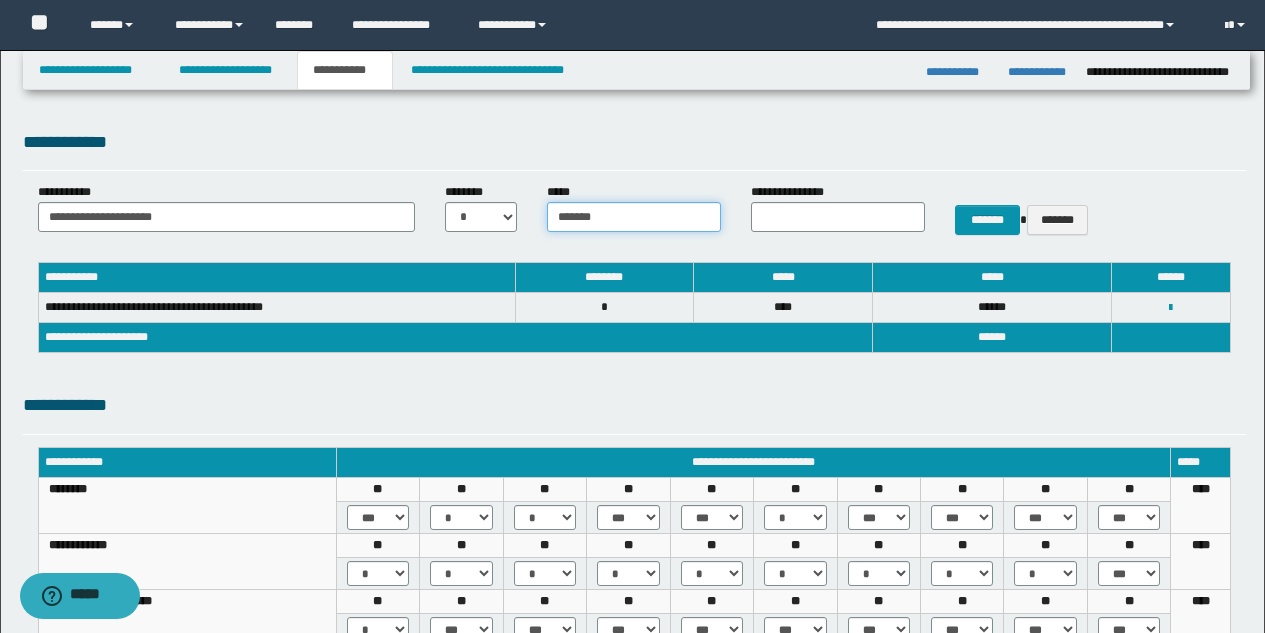 type on "*******" 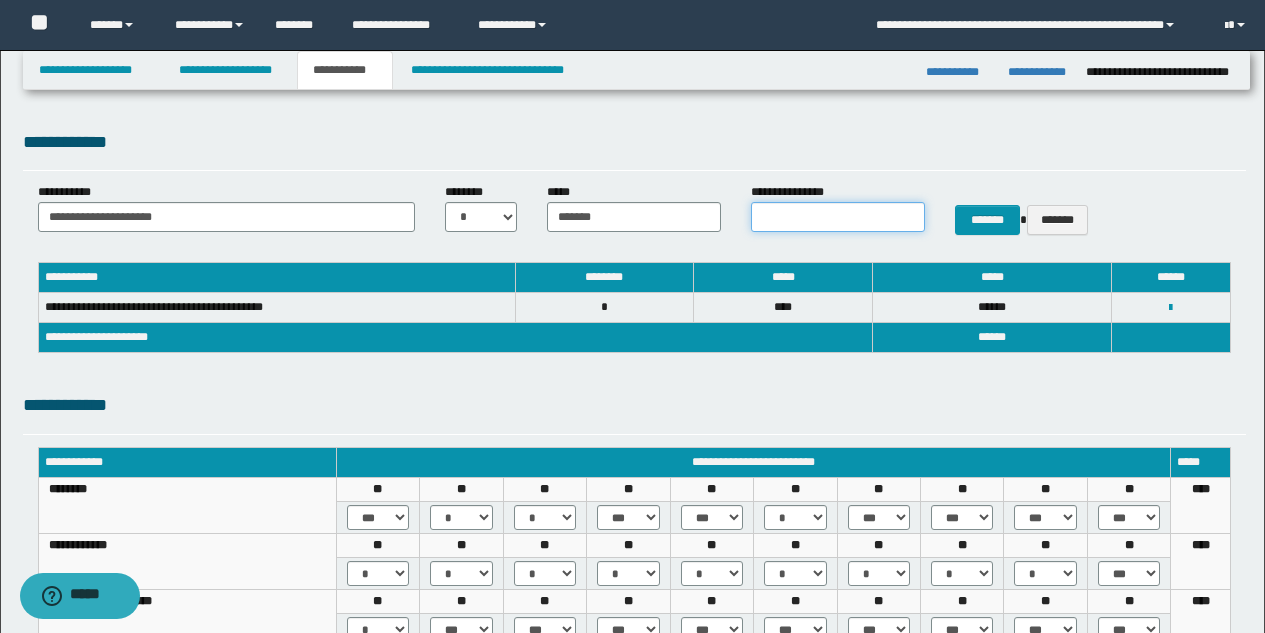 click on "**********" at bounding box center [838, 217] 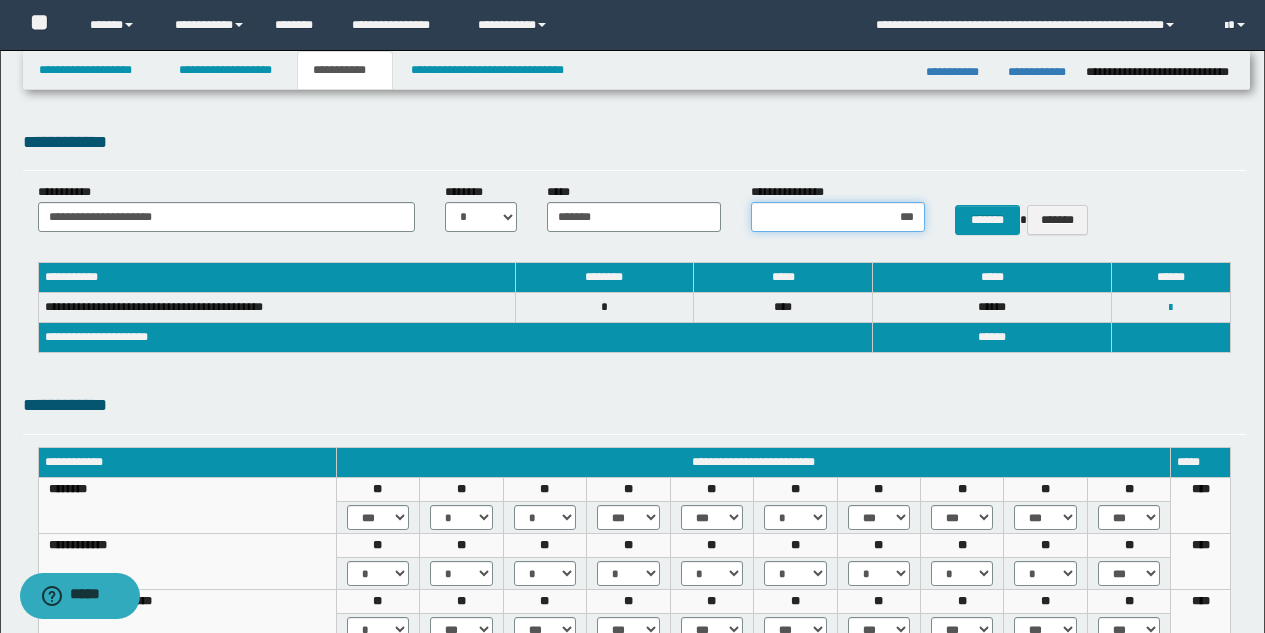 type on "****" 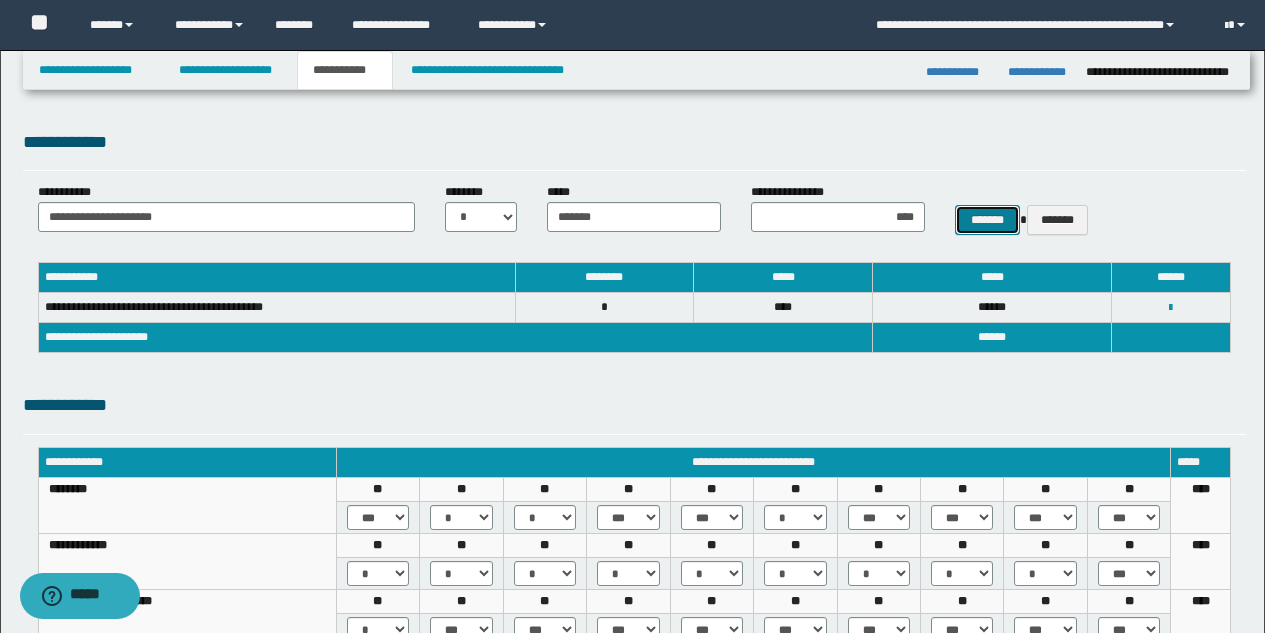 click on "*******" at bounding box center [987, 220] 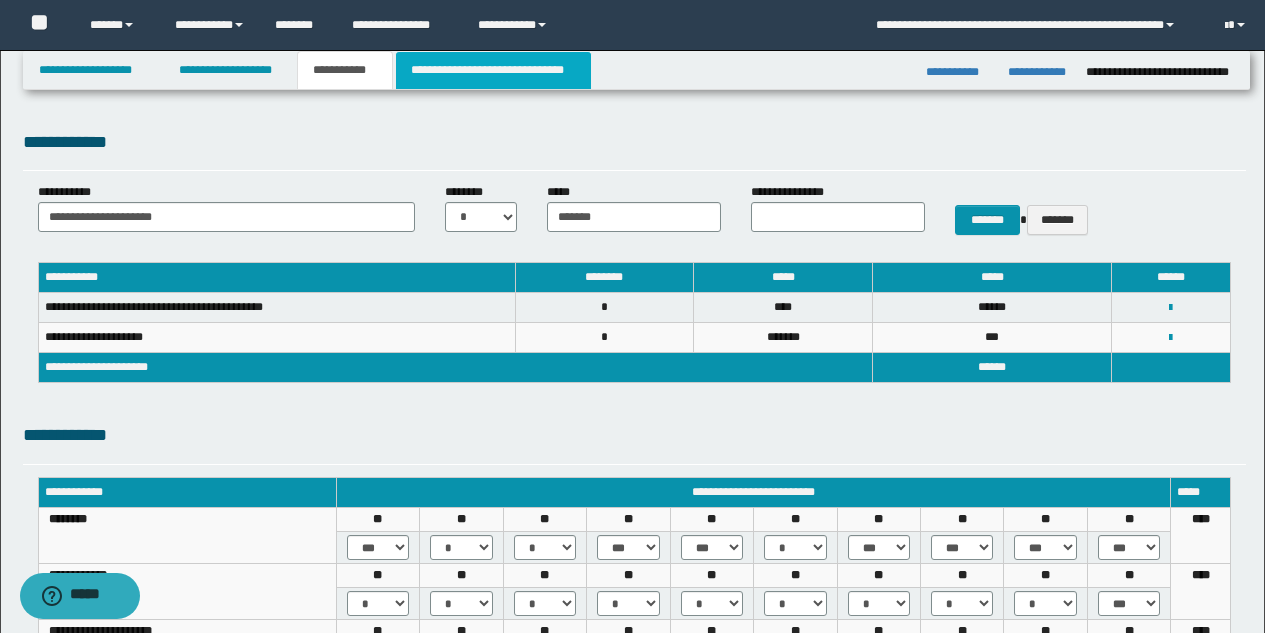 click on "**********" at bounding box center (493, 70) 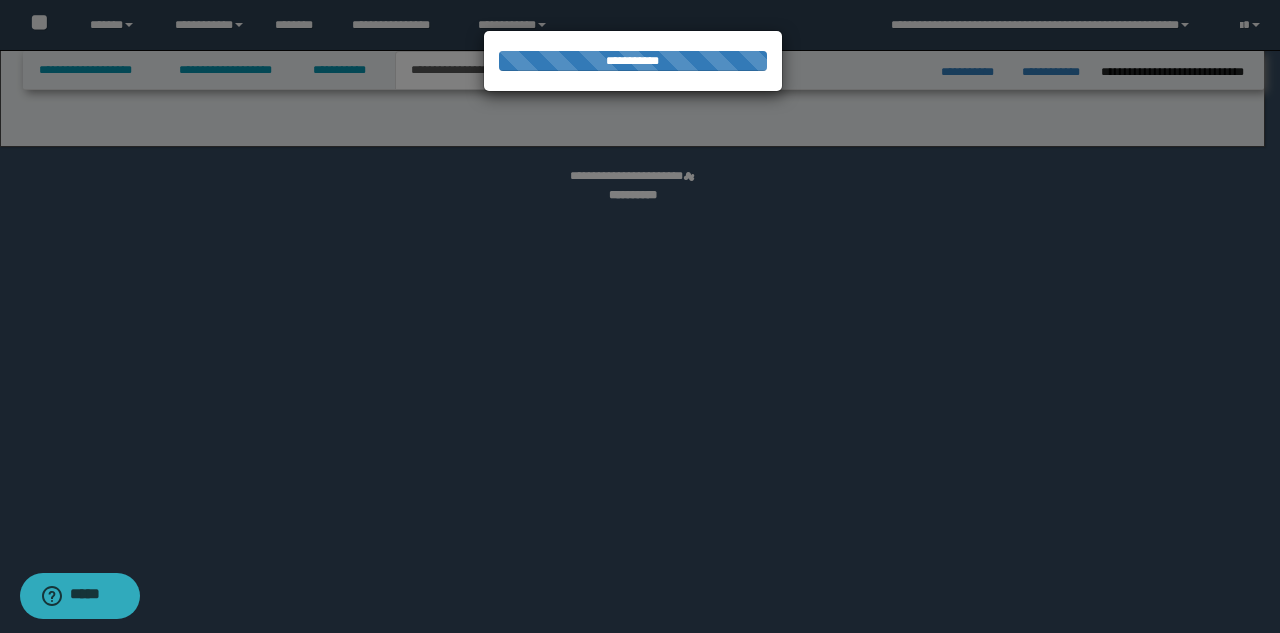 select on "*" 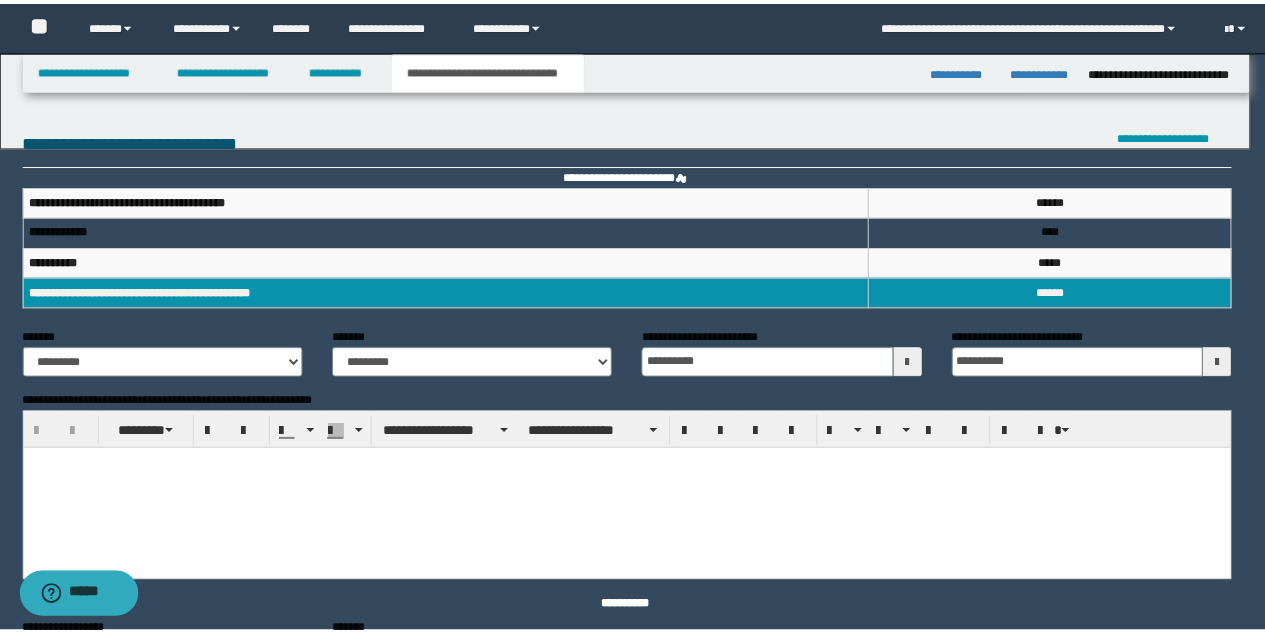 scroll, scrollTop: 0, scrollLeft: 0, axis: both 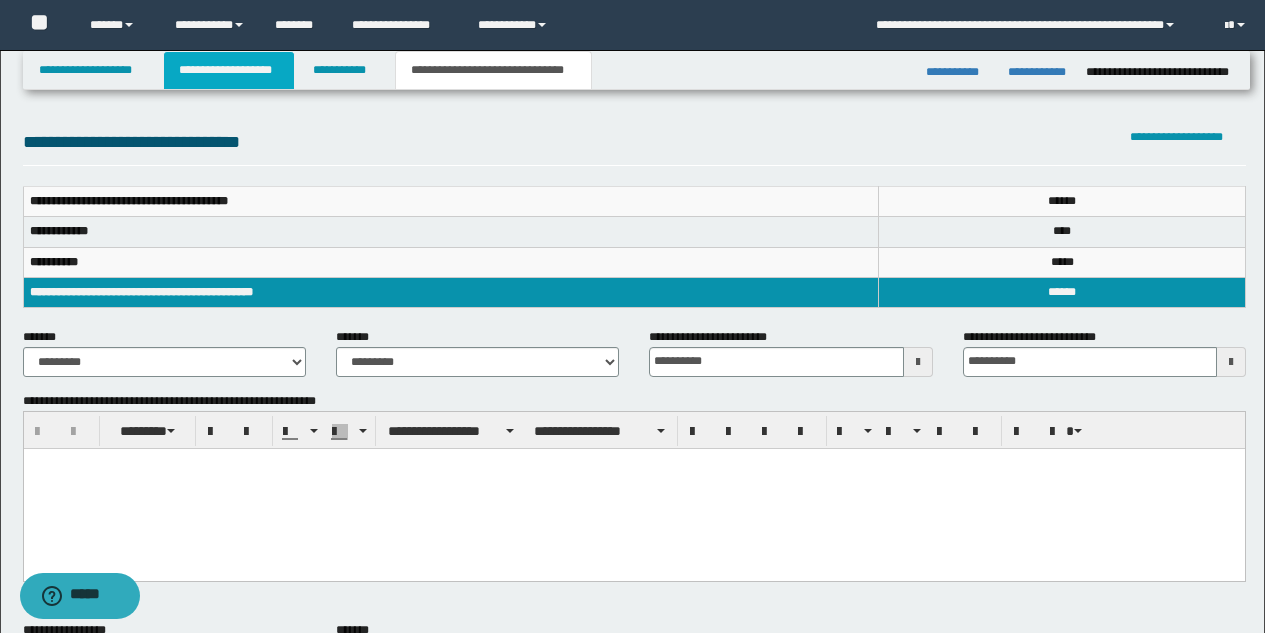 click on "**********" at bounding box center (229, 70) 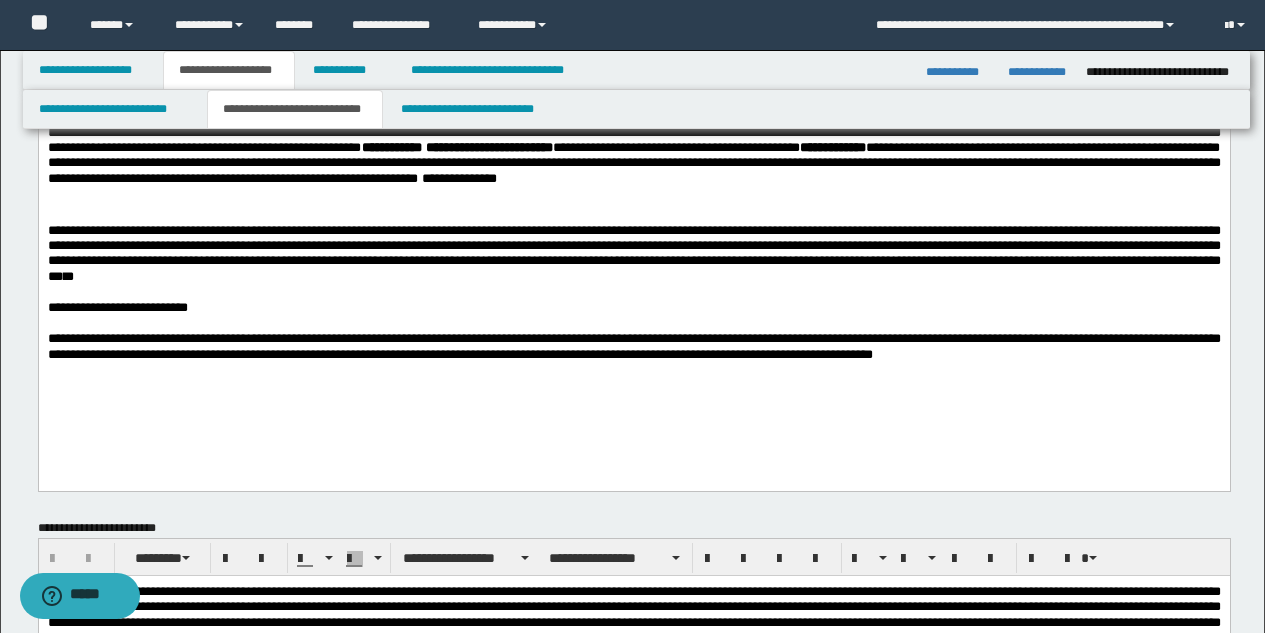 scroll, scrollTop: 0, scrollLeft: 0, axis: both 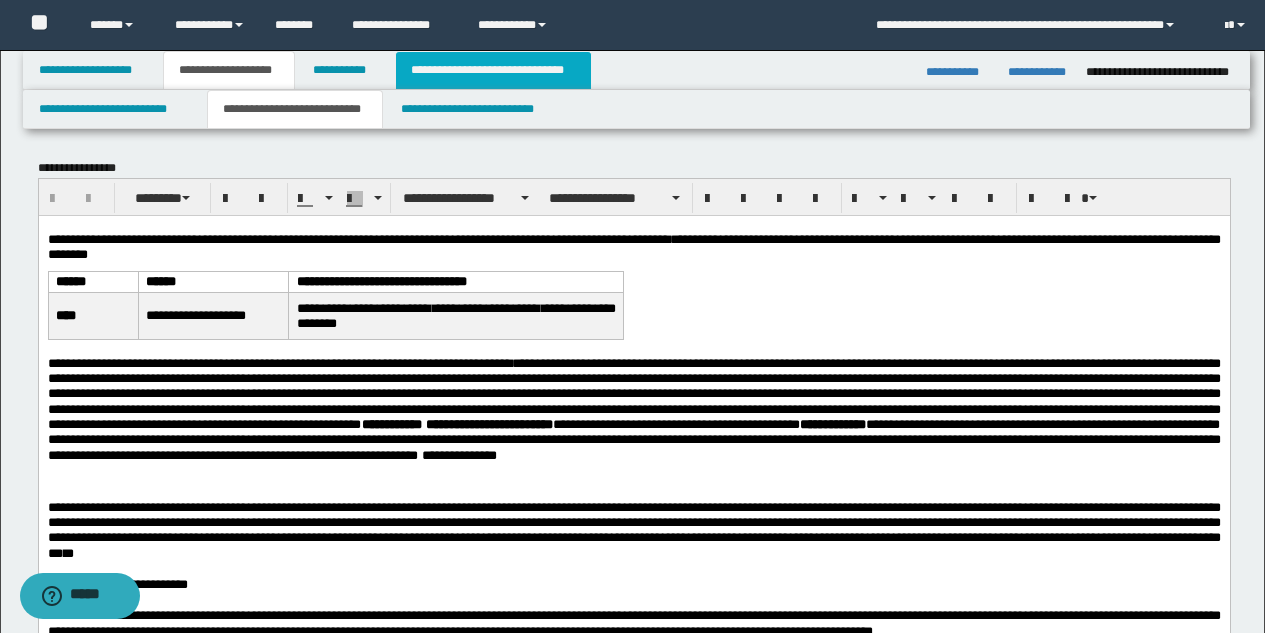 click on "**********" at bounding box center (493, 70) 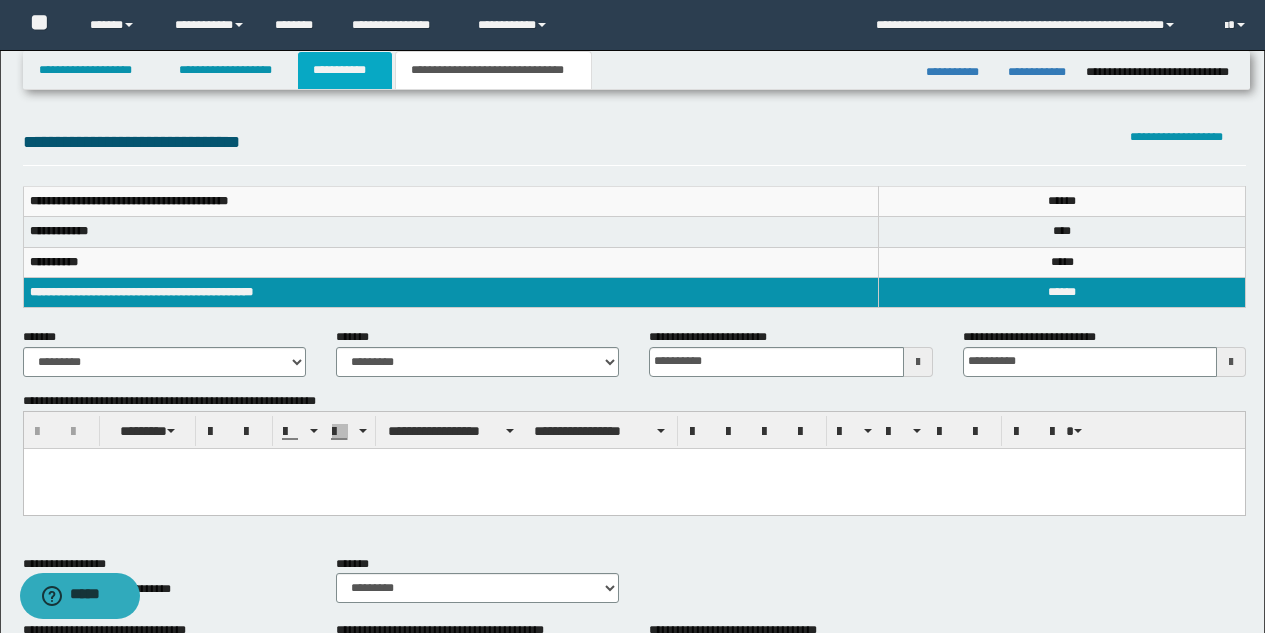 click on "**********" at bounding box center [345, 70] 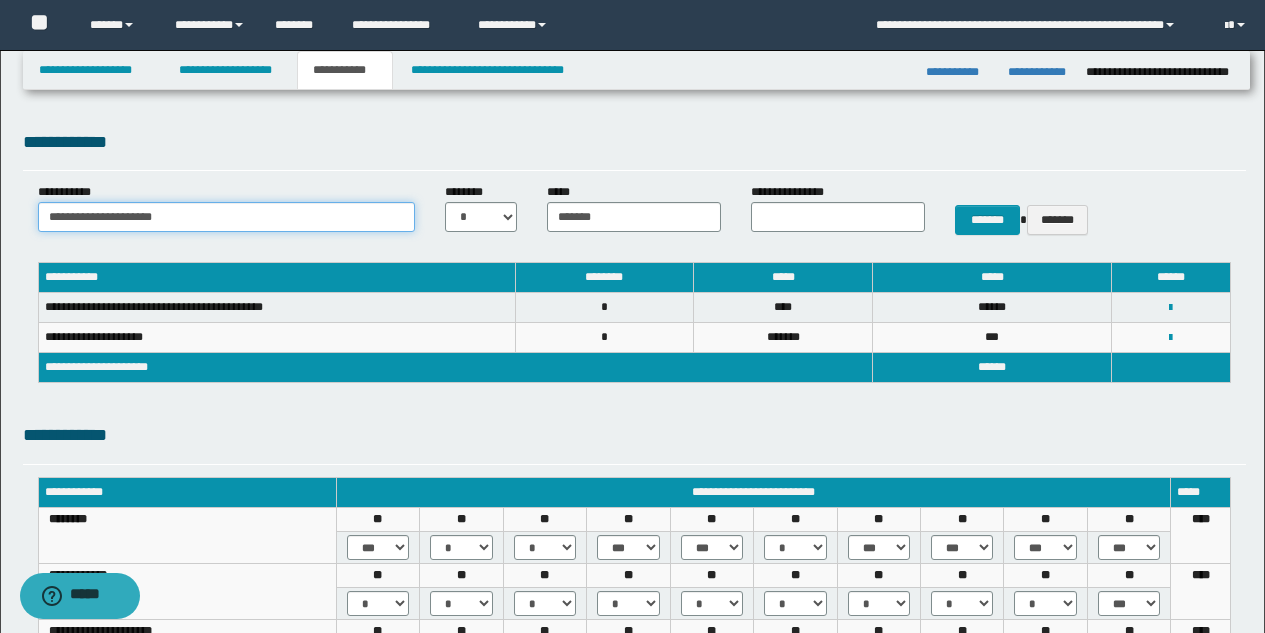 click on "**********" at bounding box center [227, 217] 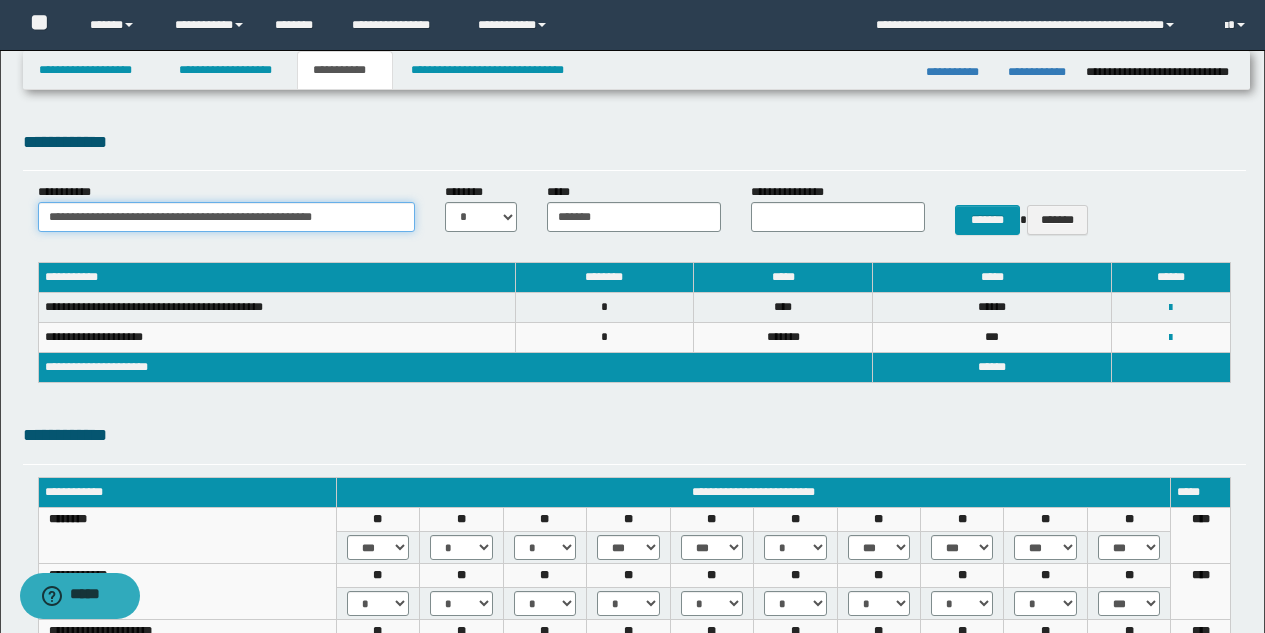 type on "**********" 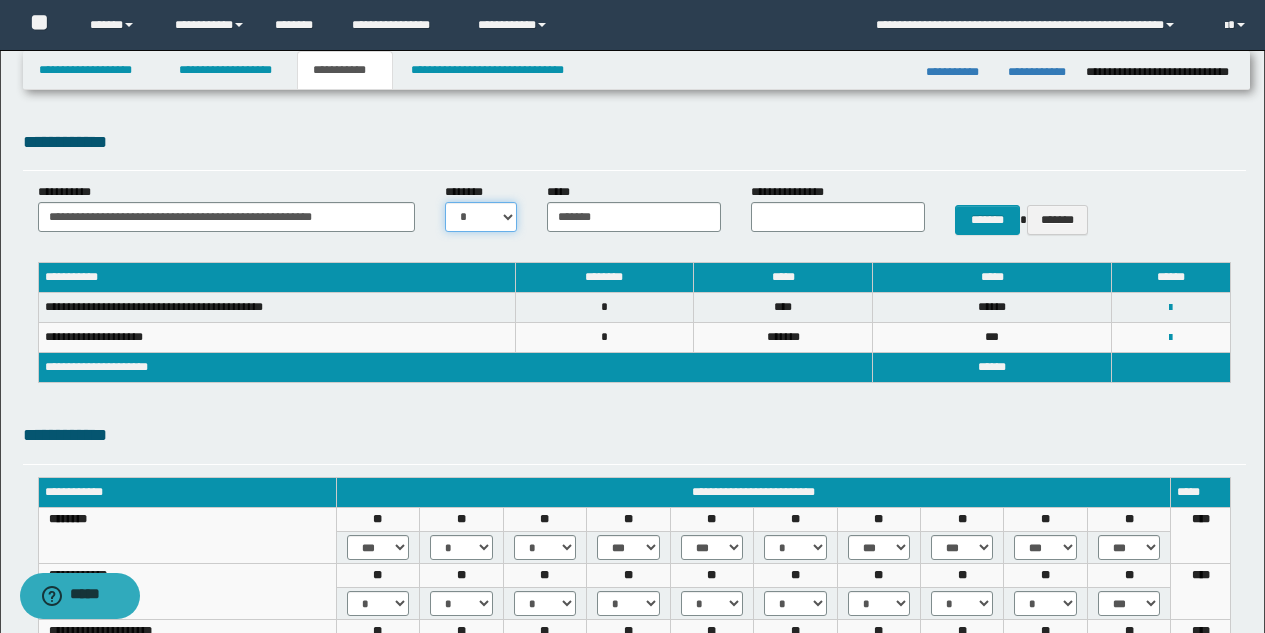 click on "*
*
*
*
*
*
*
*
*
**
**
**
**
**" at bounding box center (481, 217) 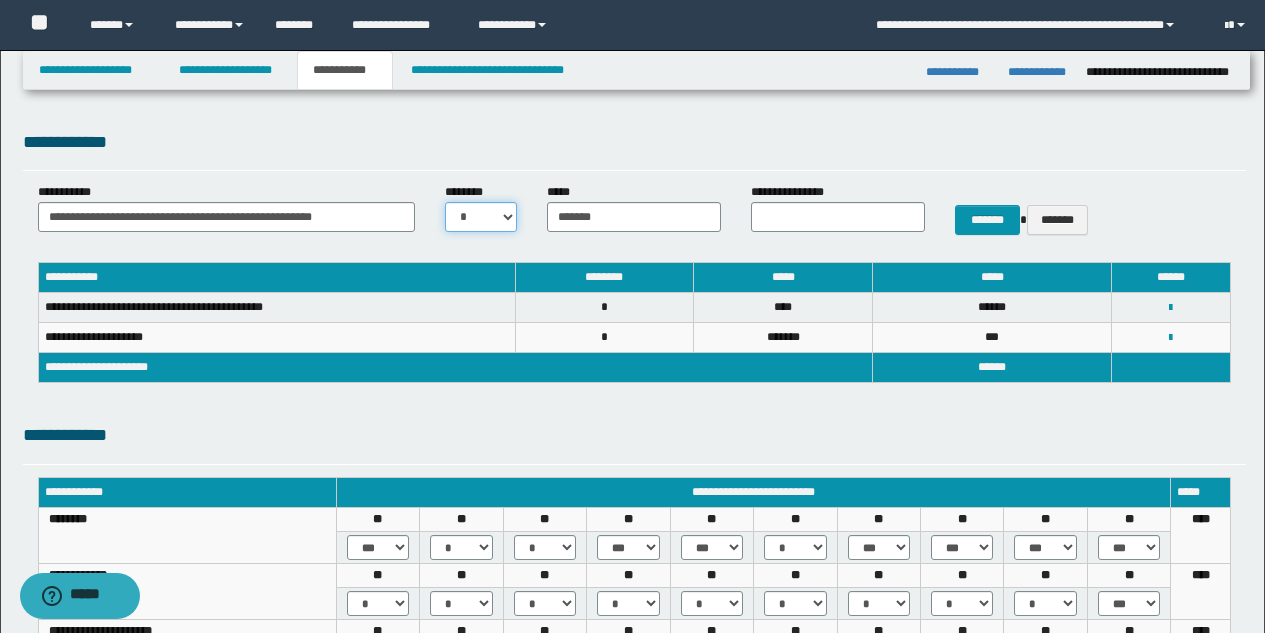 select on "*" 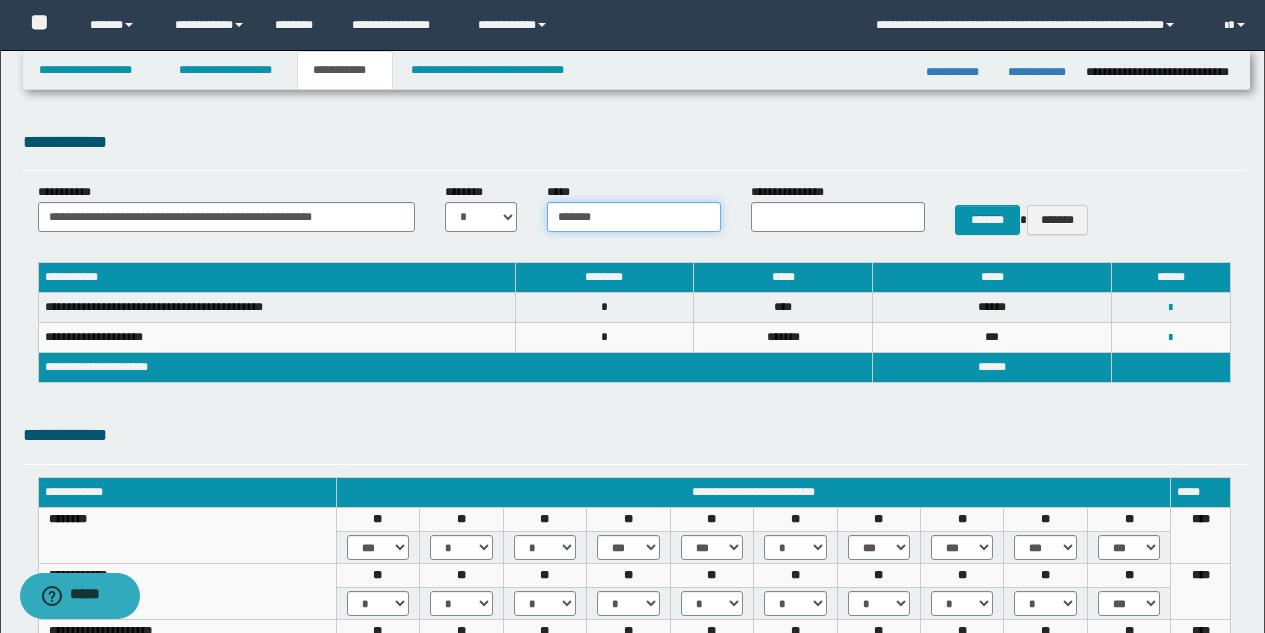 click on "*******" at bounding box center (634, 217) 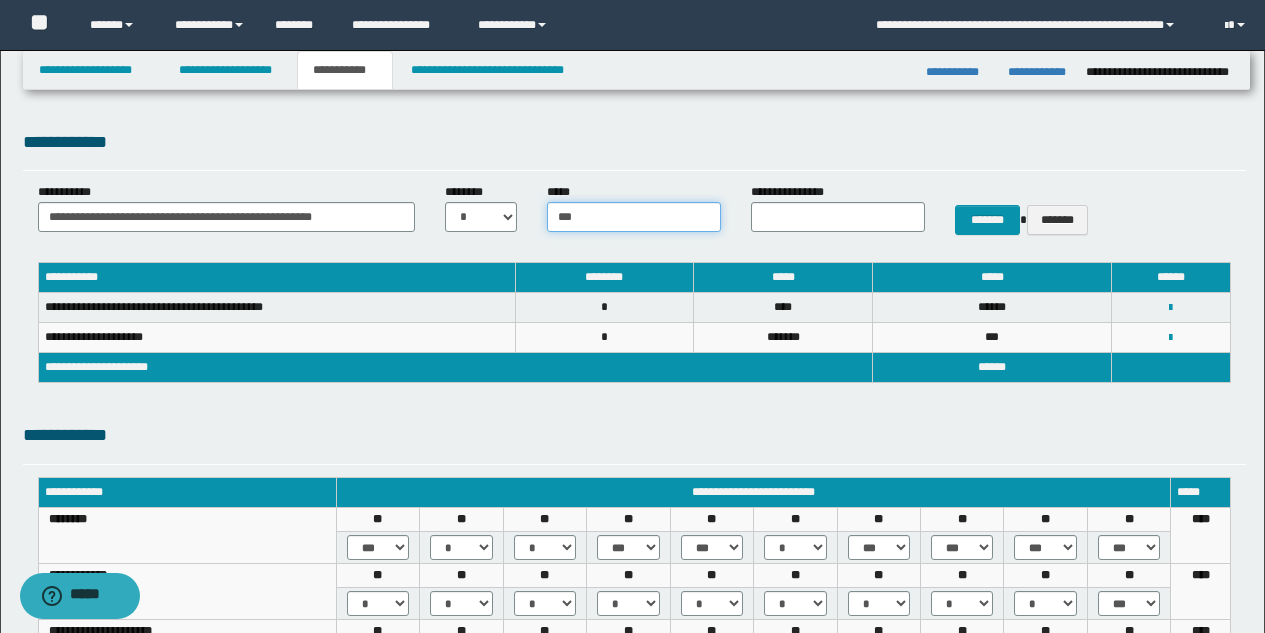 type on "***" 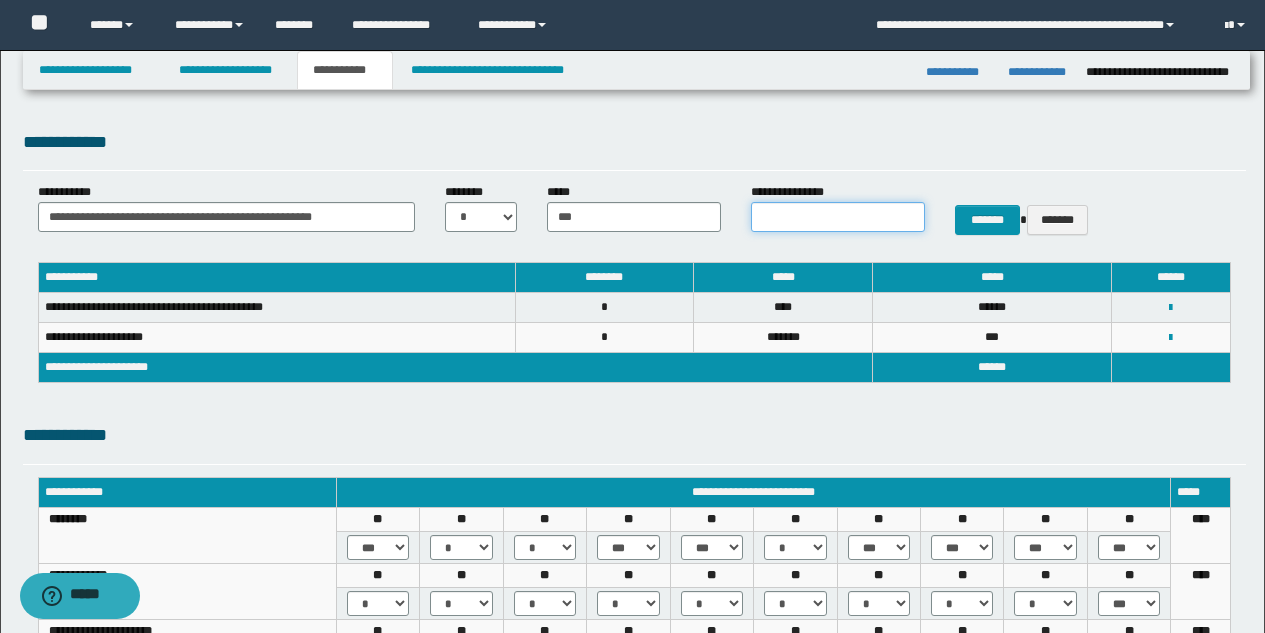 click on "**********" at bounding box center (838, 217) 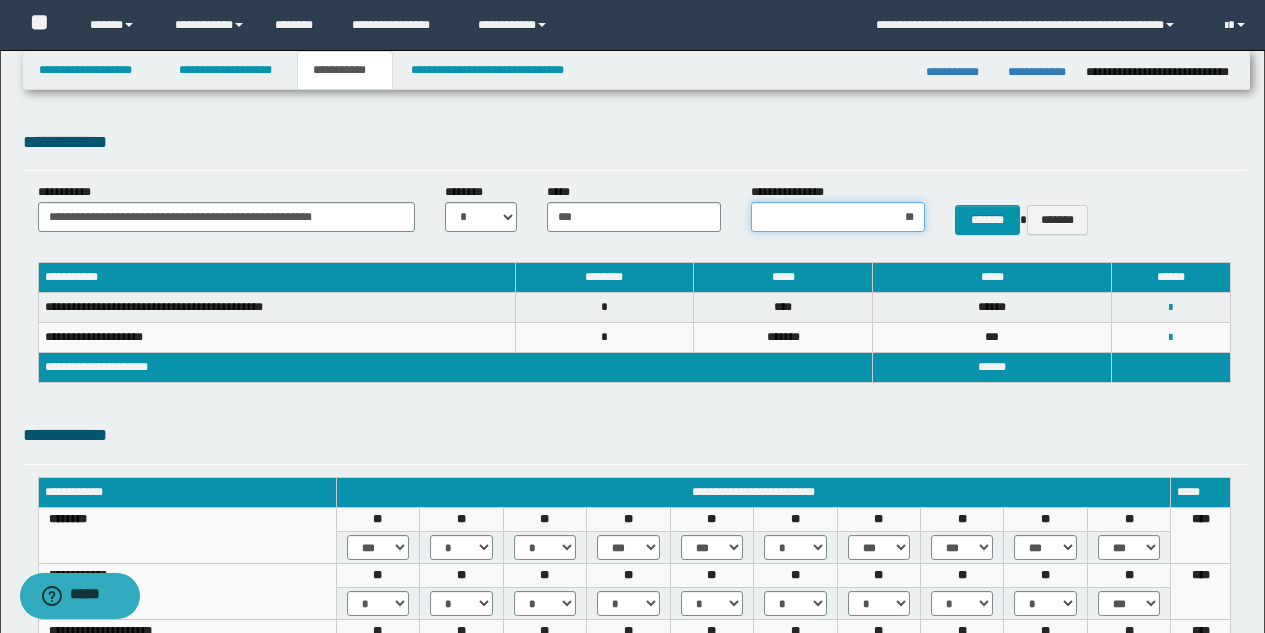 type on "***" 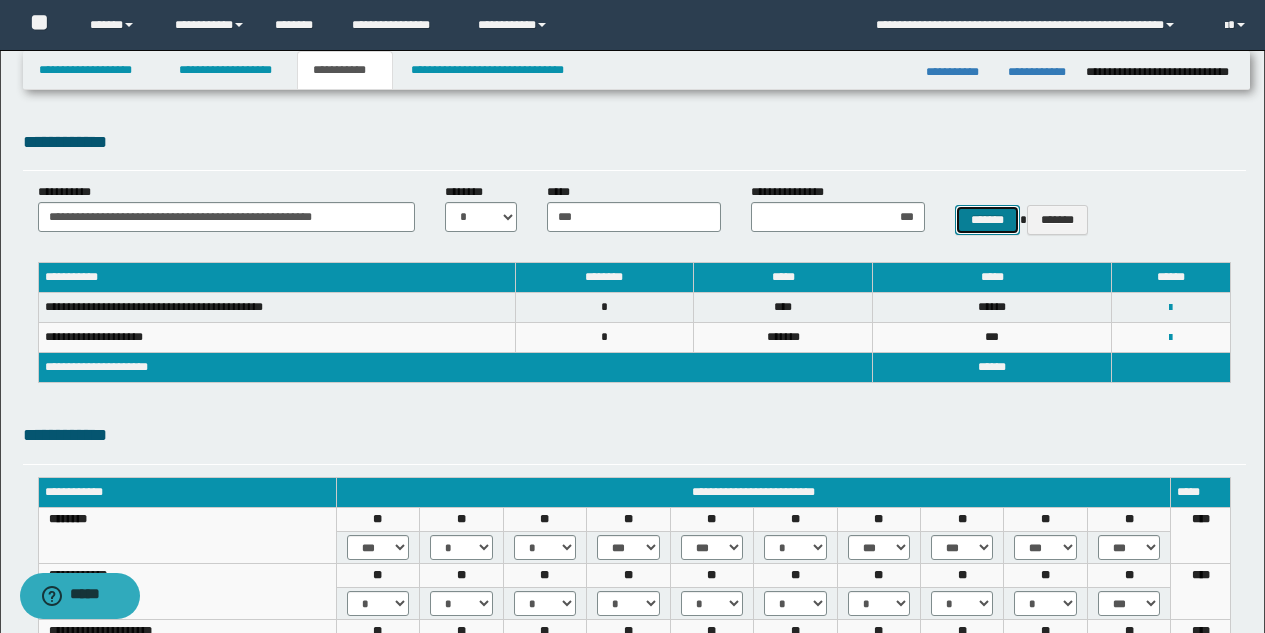 click on "*******" at bounding box center [987, 220] 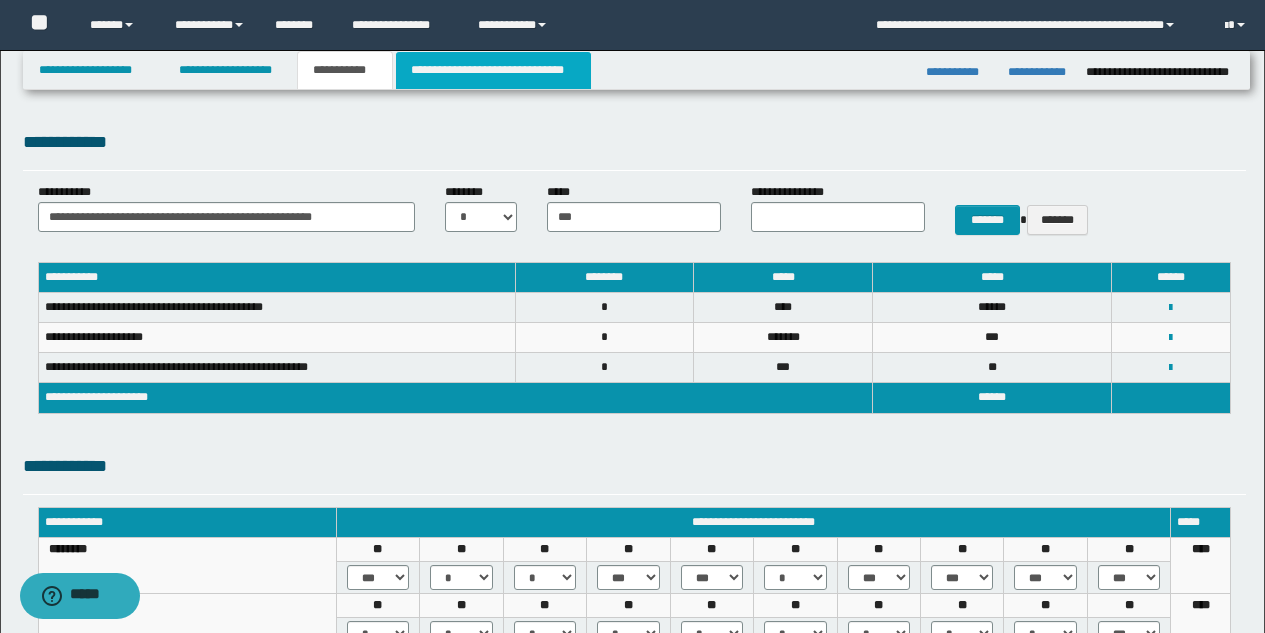 click on "**********" at bounding box center (493, 70) 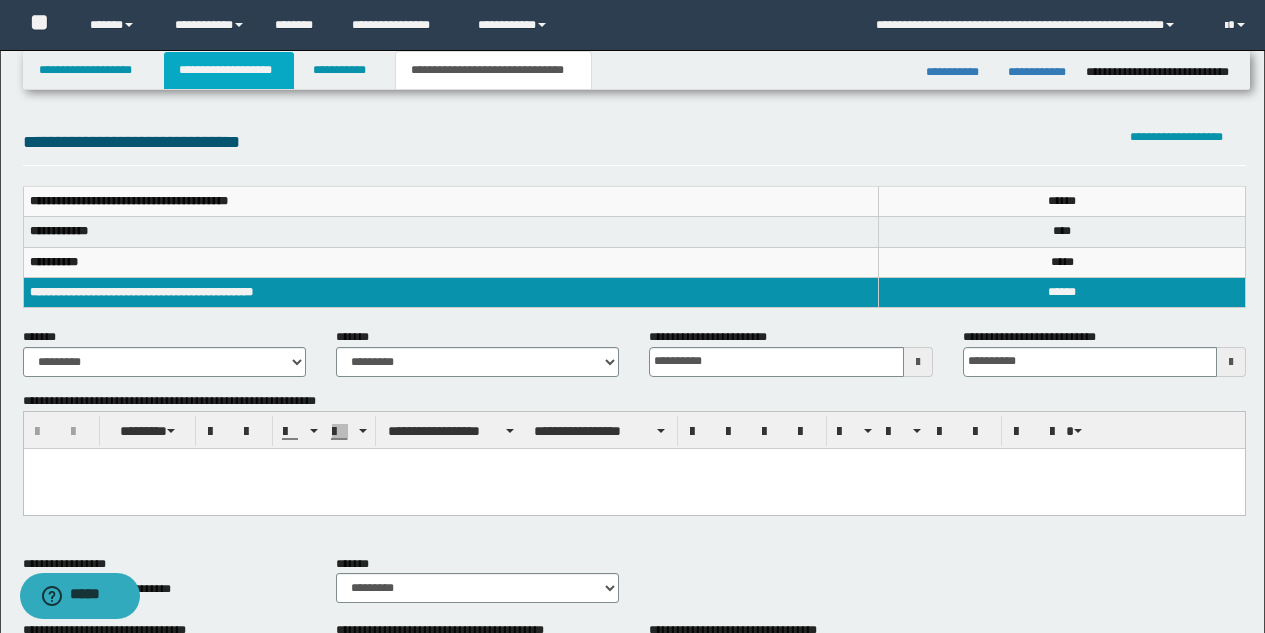 click on "**********" at bounding box center [229, 70] 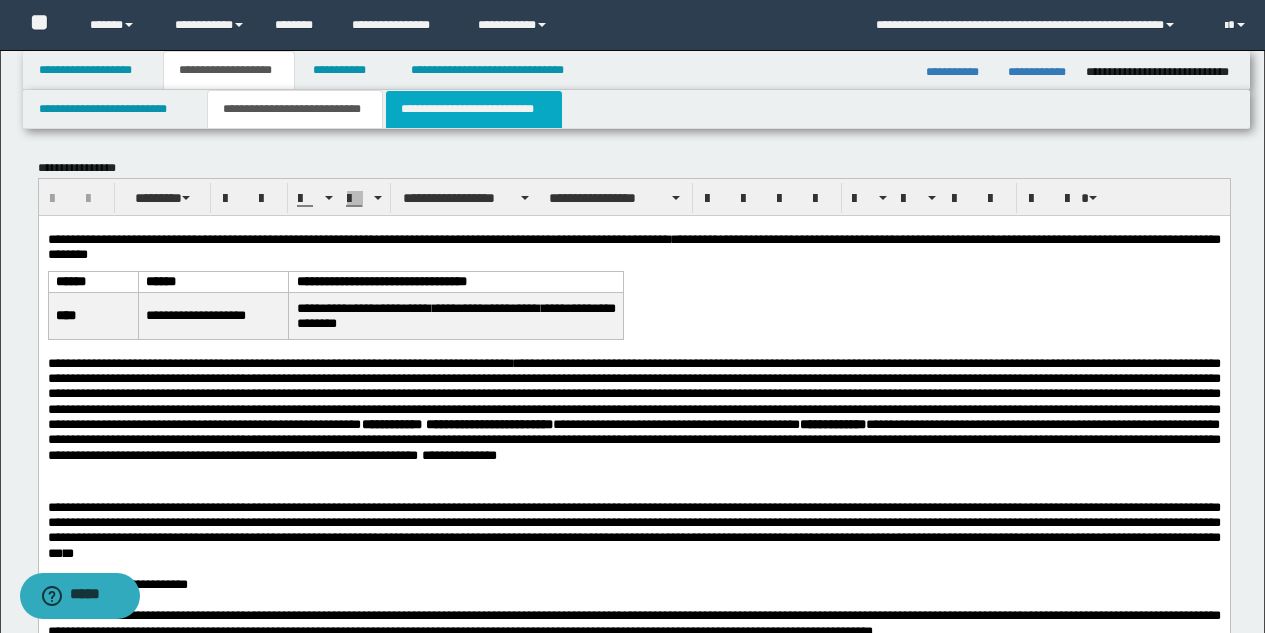 click on "**********" at bounding box center [474, 109] 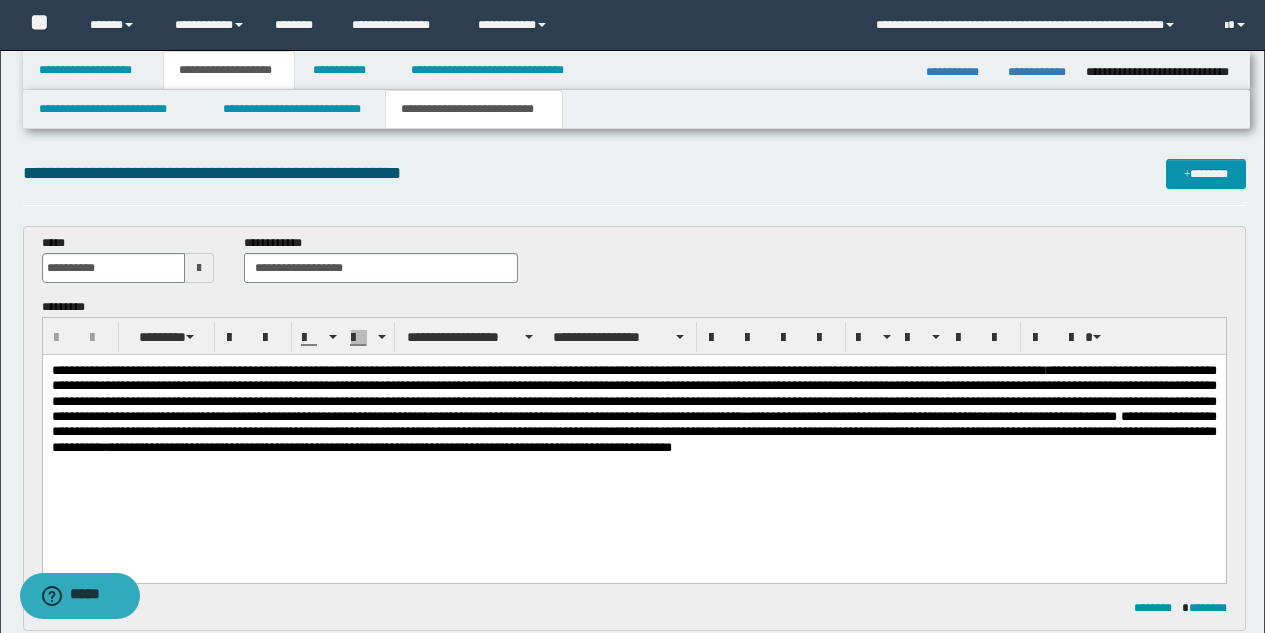 scroll, scrollTop: 0, scrollLeft: 0, axis: both 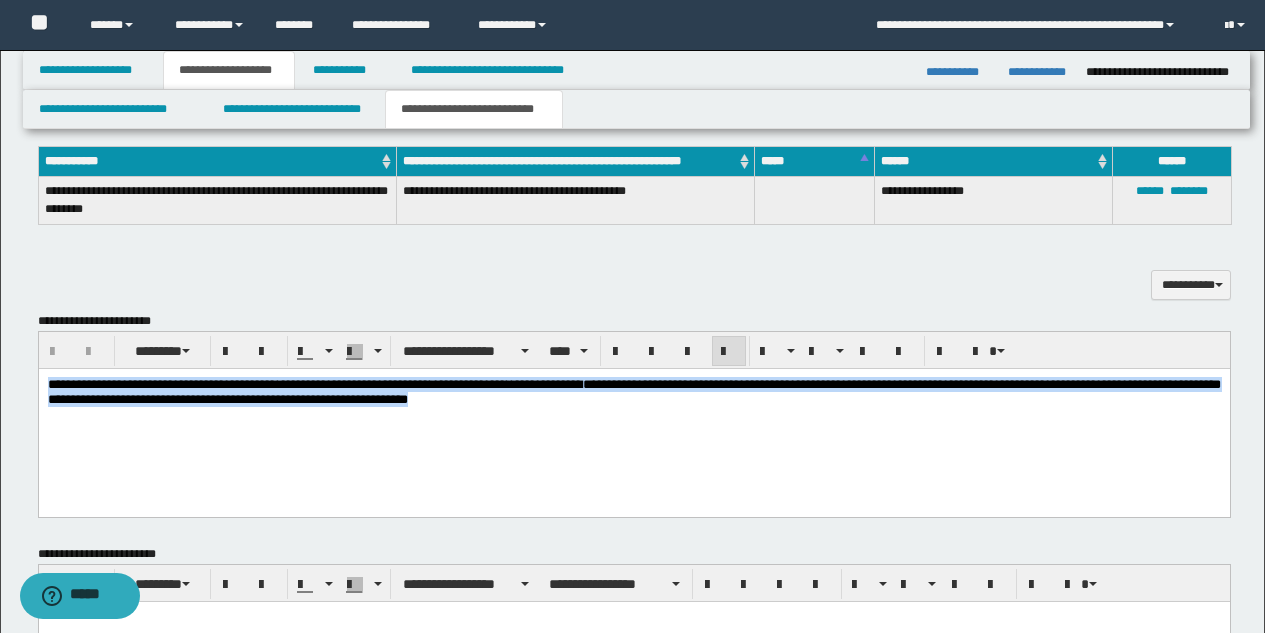 drag, startPoint x: 549, startPoint y: 410, endPoint x: 66, endPoint y: 716, distance: 571.77356 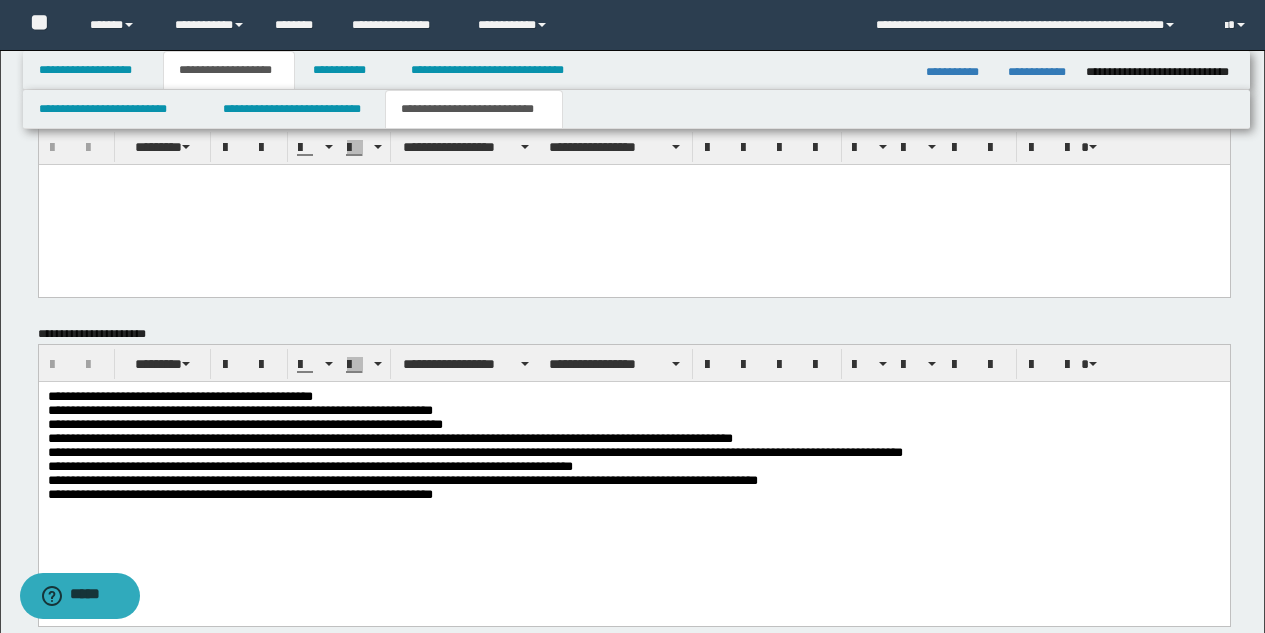 scroll, scrollTop: 1056, scrollLeft: 0, axis: vertical 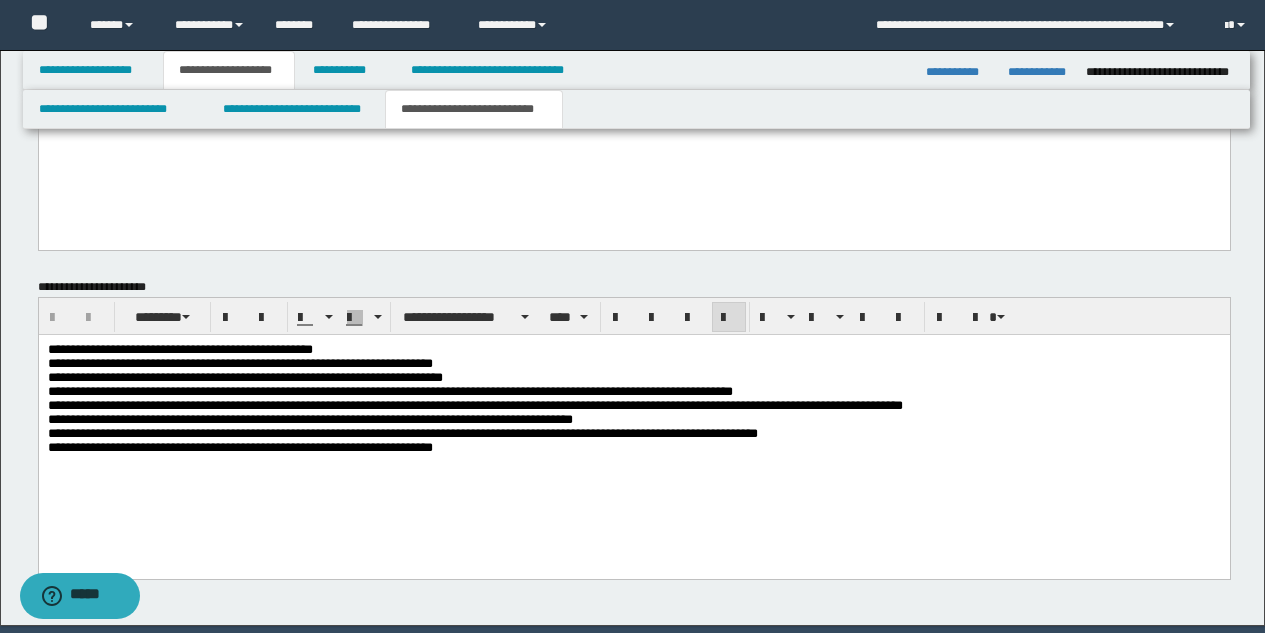 click on "**********" at bounding box center (239, 446) 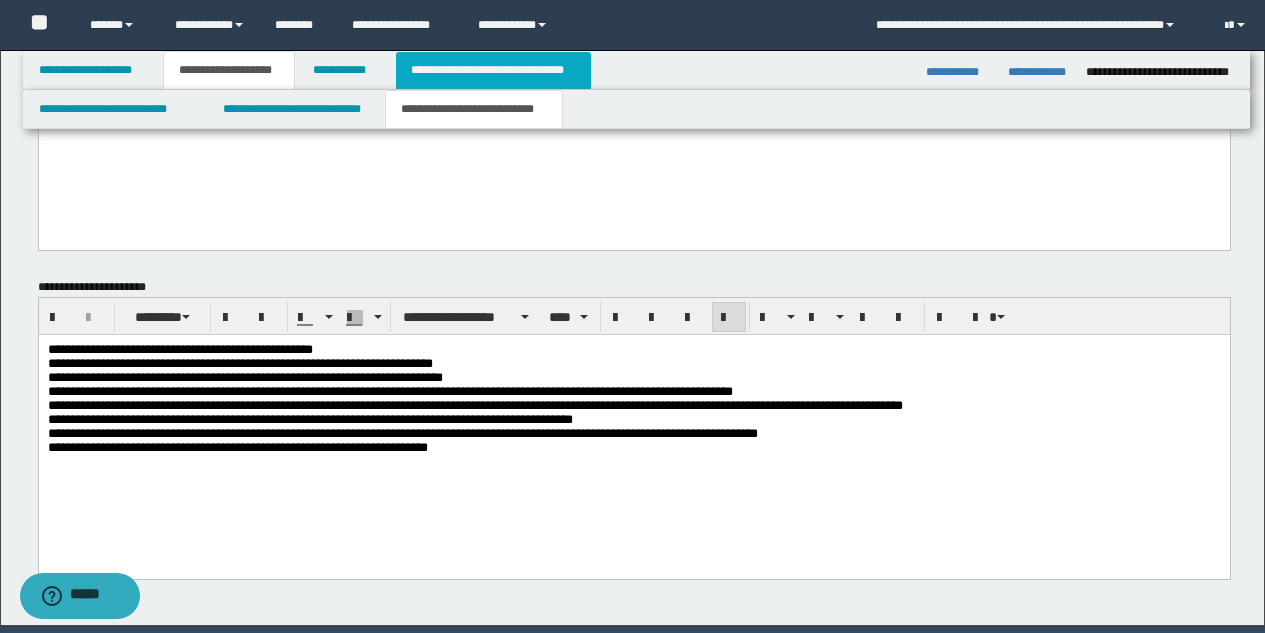 click on "**********" at bounding box center [493, 70] 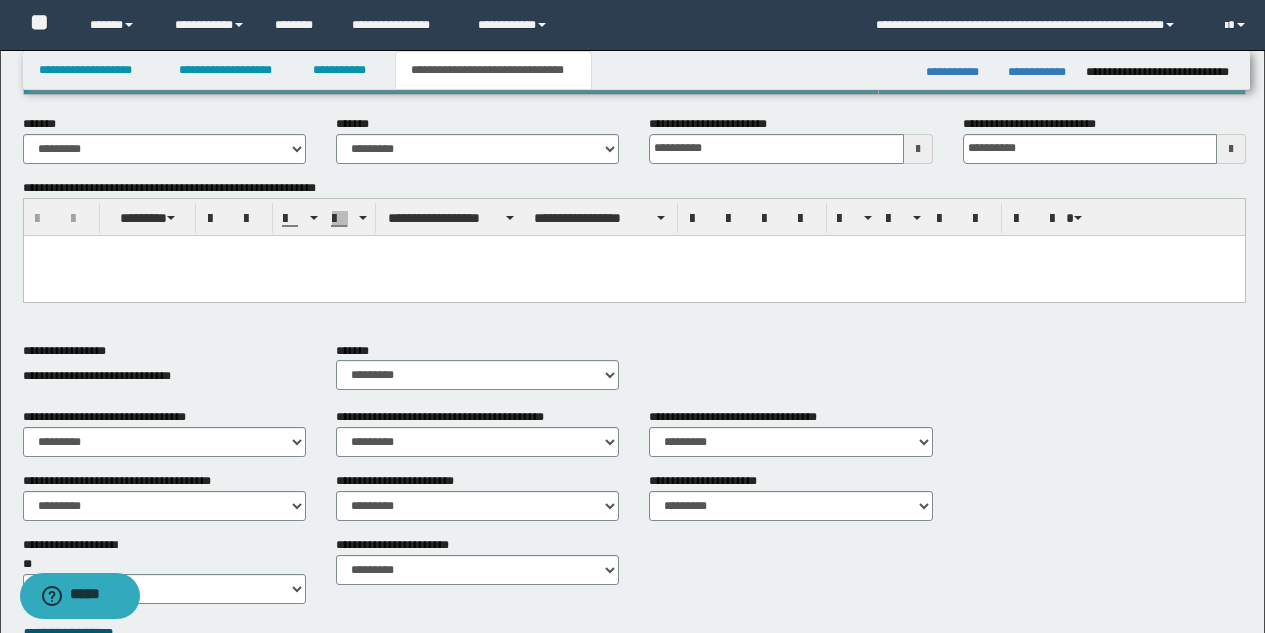 scroll, scrollTop: 215, scrollLeft: 0, axis: vertical 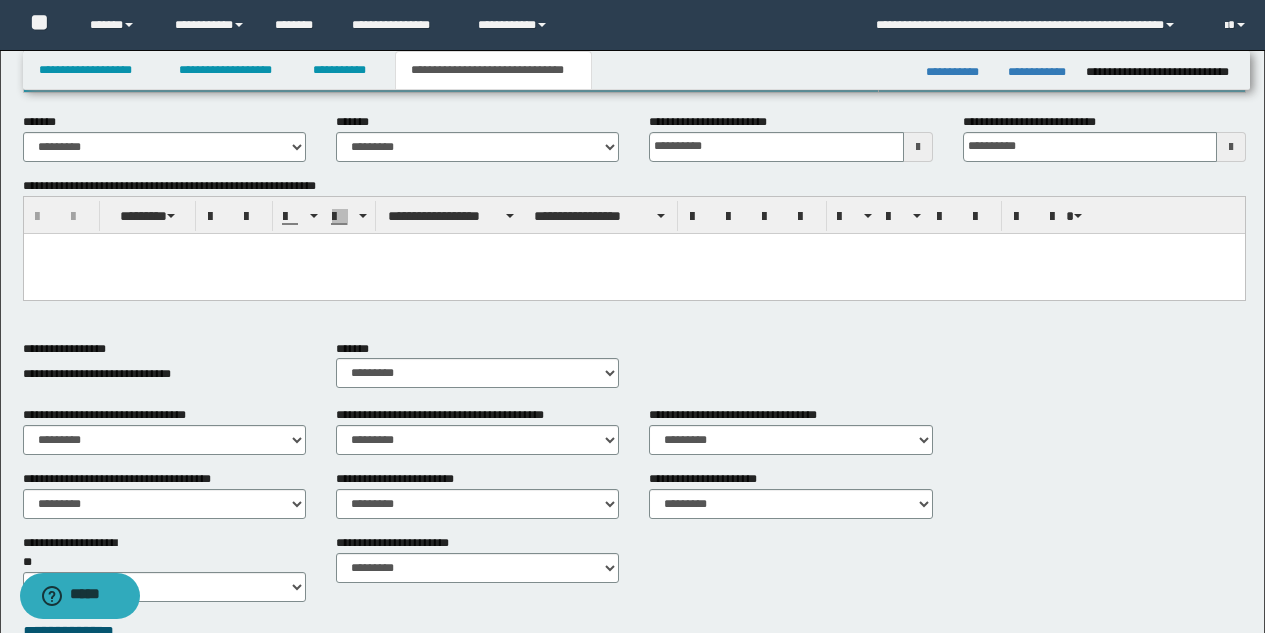 click at bounding box center [633, 273] 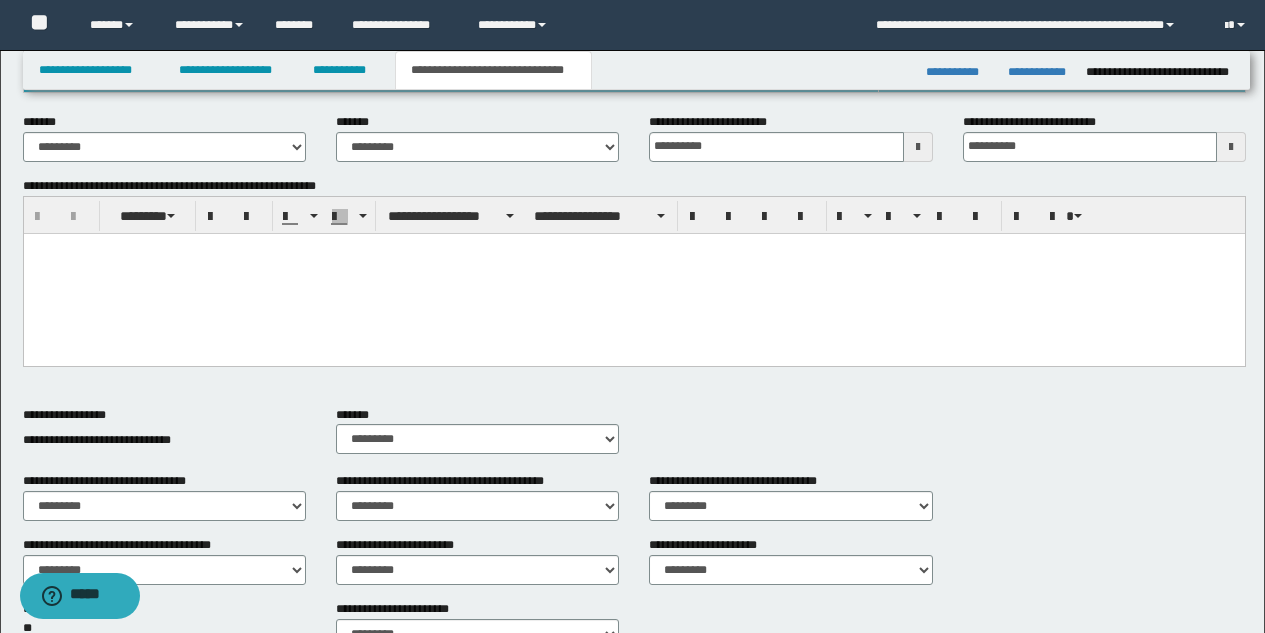 type 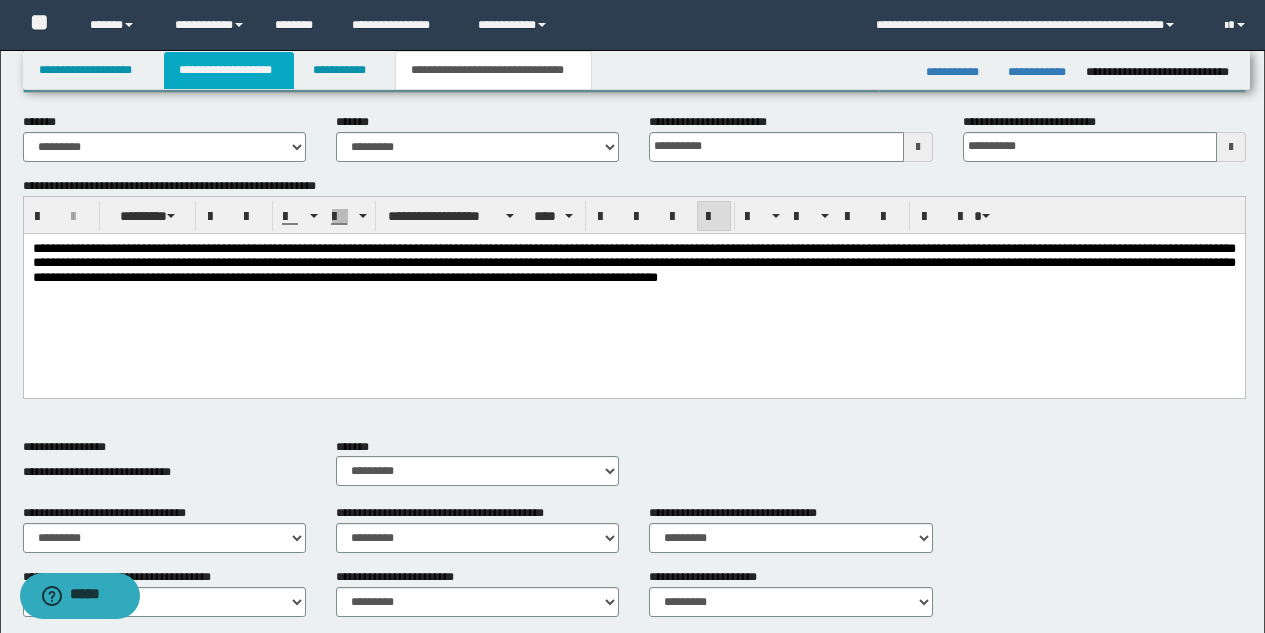 click on "**********" at bounding box center [229, 70] 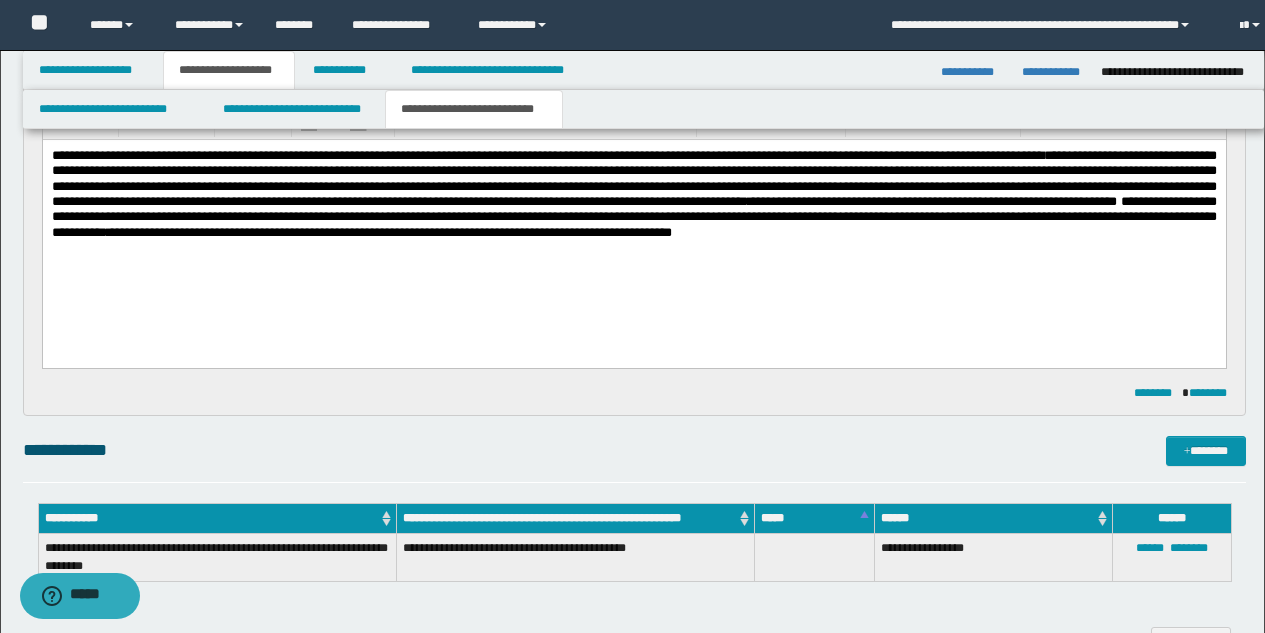 scroll, scrollTop: 246, scrollLeft: 0, axis: vertical 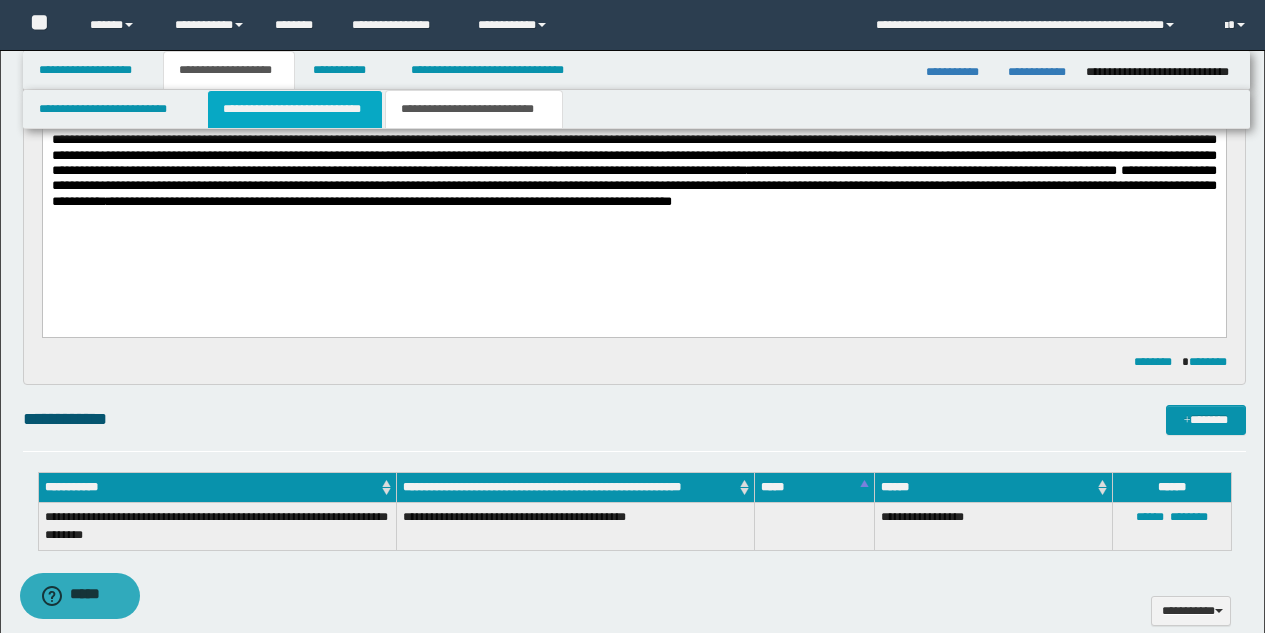 click on "**********" at bounding box center [295, 109] 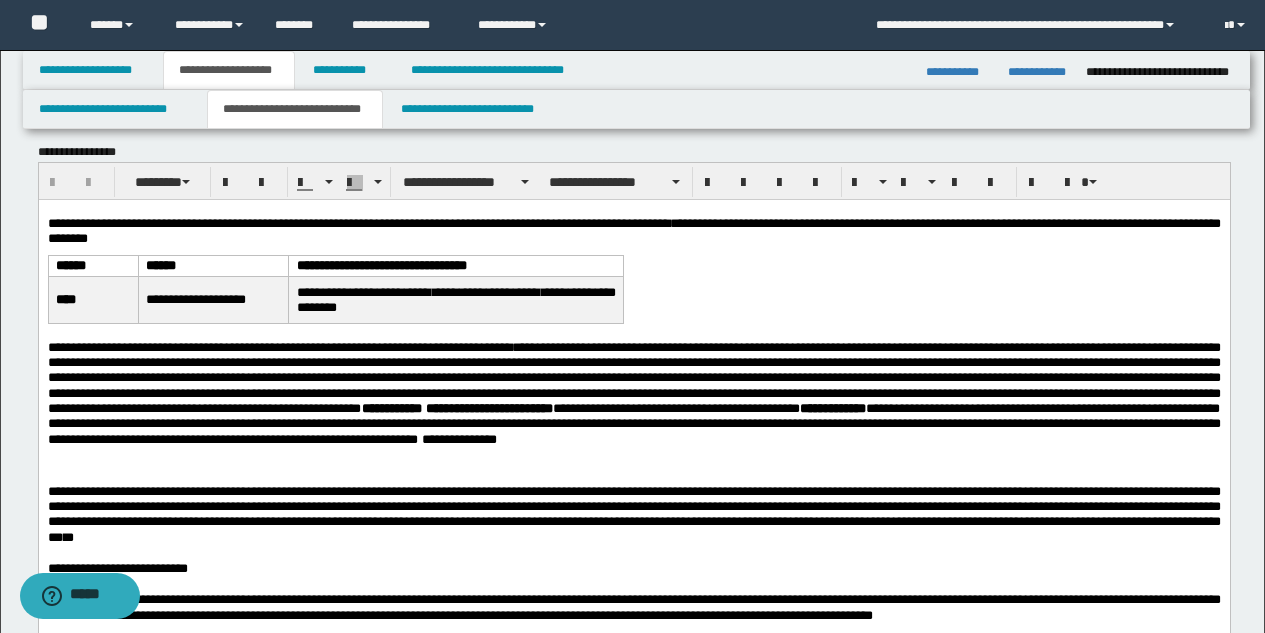 scroll, scrollTop: 0, scrollLeft: 0, axis: both 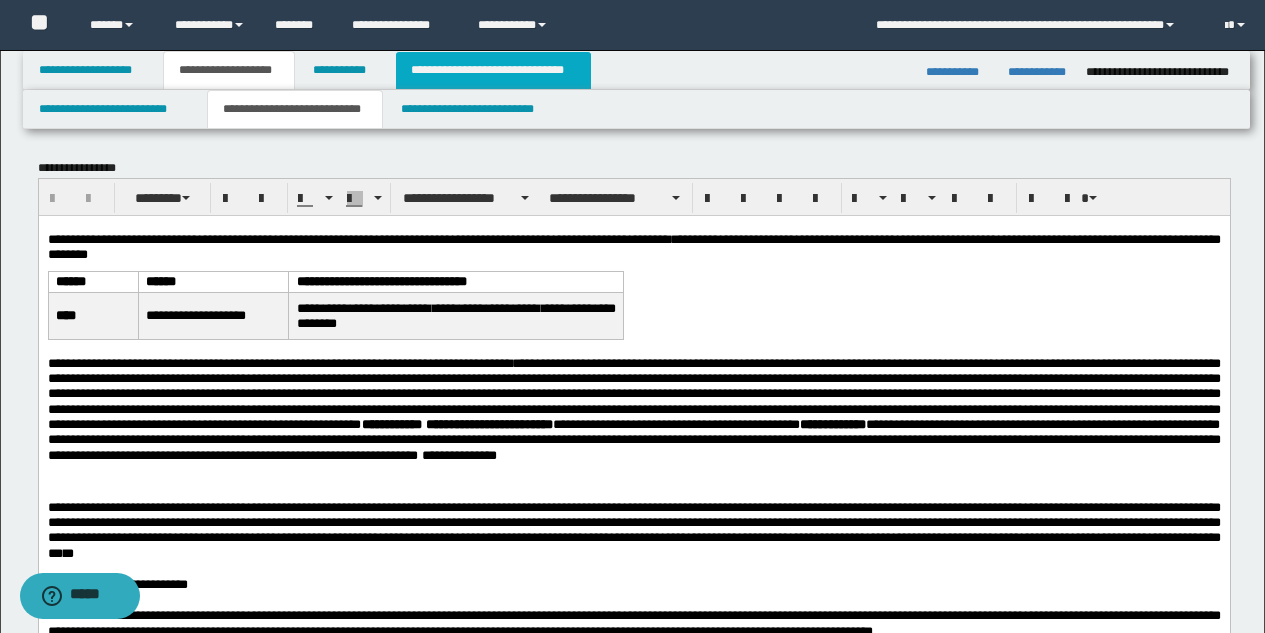 click on "**********" at bounding box center [493, 70] 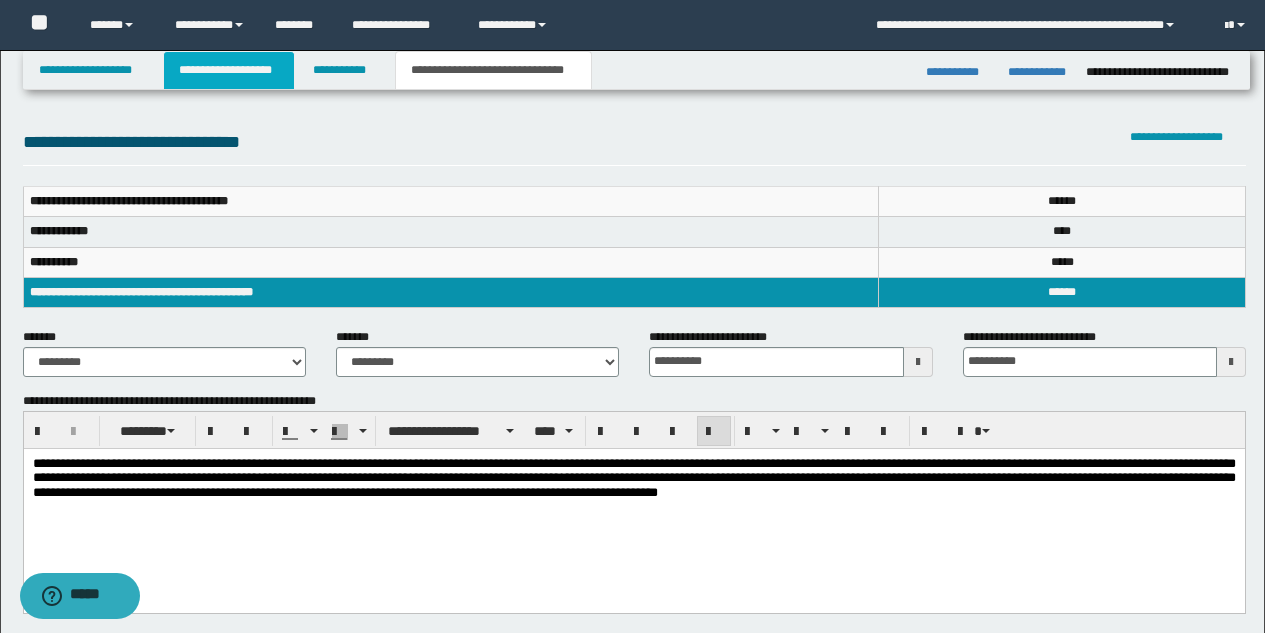 click on "**********" at bounding box center [229, 70] 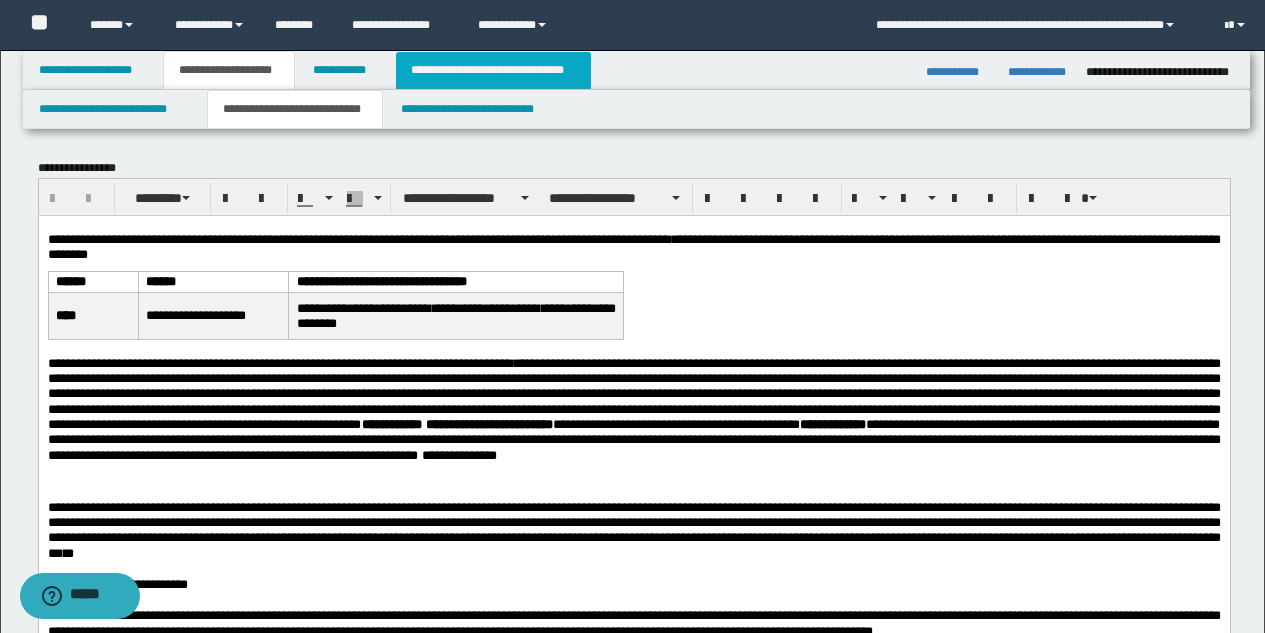 click on "**********" at bounding box center (493, 70) 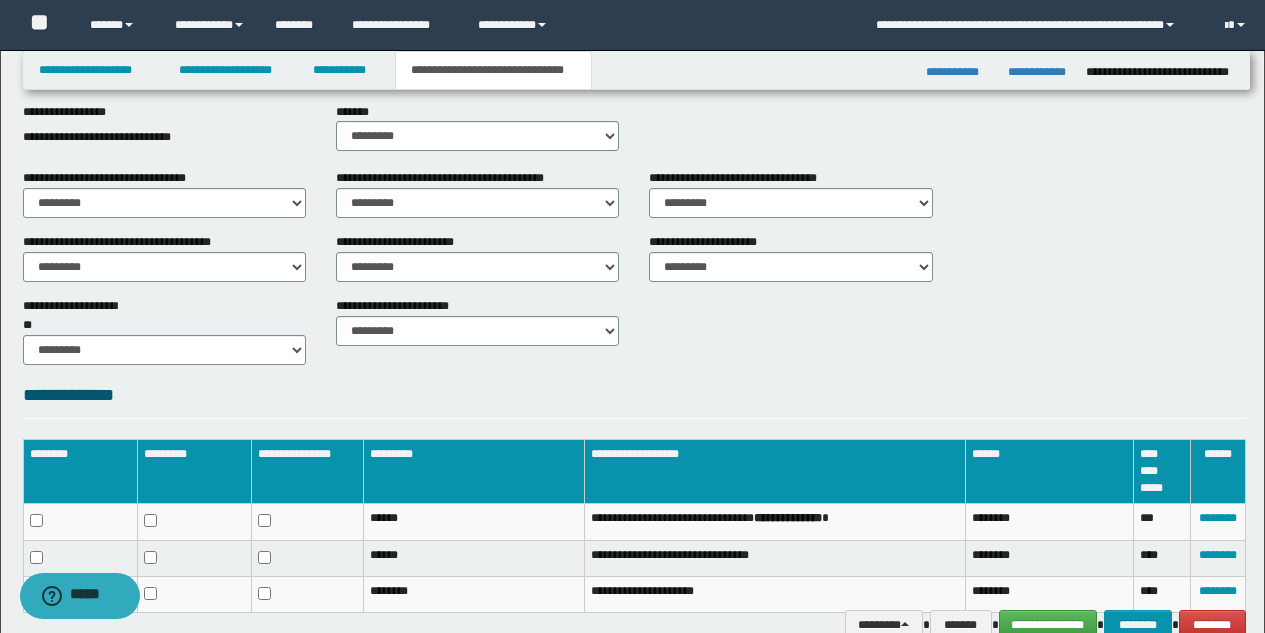 scroll, scrollTop: 653, scrollLeft: 0, axis: vertical 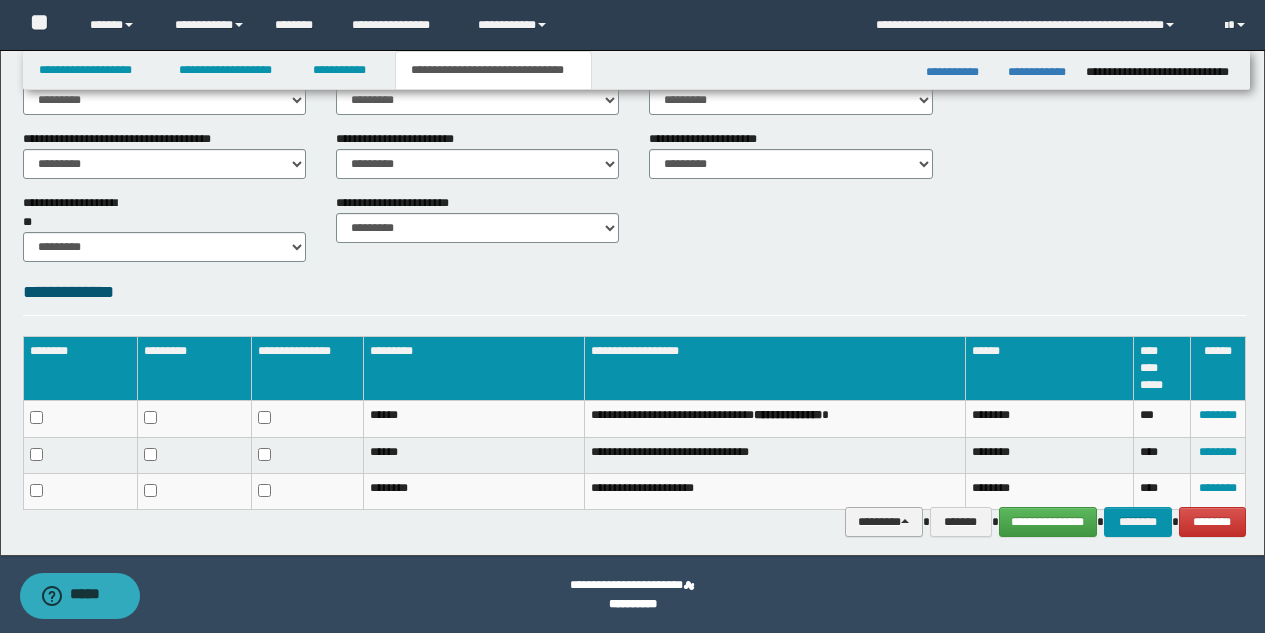 click on "********" at bounding box center (884, 522) 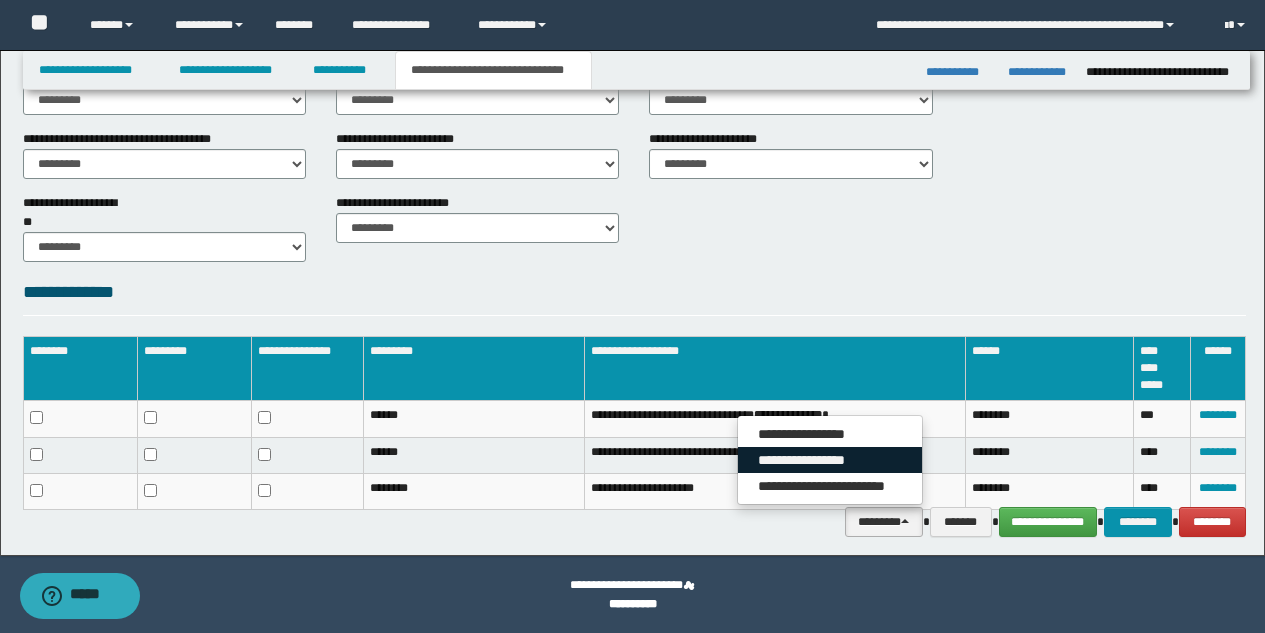 click on "**********" at bounding box center [830, 460] 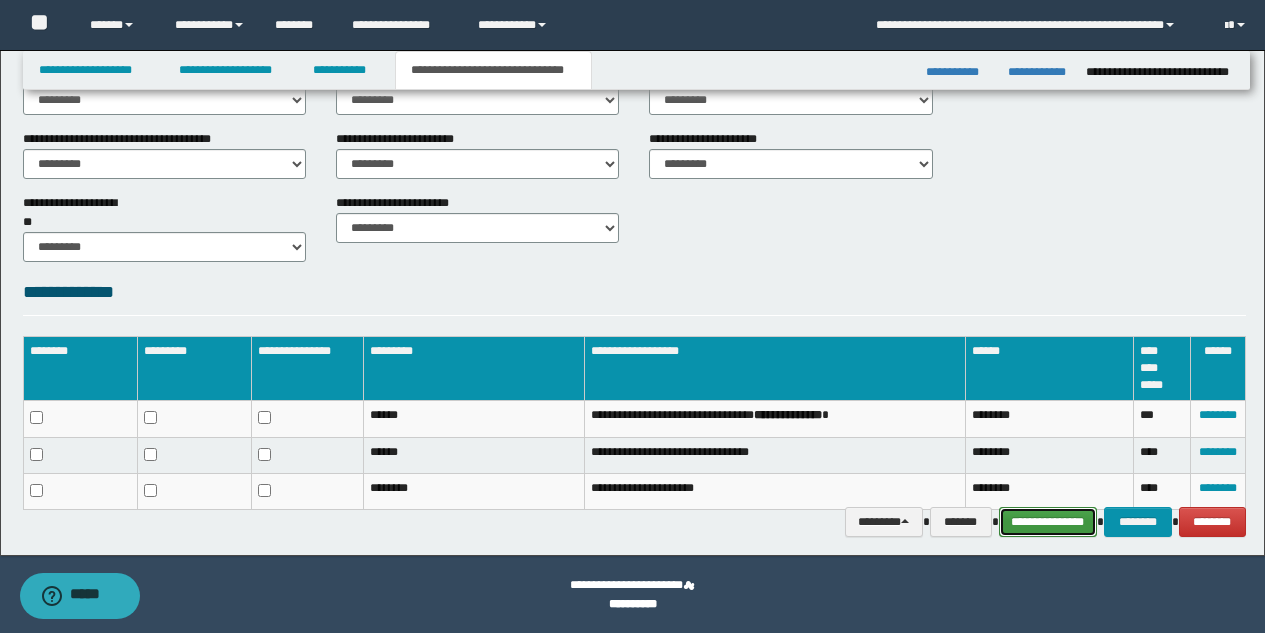 click on "**********" at bounding box center [1048, 522] 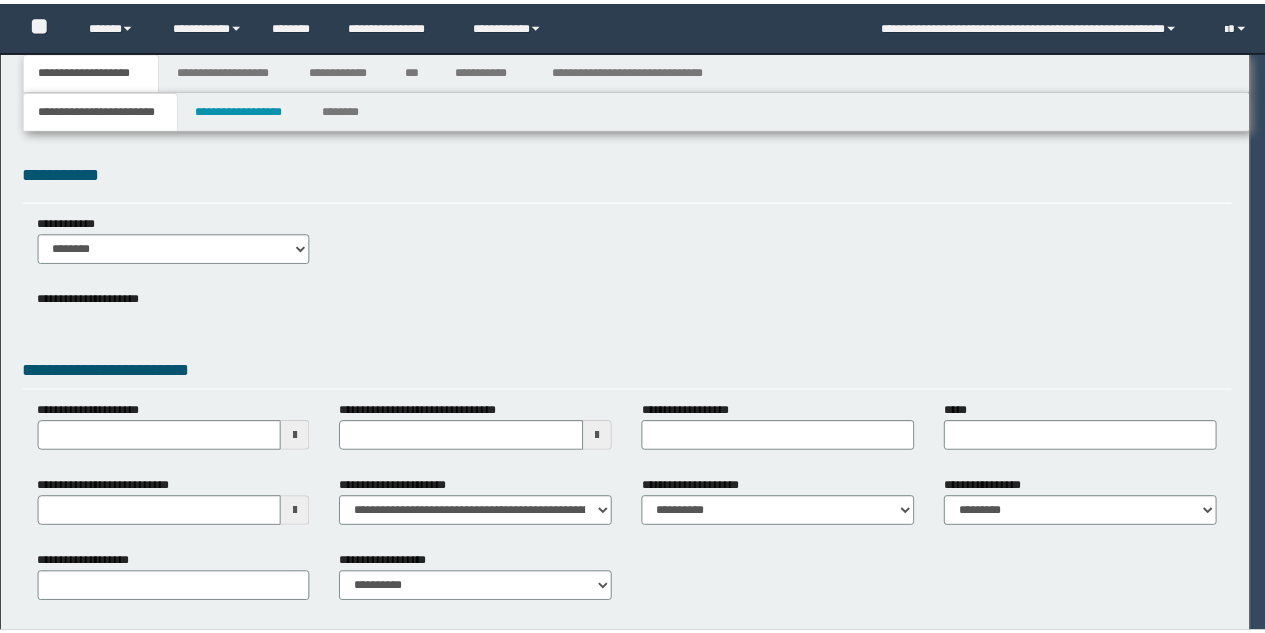 scroll, scrollTop: 0, scrollLeft: 0, axis: both 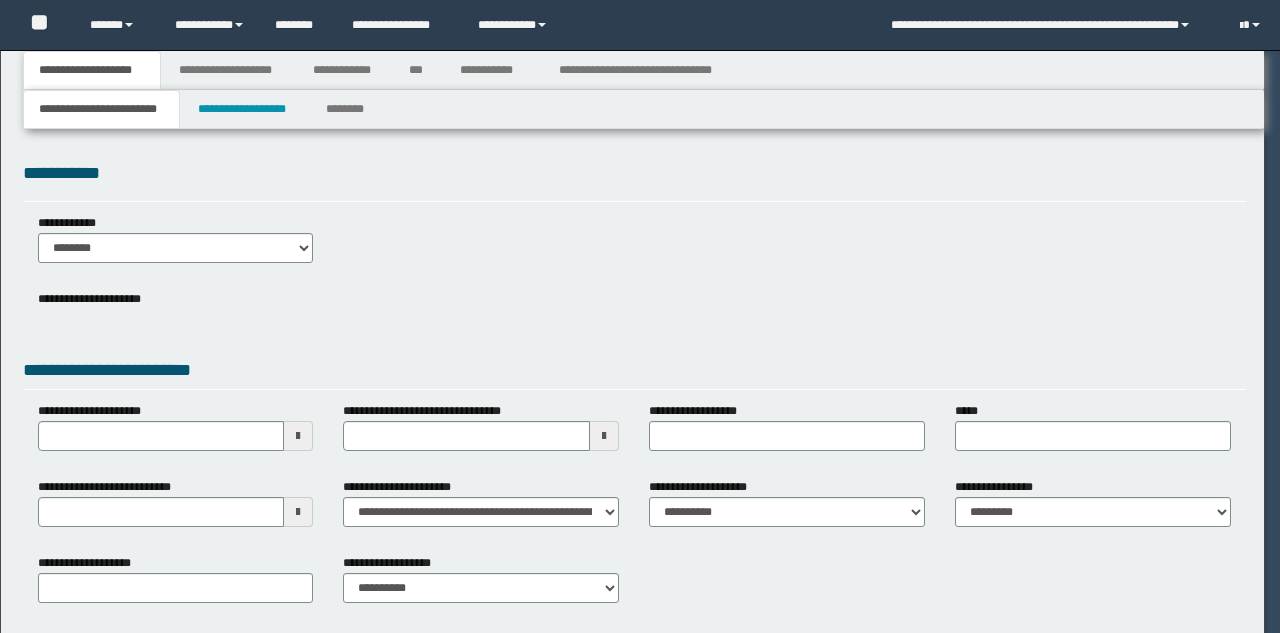 select on "*" 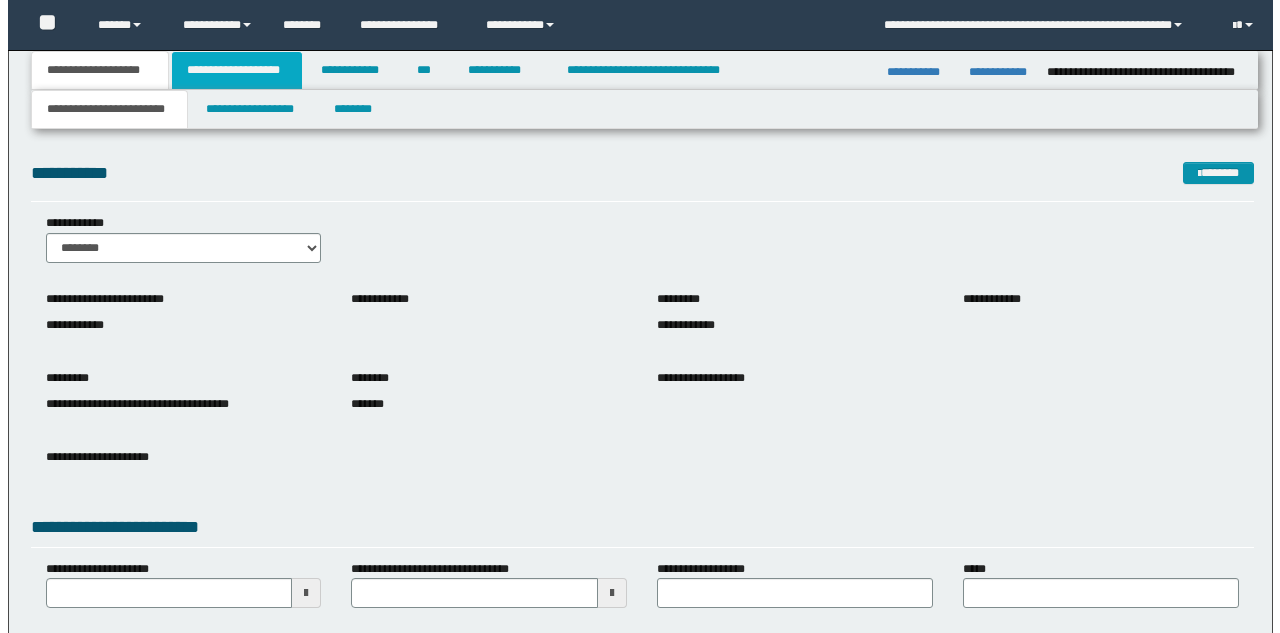 scroll, scrollTop: 0, scrollLeft: 0, axis: both 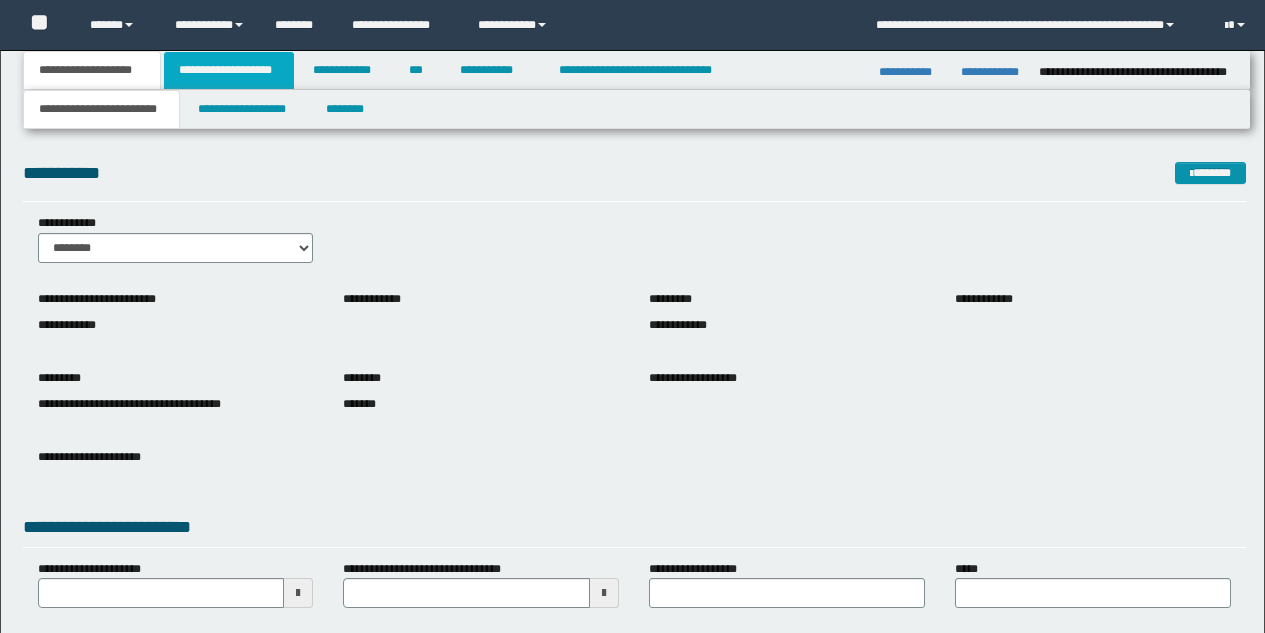 click on "**********" at bounding box center (229, 70) 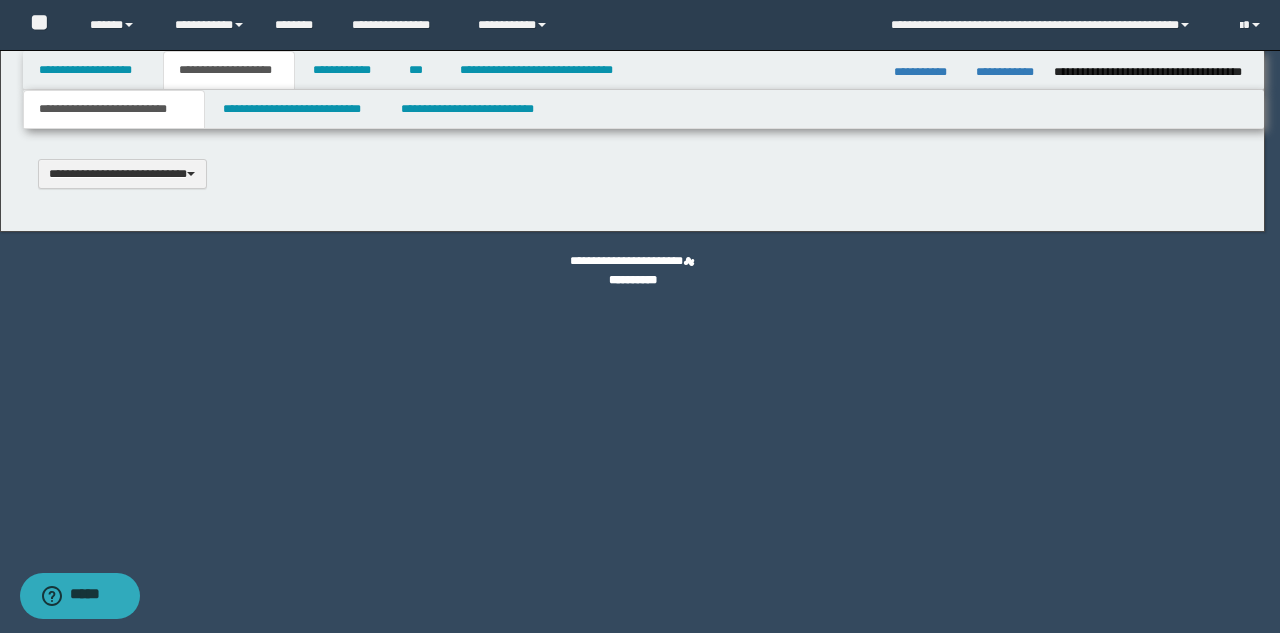 type 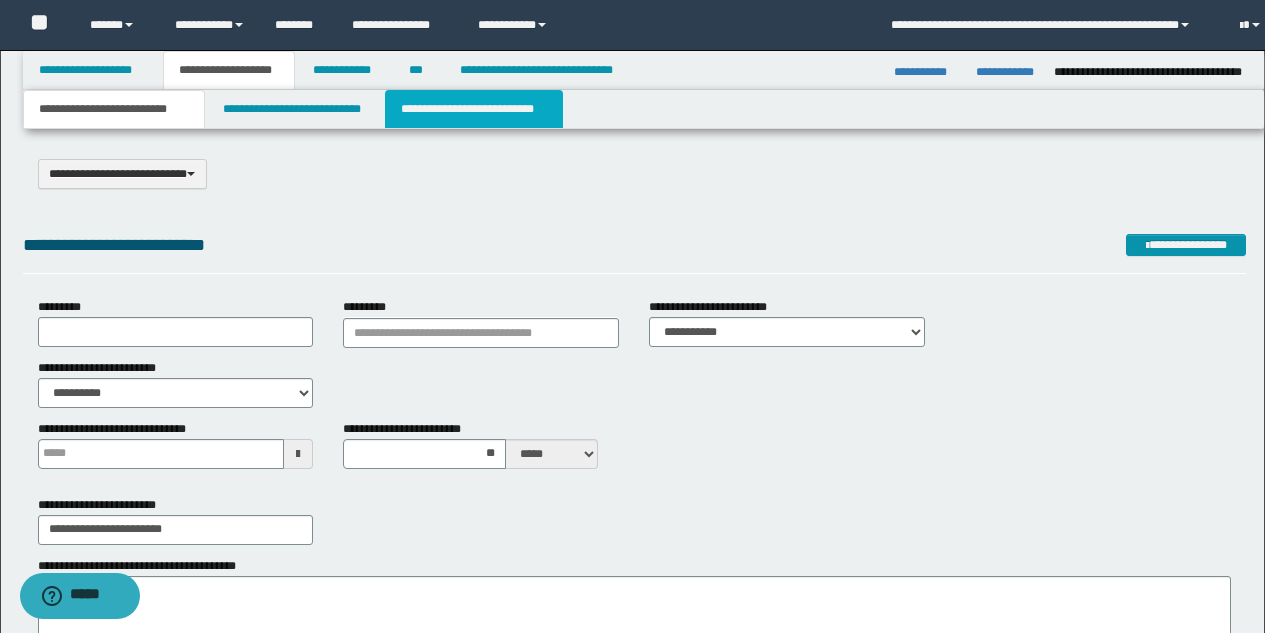 click on "**********" at bounding box center [474, 109] 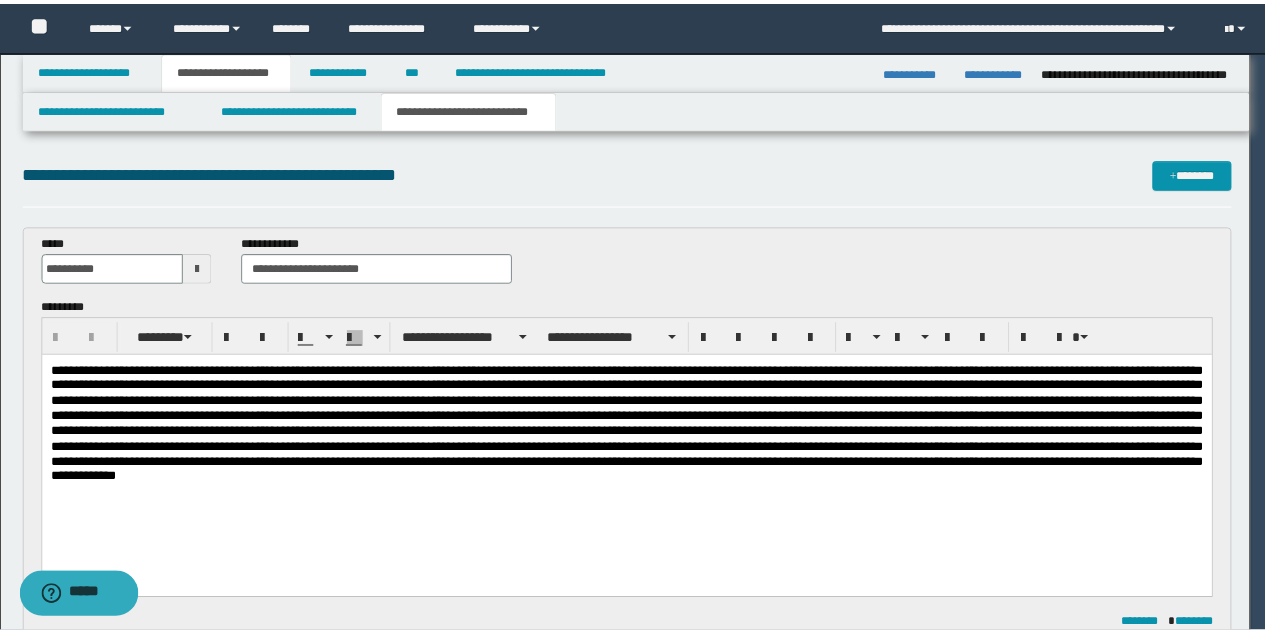 scroll, scrollTop: 0, scrollLeft: 0, axis: both 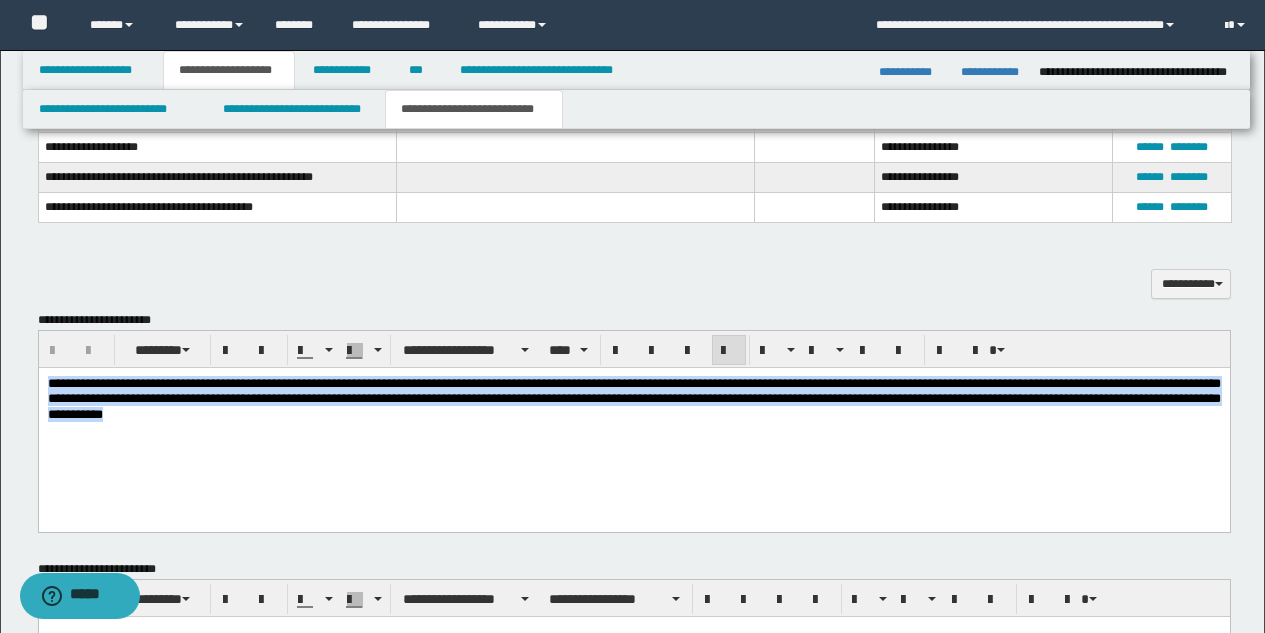 drag, startPoint x: 312, startPoint y: 427, endPoint x: 6, endPoint y: 375, distance: 310.38684 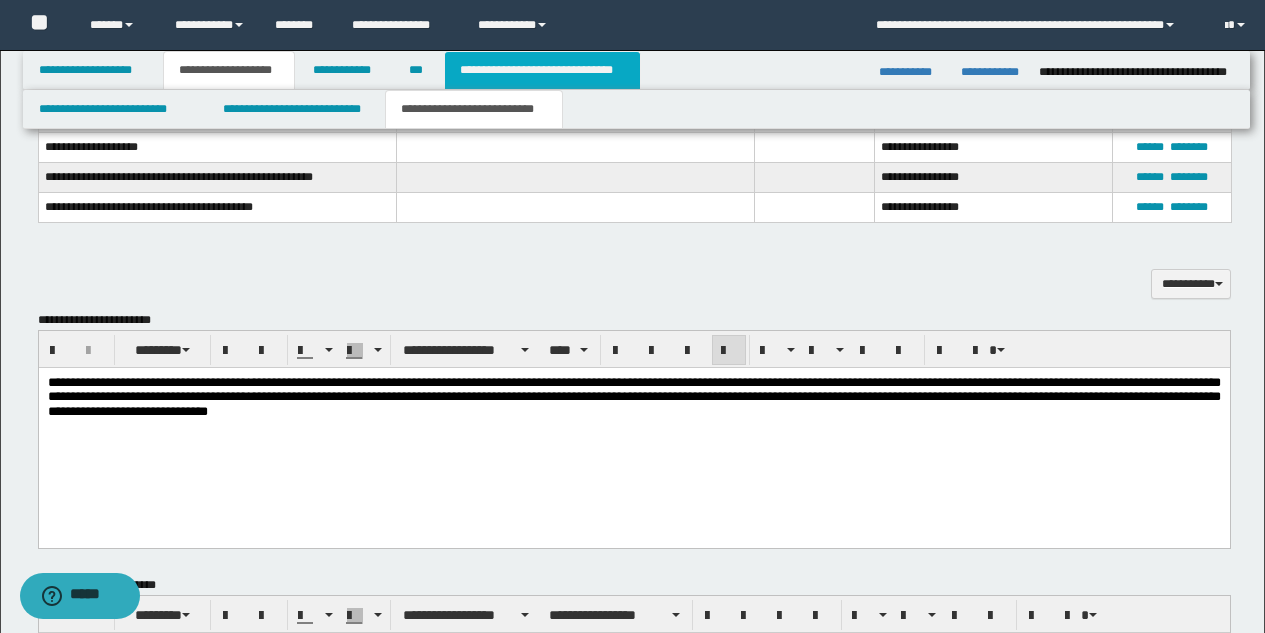 click on "**********" at bounding box center [542, 70] 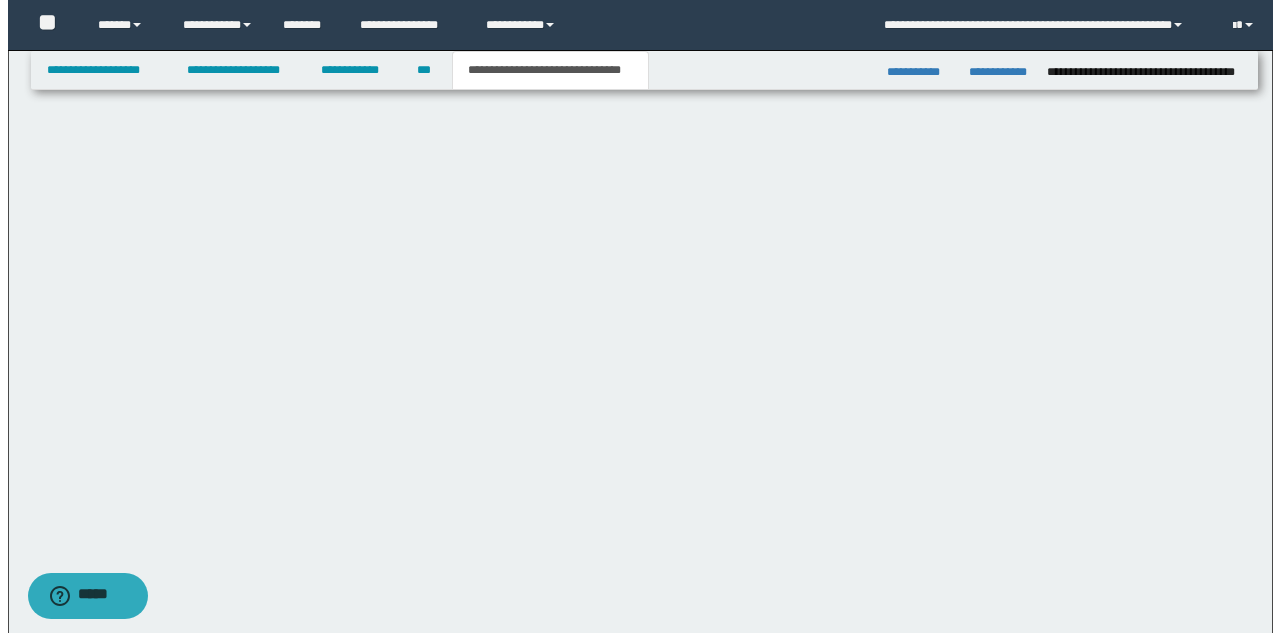 scroll, scrollTop: 0, scrollLeft: 0, axis: both 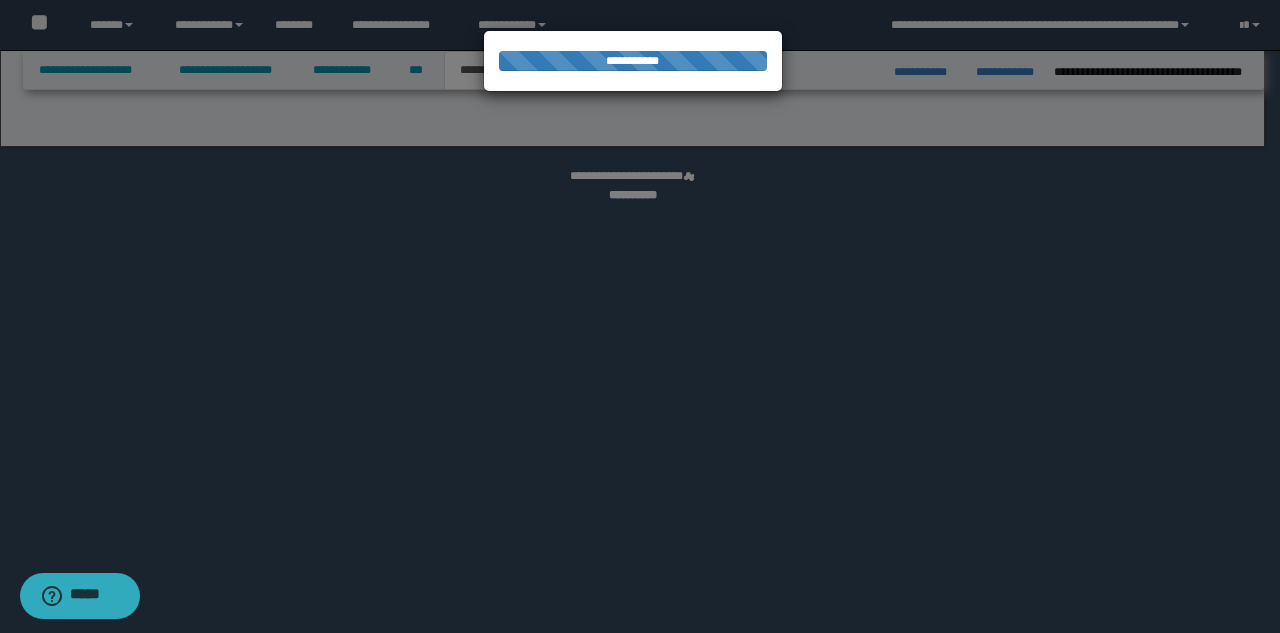 select on "*" 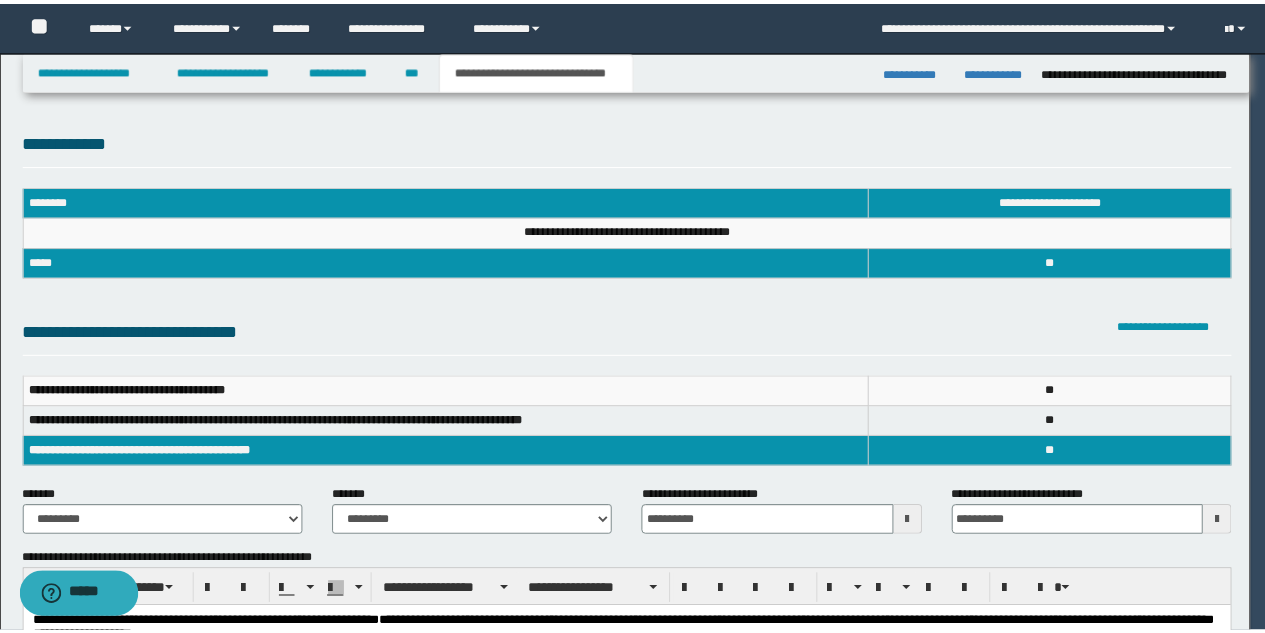 scroll, scrollTop: 0, scrollLeft: 0, axis: both 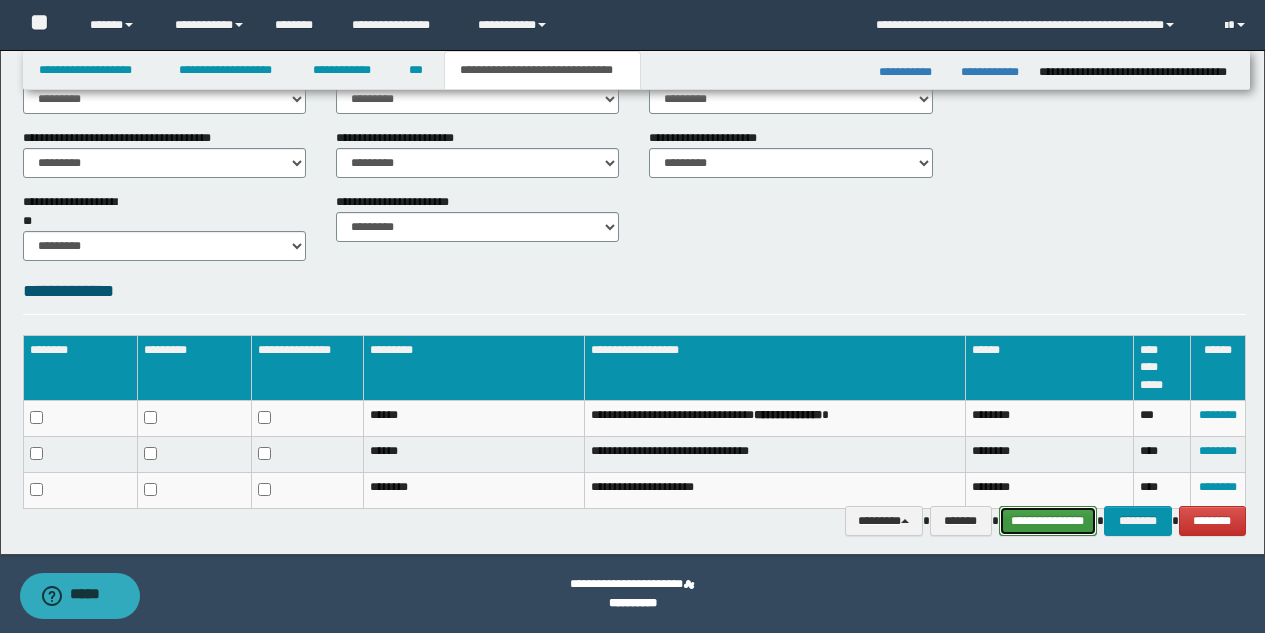 click on "**********" at bounding box center (1048, 521) 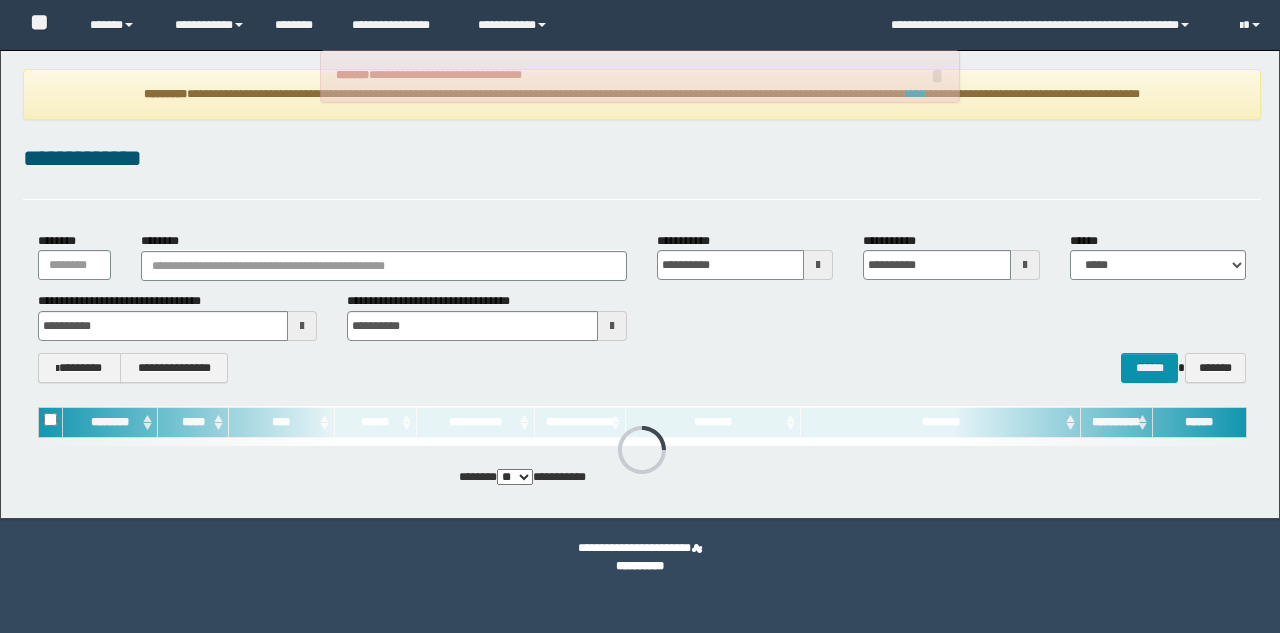 scroll, scrollTop: 0, scrollLeft: 0, axis: both 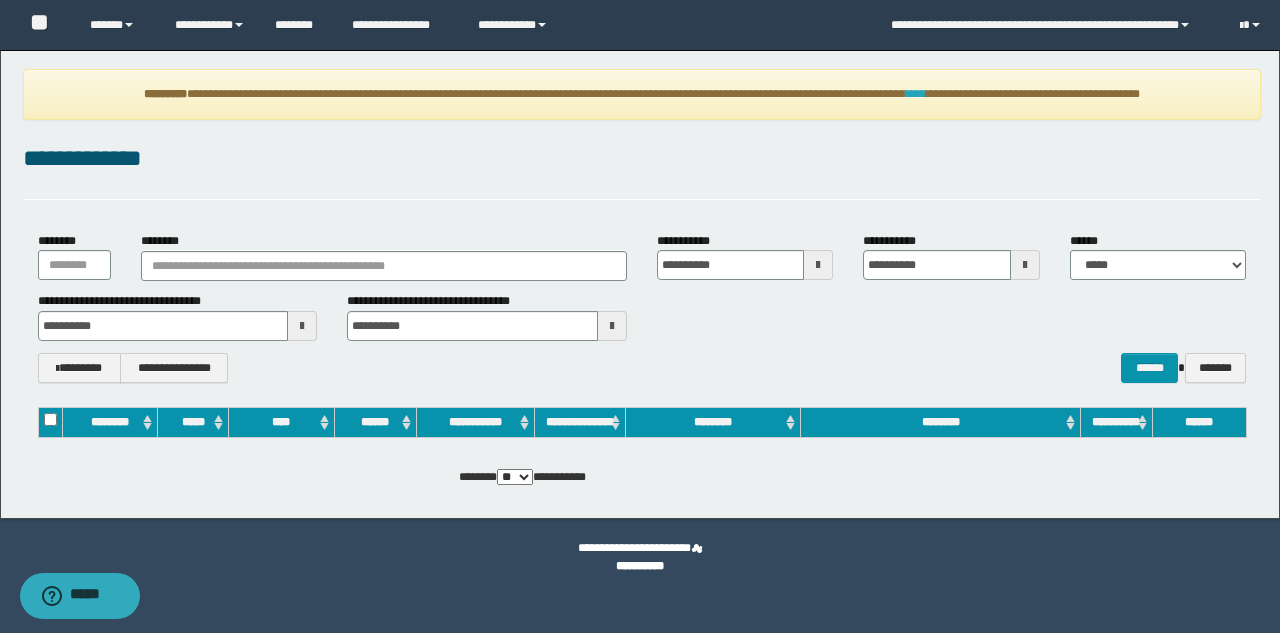 click on "**********" at bounding box center [0, 0] 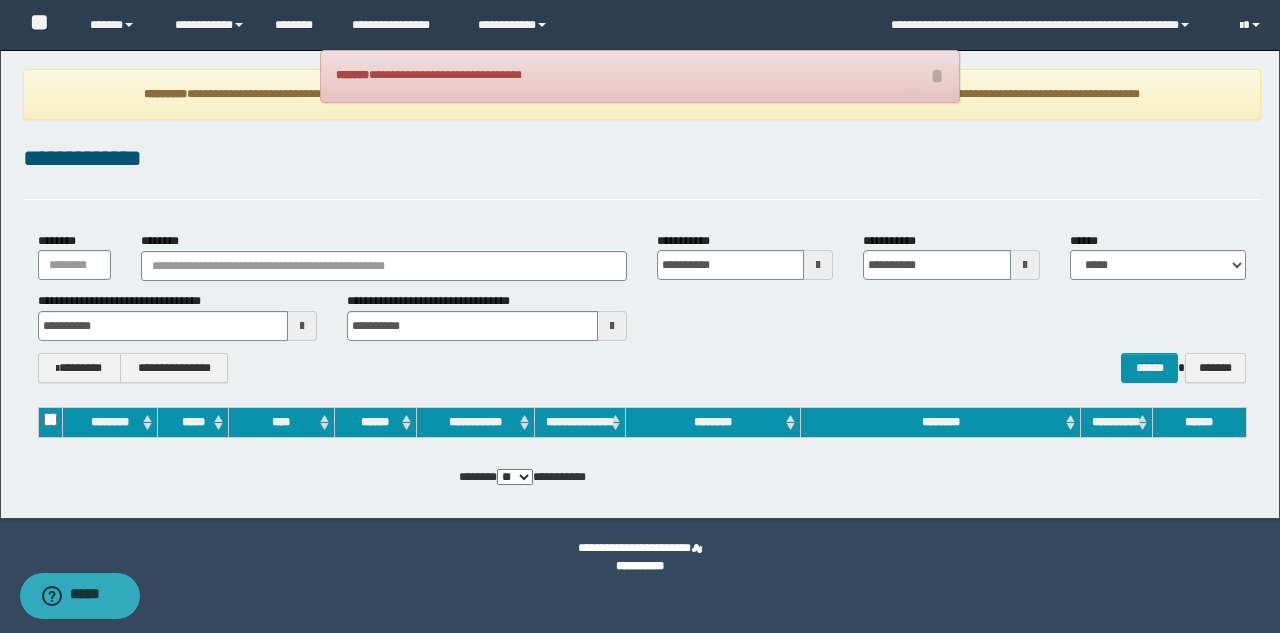 click on "**********" at bounding box center (640, 284) 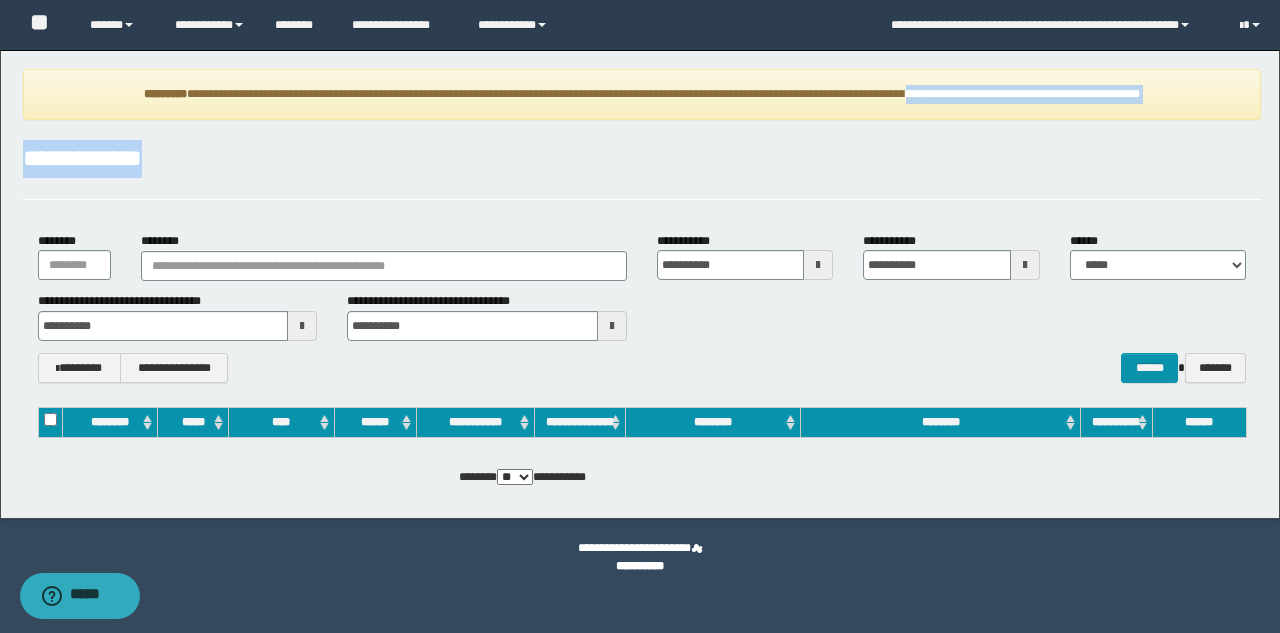drag, startPoint x: 954, startPoint y: 136, endPoint x: 949, endPoint y: 97, distance: 39.319206 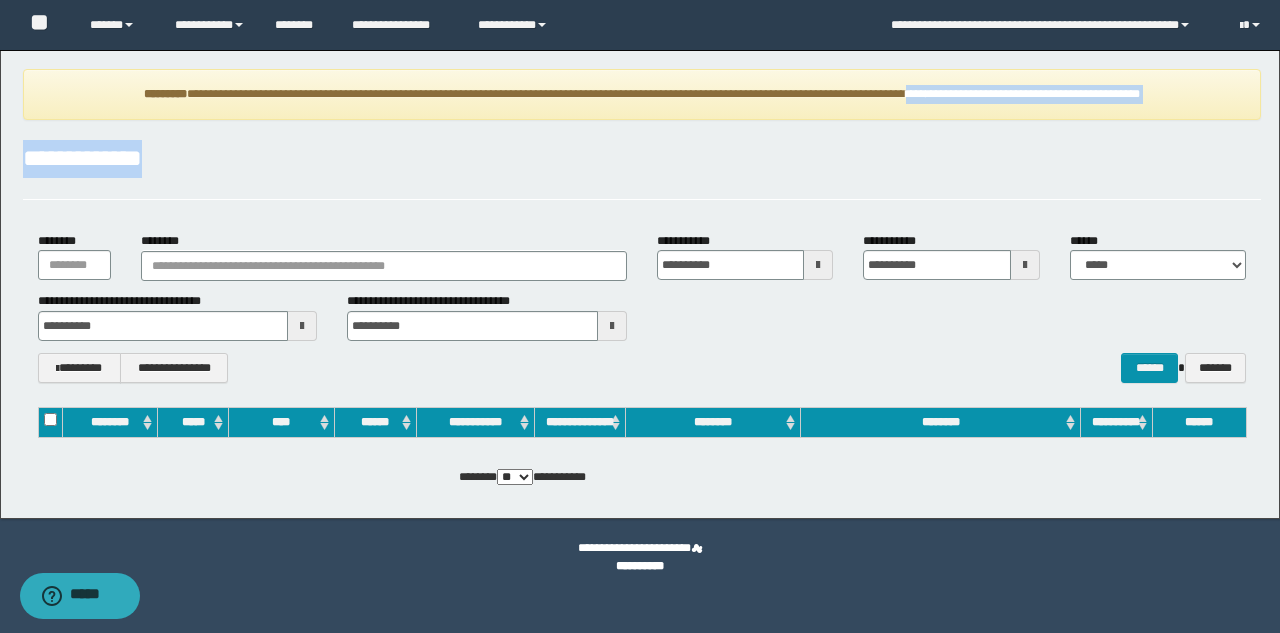 click on "**********" at bounding box center [640, 284] 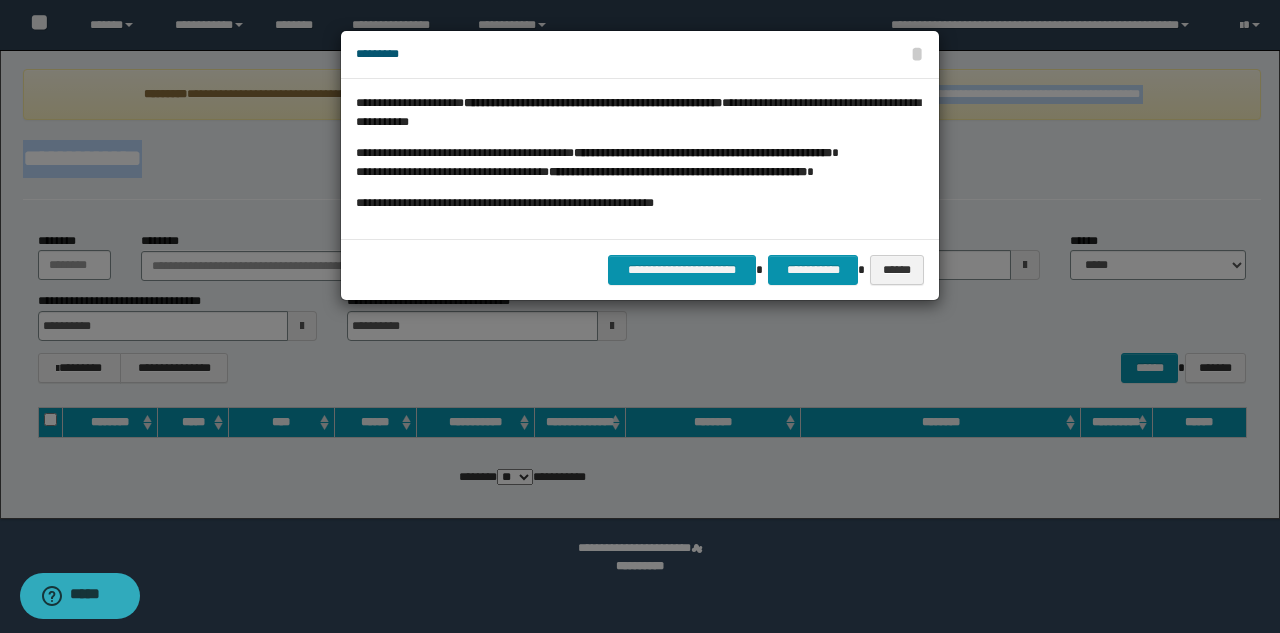 click at bounding box center [640, 316] 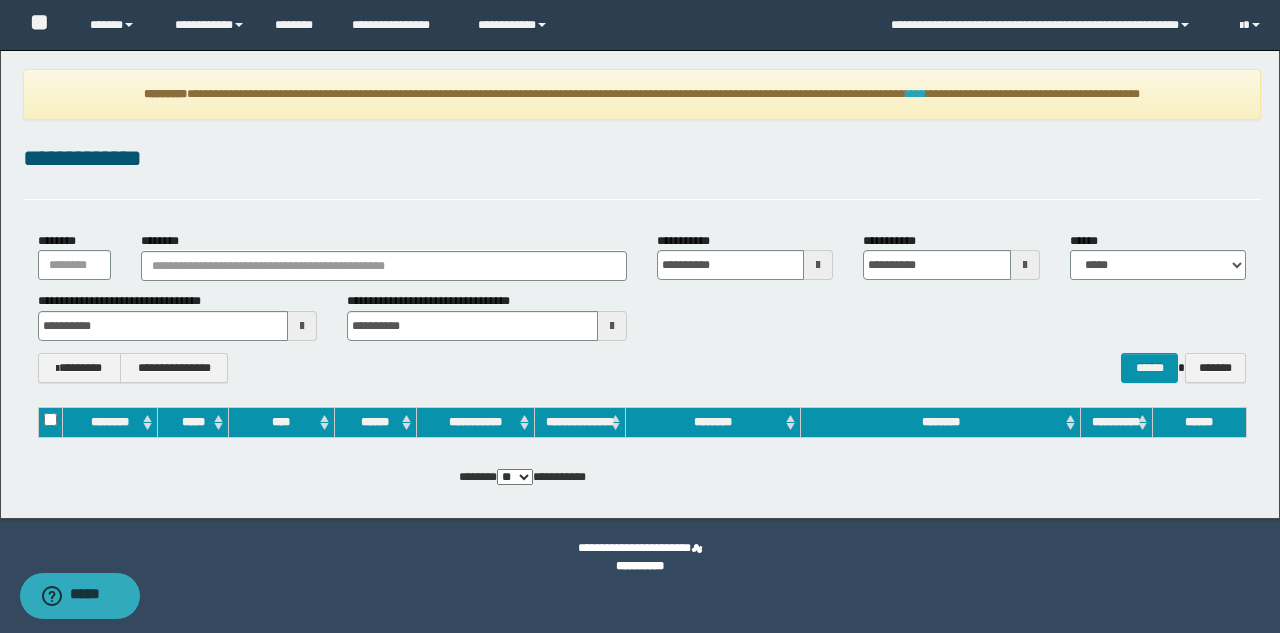 click on "****" at bounding box center [916, 94] 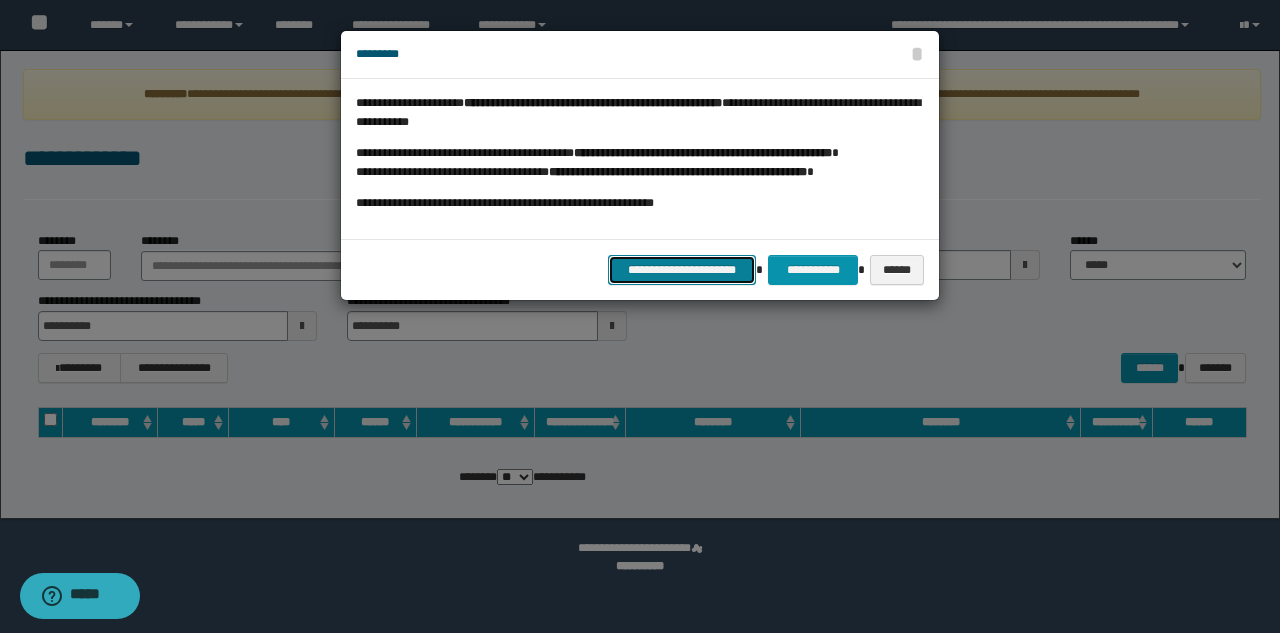 click on "**********" at bounding box center (682, 270) 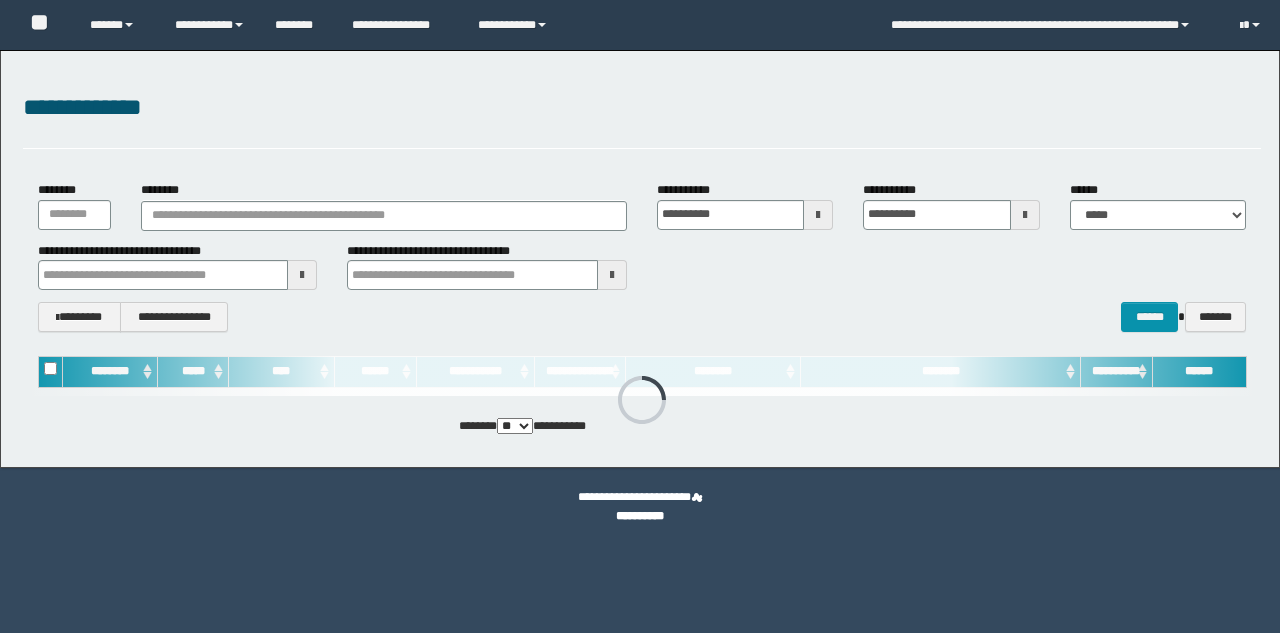 scroll, scrollTop: 0, scrollLeft: 0, axis: both 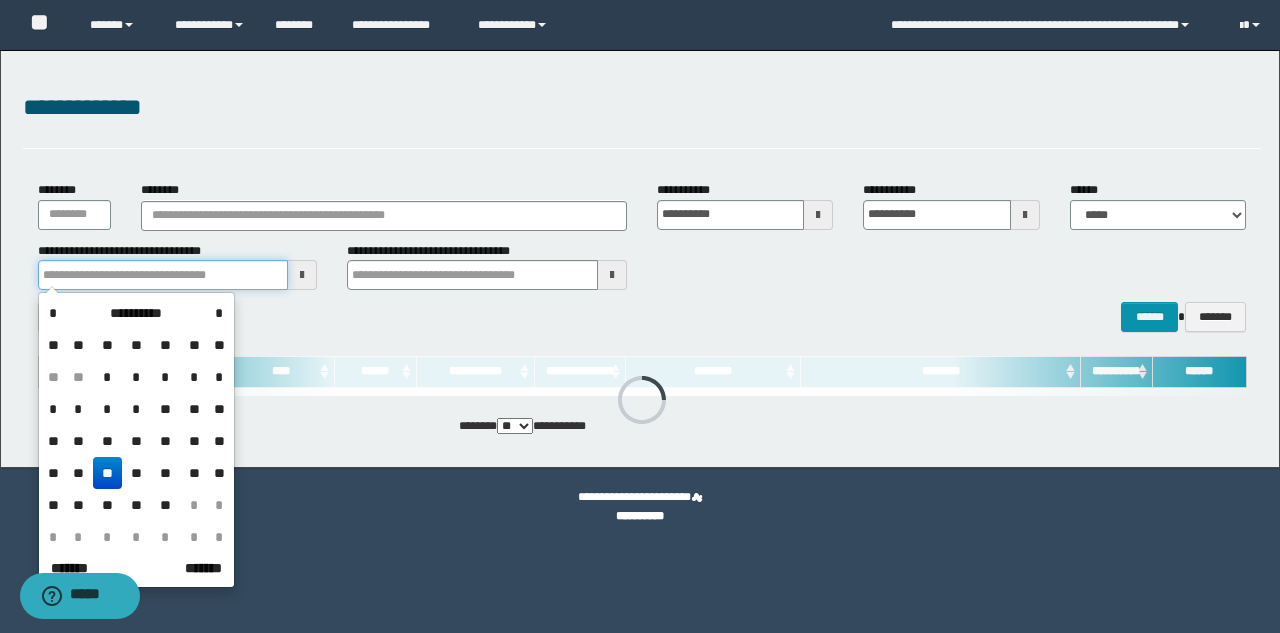 click at bounding box center [163, 275] 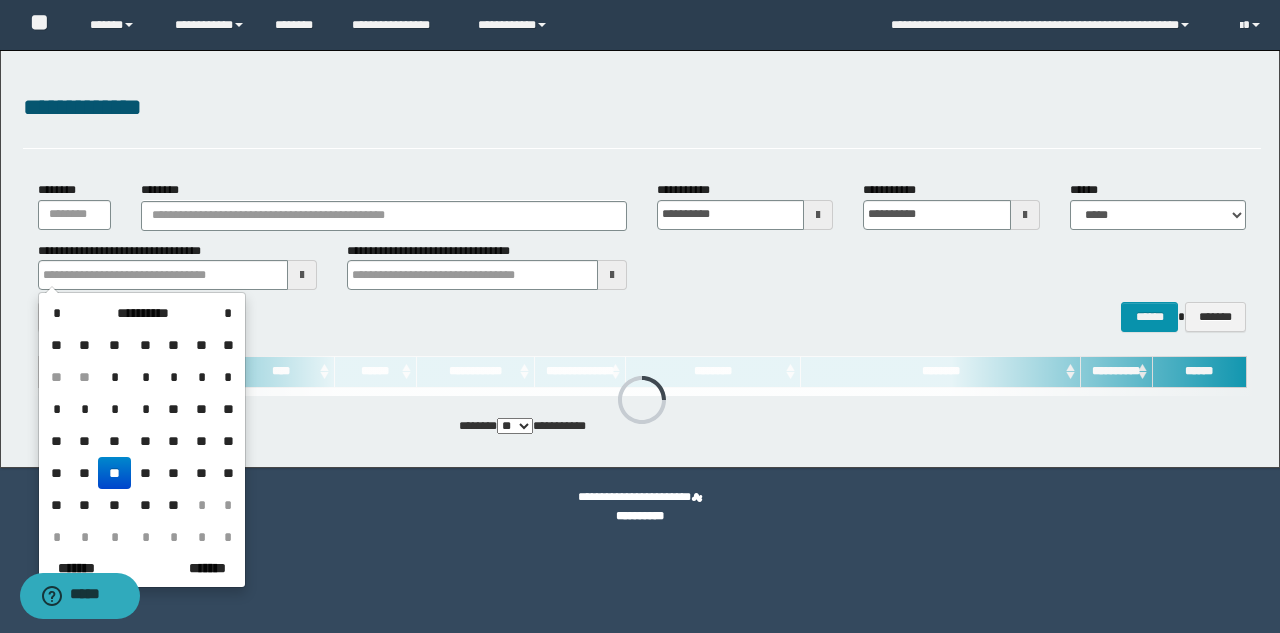 click on "**" at bounding box center [114, 473] 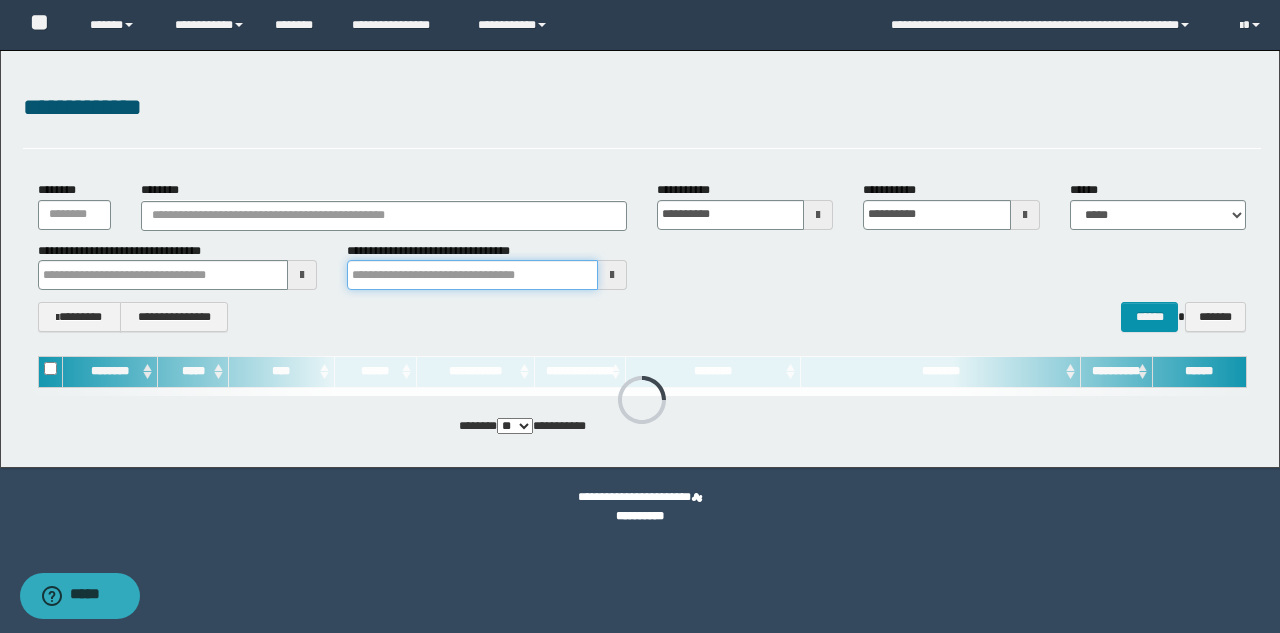 click at bounding box center [472, 275] 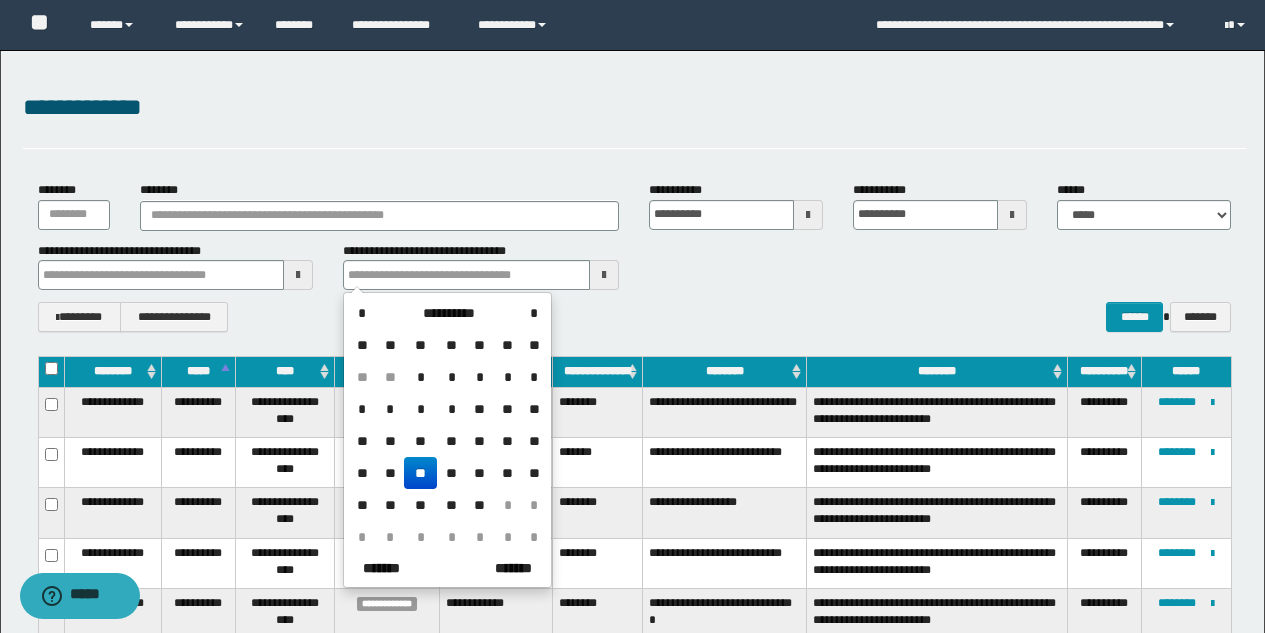 click on "**" at bounding box center [420, 473] 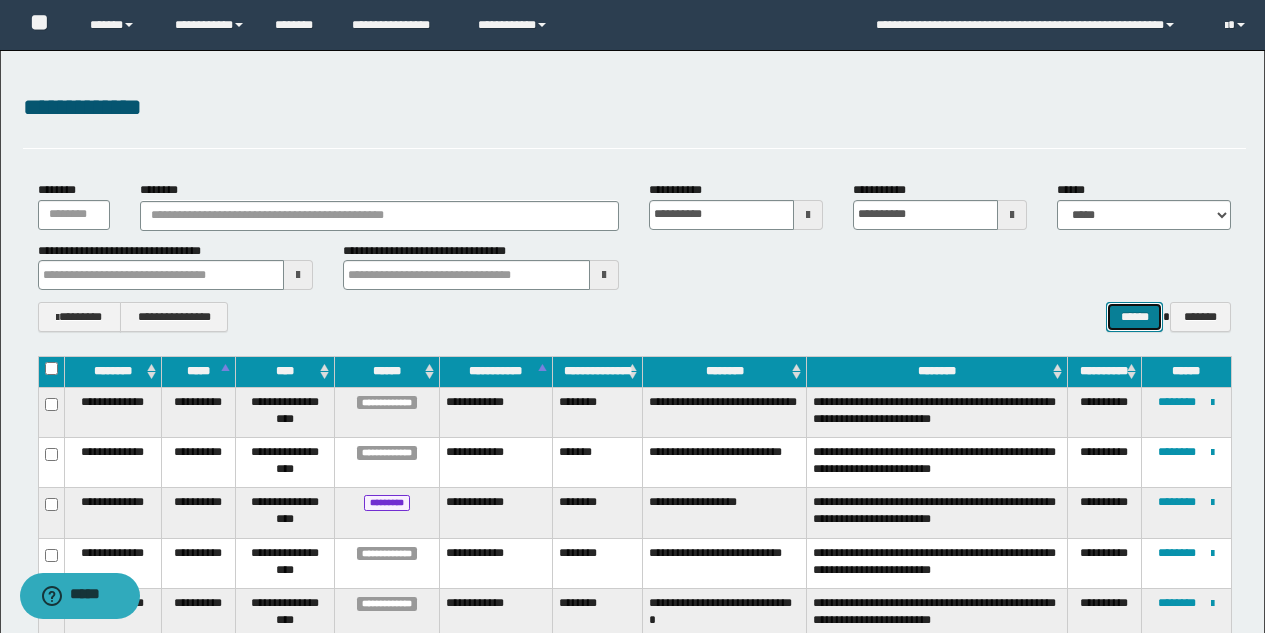 click on "******" at bounding box center [1134, 317] 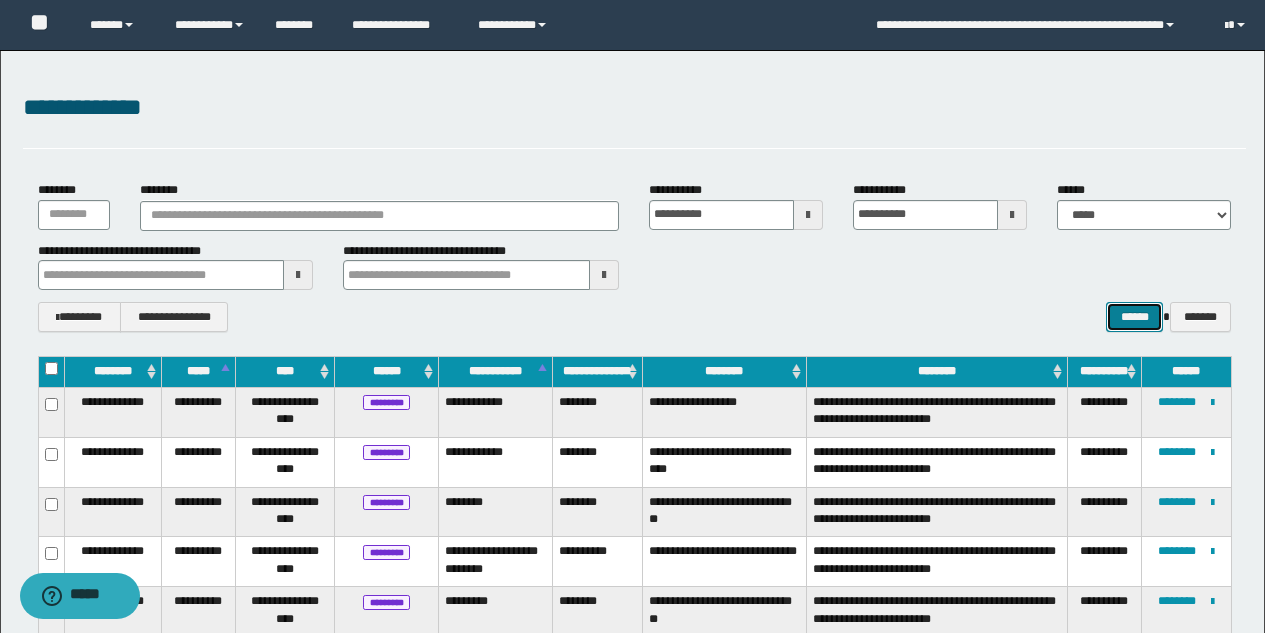 click on "******" at bounding box center [1134, 317] 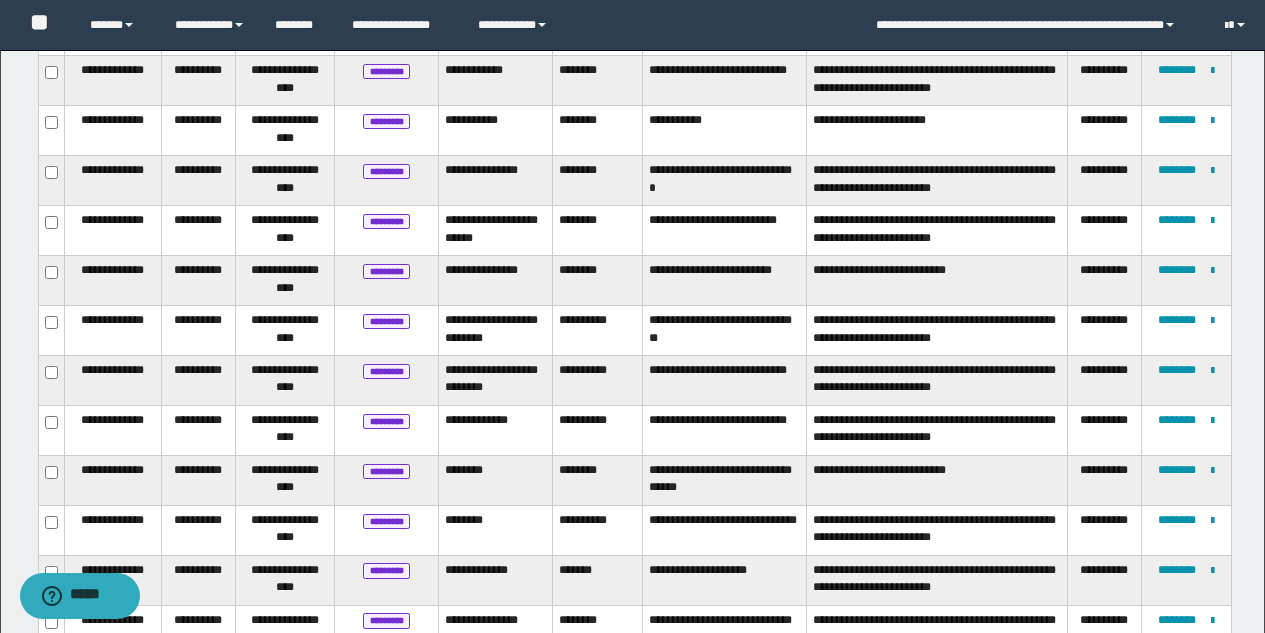 scroll, scrollTop: 633, scrollLeft: 0, axis: vertical 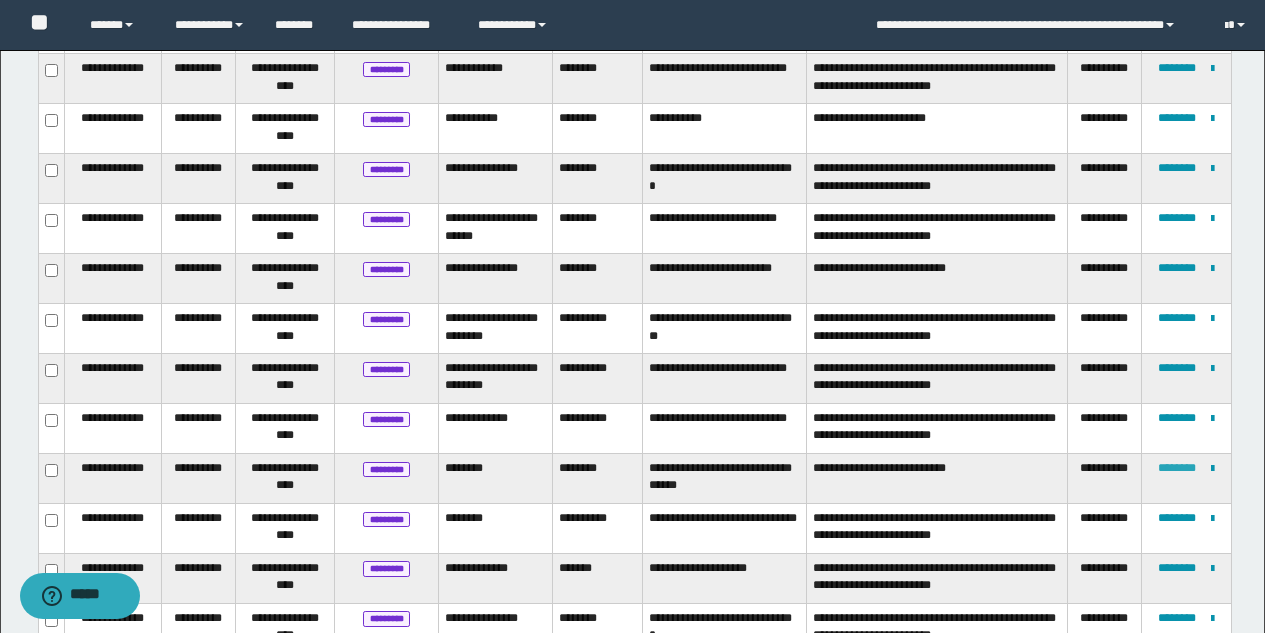 click on "********" at bounding box center [1177, 468] 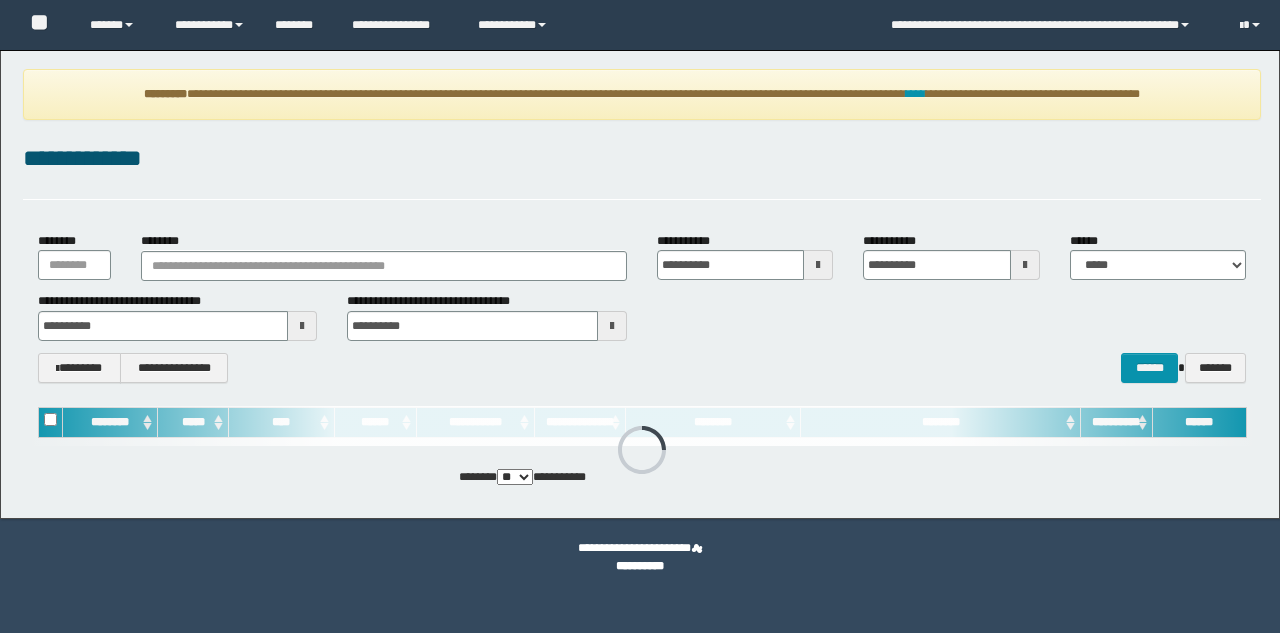 scroll, scrollTop: 0, scrollLeft: 0, axis: both 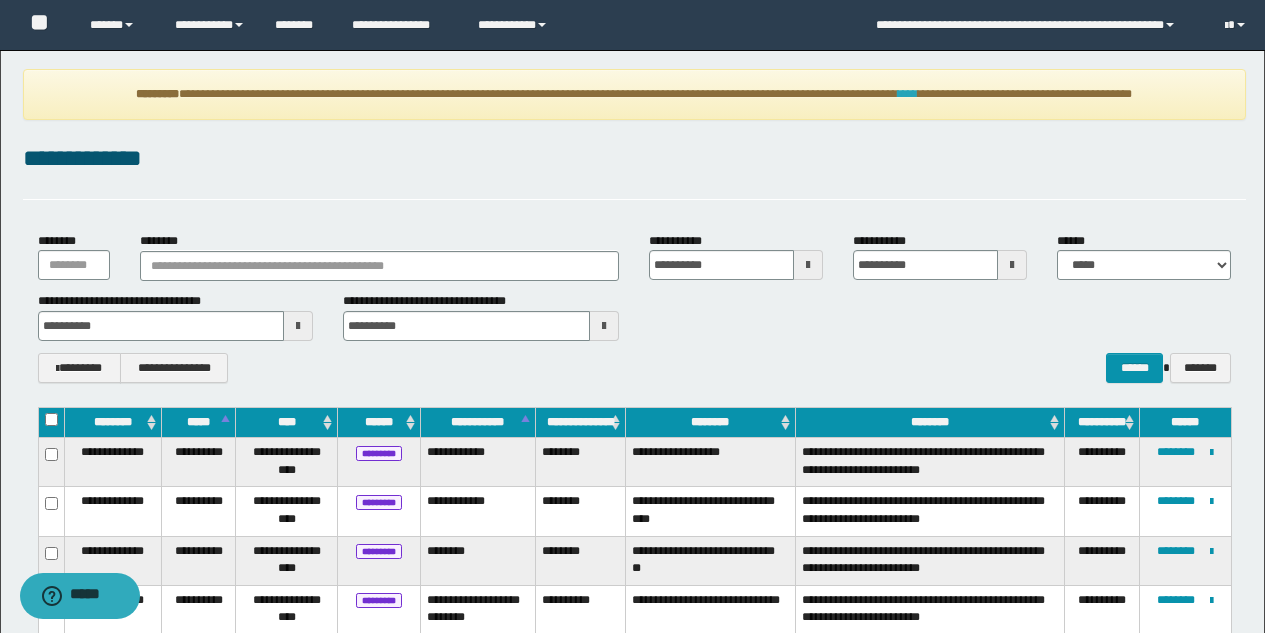 click on "****" at bounding box center (908, 94) 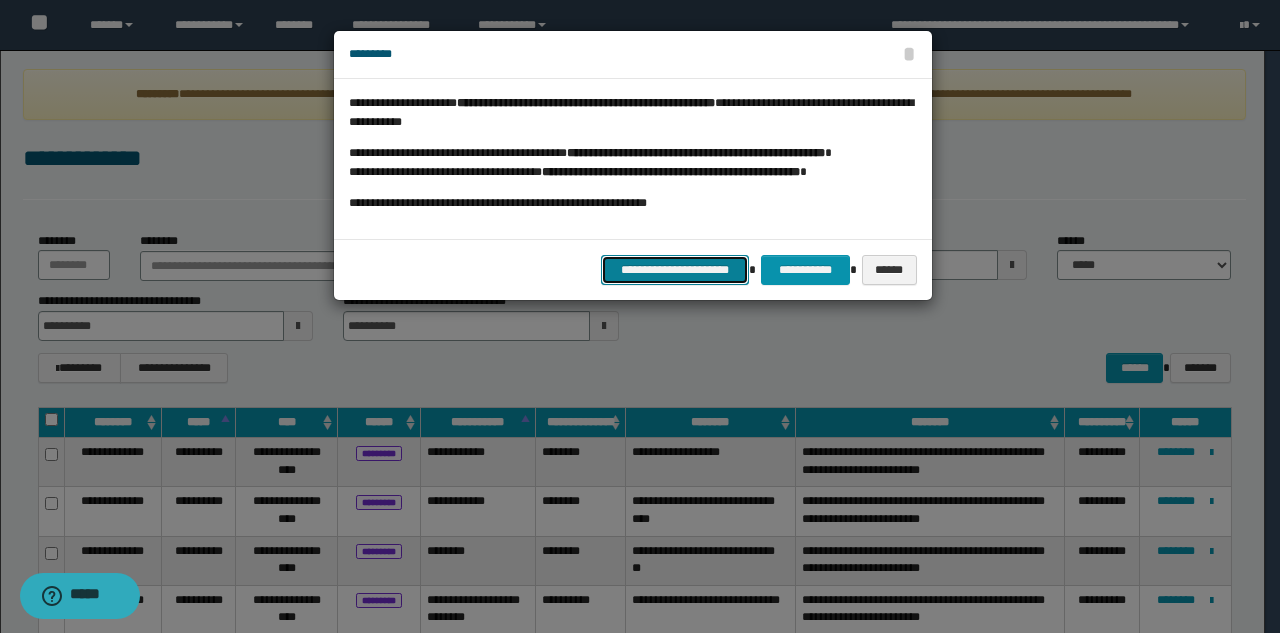 click on "**********" at bounding box center (675, 270) 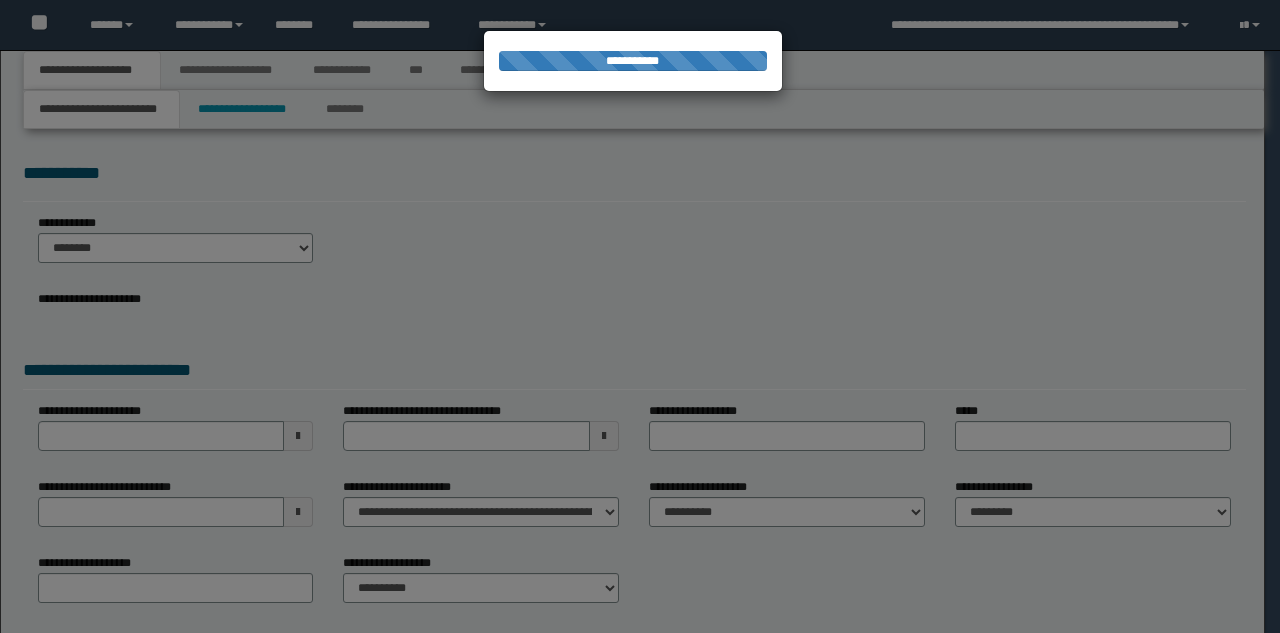 scroll, scrollTop: 0, scrollLeft: 0, axis: both 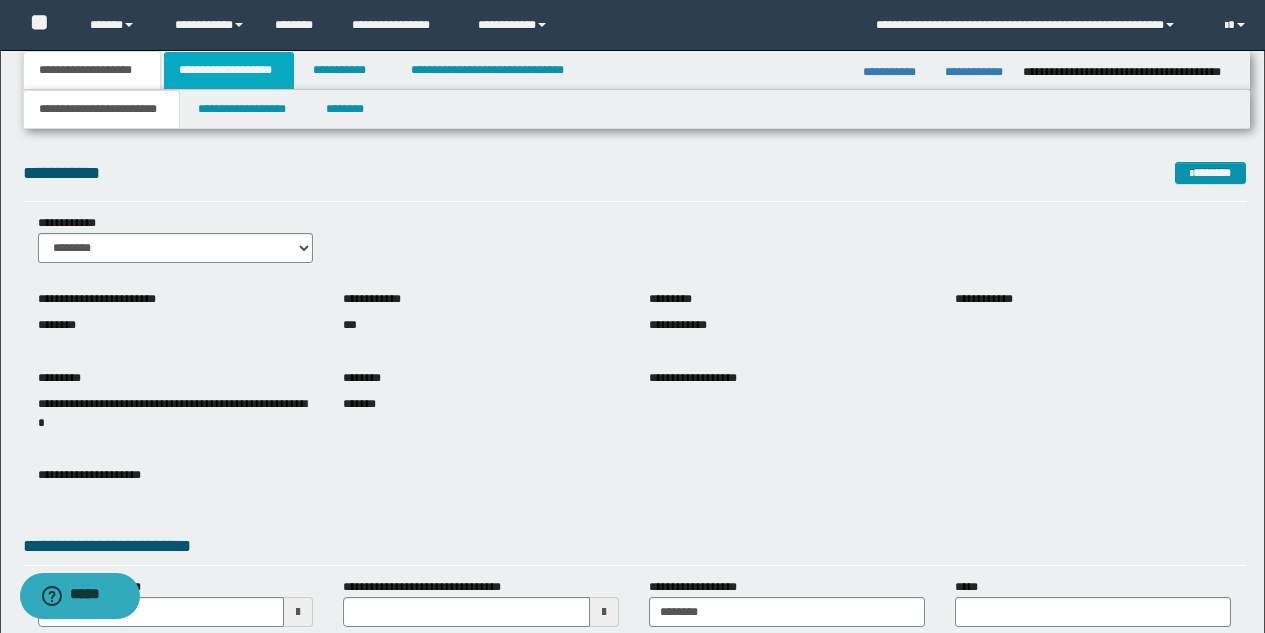 click on "**********" at bounding box center [229, 70] 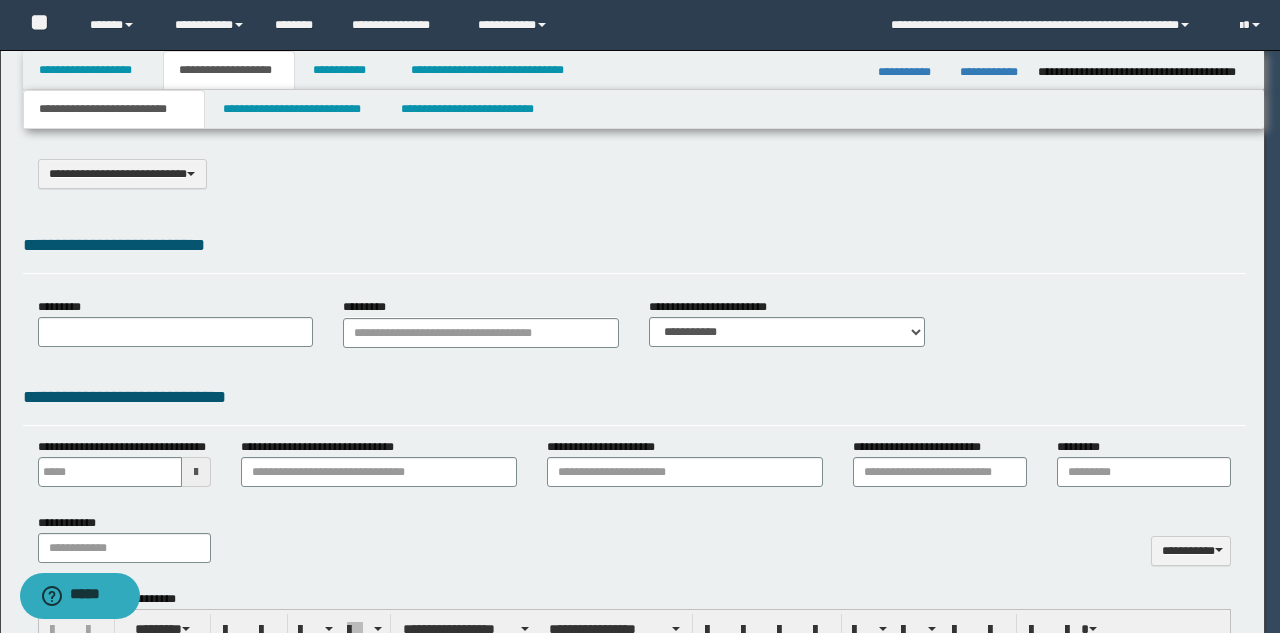 select on "*" 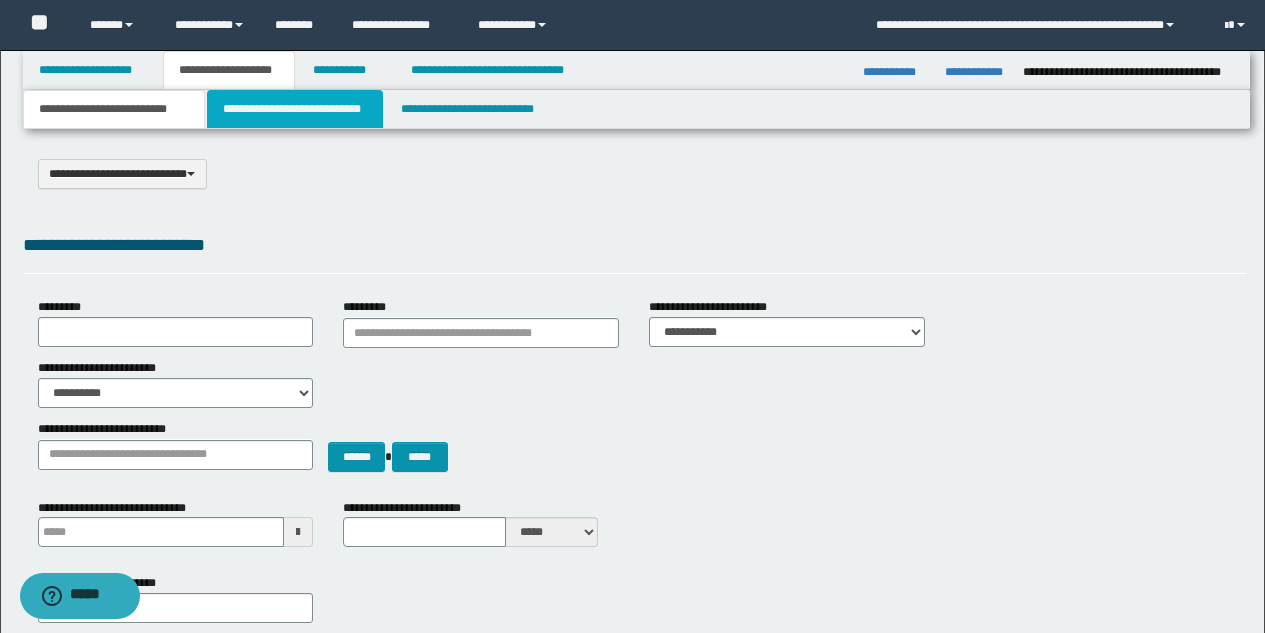 click on "**********" at bounding box center (295, 109) 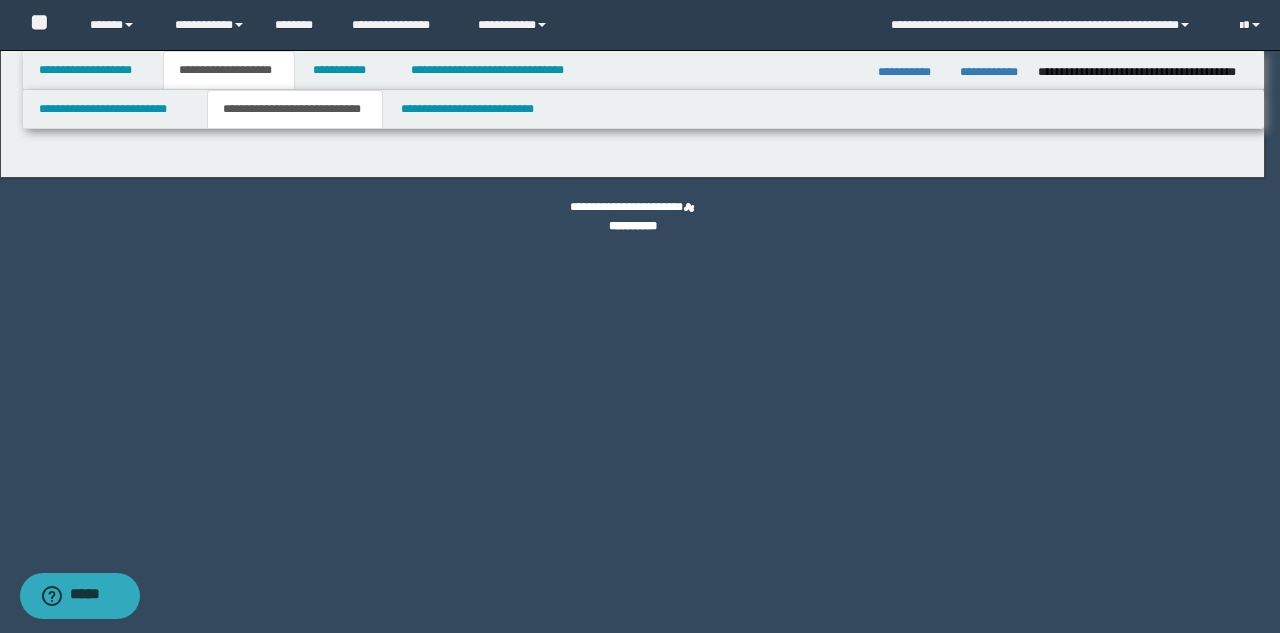 select on "*" 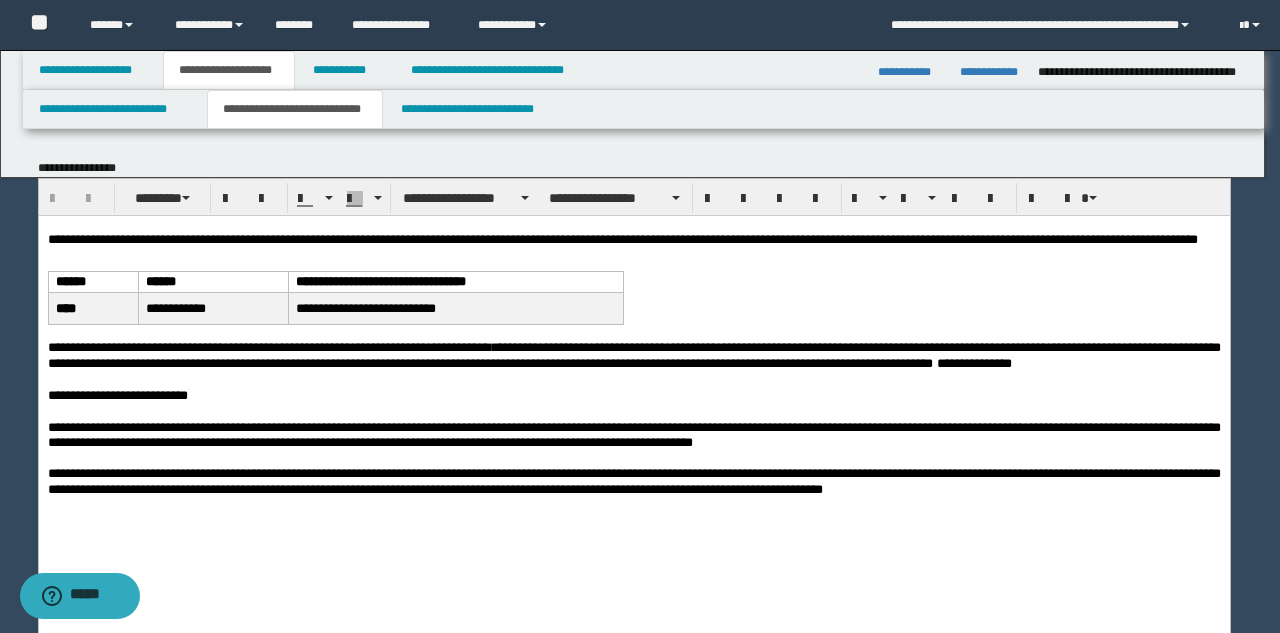 scroll, scrollTop: 0, scrollLeft: 0, axis: both 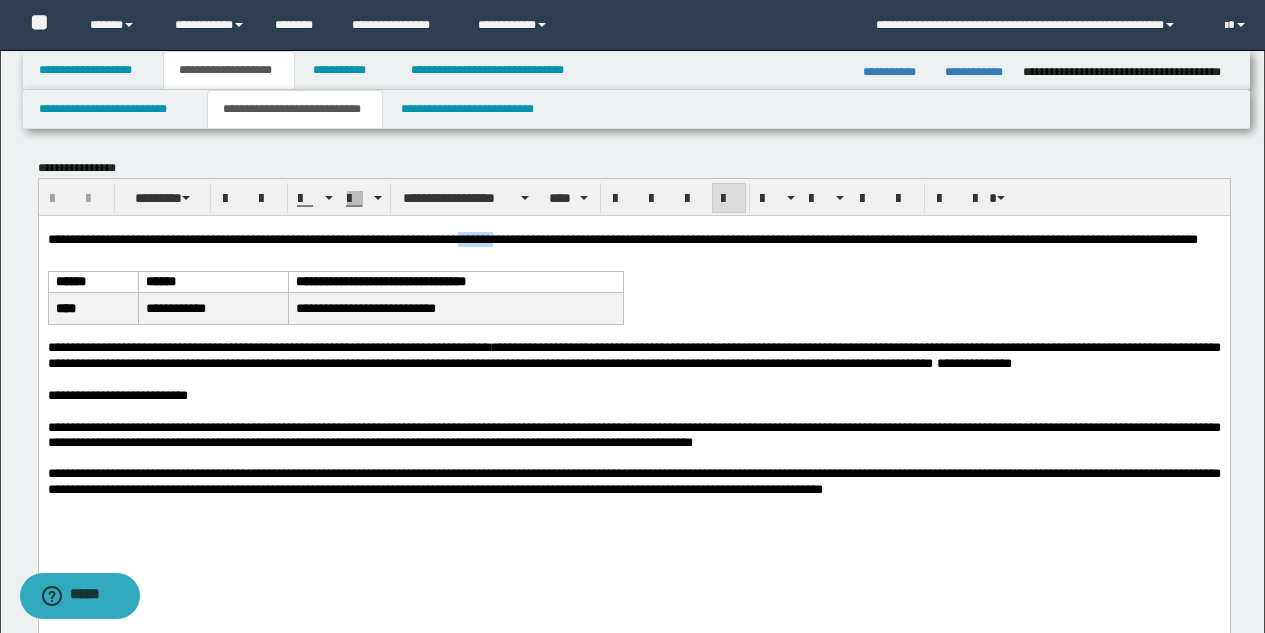 drag, startPoint x: 506, startPoint y: 241, endPoint x: 541, endPoint y: 241, distance: 35 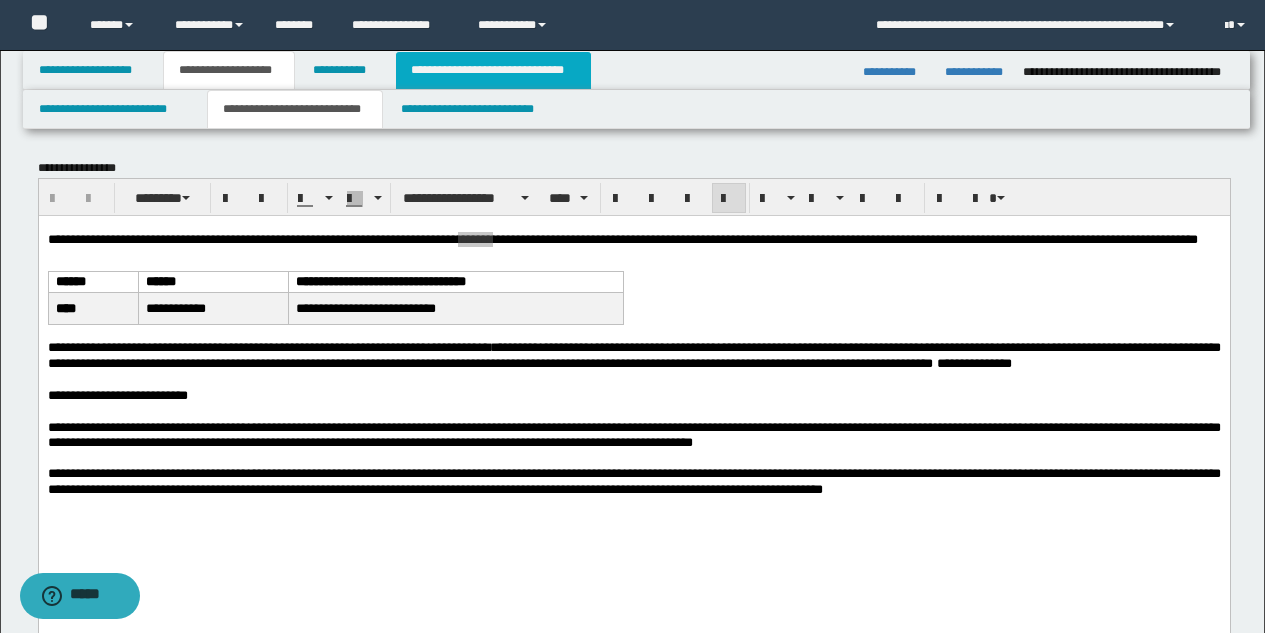 click on "**********" at bounding box center (493, 70) 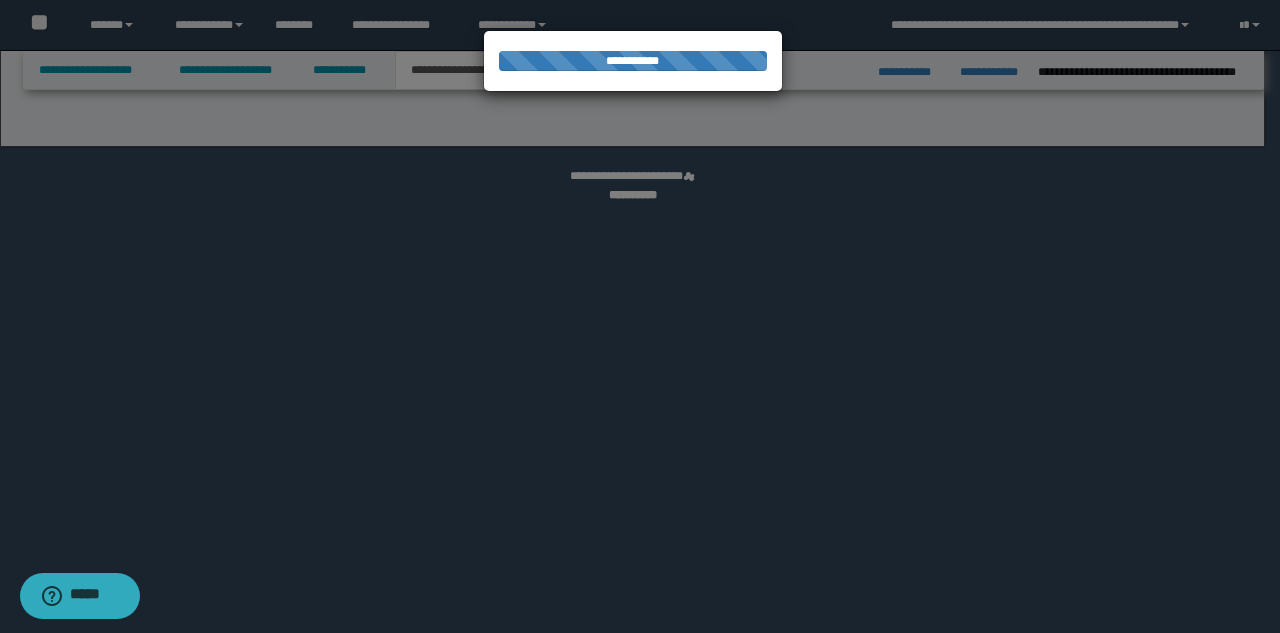 select on "*" 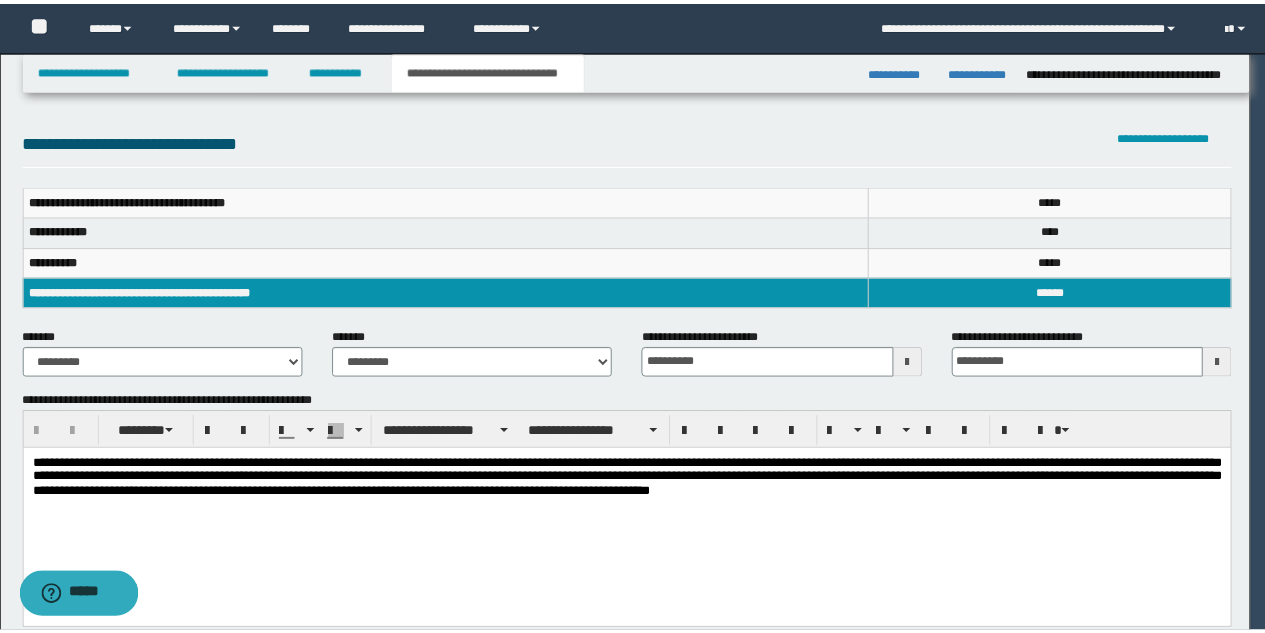 scroll, scrollTop: 0, scrollLeft: 0, axis: both 